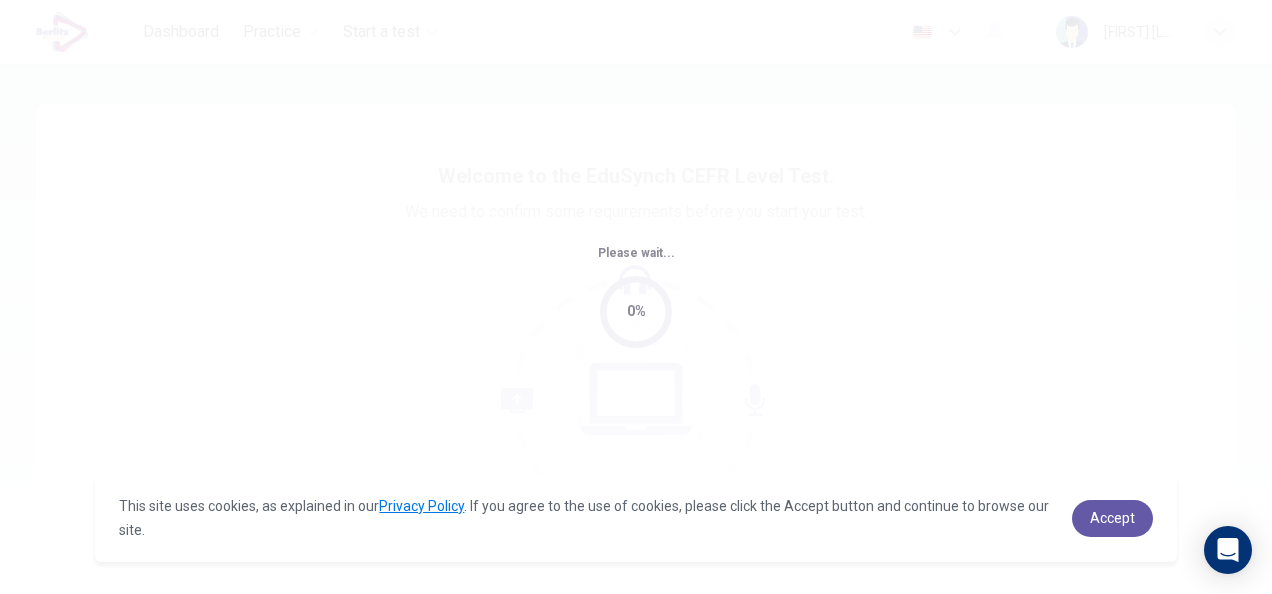 scroll, scrollTop: 0, scrollLeft: 0, axis: both 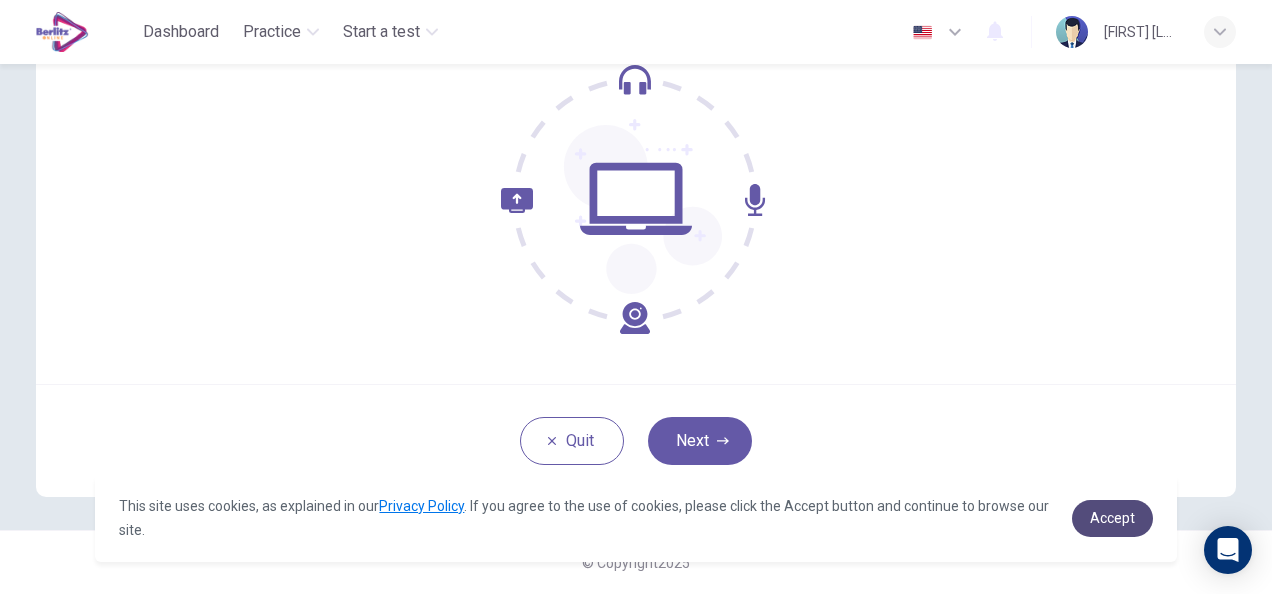 click on "Accept" at bounding box center [1112, 518] 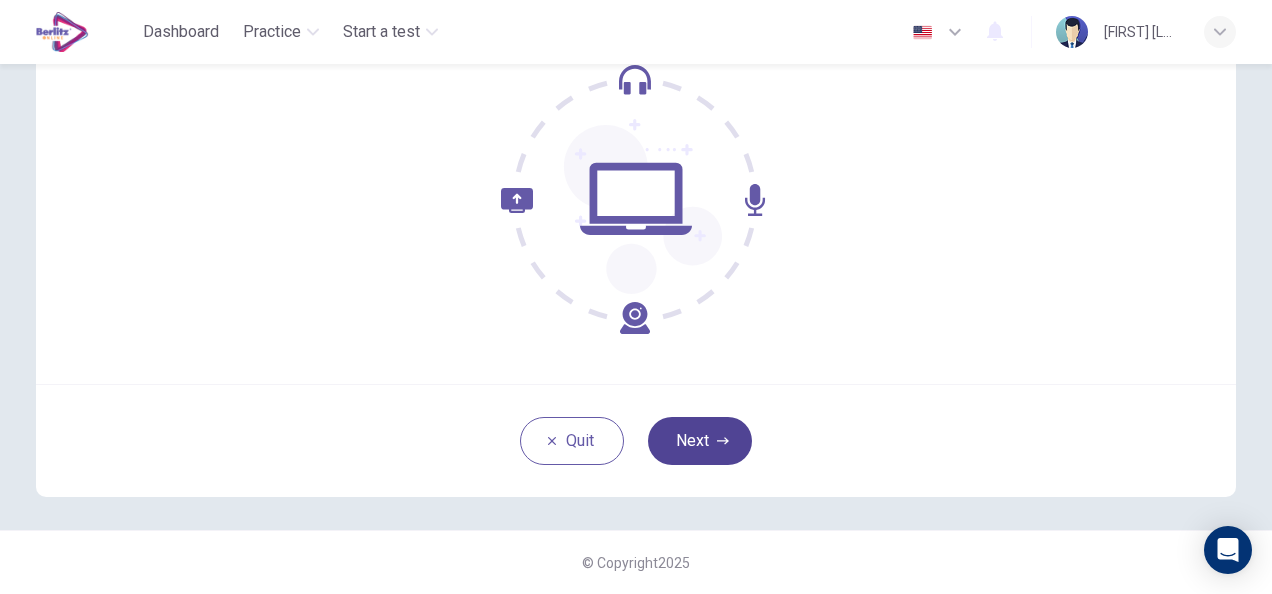 click on "Next" at bounding box center (700, 441) 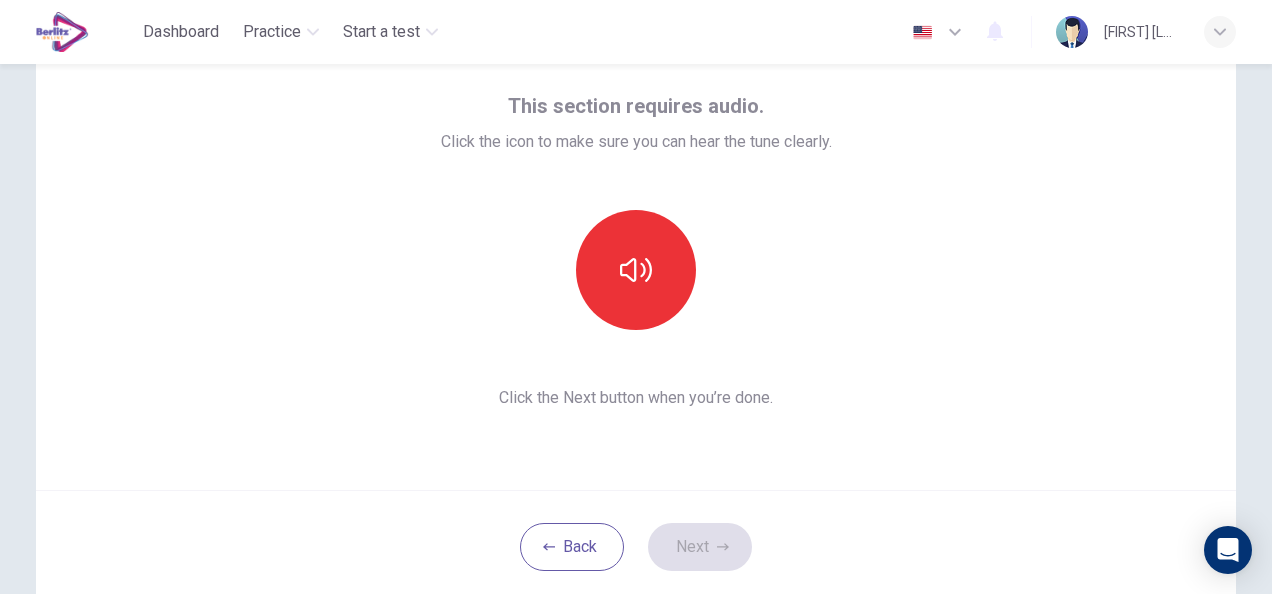 scroll, scrollTop: 106, scrollLeft: 0, axis: vertical 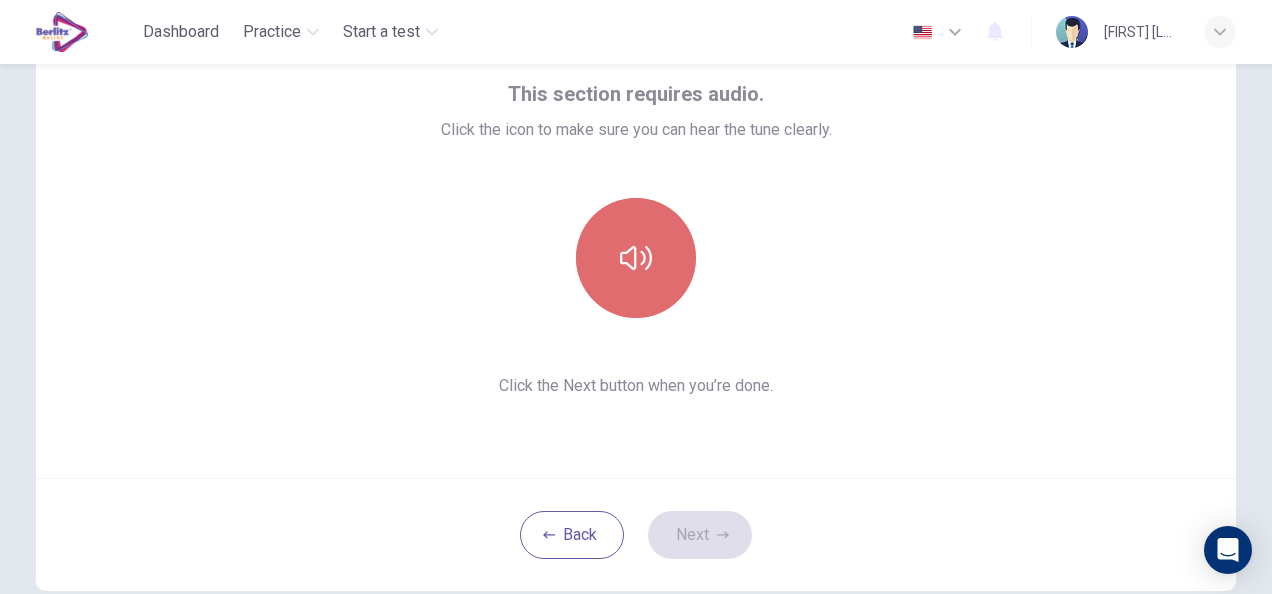 click at bounding box center [636, 258] 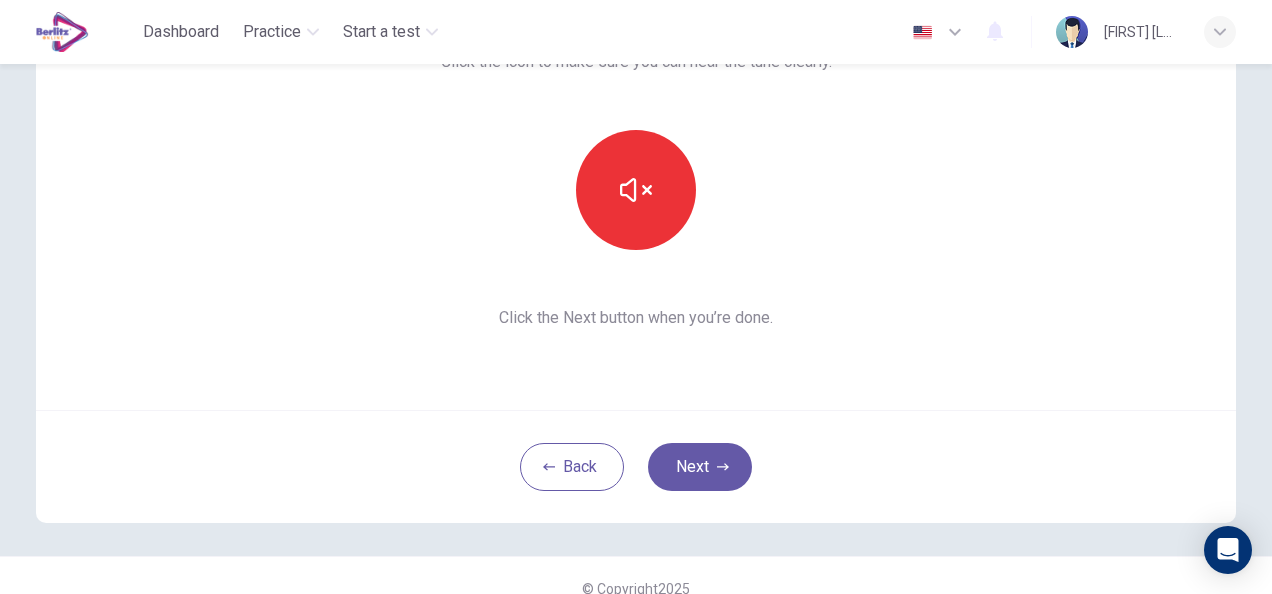 scroll, scrollTop: 175, scrollLeft: 0, axis: vertical 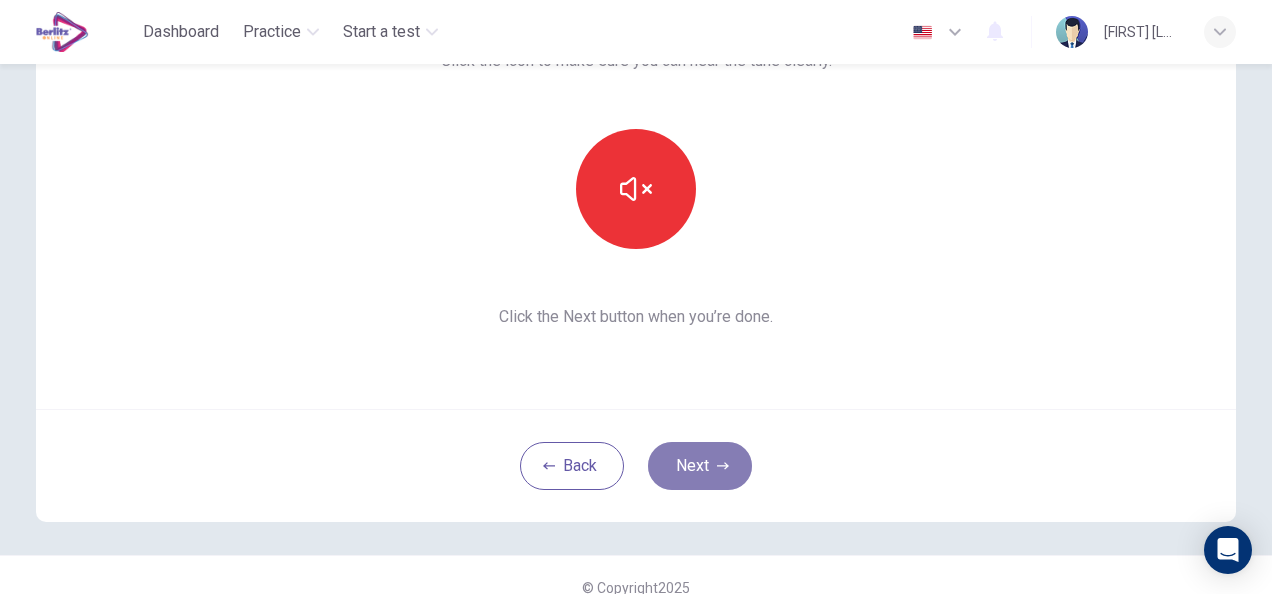 click on "Next" at bounding box center (700, 466) 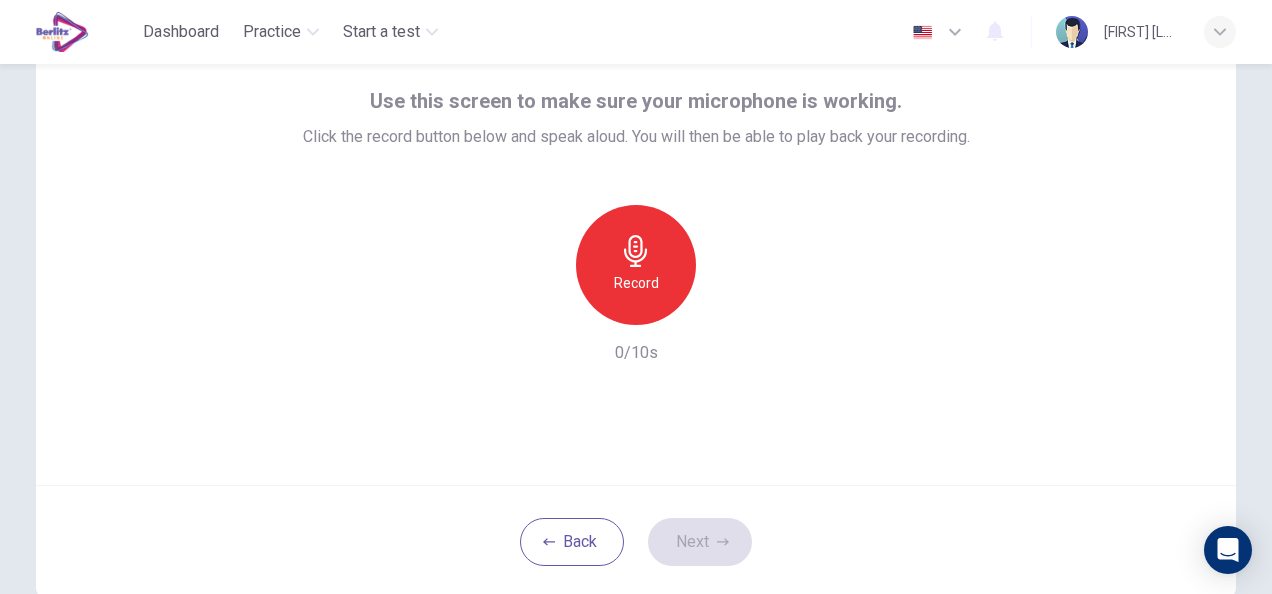 scroll, scrollTop: 100, scrollLeft: 0, axis: vertical 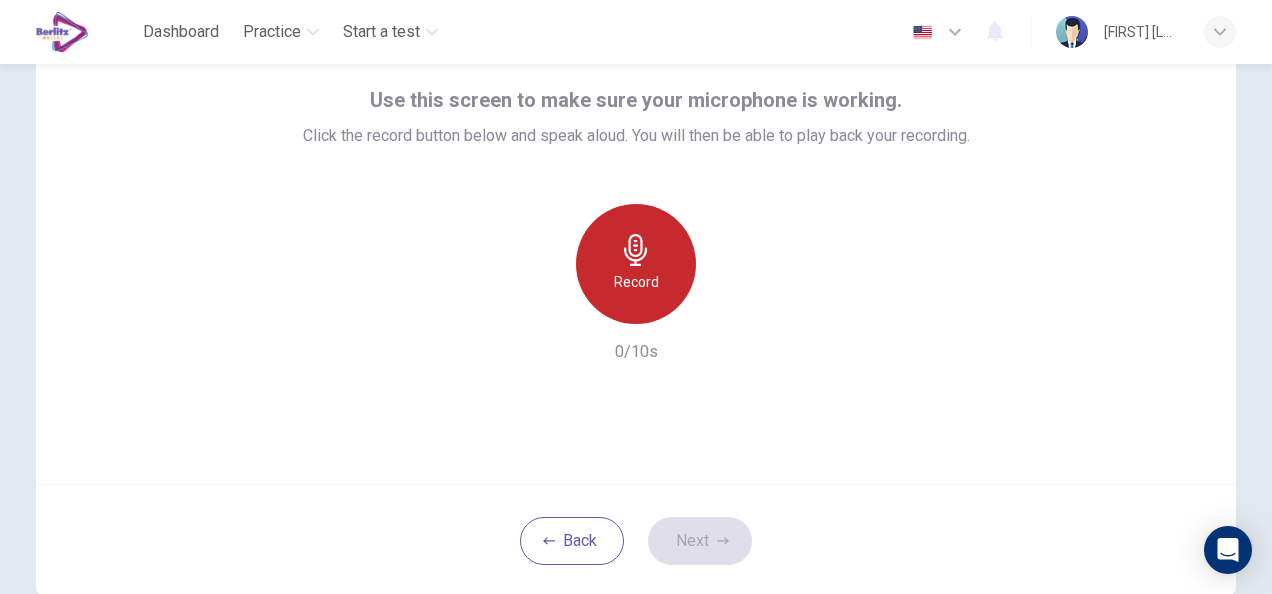 click on "Record" at bounding box center [636, 264] 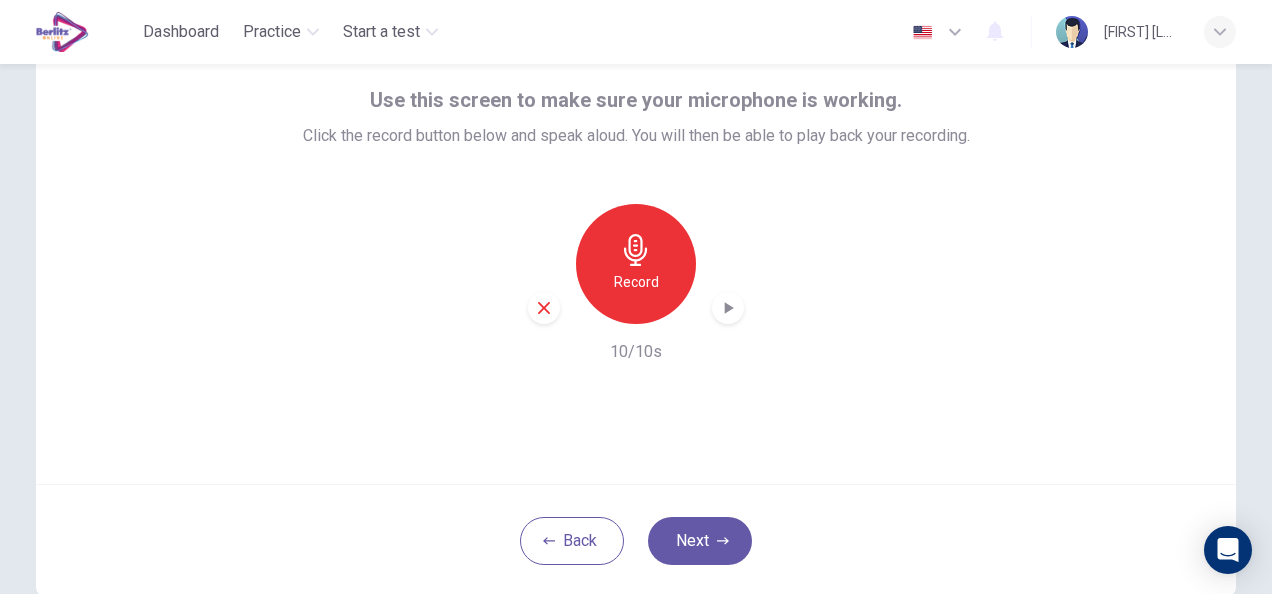 click 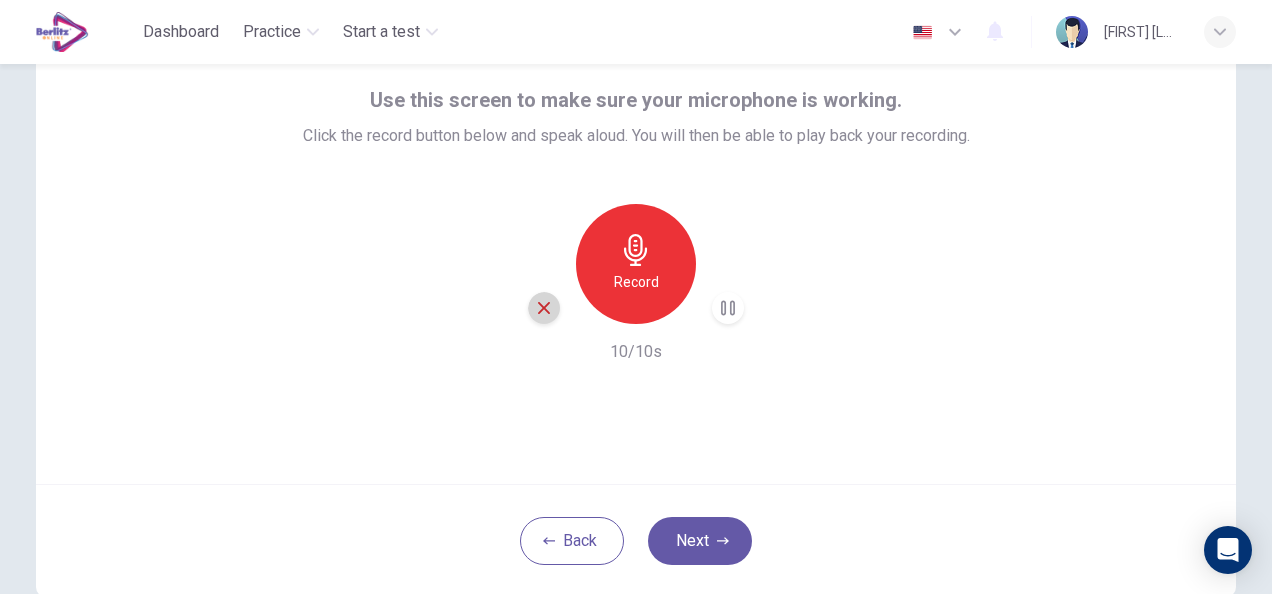 click 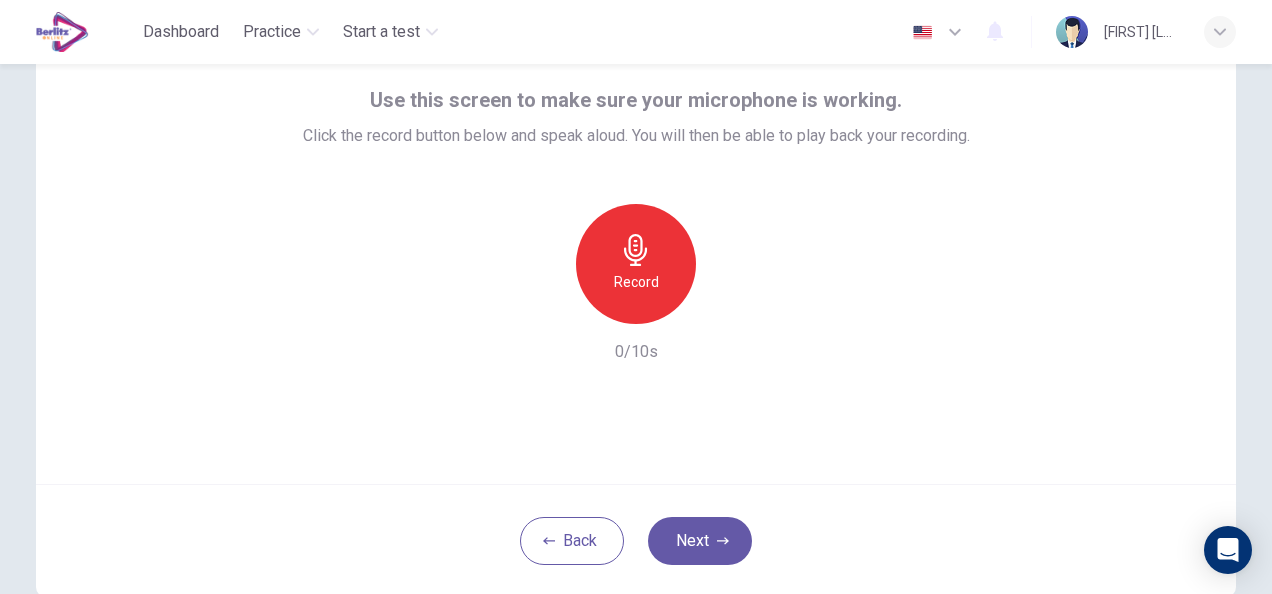 drag, startPoint x: 622, startPoint y: 288, endPoint x: 64, endPoint y: -74, distance: 665.1376 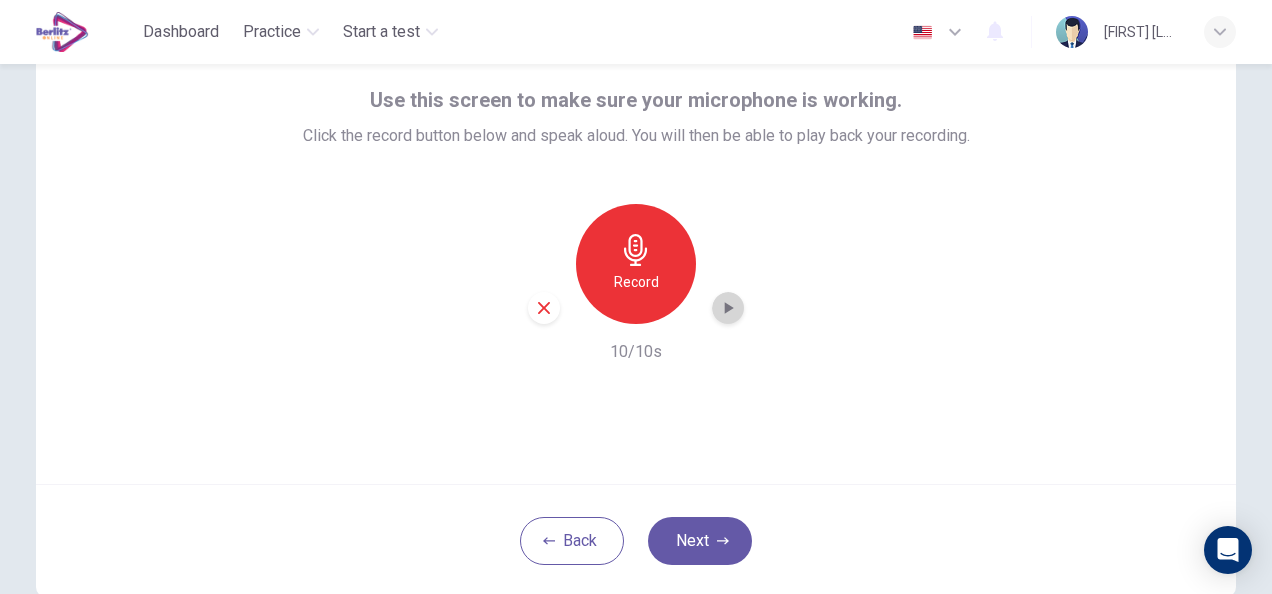 click 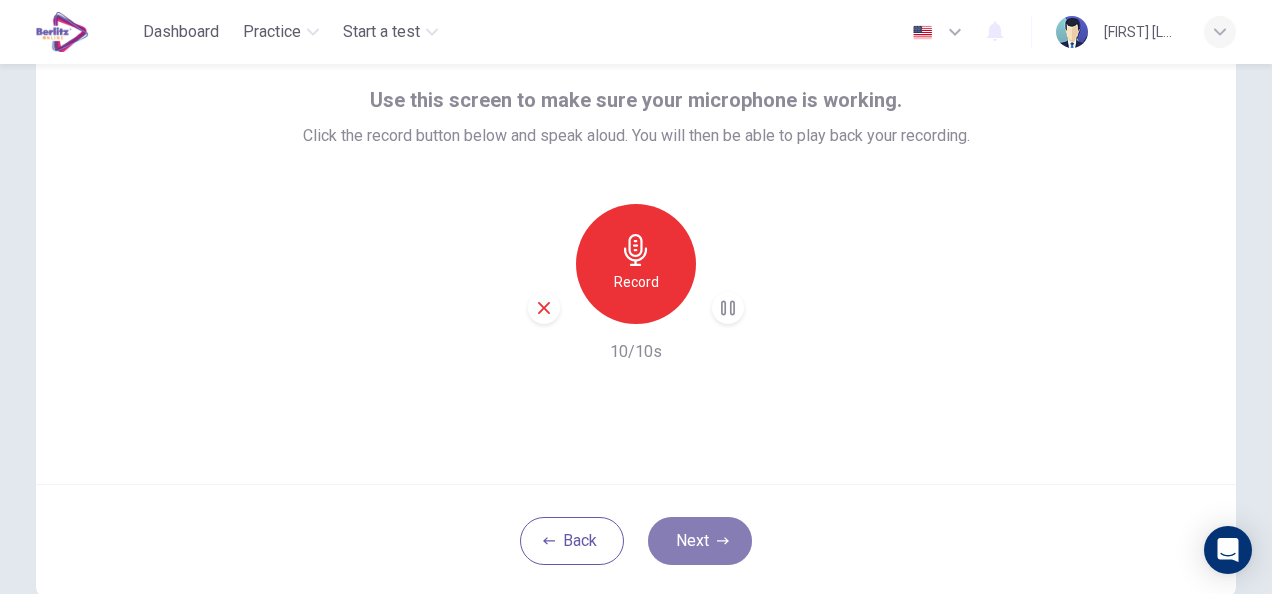 click on "Next" at bounding box center (700, 541) 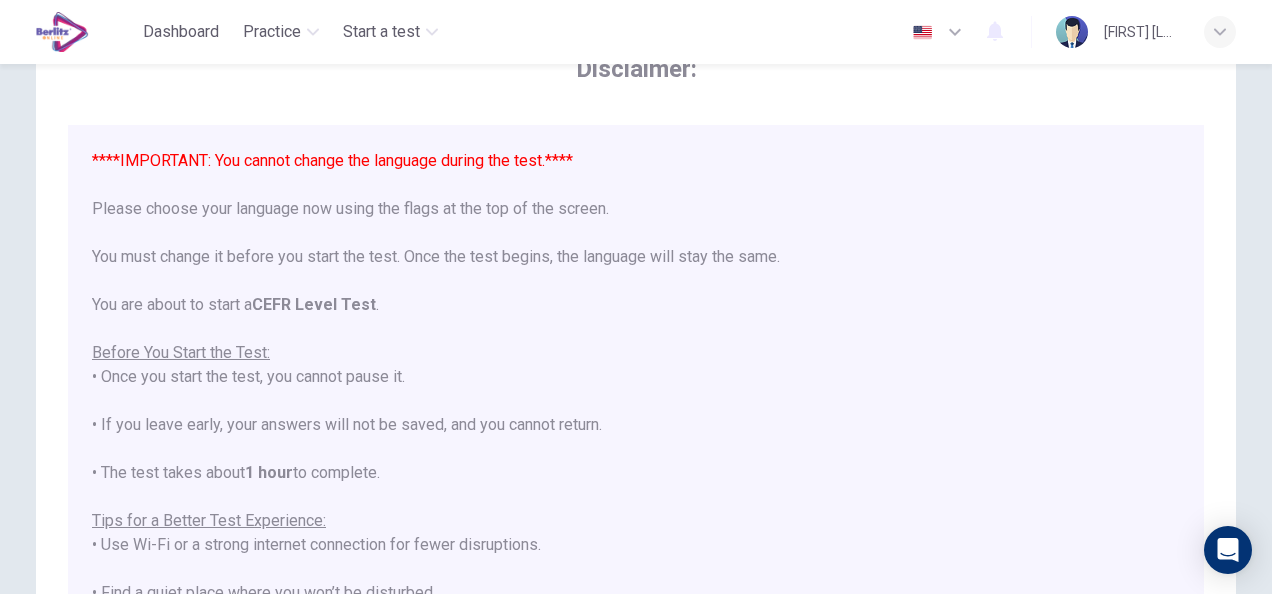 scroll, scrollTop: 93, scrollLeft: 0, axis: vertical 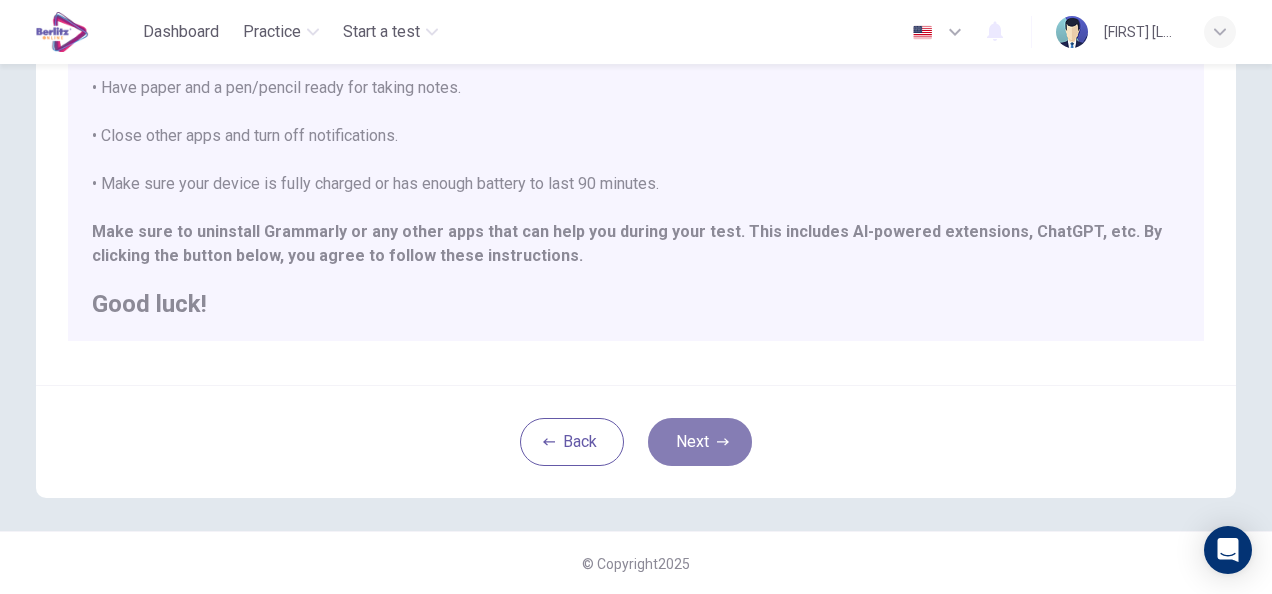 click on "Next" at bounding box center (700, 442) 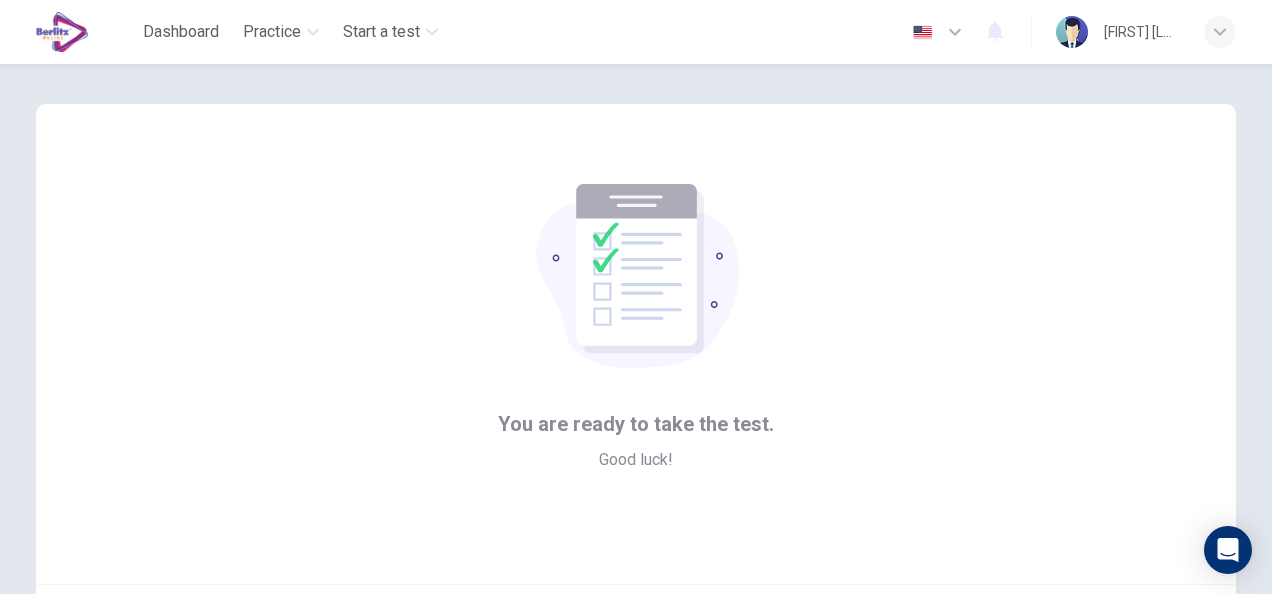 scroll, scrollTop: 86, scrollLeft: 0, axis: vertical 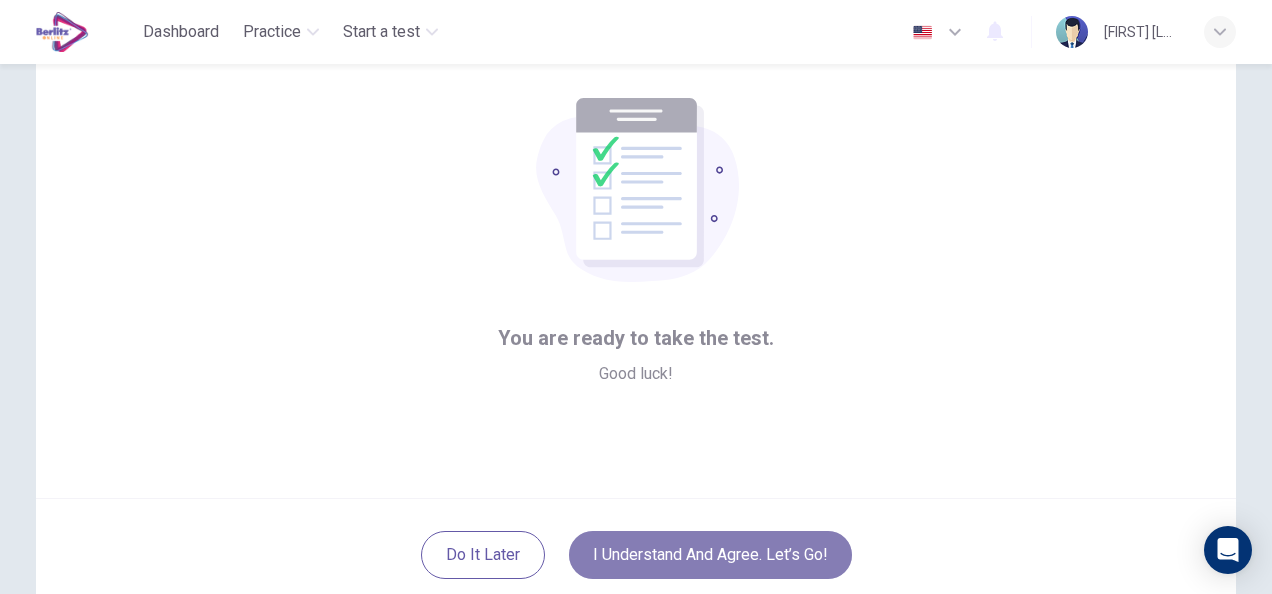 click on "I understand and agree. Let’s go!" at bounding box center (710, 555) 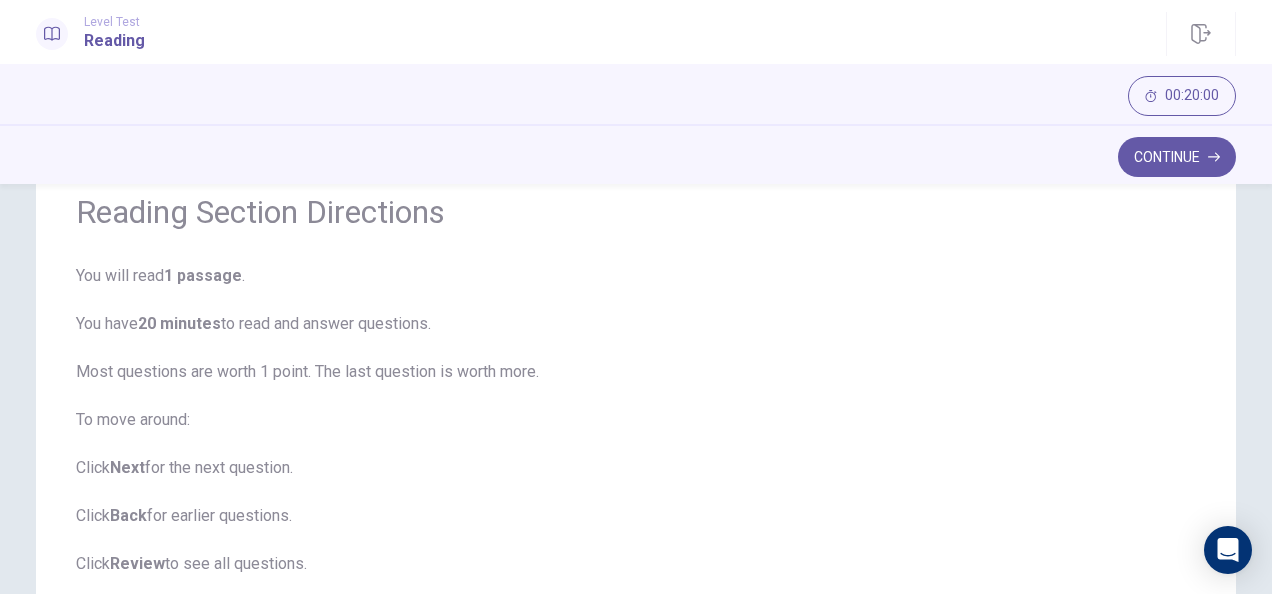 scroll, scrollTop: 58, scrollLeft: 0, axis: vertical 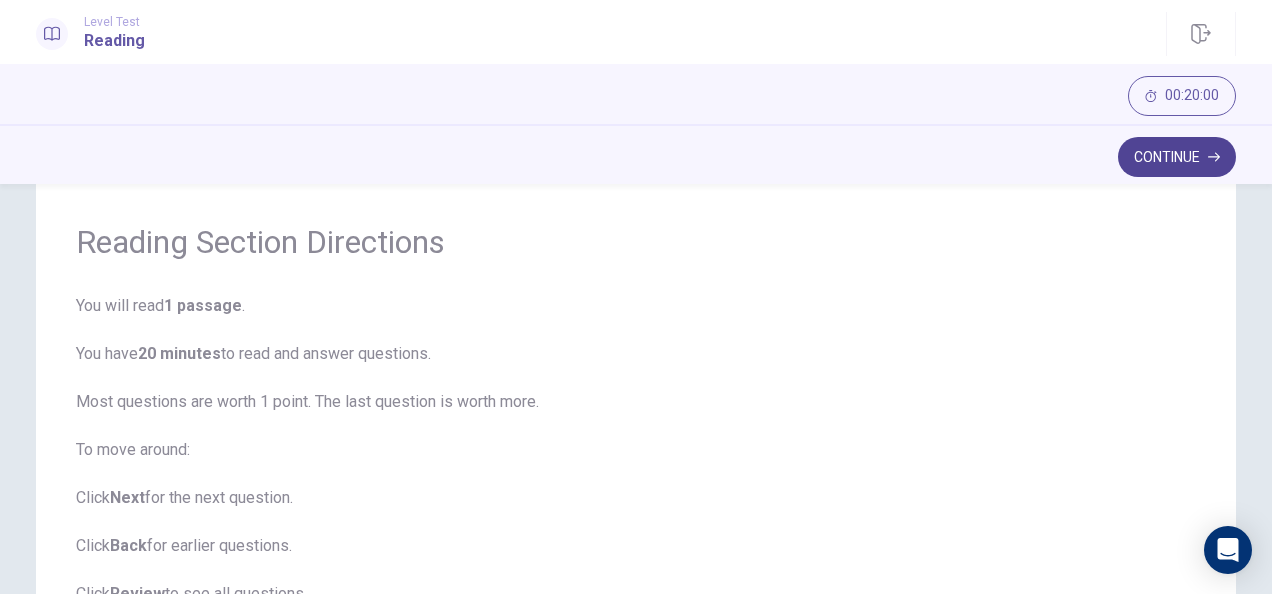 click on "Continue" at bounding box center [1177, 157] 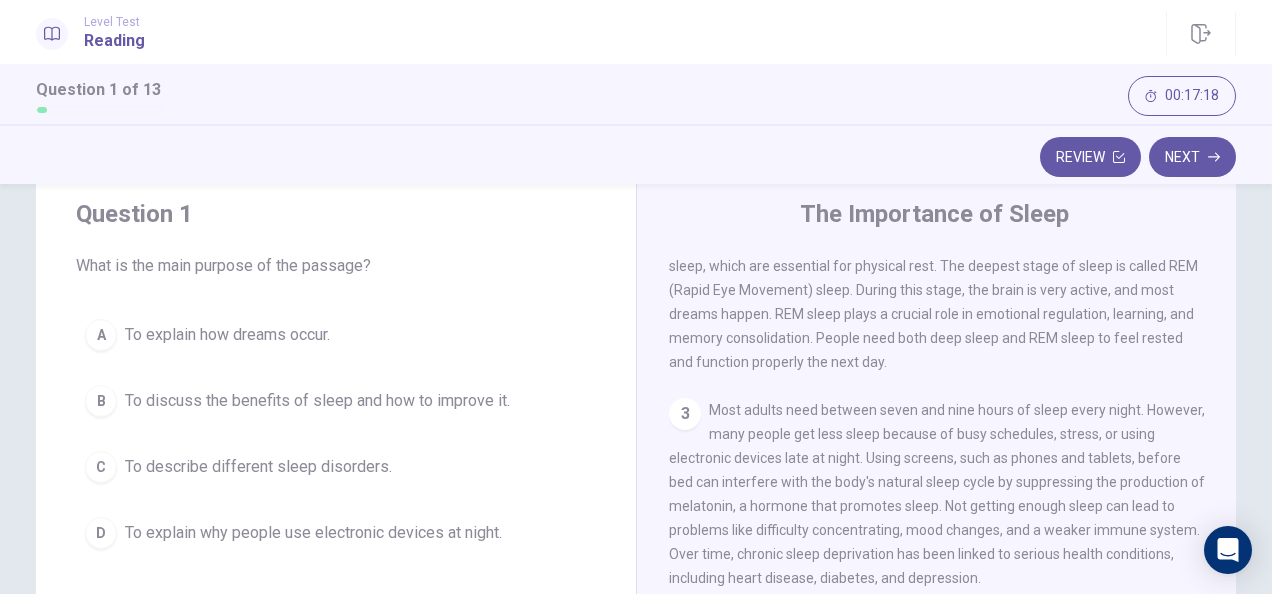 scroll, scrollTop: 260, scrollLeft: 0, axis: vertical 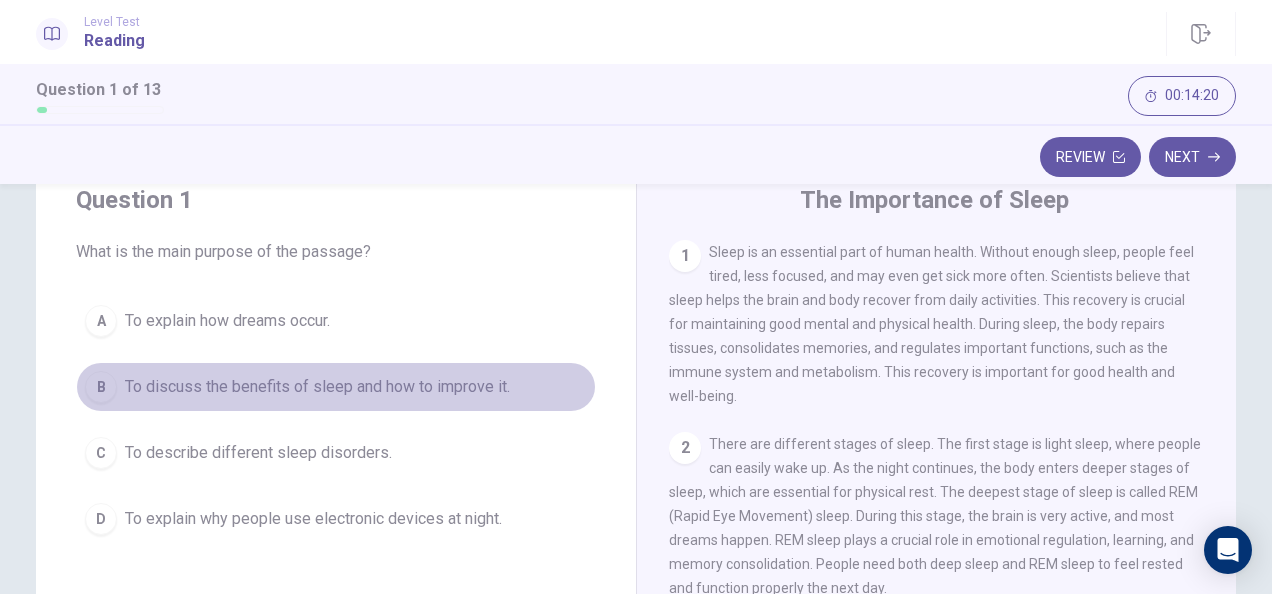 click on "B" at bounding box center [101, 387] 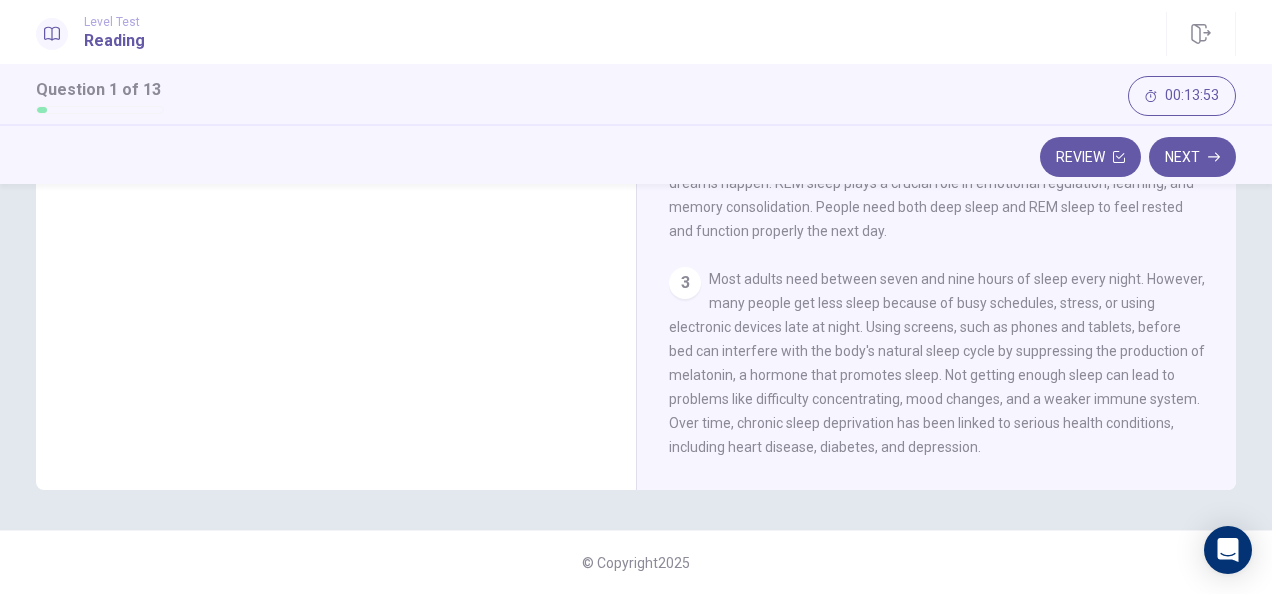 scroll, scrollTop: 0, scrollLeft: 0, axis: both 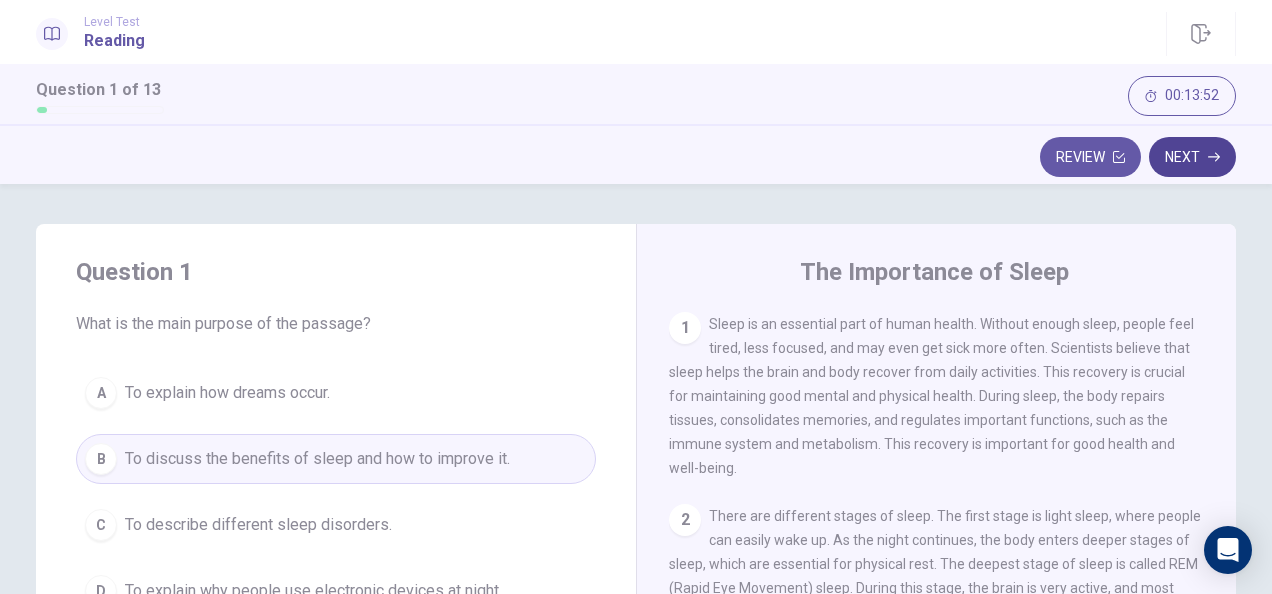 click on "Next" at bounding box center [1192, 157] 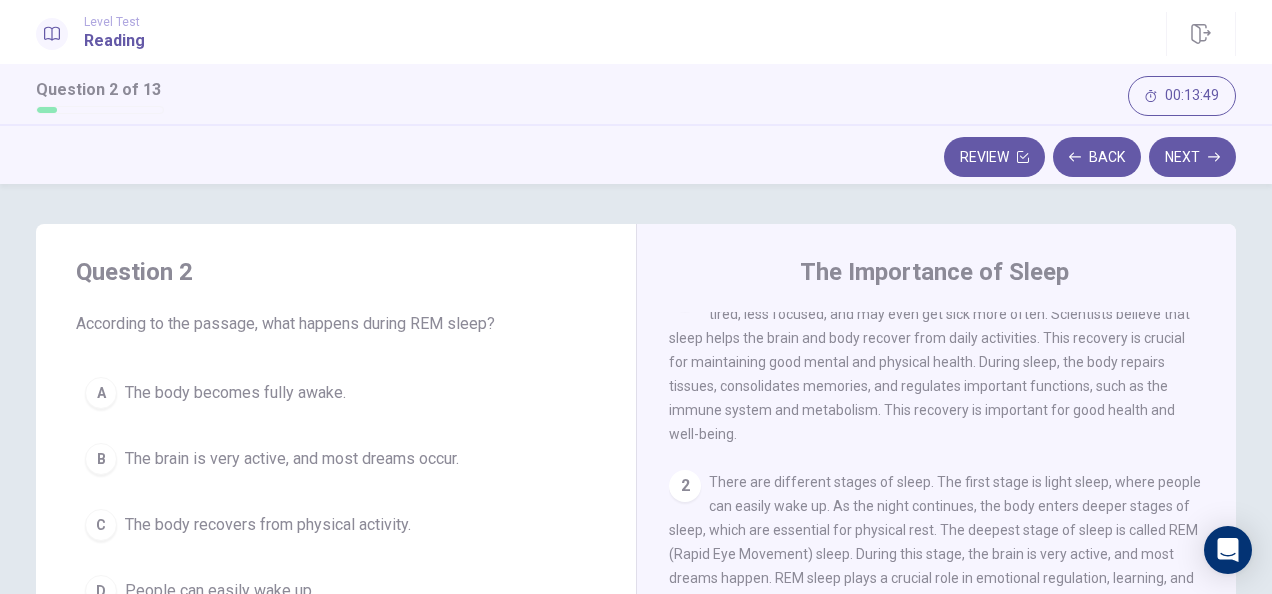 scroll, scrollTop: 0, scrollLeft: 0, axis: both 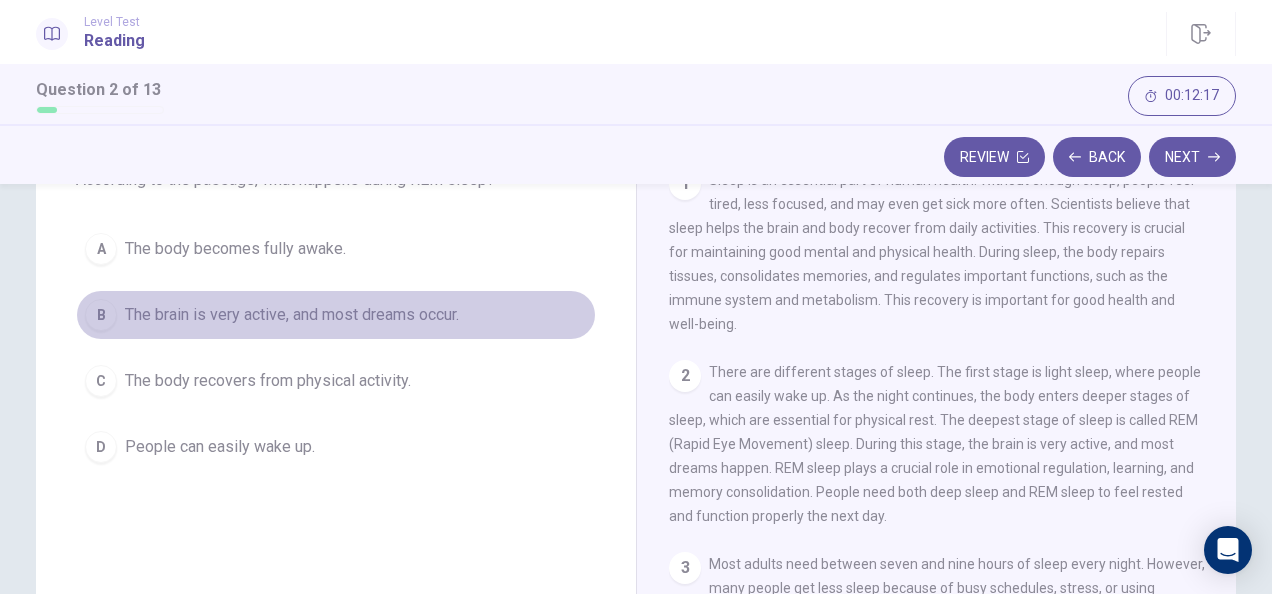 click on "B The brain is very active, and most dreams occur." at bounding box center (336, 315) 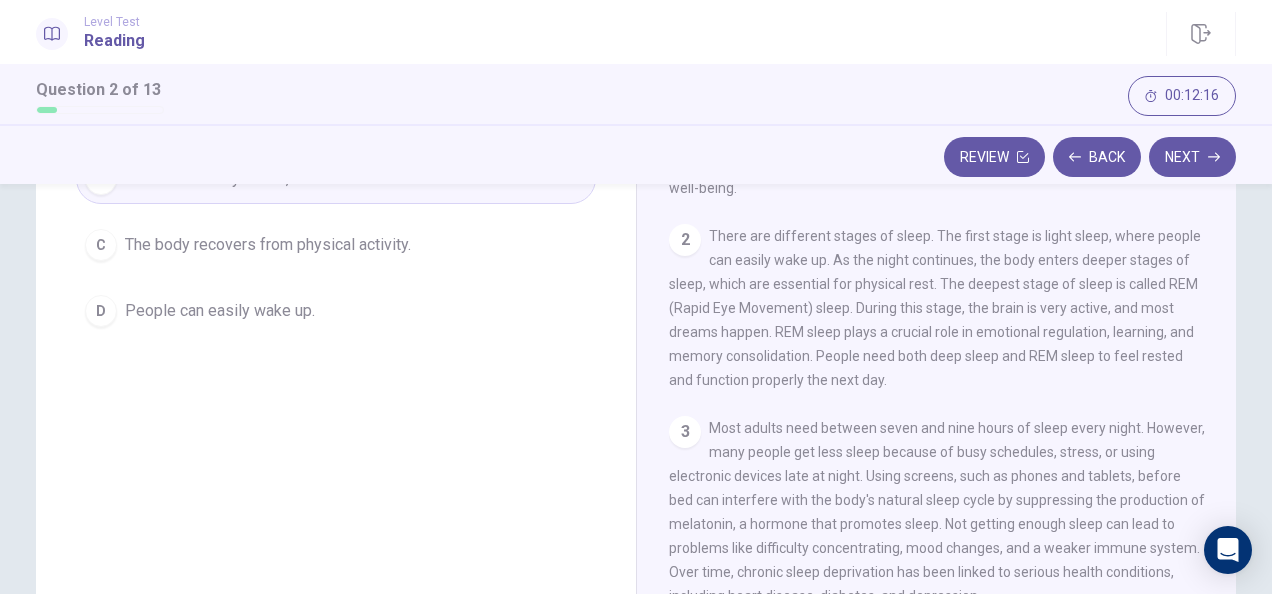 scroll, scrollTop: 326, scrollLeft: 0, axis: vertical 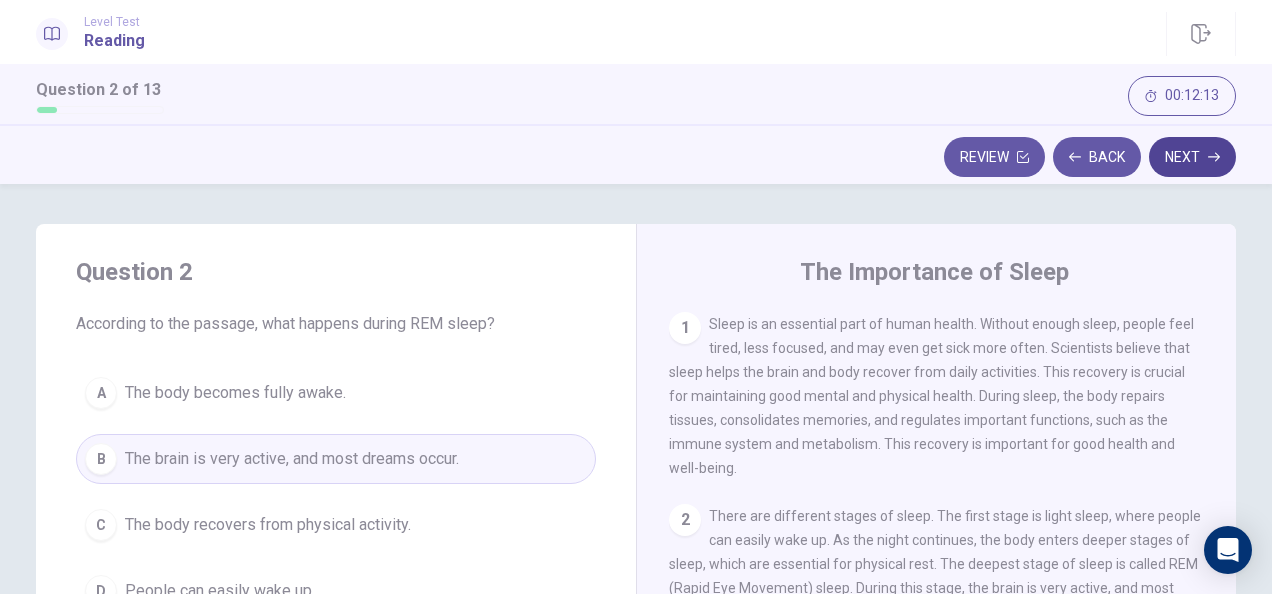 click on "Next" at bounding box center (1192, 157) 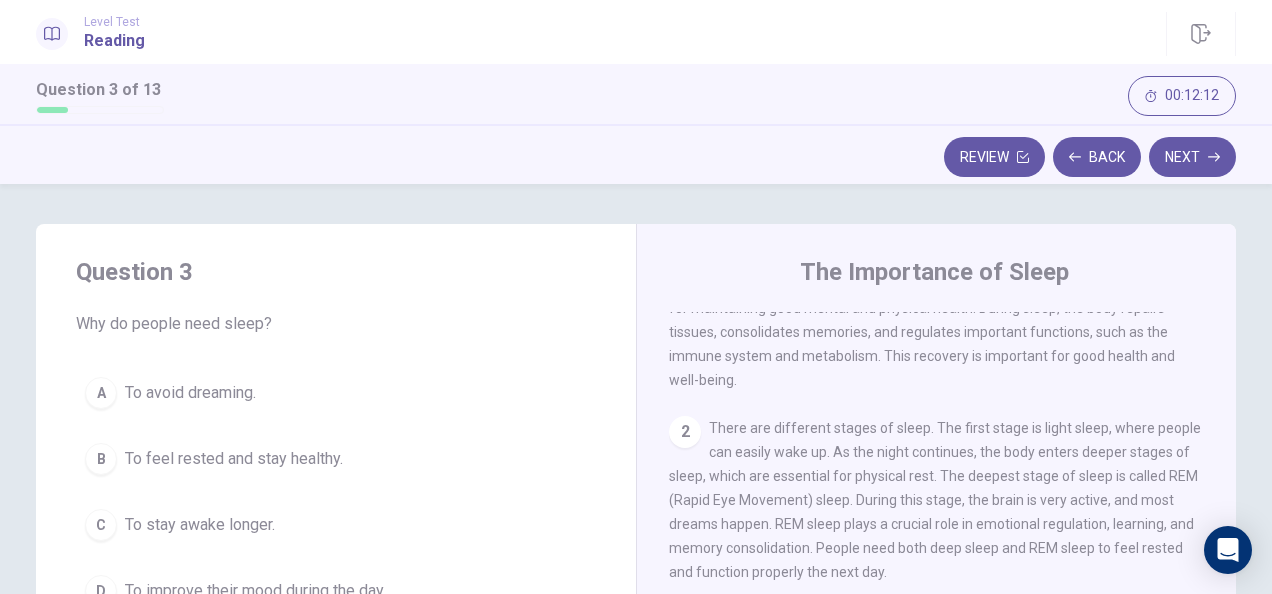 scroll, scrollTop: 0, scrollLeft: 0, axis: both 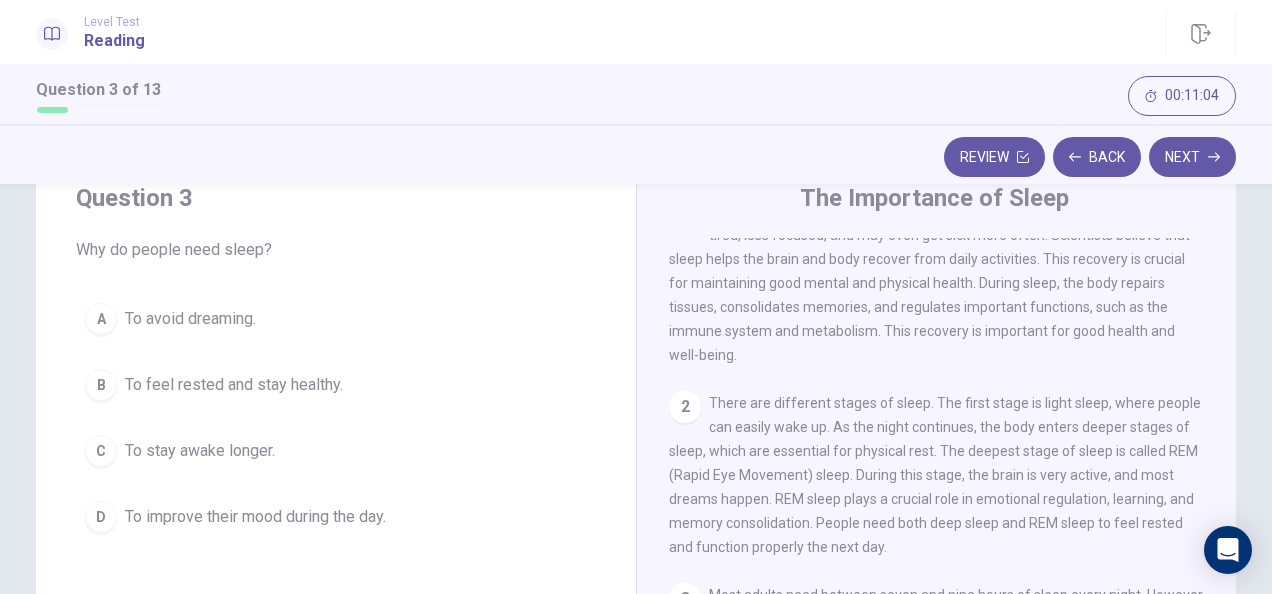 click on "To feel rested and stay healthy." at bounding box center [234, 385] 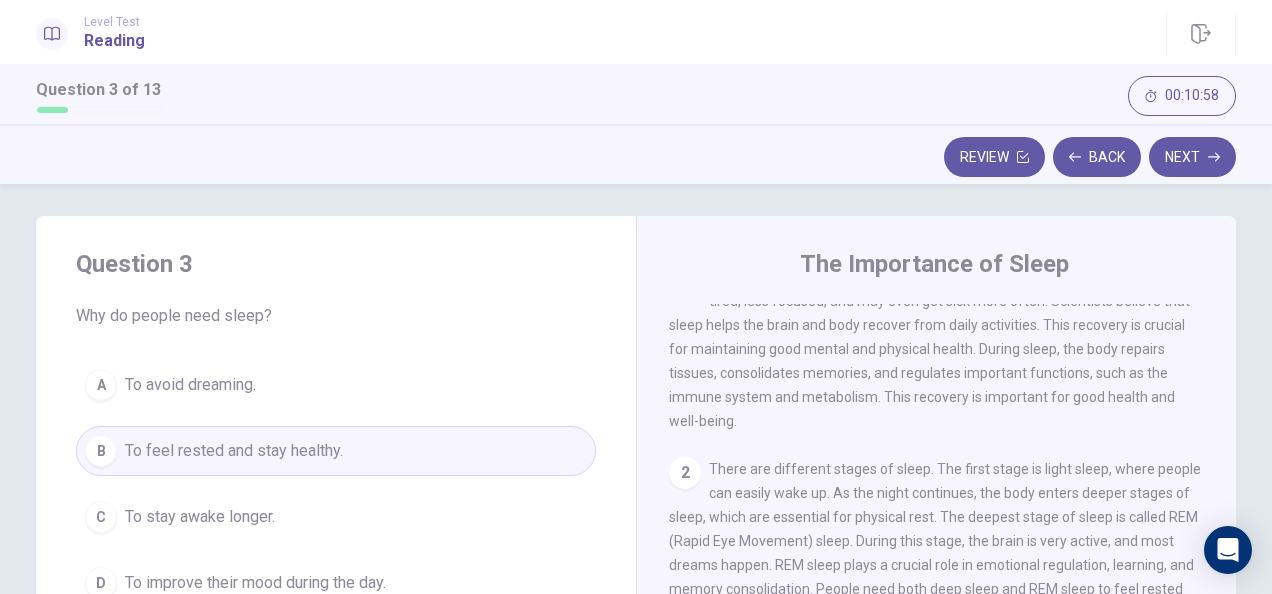 scroll, scrollTop: 0, scrollLeft: 0, axis: both 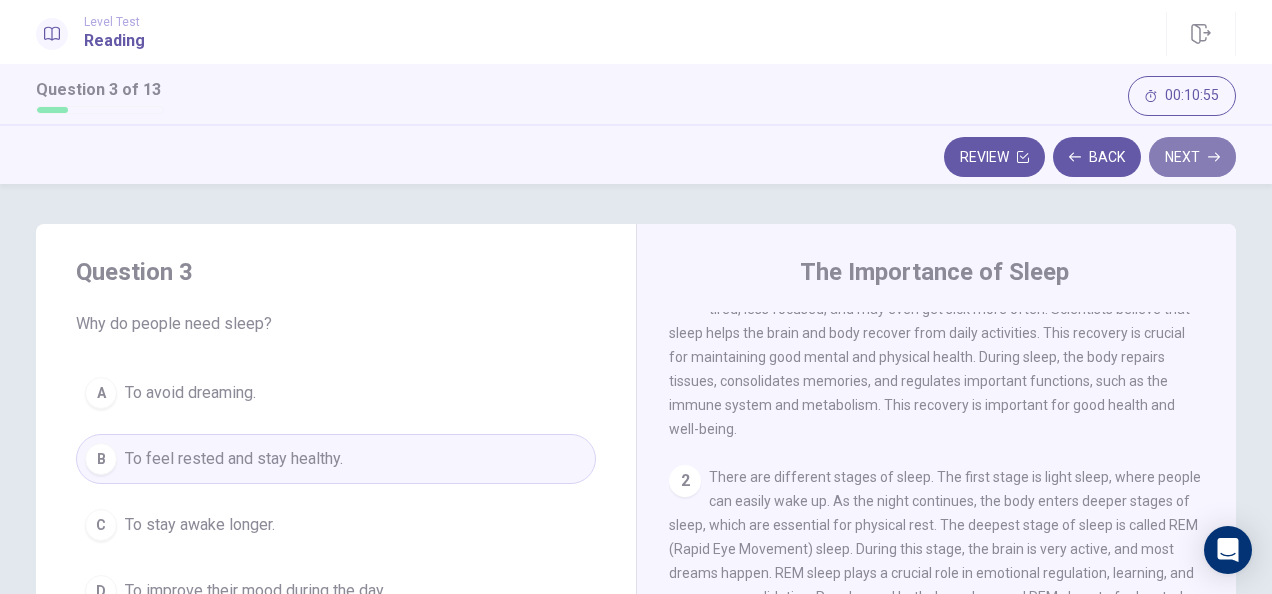 click on "Next" at bounding box center [1192, 157] 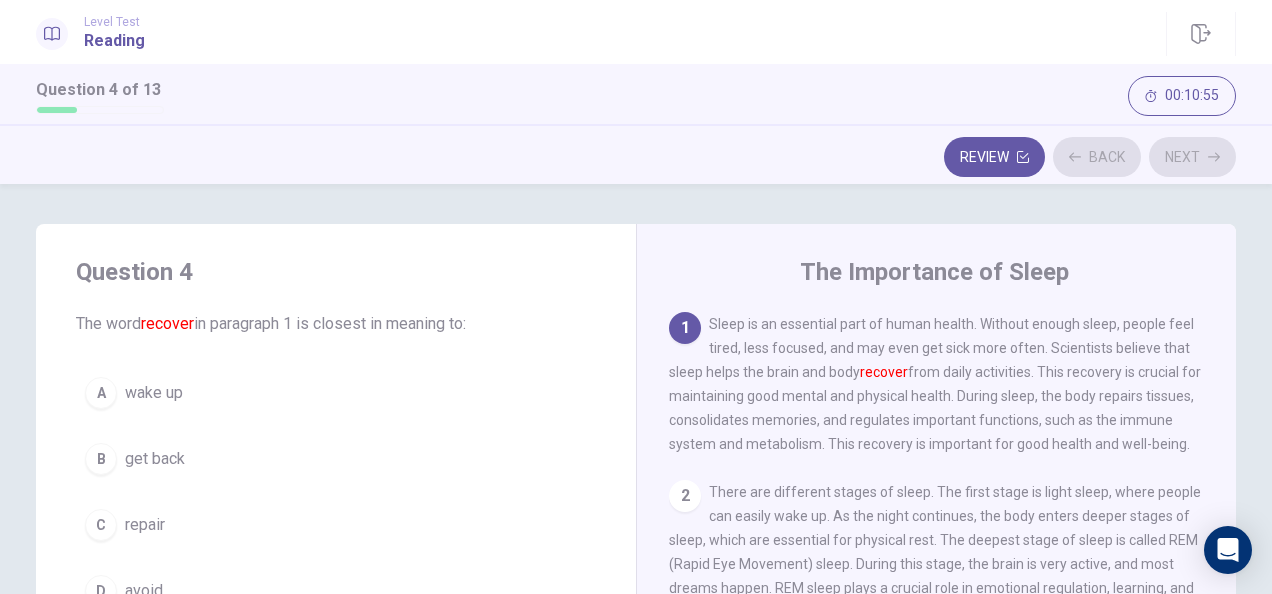 scroll, scrollTop: 0, scrollLeft: 0, axis: both 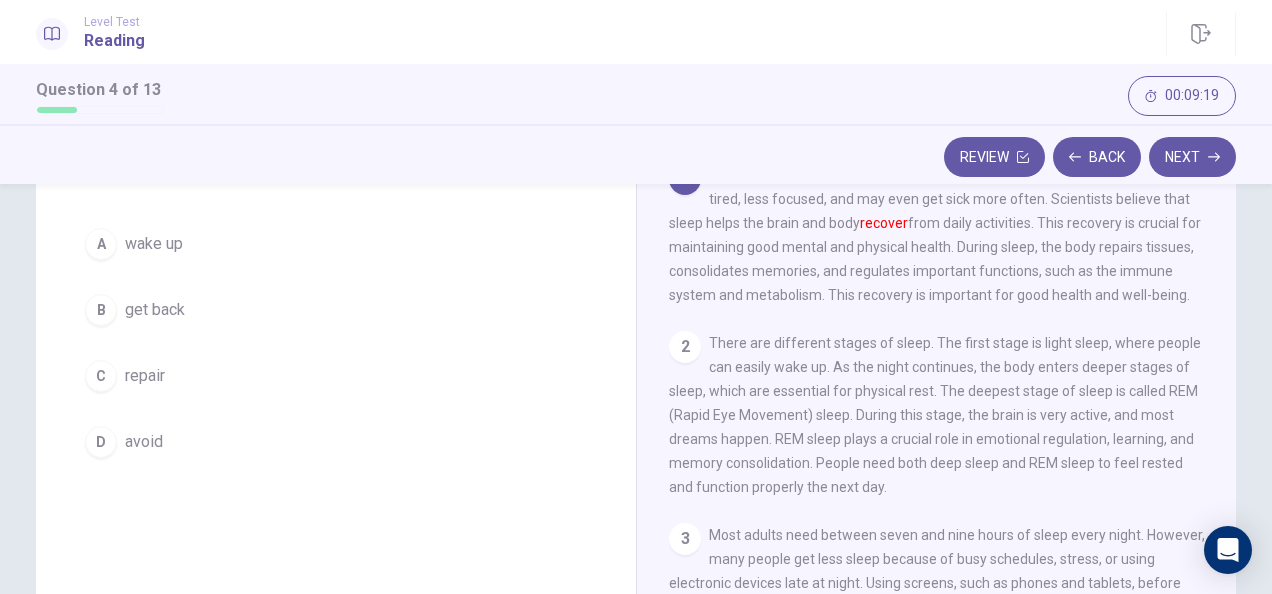 click on "C repair" at bounding box center (336, 376) 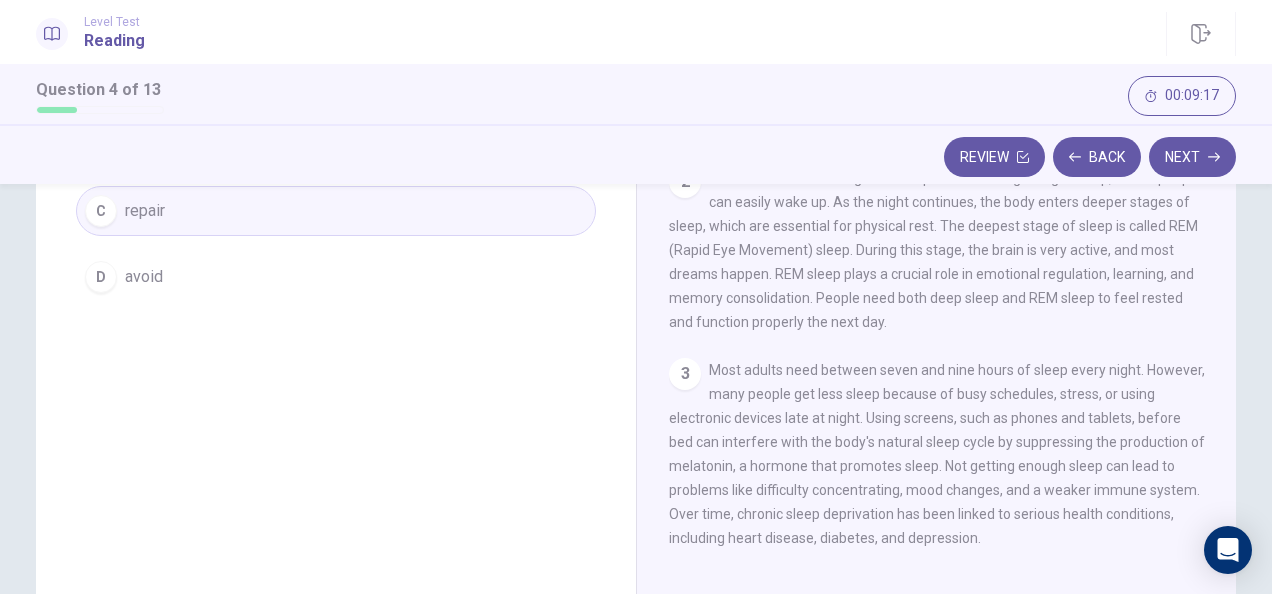 scroll, scrollTop: 429, scrollLeft: 0, axis: vertical 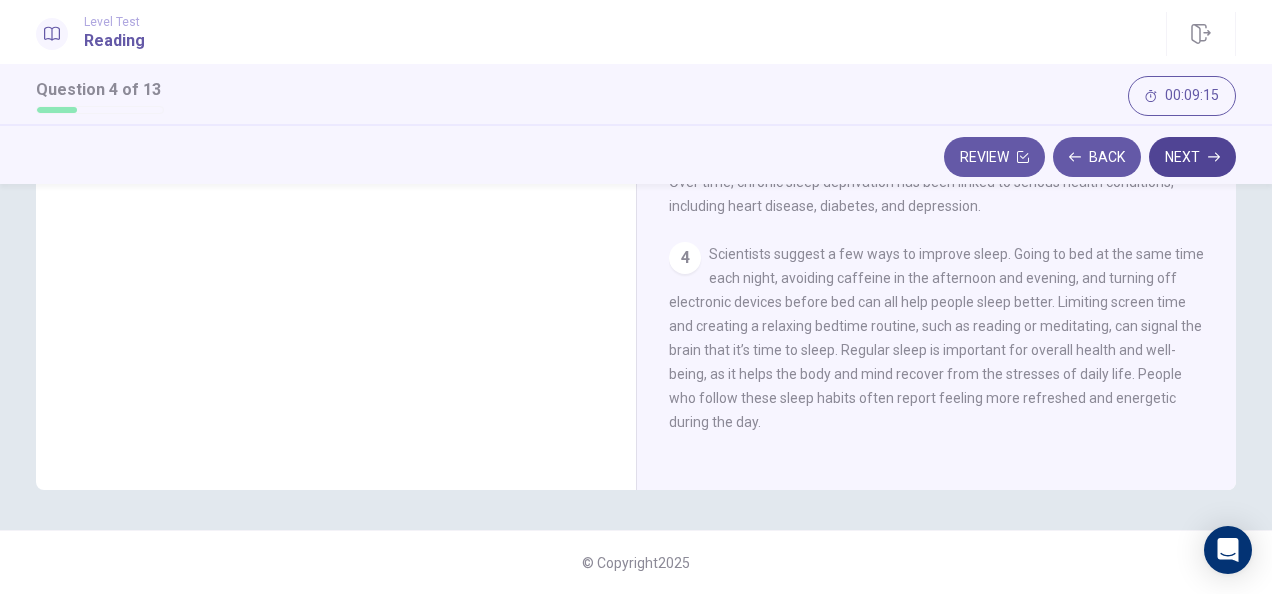click on "Next" at bounding box center [1192, 157] 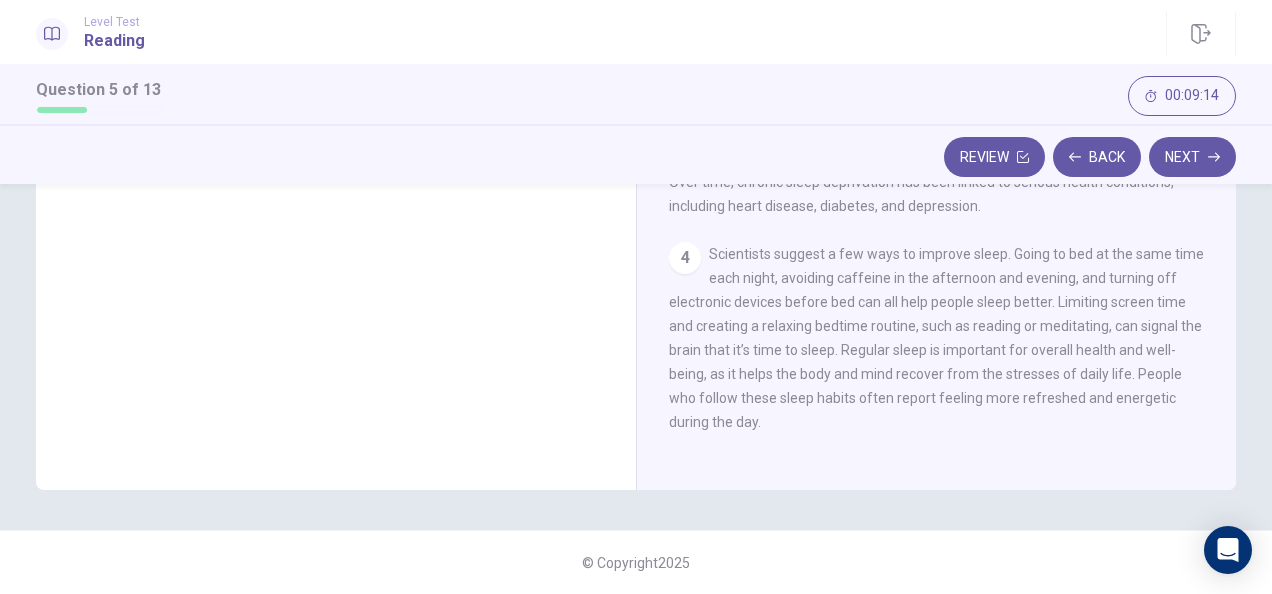scroll, scrollTop: 0, scrollLeft: 0, axis: both 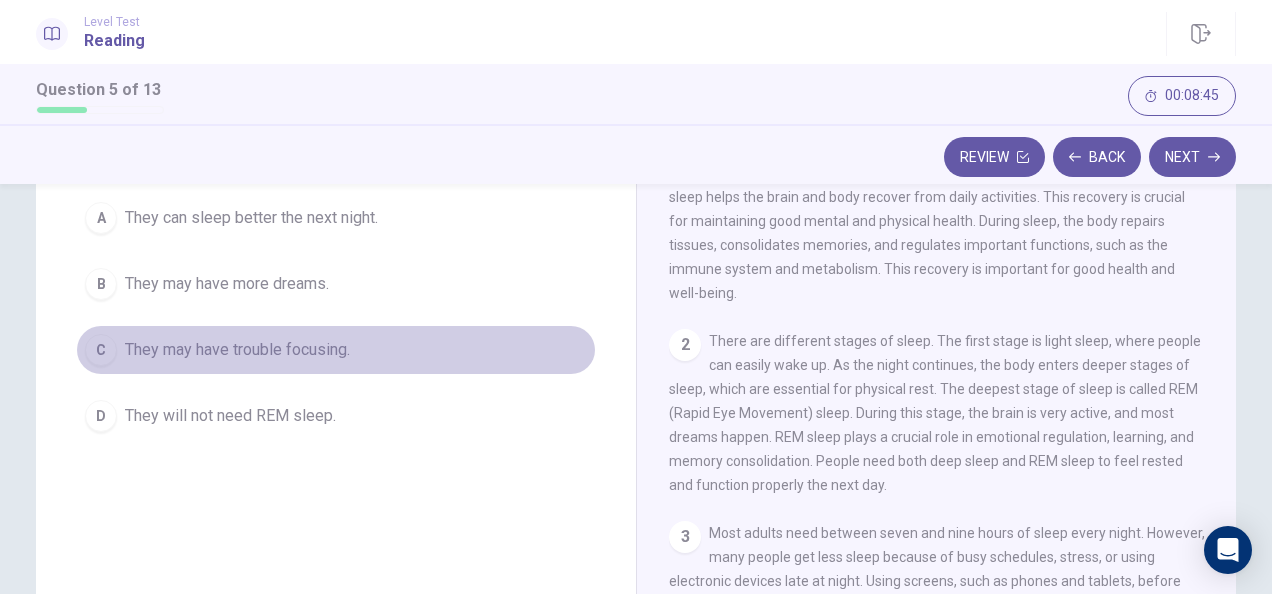 click on "C They may have trouble focusing." at bounding box center [336, 350] 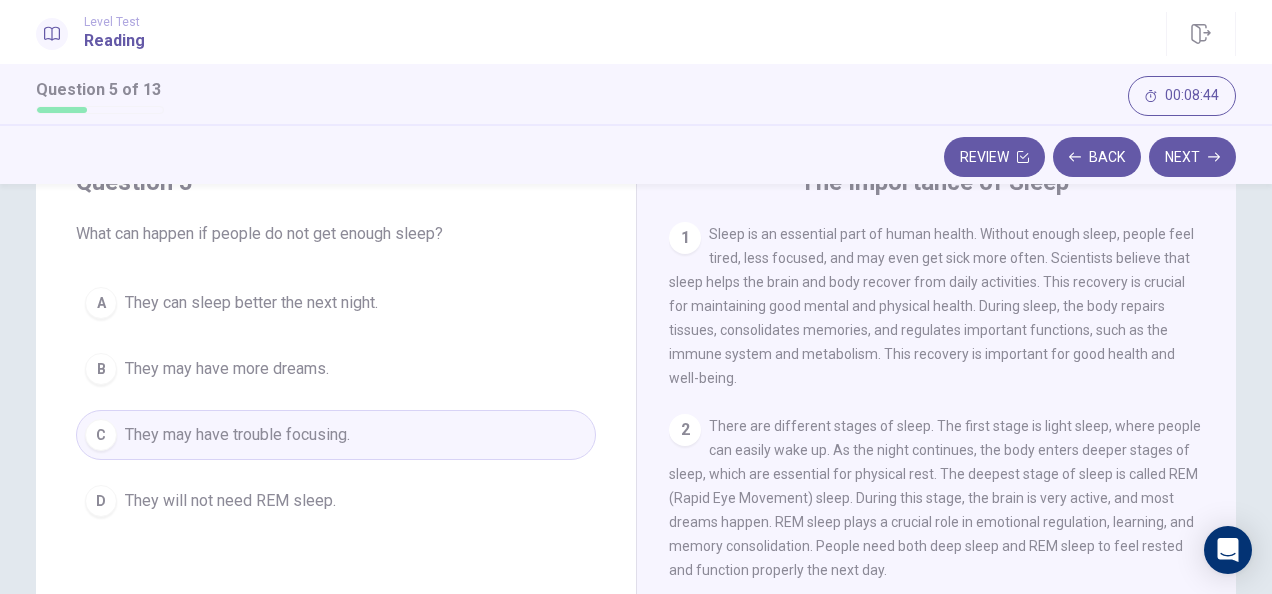 scroll, scrollTop: 147, scrollLeft: 0, axis: vertical 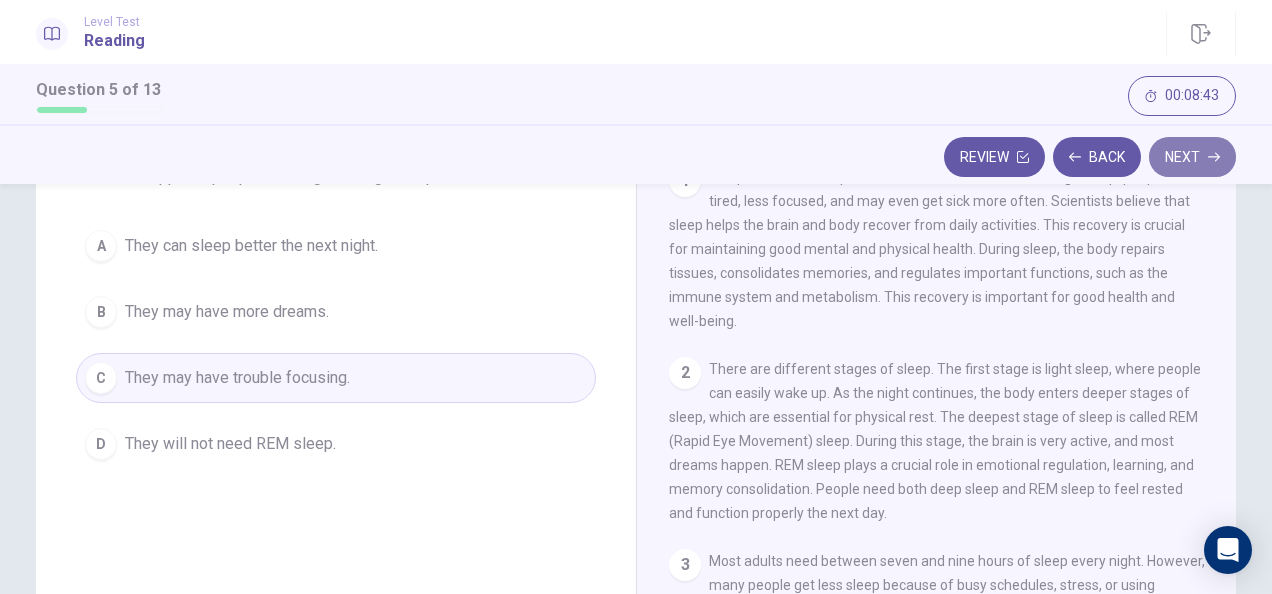 click on "Next" at bounding box center (1192, 157) 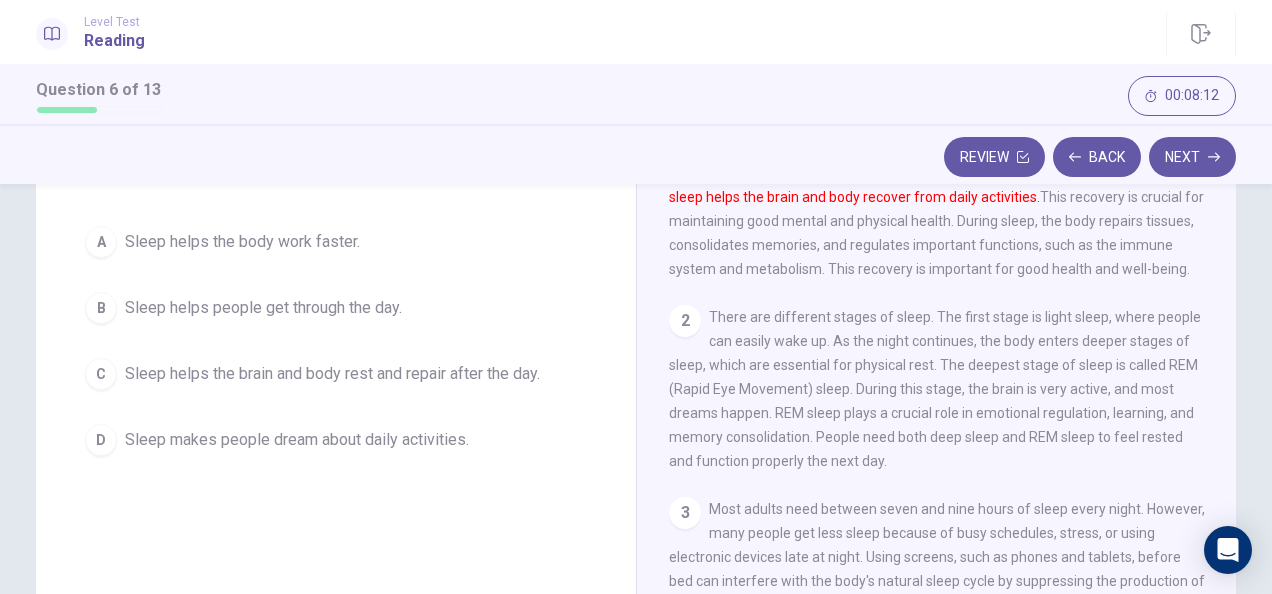 scroll, scrollTop: 176, scrollLeft: 0, axis: vertical 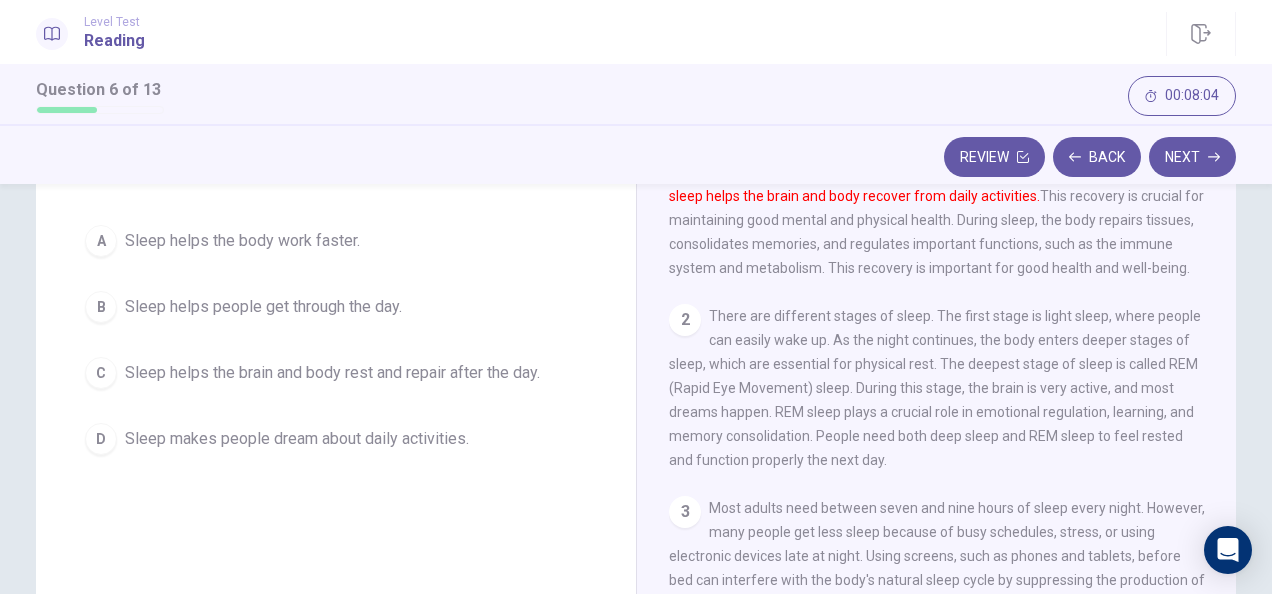 click on "Sleep helps the brain and body rest and repair after the day." at bounding box center (332, 373) 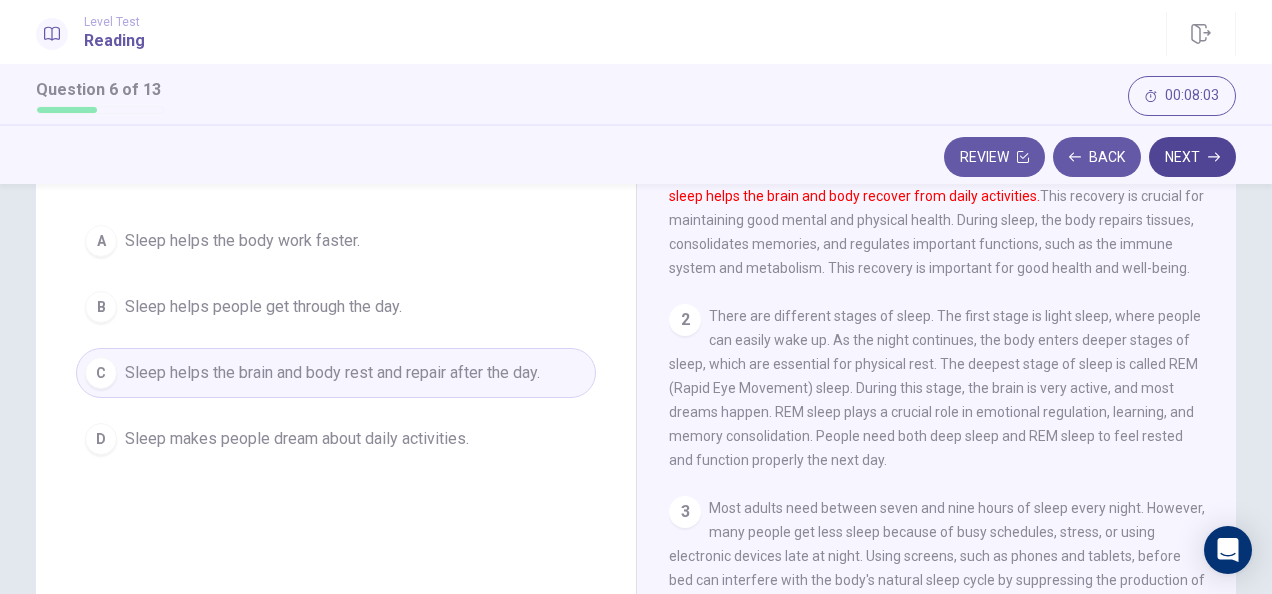 click on "Next" at bounding box center [1192, 157] 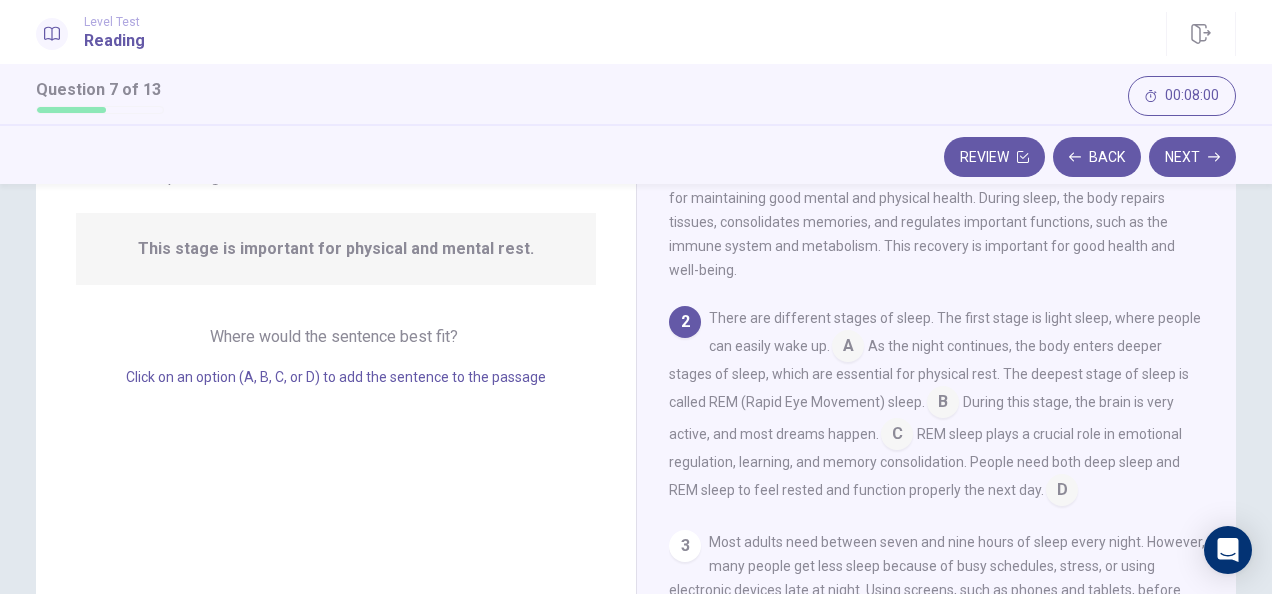 scroll, scrollTop: 0, scrollLeft: 0, axis: both 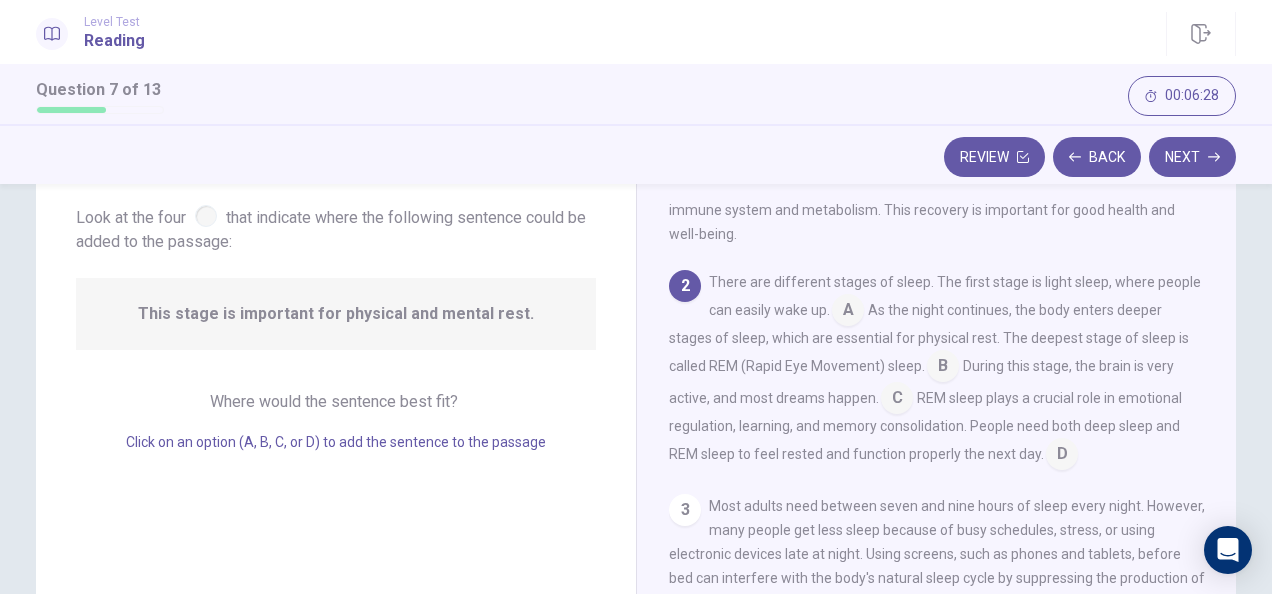 click at bounding box center (943, 368) 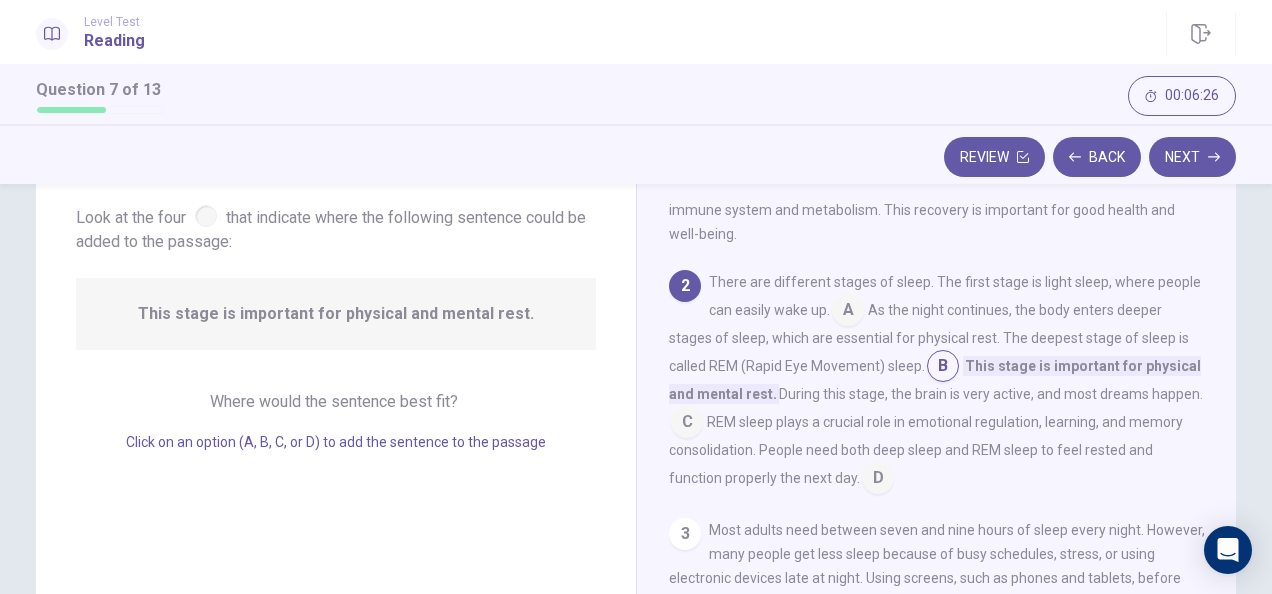 scroll, scrollTop: 48, scrollLeft: 0, axis: vertical 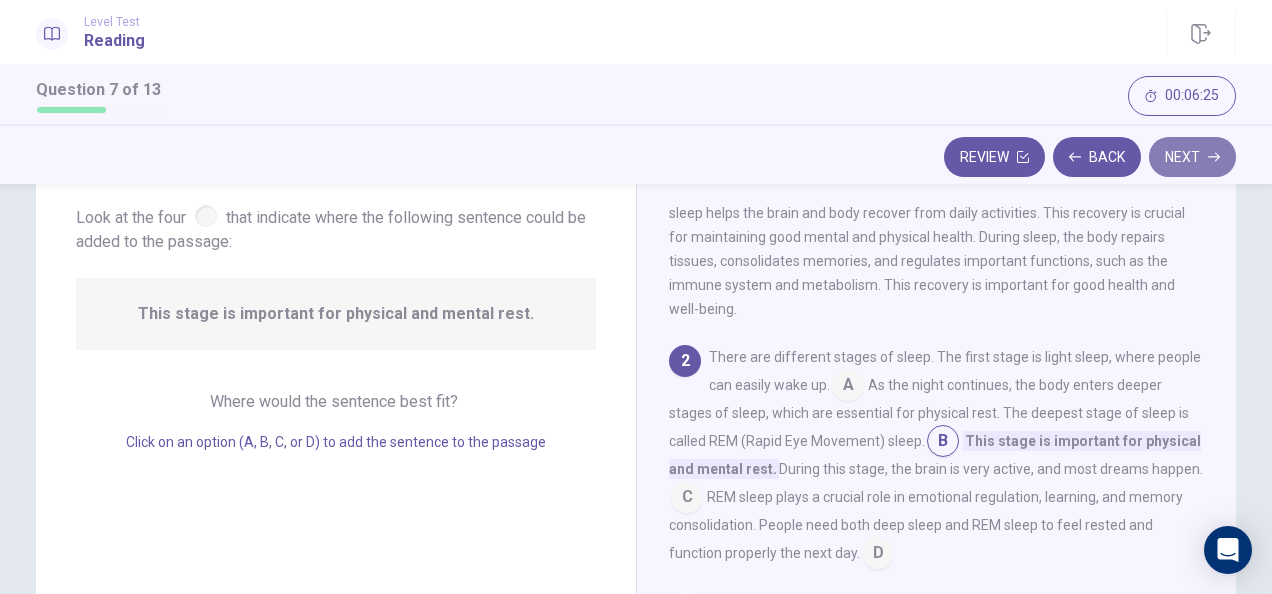 click on "Next" at bounding box center (1192, 157) 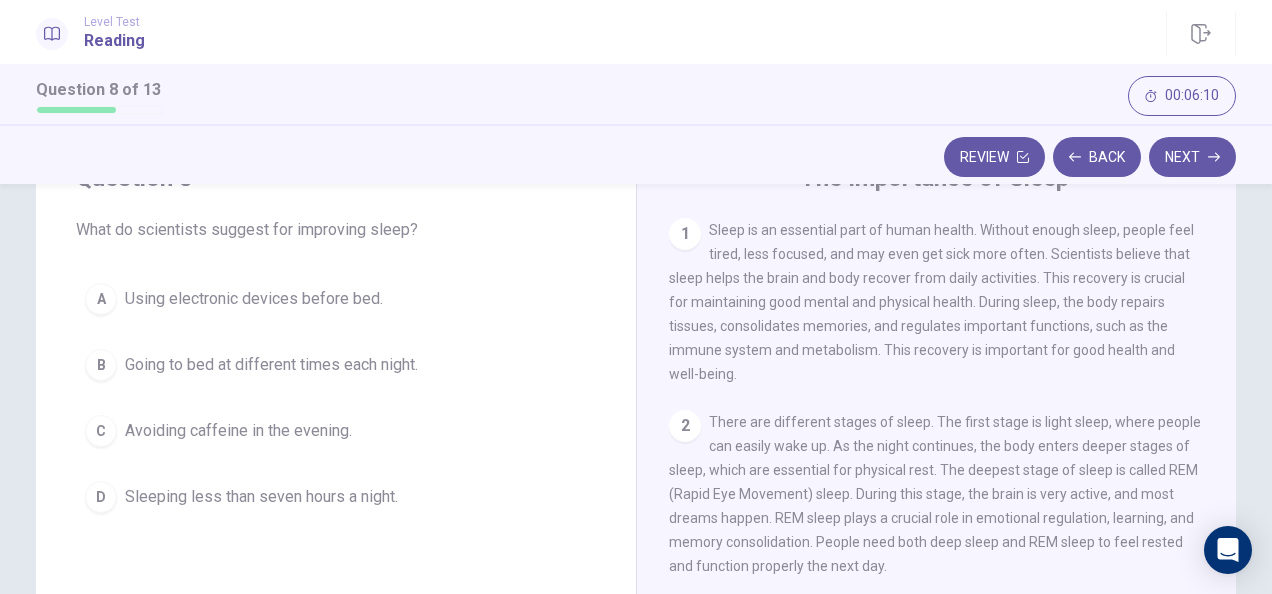 scroll, scrollTop: 0, scrollLeft: 0, axis: both 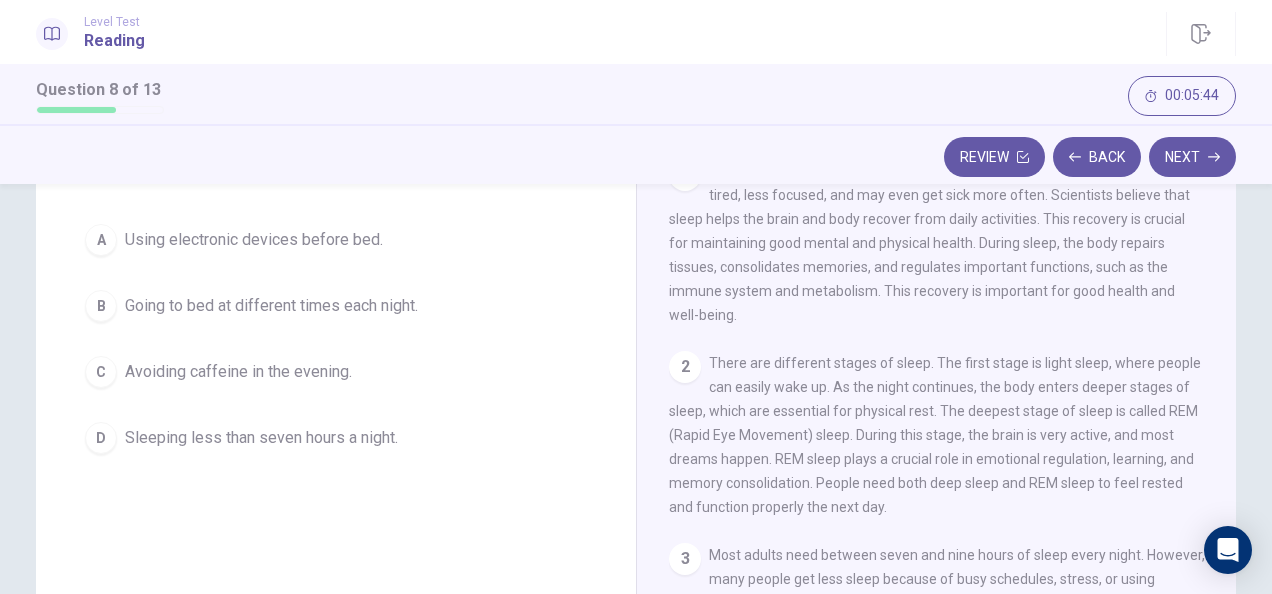 click on "Sleeping less than seven hours a night." at bounding box center (261, 438) 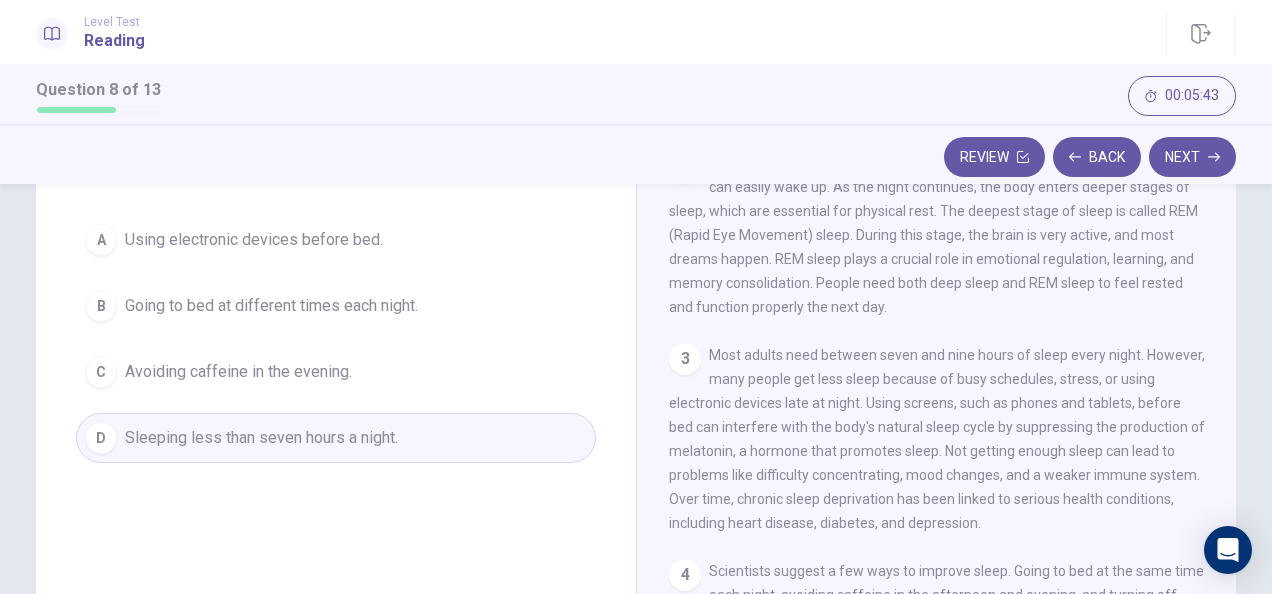 scroll, scrollTop: 0, scrollLeft: 0, axis: both 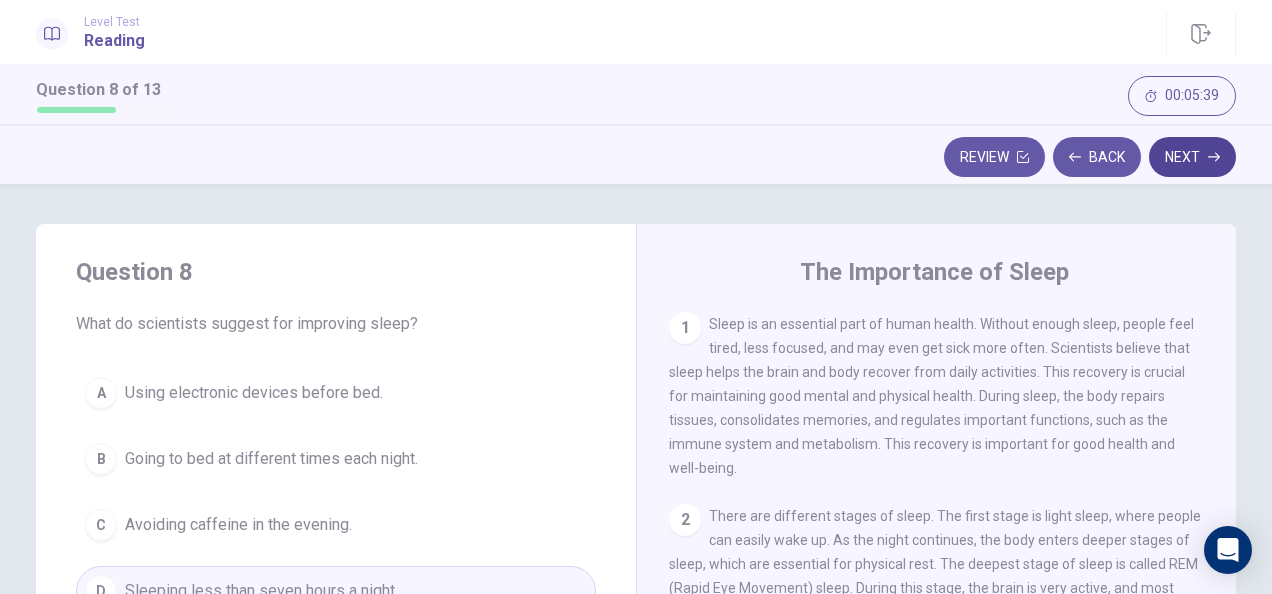 click on "Next" at bounding box center [1192, 157] 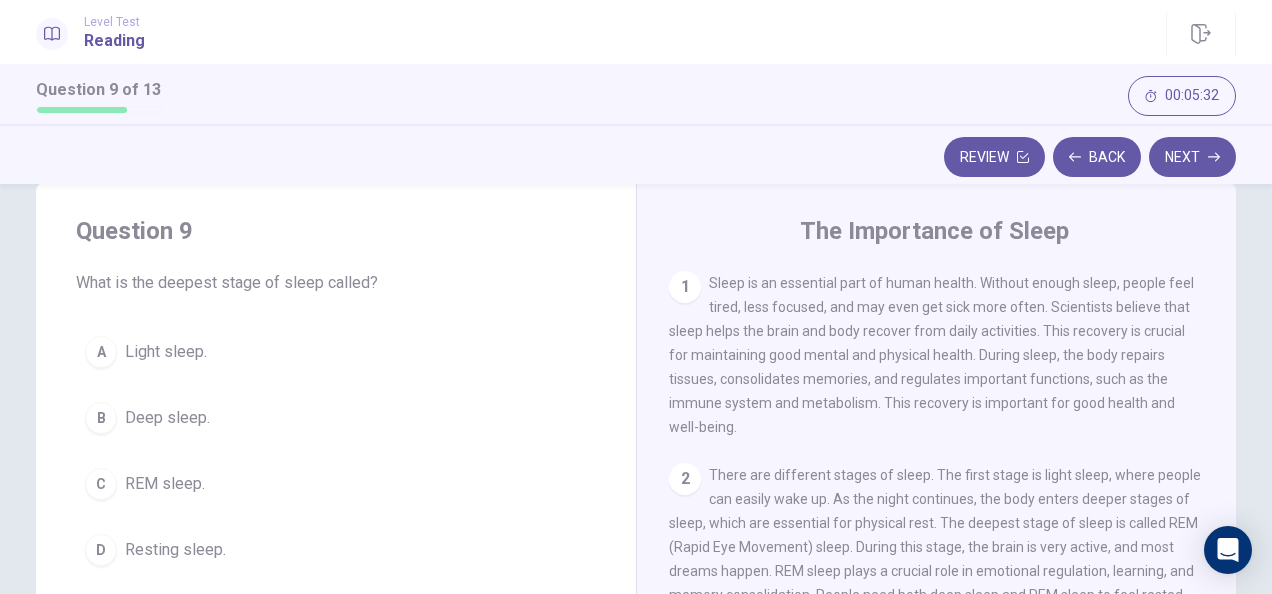scroll, scrollTop: 42, scrollLeft: 0, axis: vertical 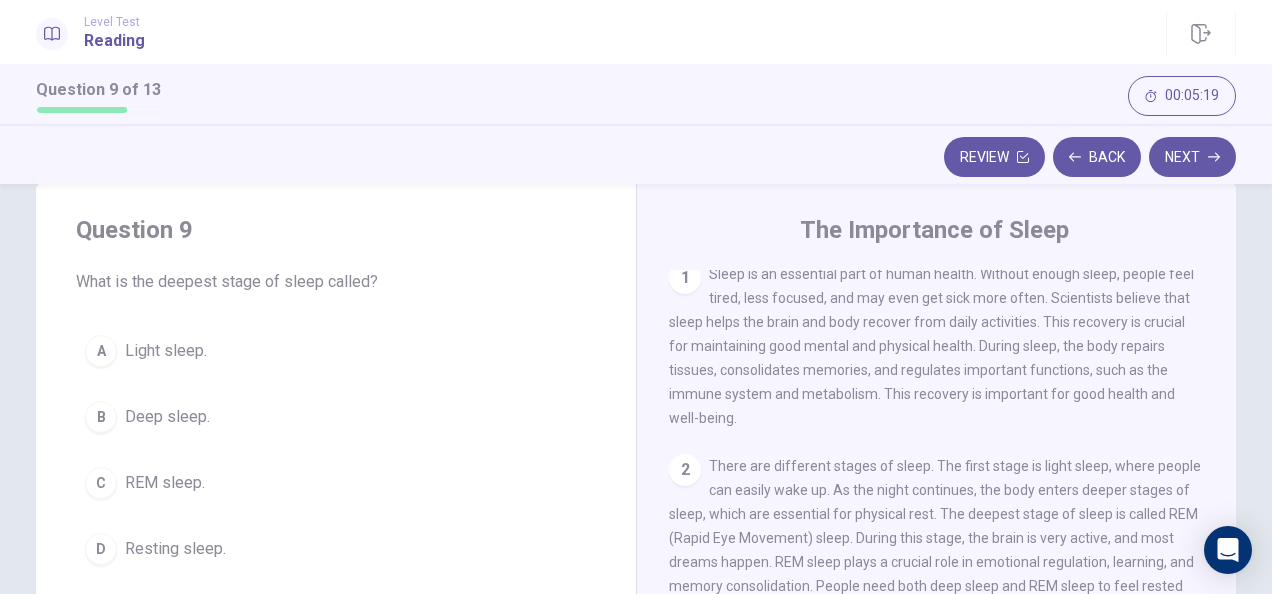 click on "REM sleep." at bounding box center (165, 483) 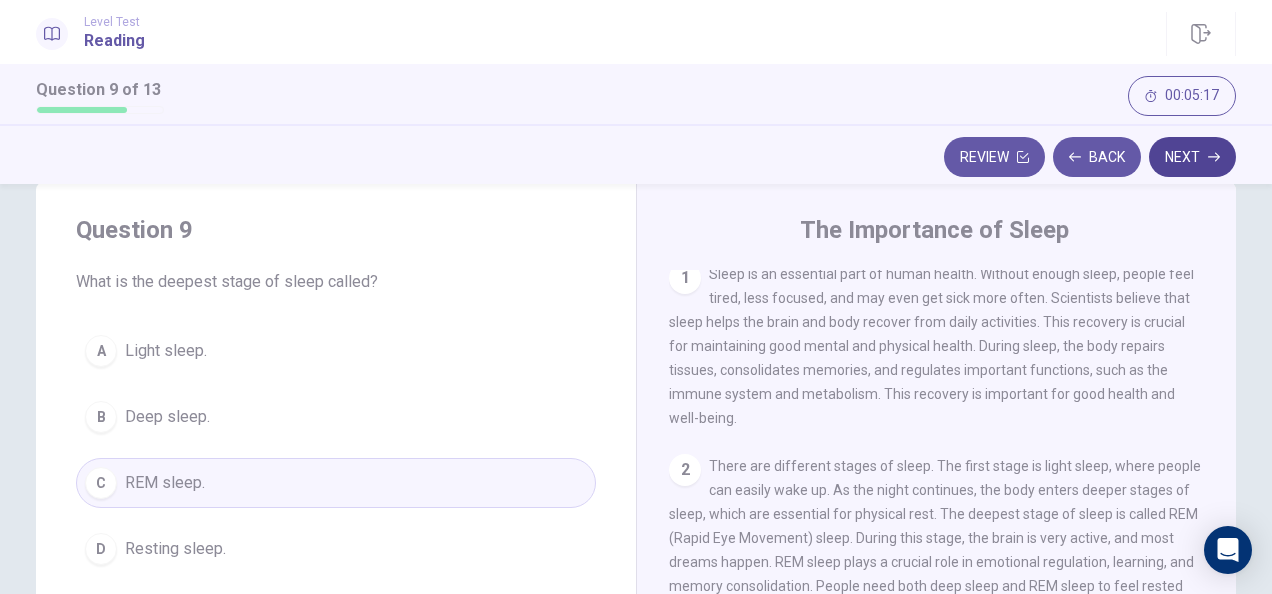 click on "Next" at bounding box center (1192, 157) 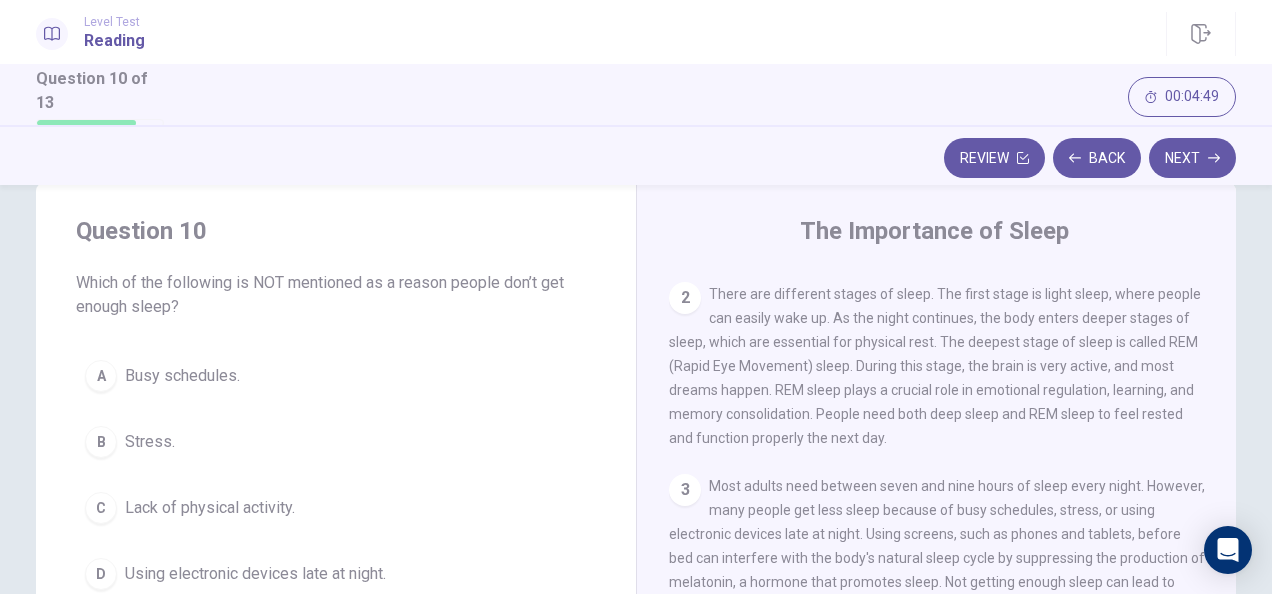 scroll, scrollTop: 260, scrollLeft: 0, axis: vertical 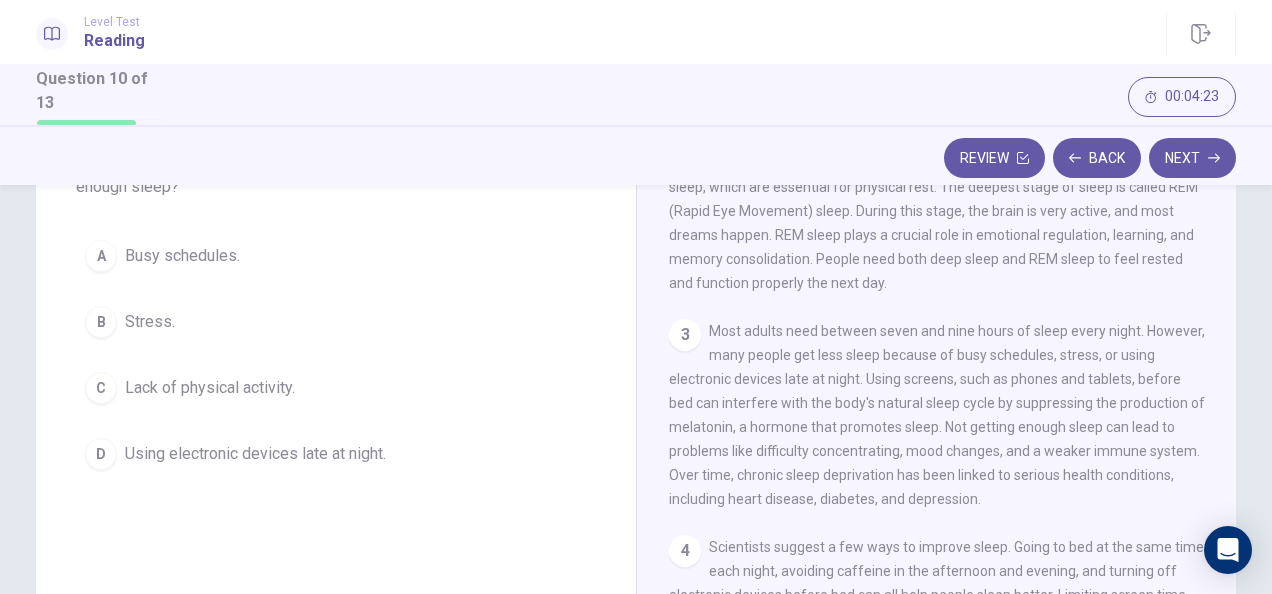click on "Lack of physical activity." at bounding box center [210, 388] 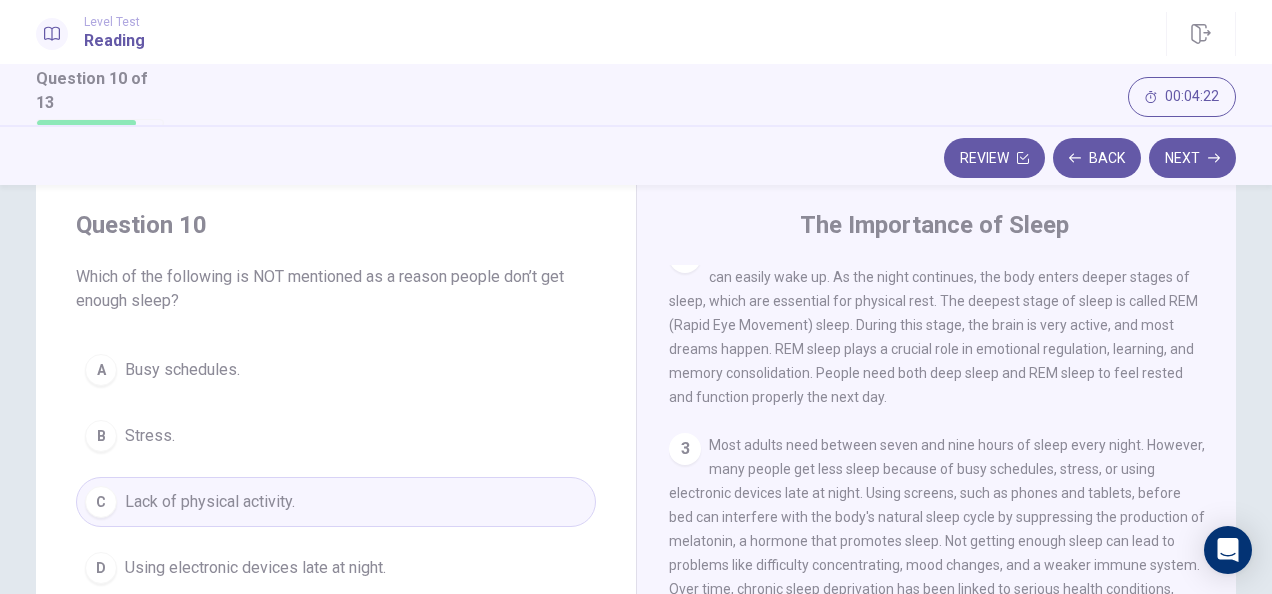 scroll, scrollTop: 36, scrollLeft: 0, axis: vertical 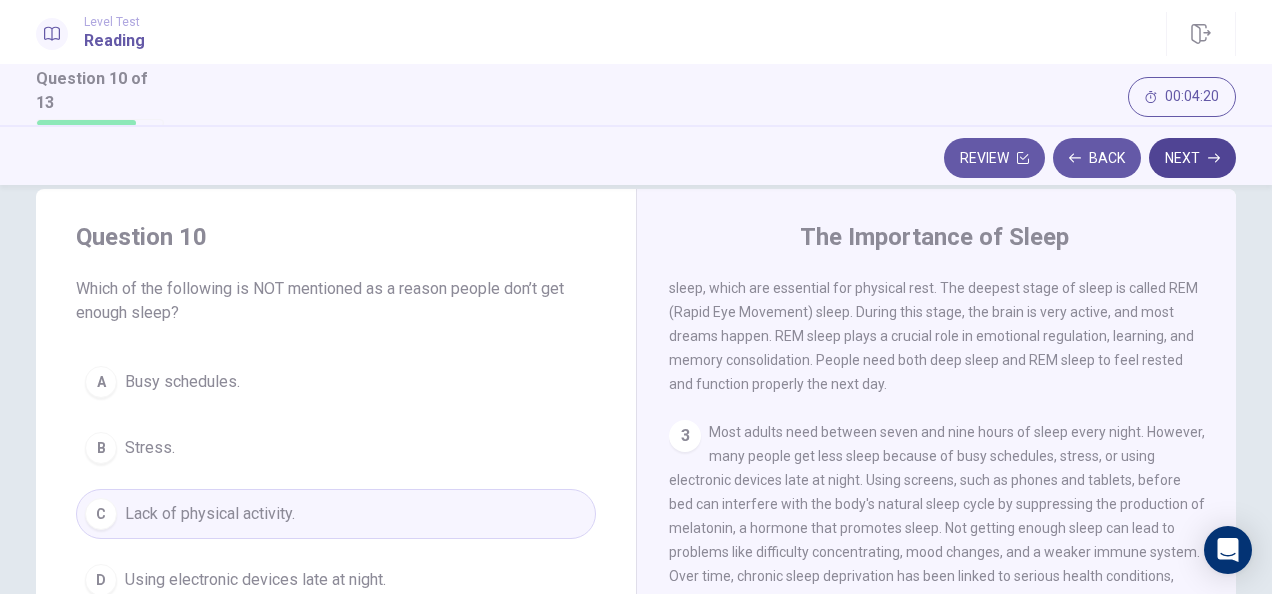 click on "Next" at bounding box center [1192, 158] 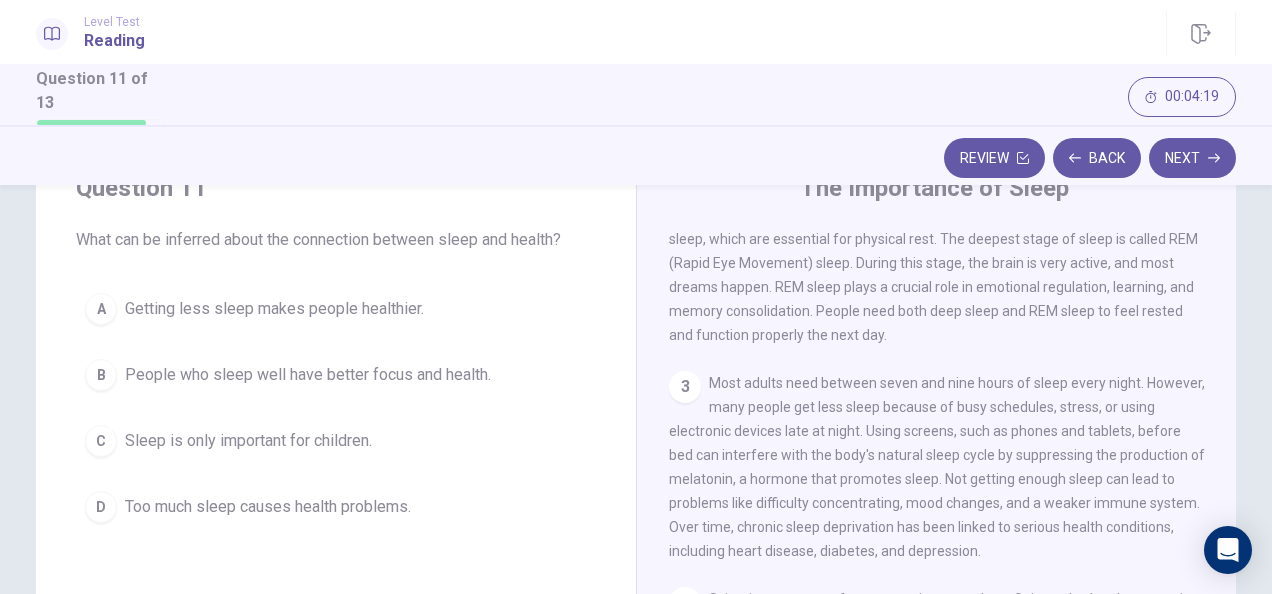 scroll, scrollTop: 86, scrollLeft: 0, axis: vertical 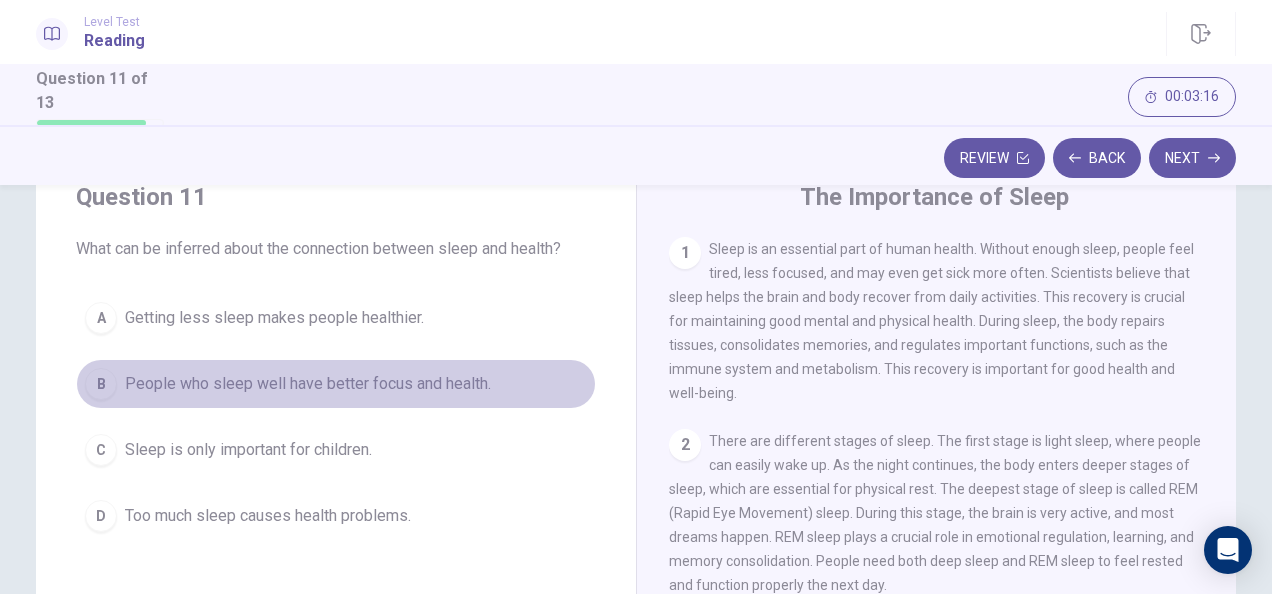 click on "People who sleep well have better focus and health." at bounding box center [308, 384] 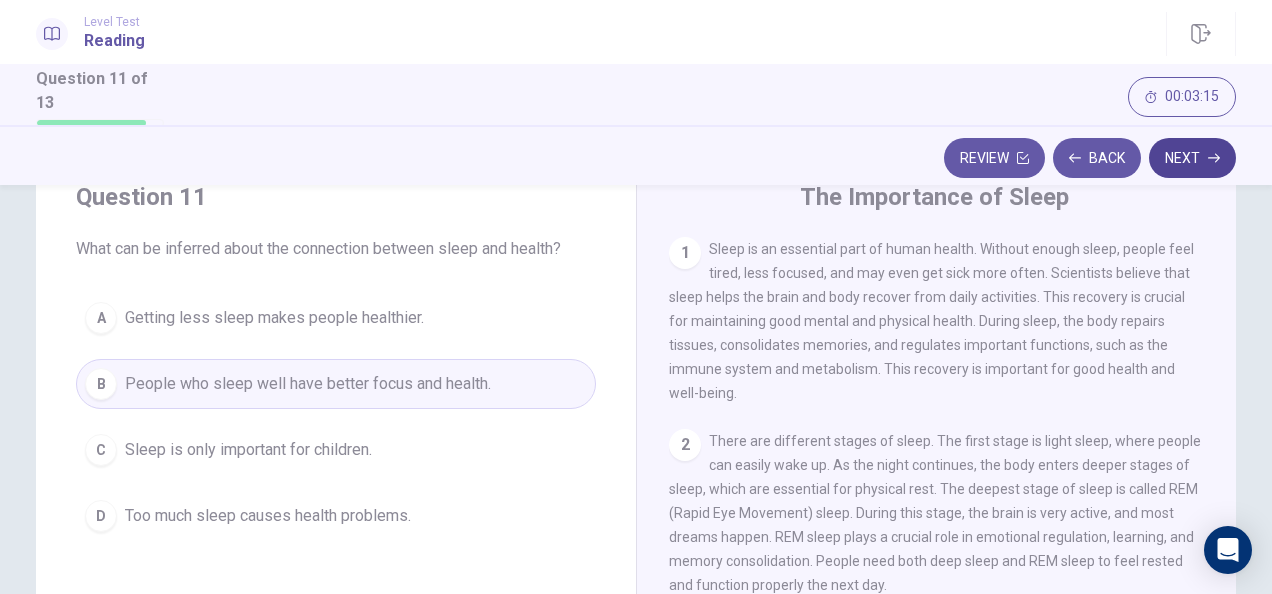 click on "Next" at bounding box center (1192, 158) 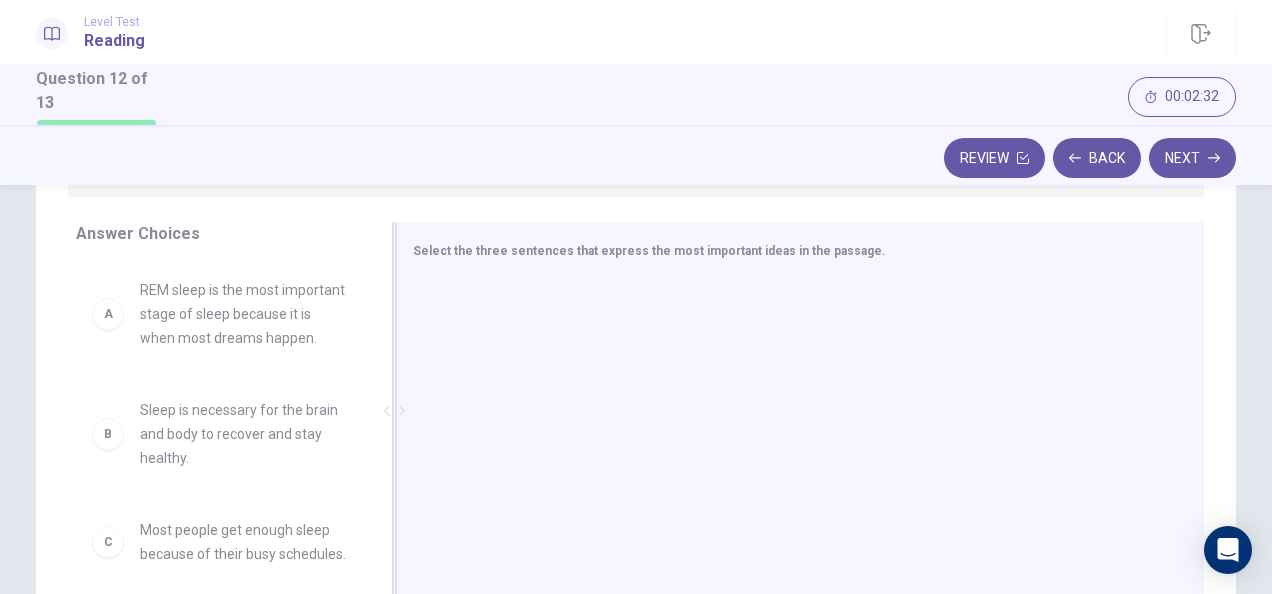 scroll, scrollTop: 301, scrollLeft: 0, axis: vertical 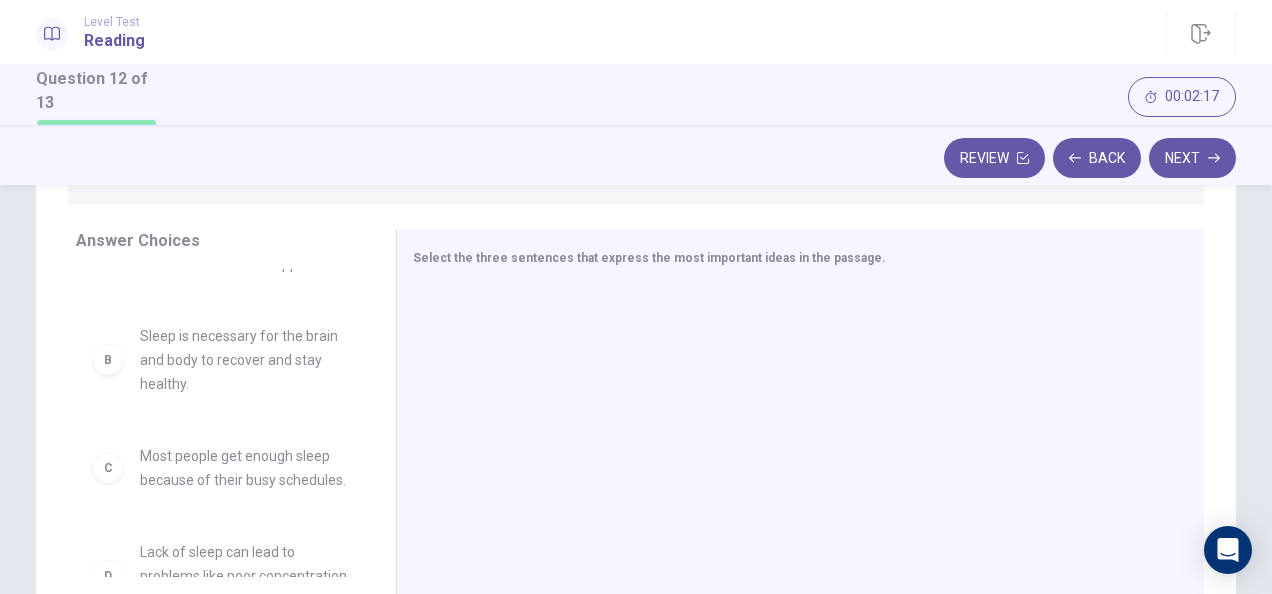 click on "Sleep is necessary for the brain and body to recover and stay healthy." at bounding box center [244, 360] 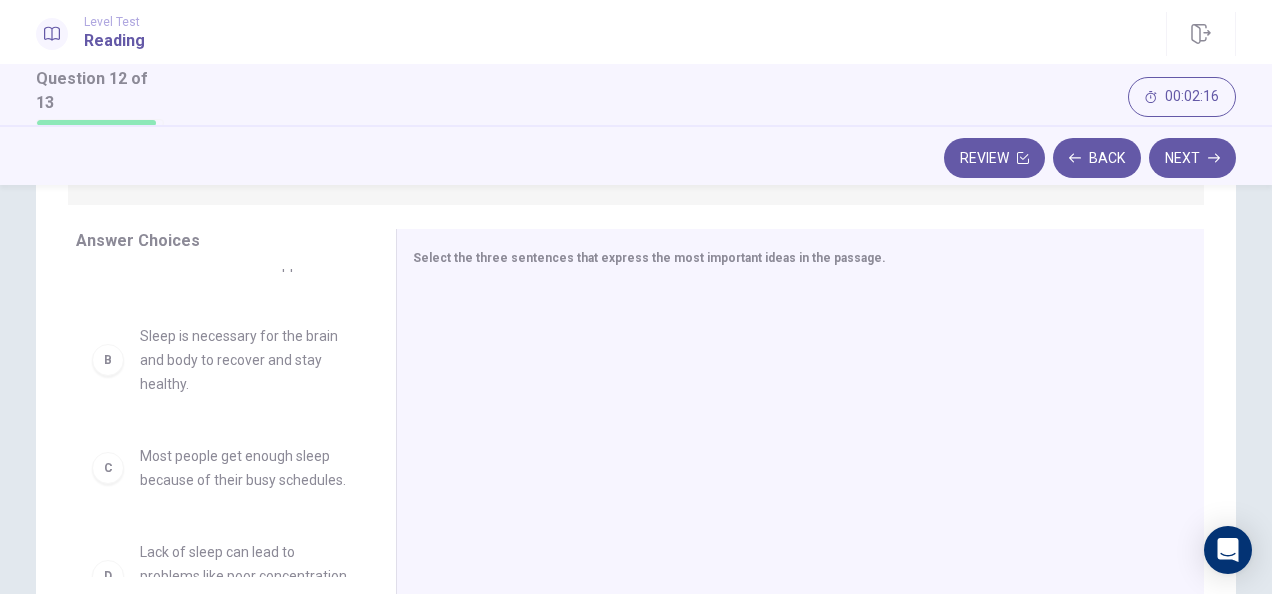 click on "B" at bounding box center (108, 360) 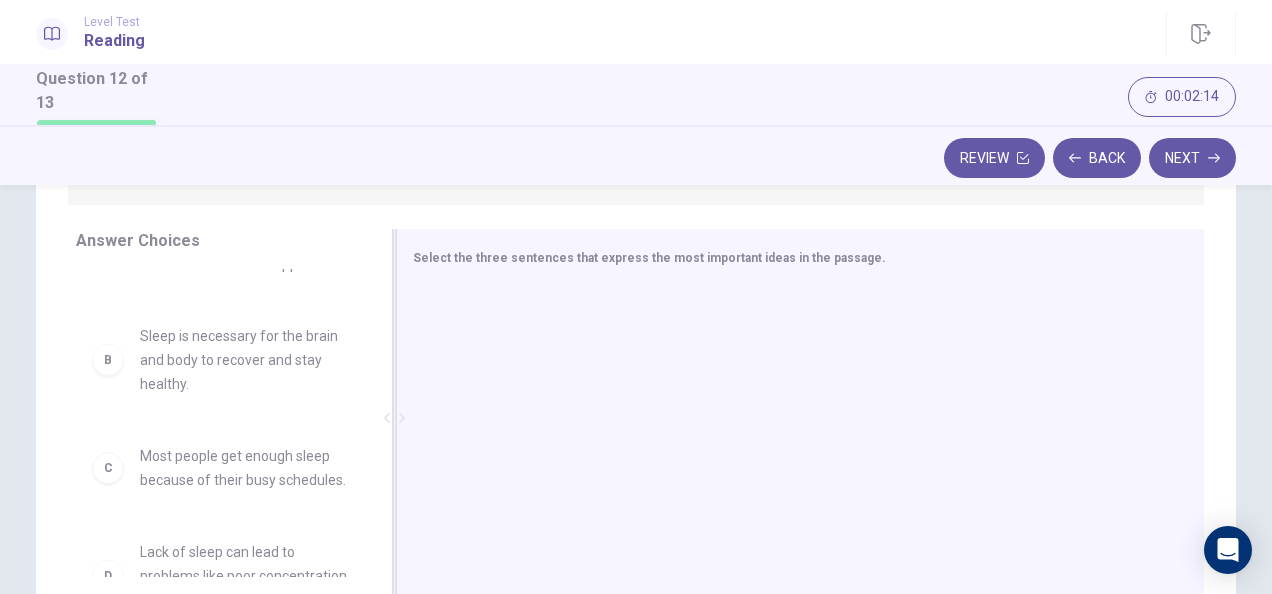 drag, startPoint x: 462, startPoint y: 326, endPoint x: 479, endPoint y: 385, distance: 61.400326 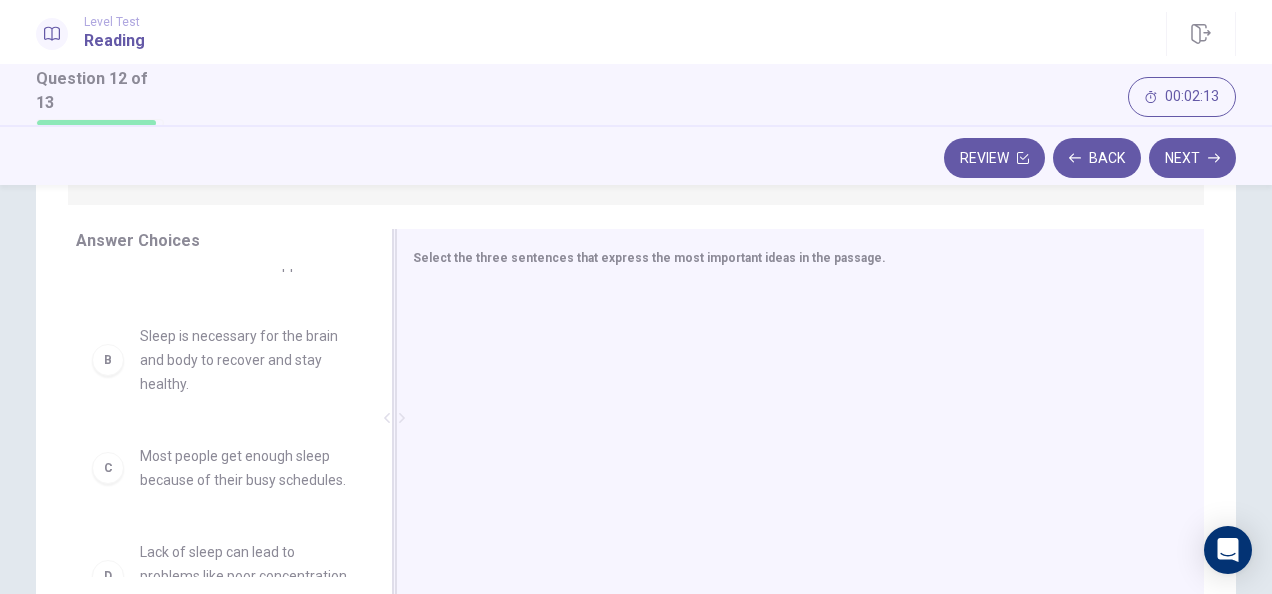 click at bounding box center (792, 420) 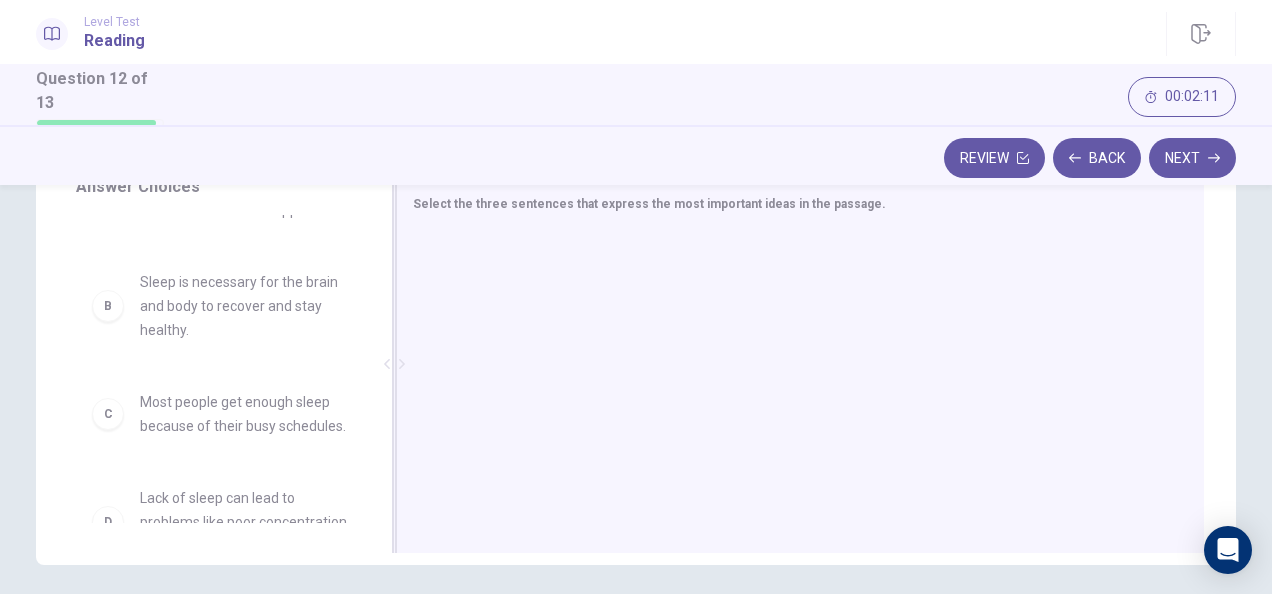 scroll, scrollTop: 354, scrollLeft: 0, axis: vertical 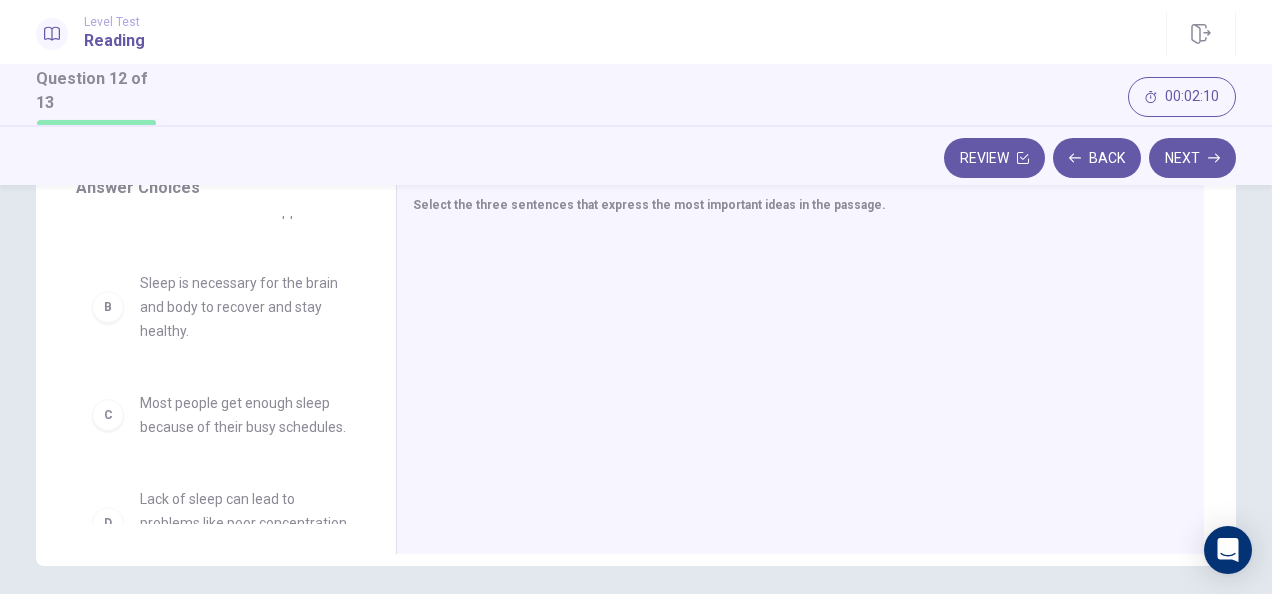 click on "B" at bounding box center [108, 307] 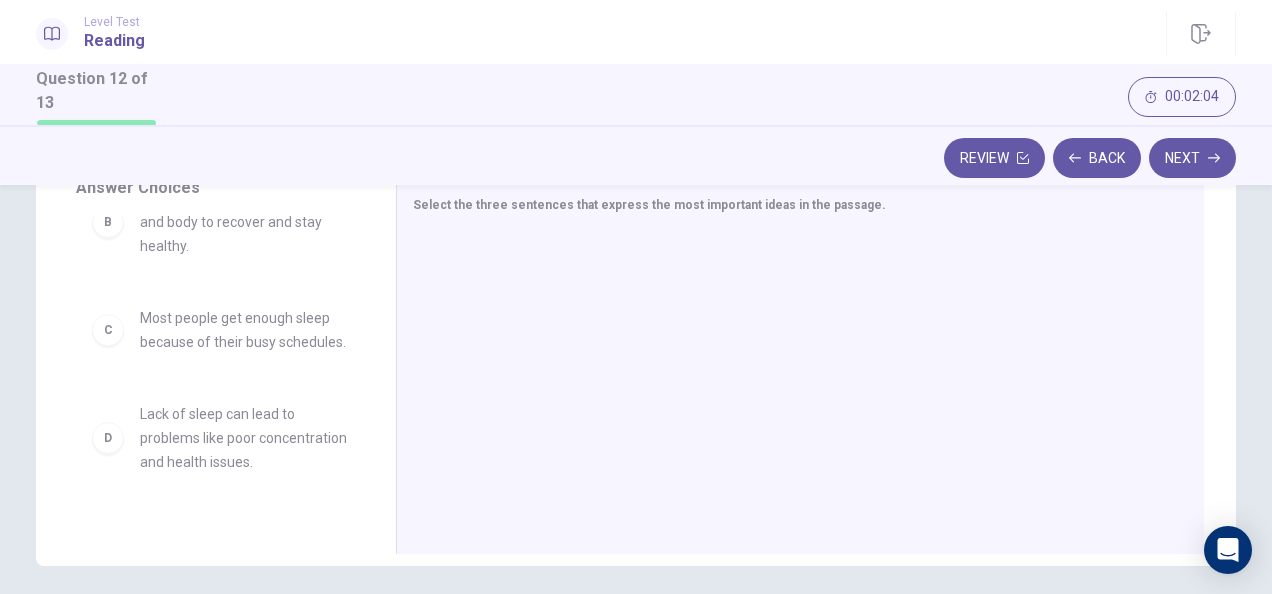 scroll, scrollTop: 167, scrollLeft: 0, axis: vertical 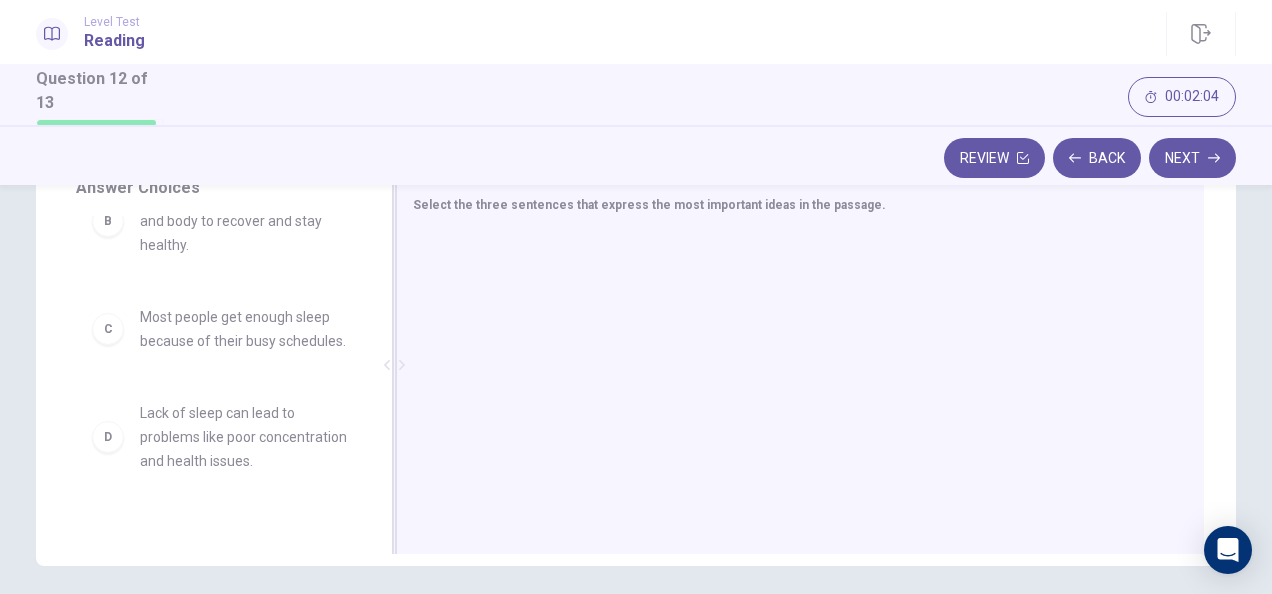click at bounding box center [792, 367] 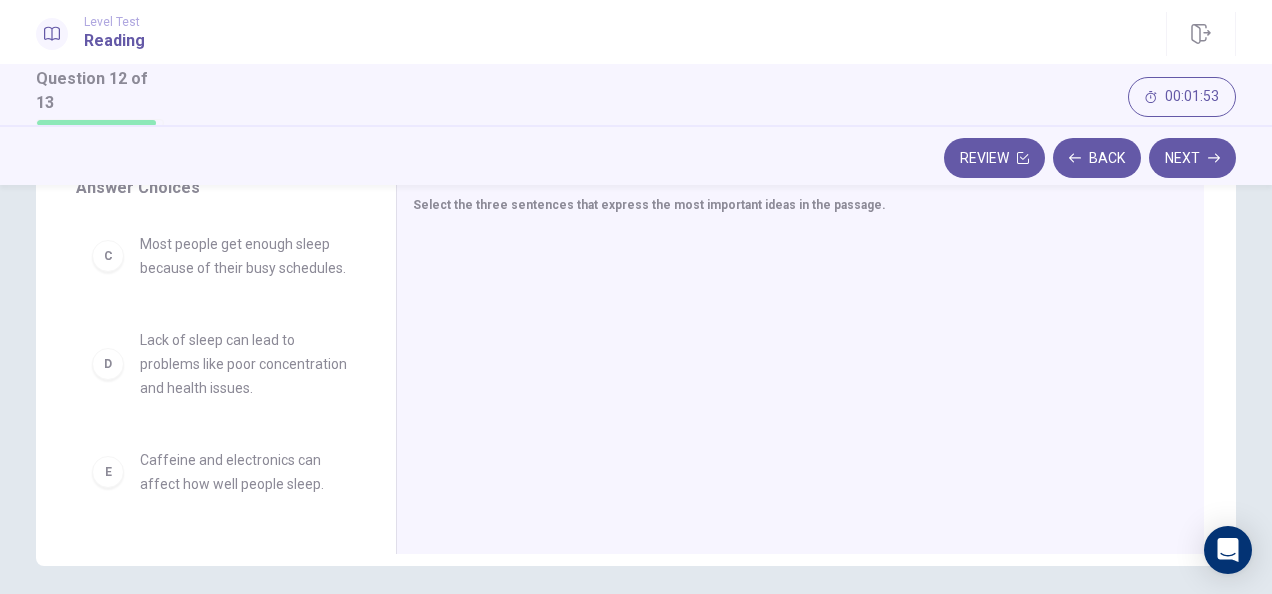 scroll, scrollTop: 241, scrollLeft: 0, axis: vertical 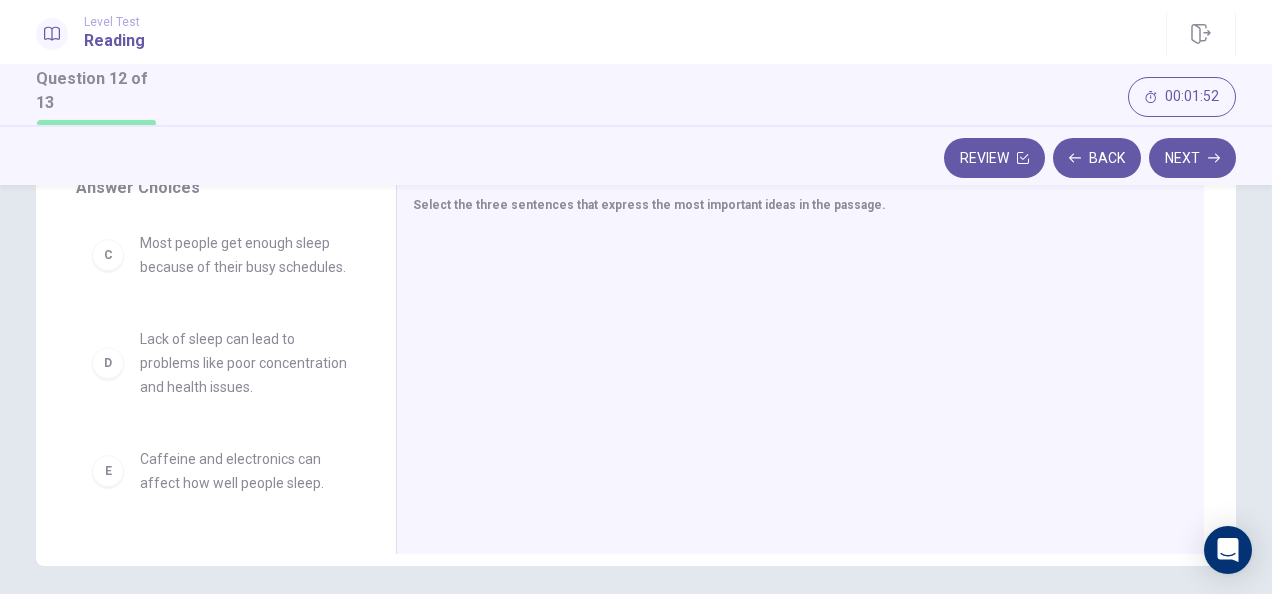 click on "C" at bounding box center (108, 255) 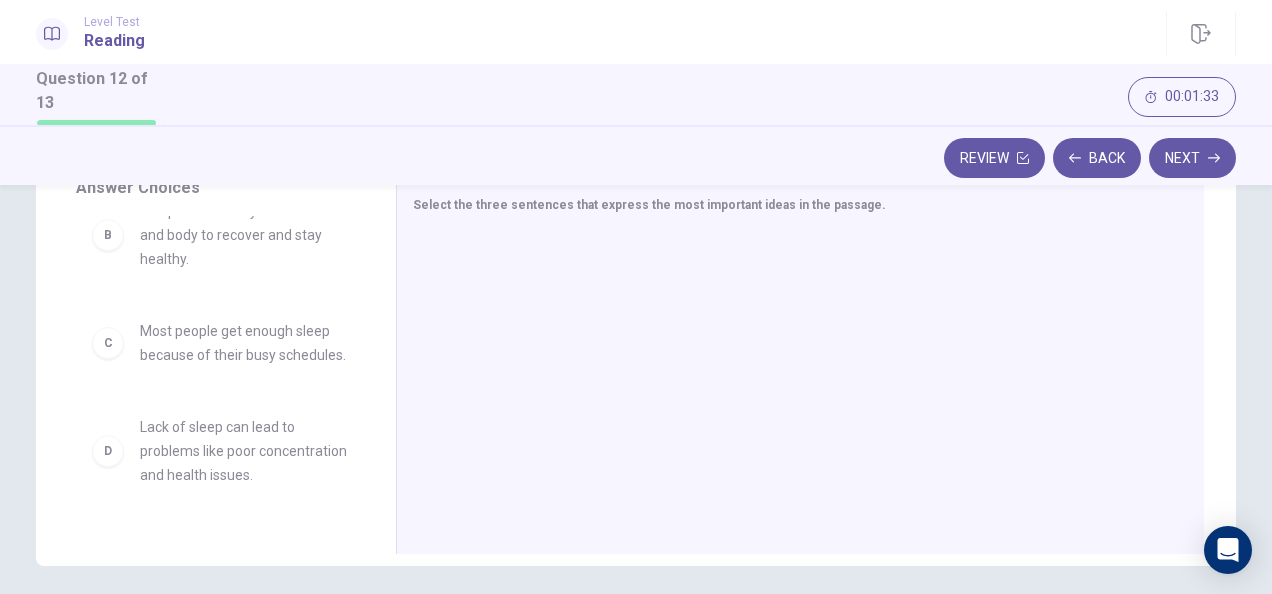 scroll, scrollTop: 152, scrollLeft: 0, axis: vertical 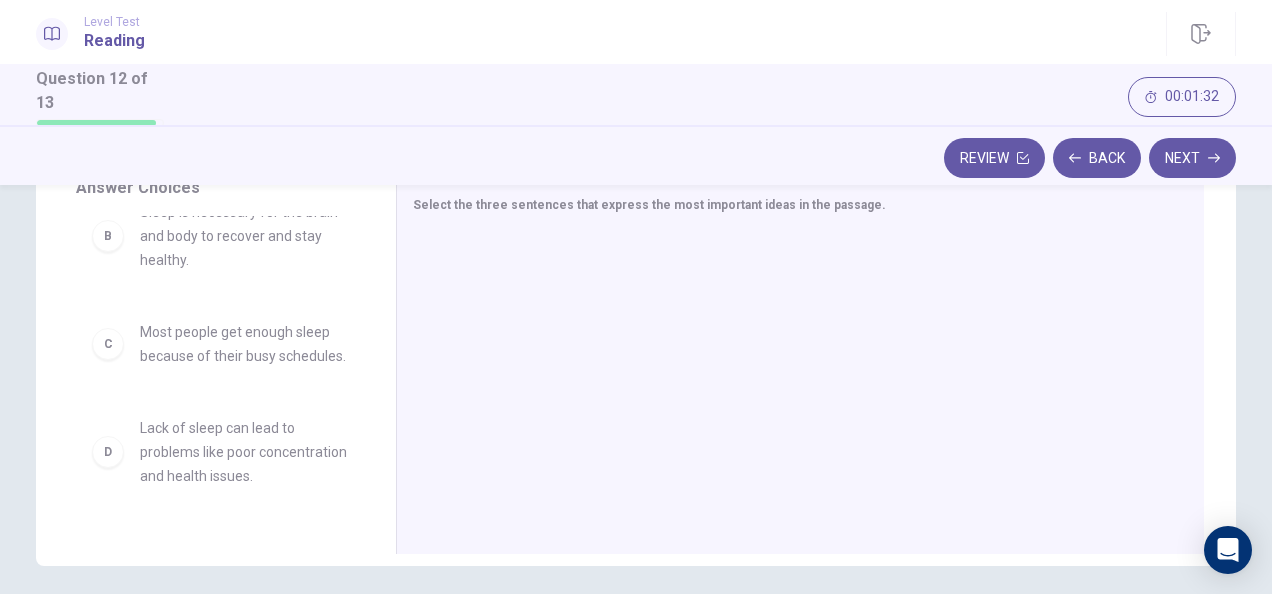 click on "C" at bounding box center [108, 344] 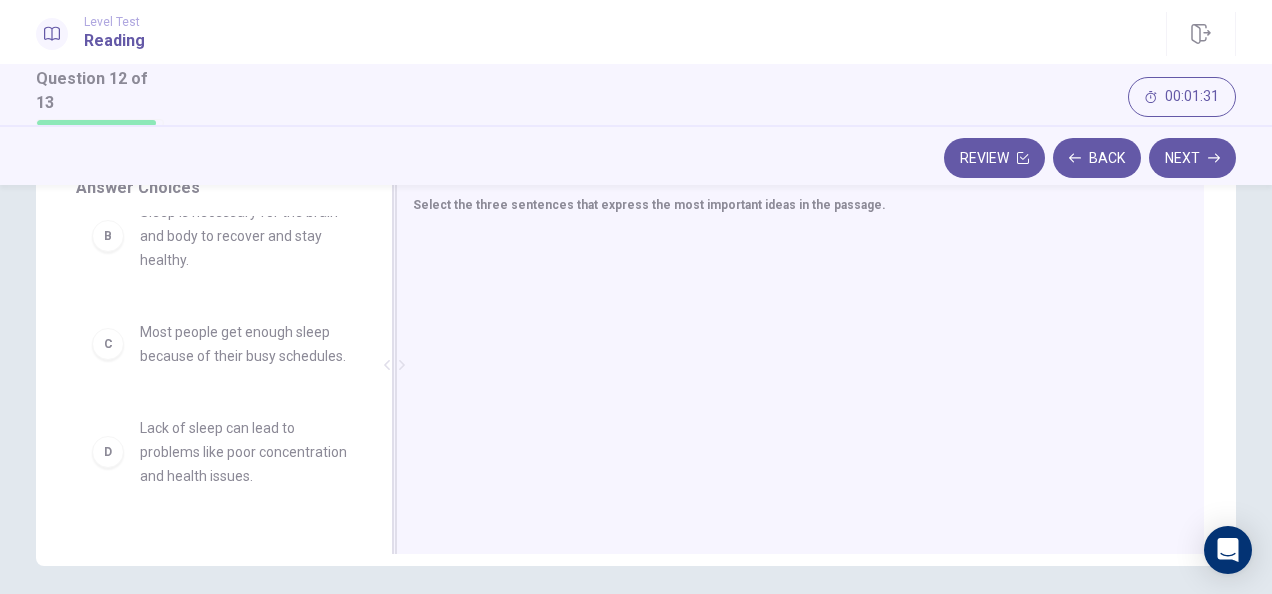 drag, startPoint x: 573, startPoint y: 287, endPoint x: 570, endPoint y: 350, distance: 63.07139 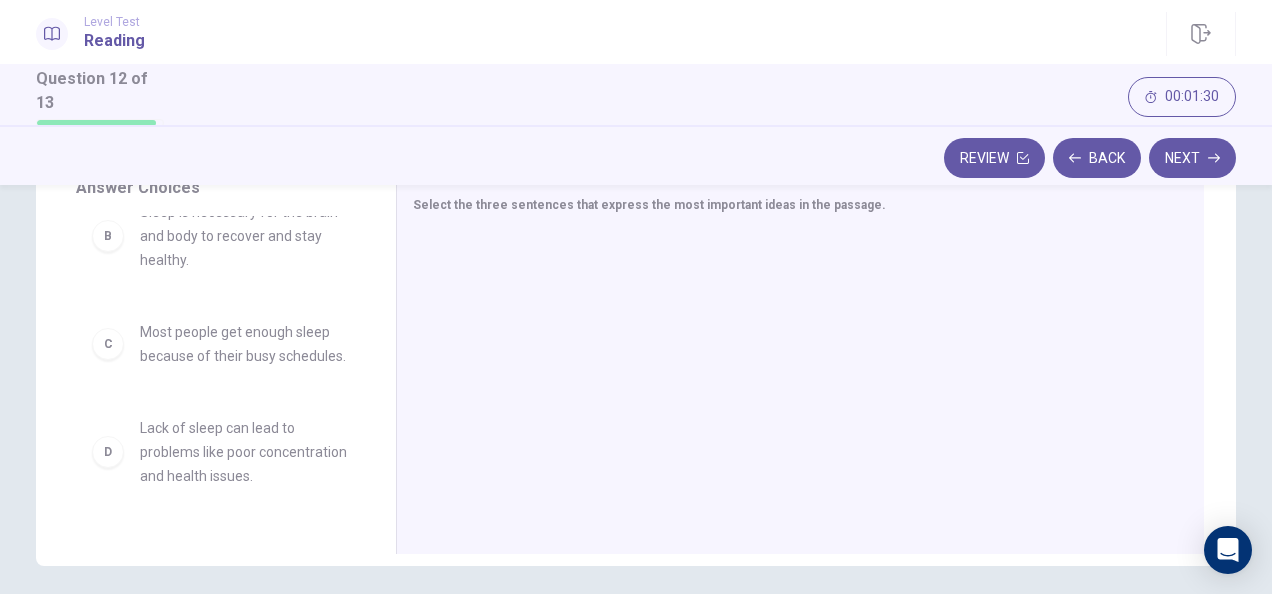 scroll, scrollTop: 0, scrollLeft: 0, axis: both 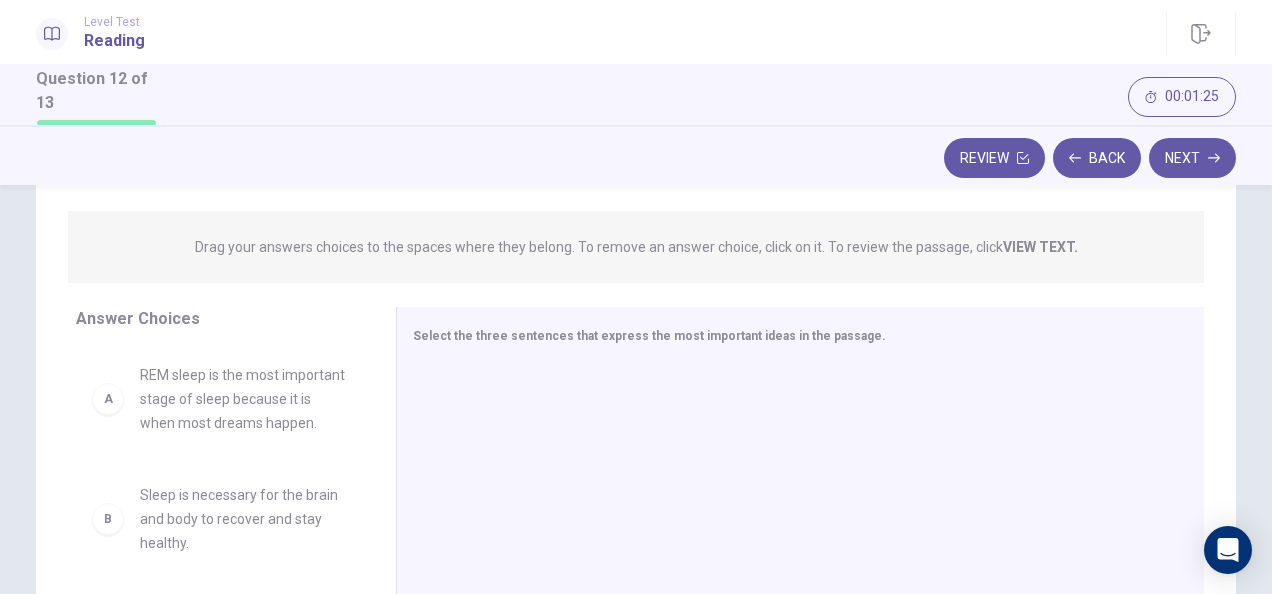 click on "A" at bounding box center [108, 399] 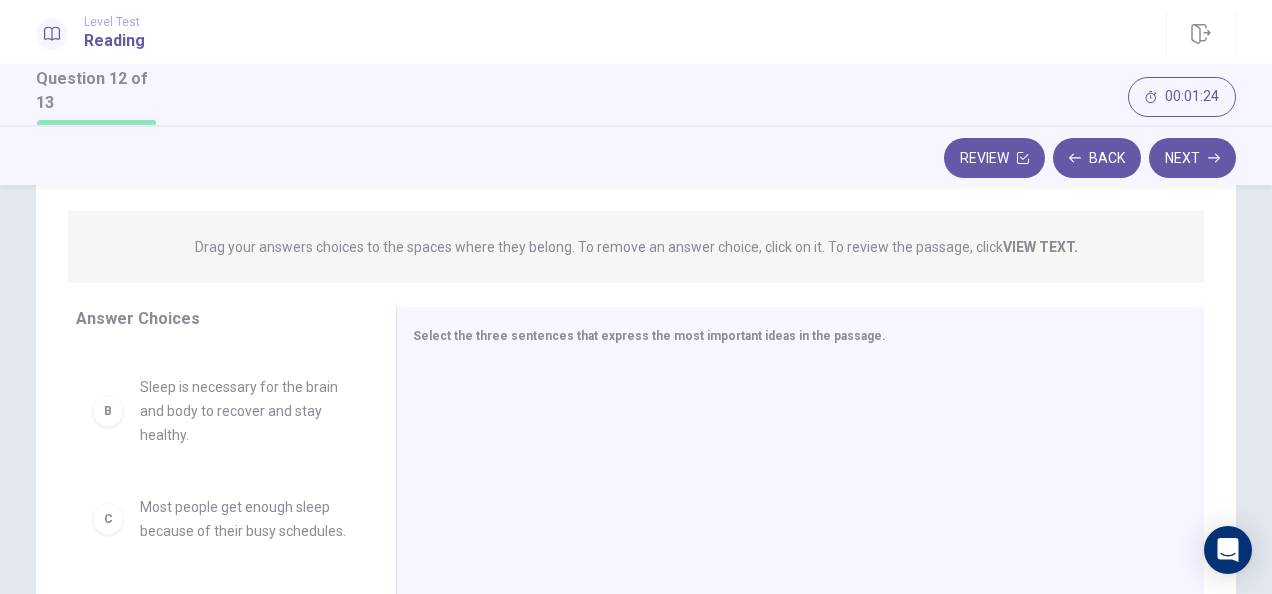 scroll, scrollTop: 109, scrollLeft: 0, axis: vertical 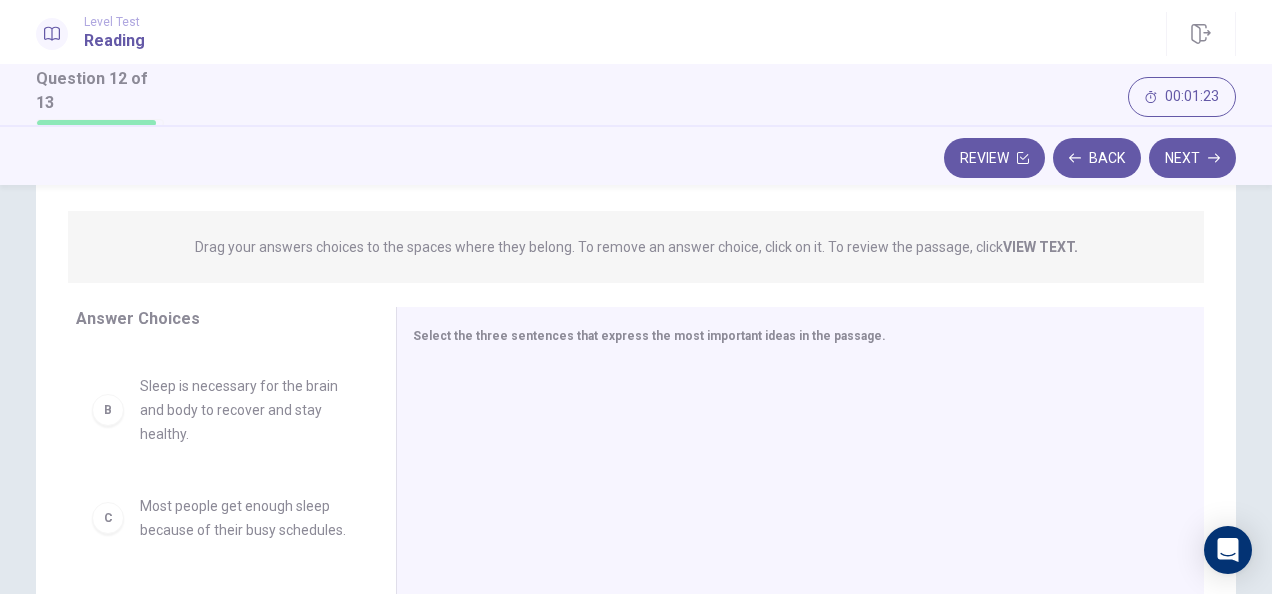 click on "B" at bounding box center (108, 410) 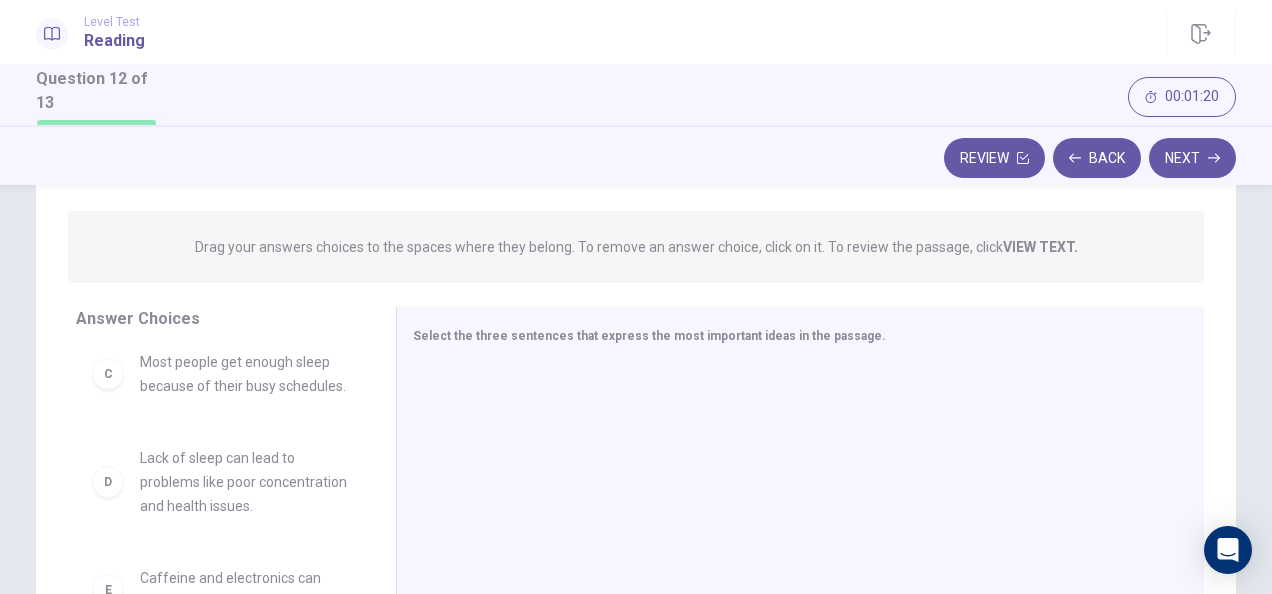 scroll, scrollTop: 255, scrollLeft: 0, axis: vertical 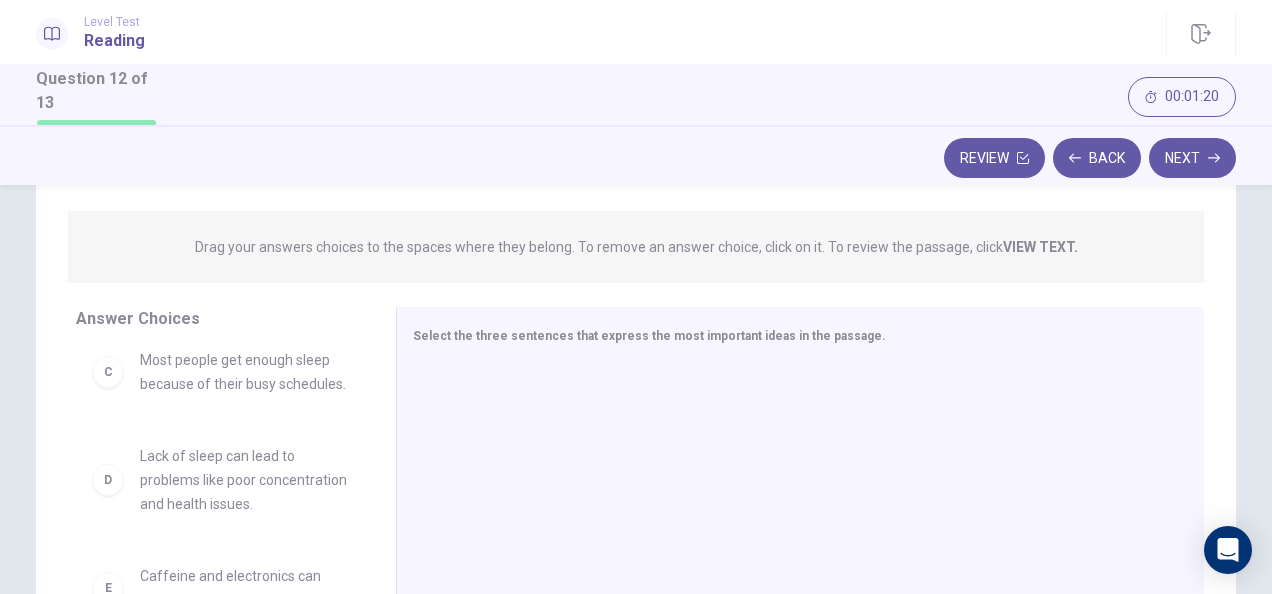 click on "C" at bounding box center (108, 372) 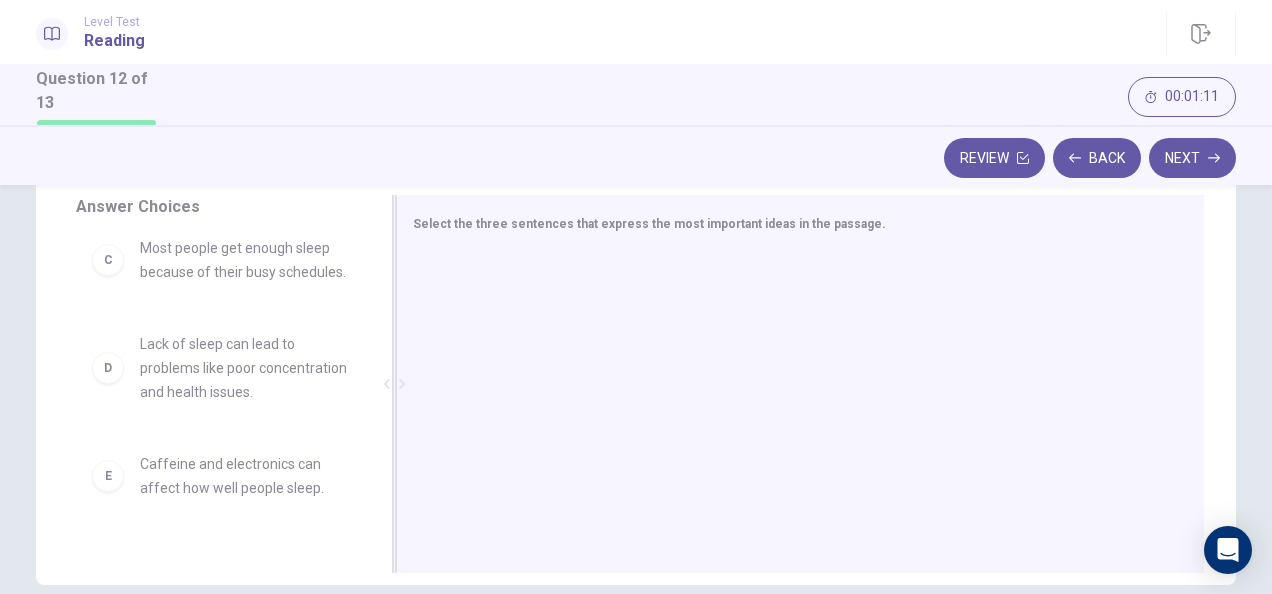scroll, scrollTop: 335, scrollLeft: 0, axis: vertical 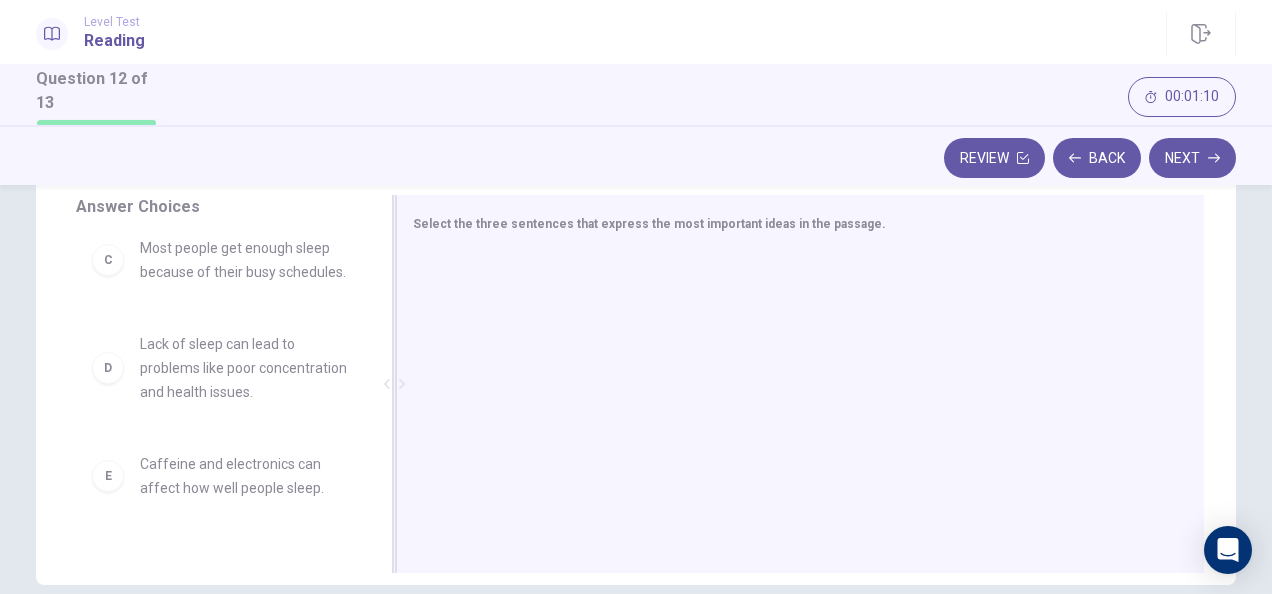 drag, startPoint x: 508, startPoint y: 331, endPoint x: 659, endPoint y: 497, distance: 224.40366 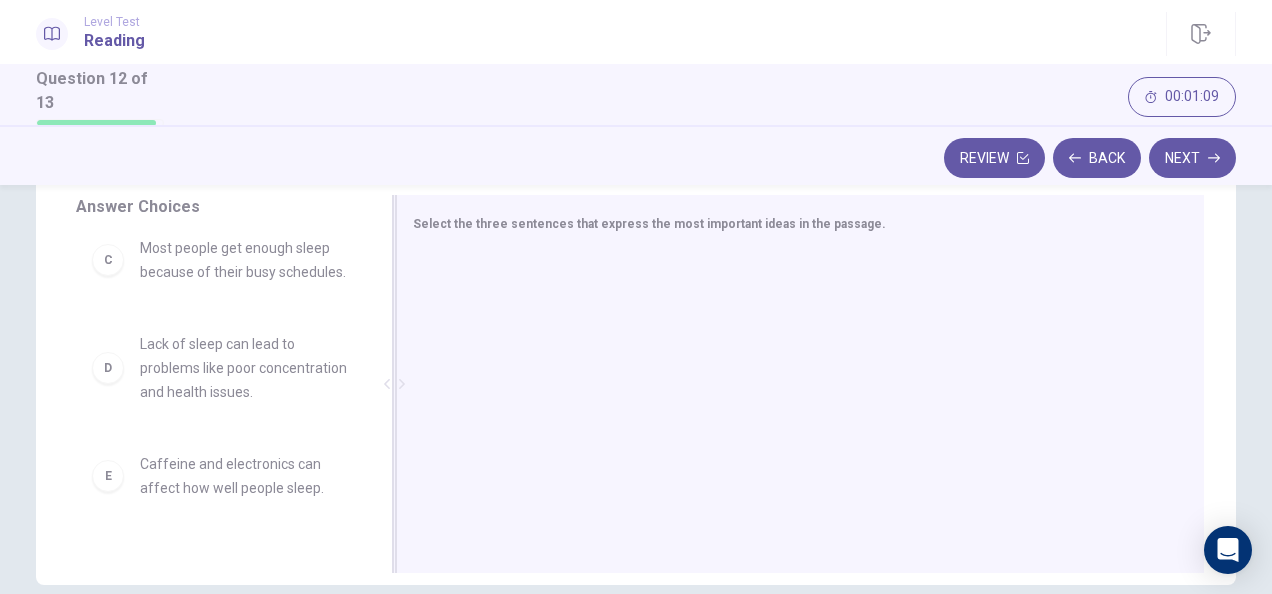 drag, startPoint x: 659, startPoint y: 497, endPoint x: 725, endPoint y: 481, distance: 67.911705 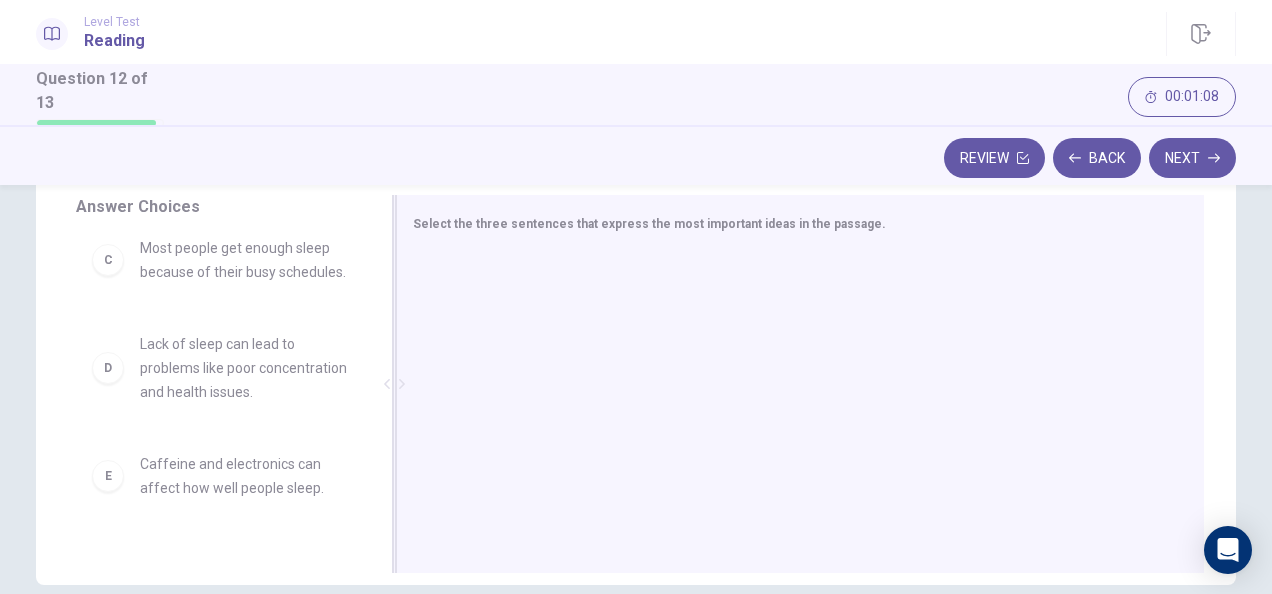 click at bounding box center (792, 386) 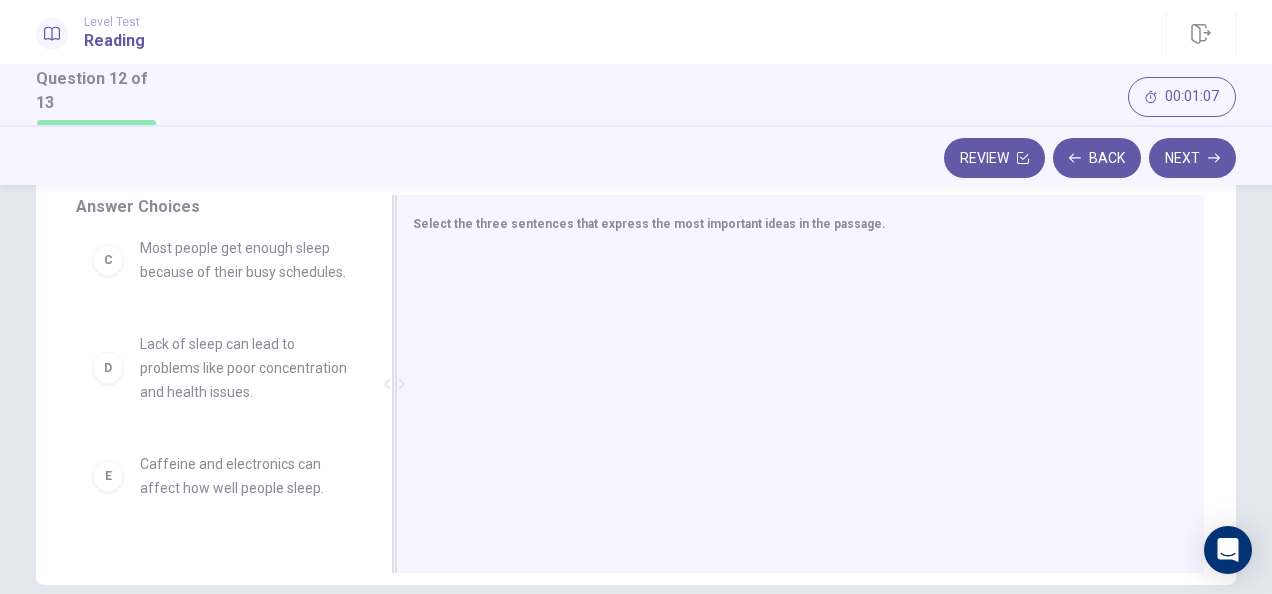 click at bounding box center (792, 386) 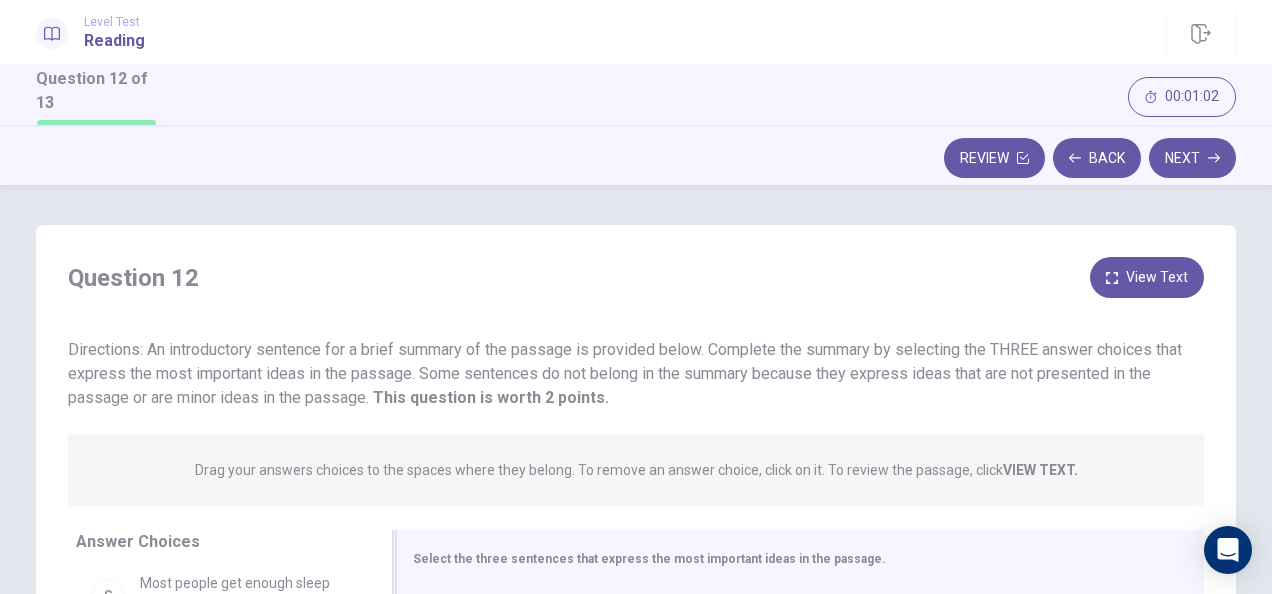 scroll, scrollTop: 1, scrollLeft: 0, axis: vertical 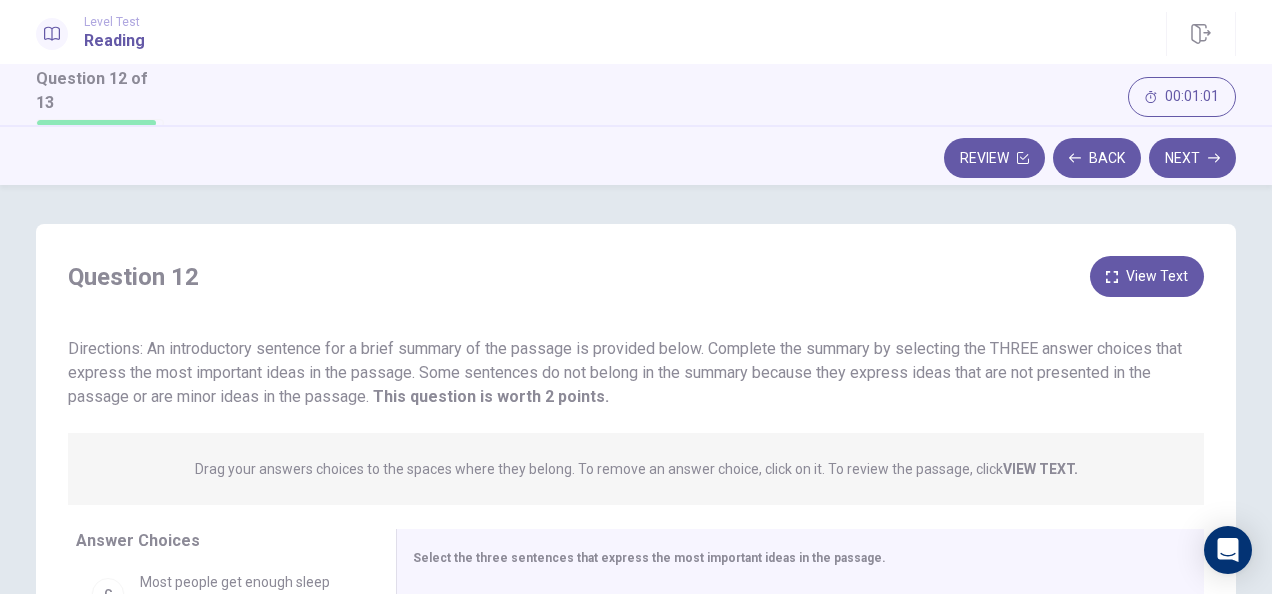 click on "View Text" at bounding box center [1147, 276] 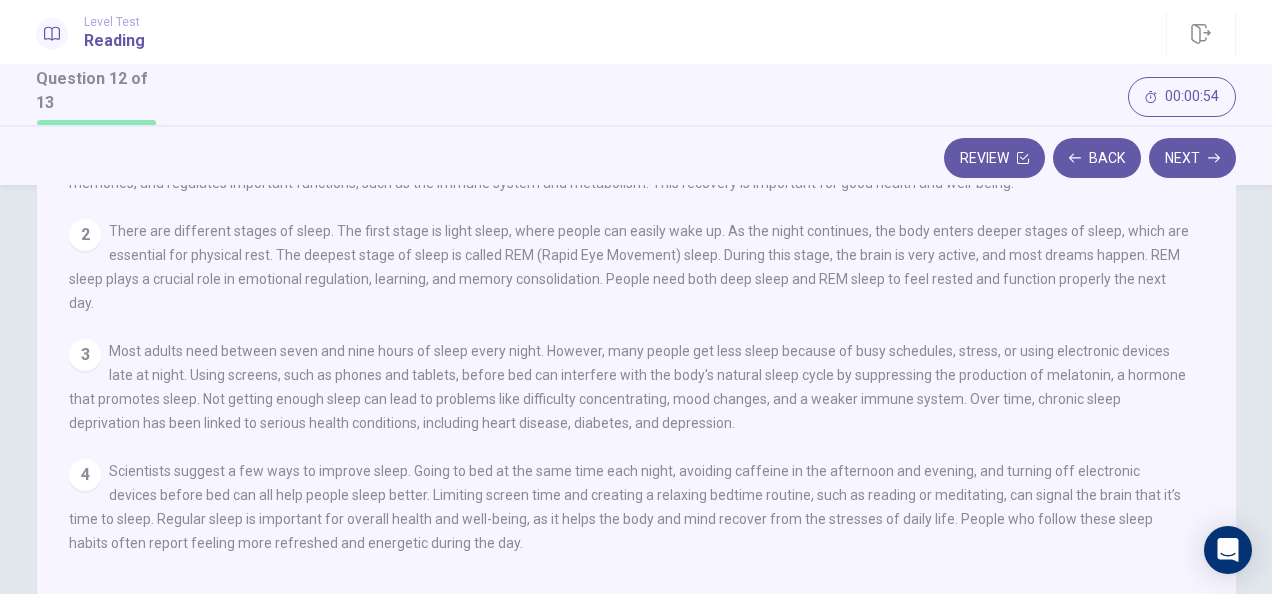 scroll, scrollTop: 262, scrollLeft: 0, axis: vertical 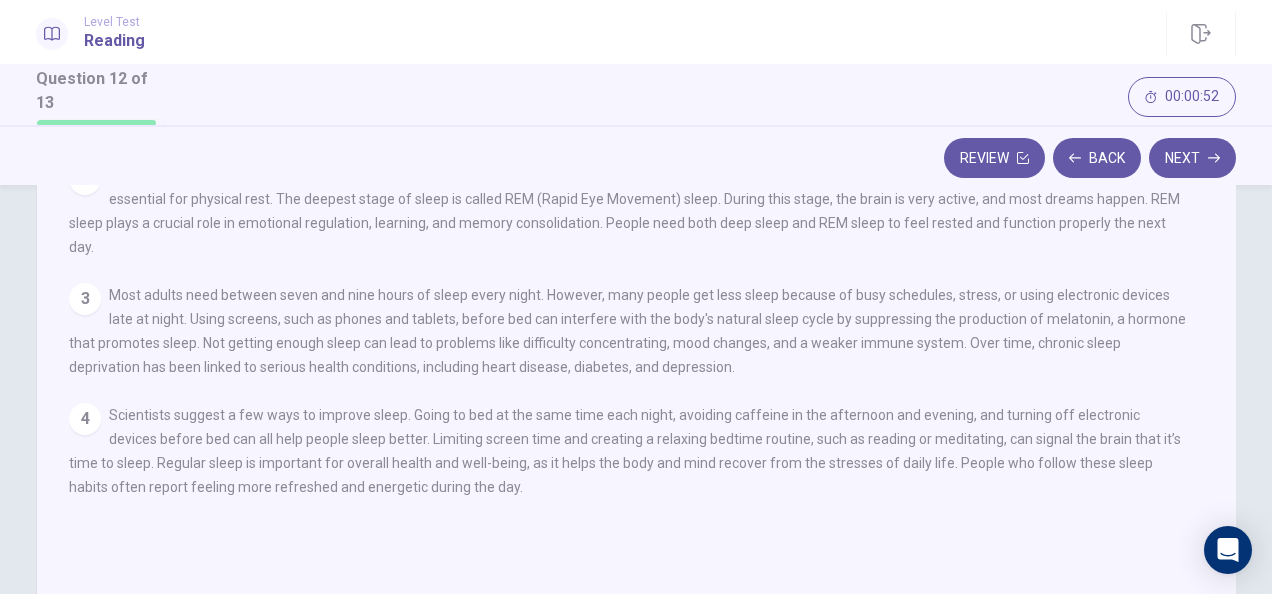drag, startPoint x: 600, startPoint y: 321, endPoint x: 674, endPoint y: 328, distance: 74.330345 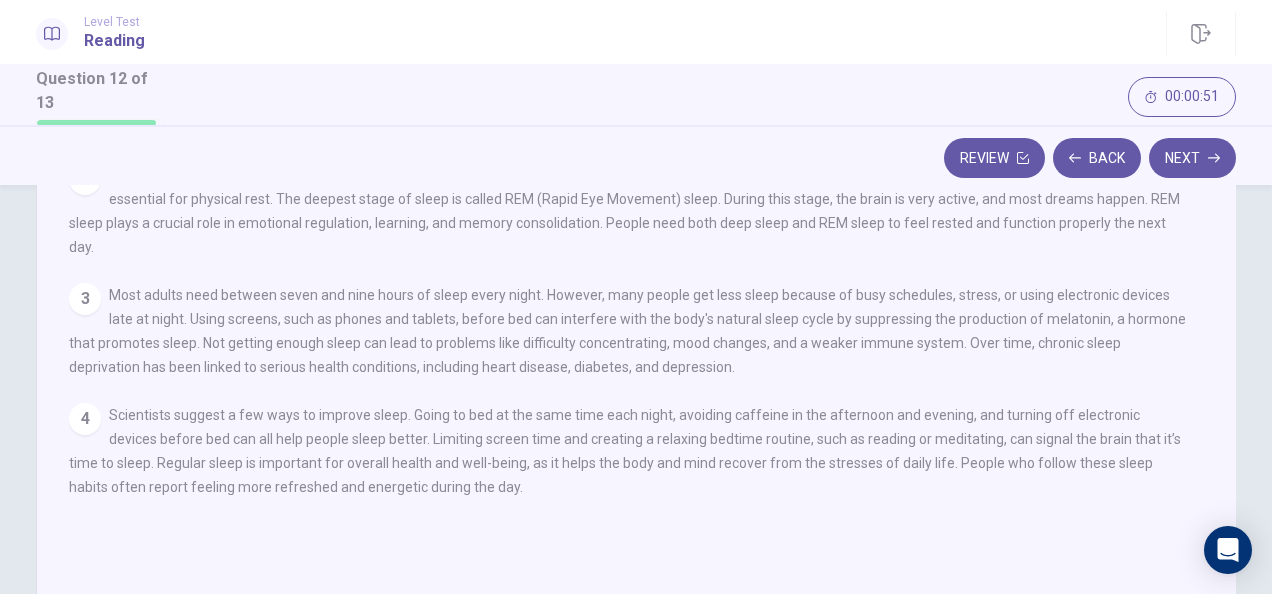 scroll, scrollTop: 1, scrollLeft: 0, axis: vertical 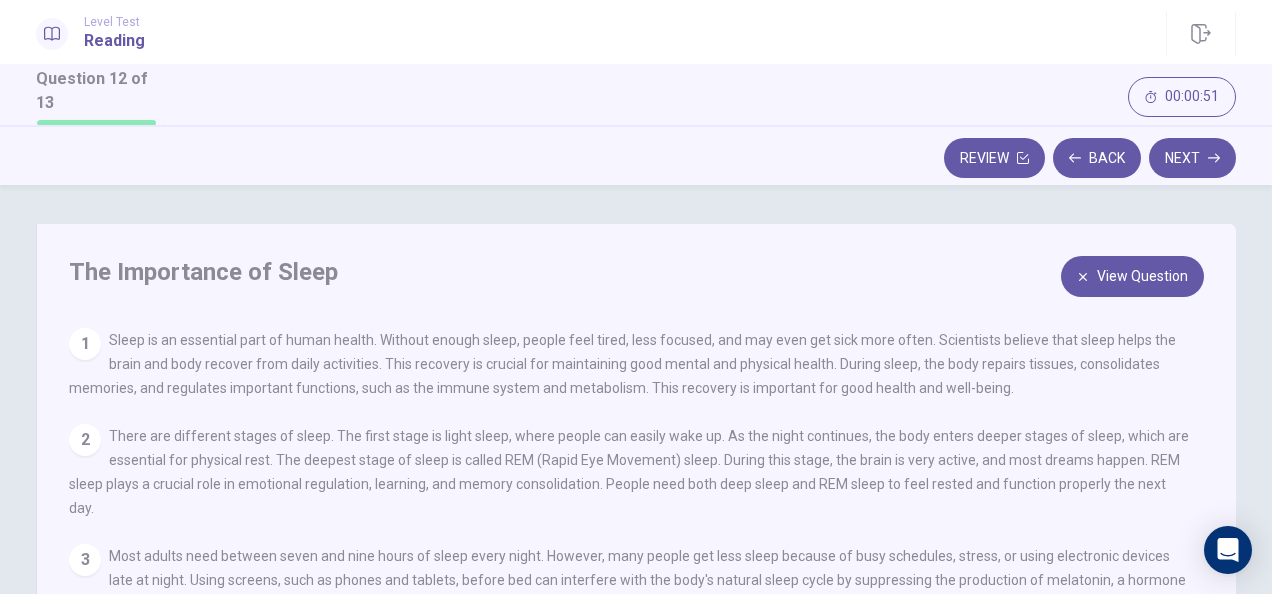 drag, startPoint x: 591, startPoint y: 416, endPoint x: 878, endPoint y: 486, distance: 295.41327 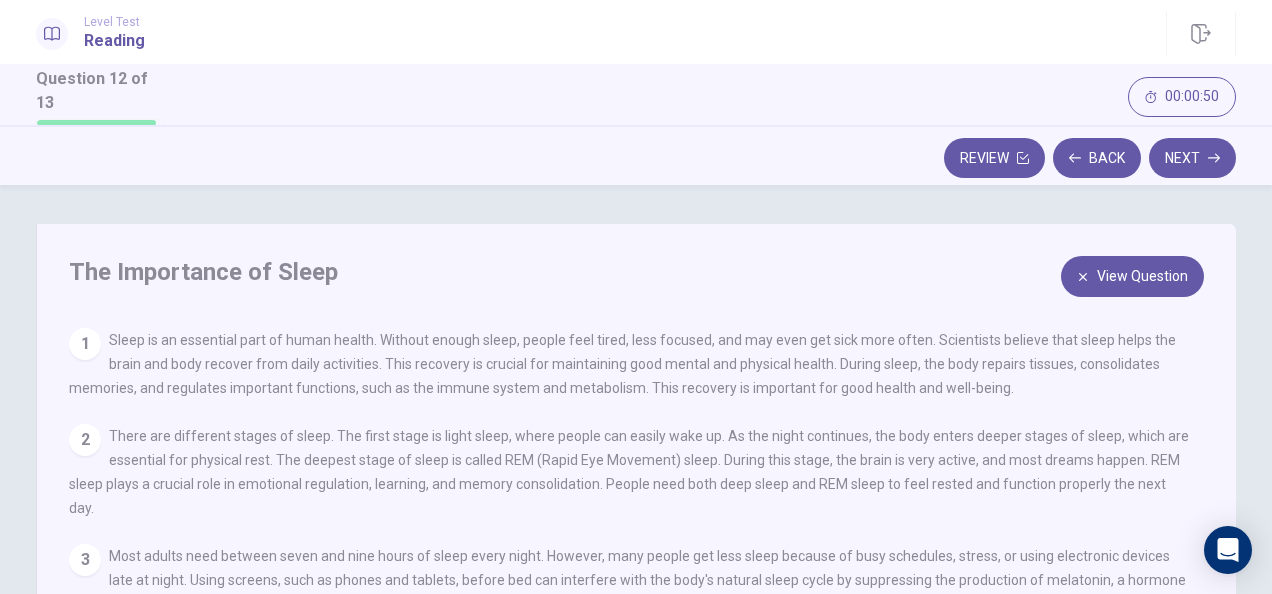 click on "View Question" at bounding box center [1132, 276] 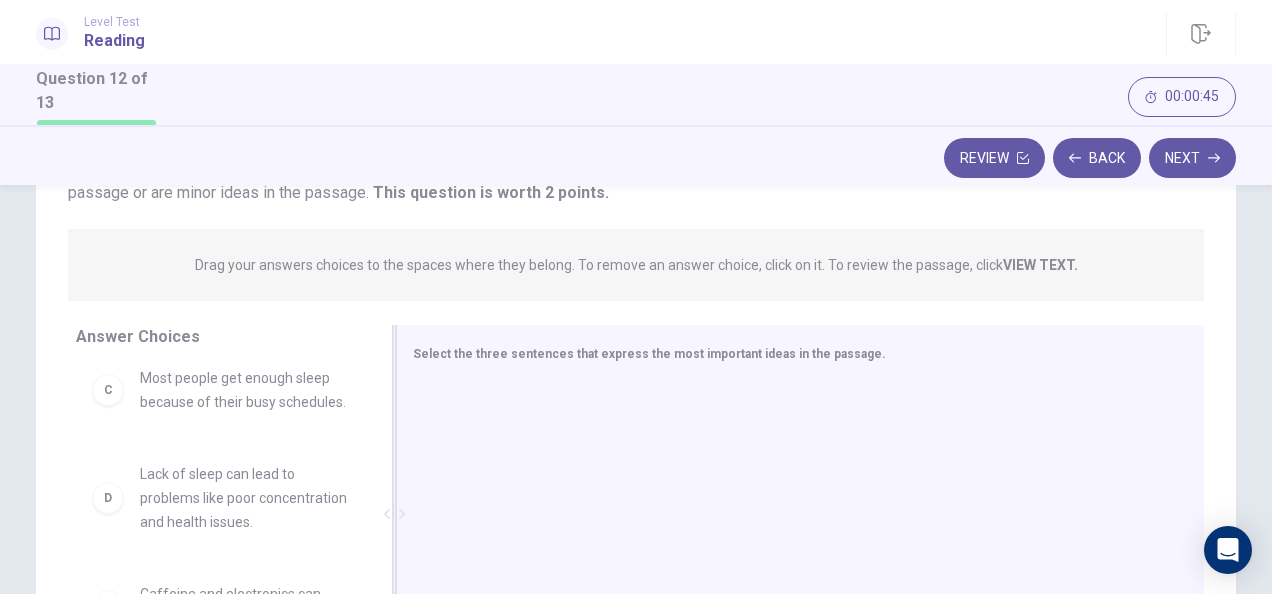 scroll, scrollTop: 205, scrollLeft: 0, axis: vertical 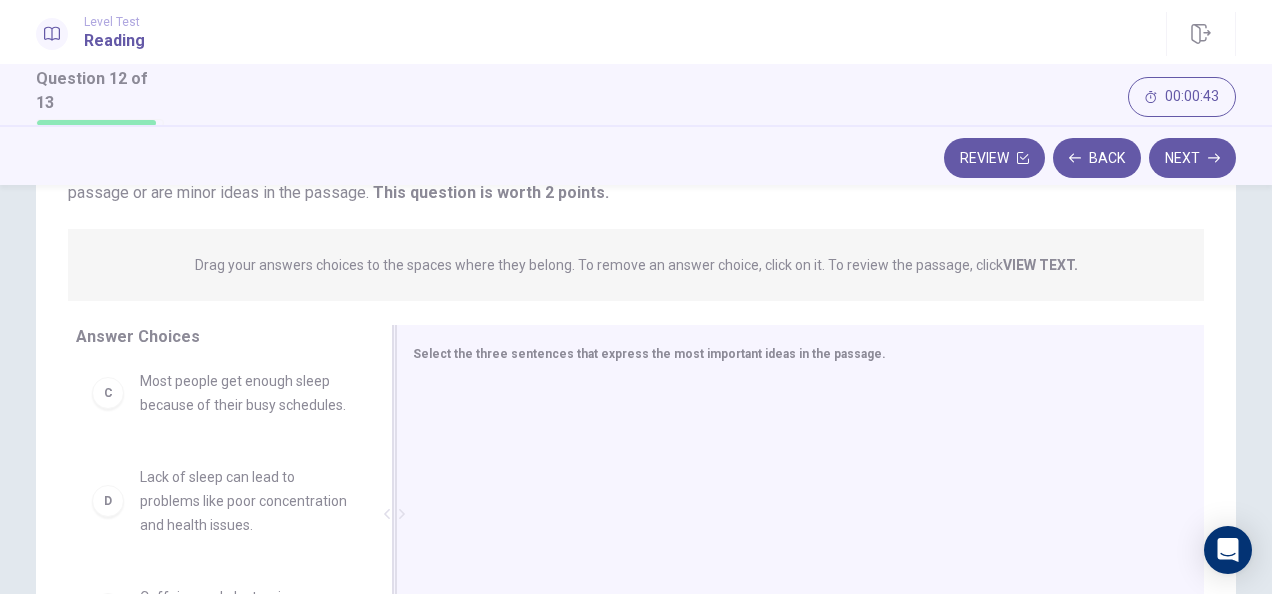 click at bounding box center (792, 516) 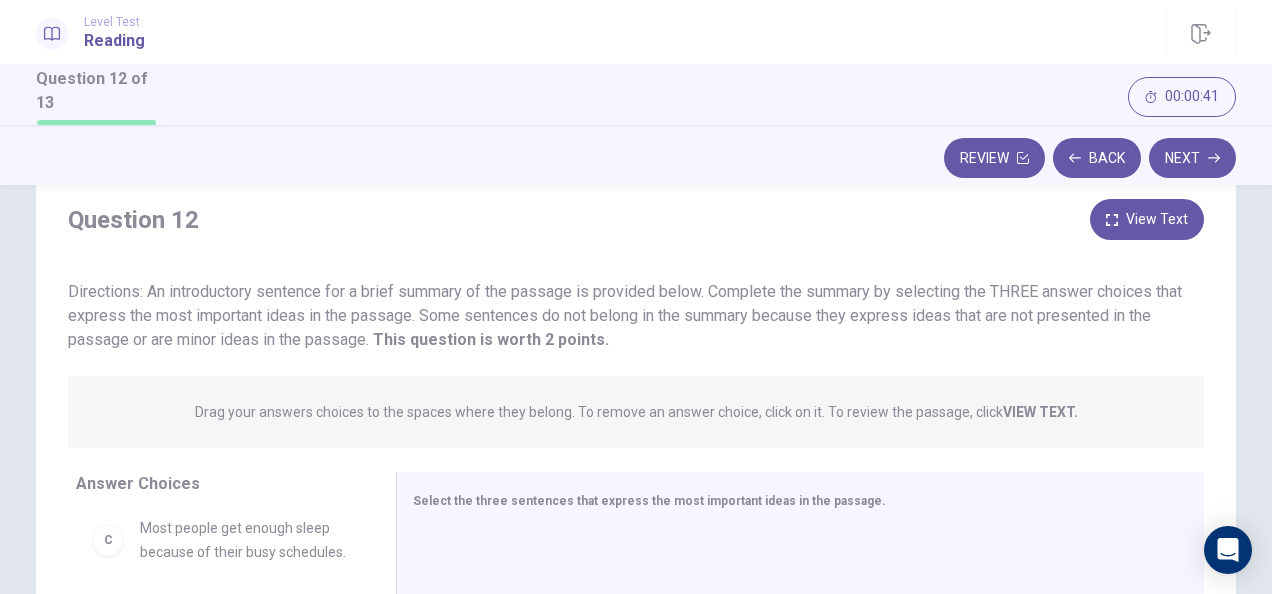 scroll, scrollTop: 57, scrollLeft: 0, axis: vertical 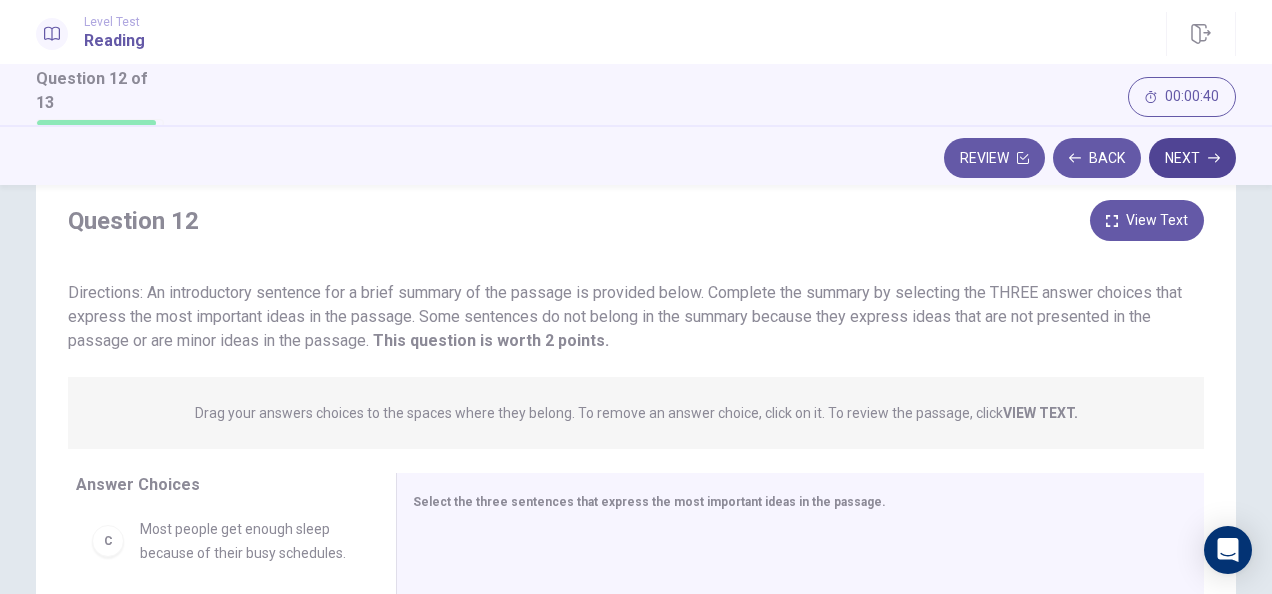 click on "Next" at bounding box center [1192, 158] 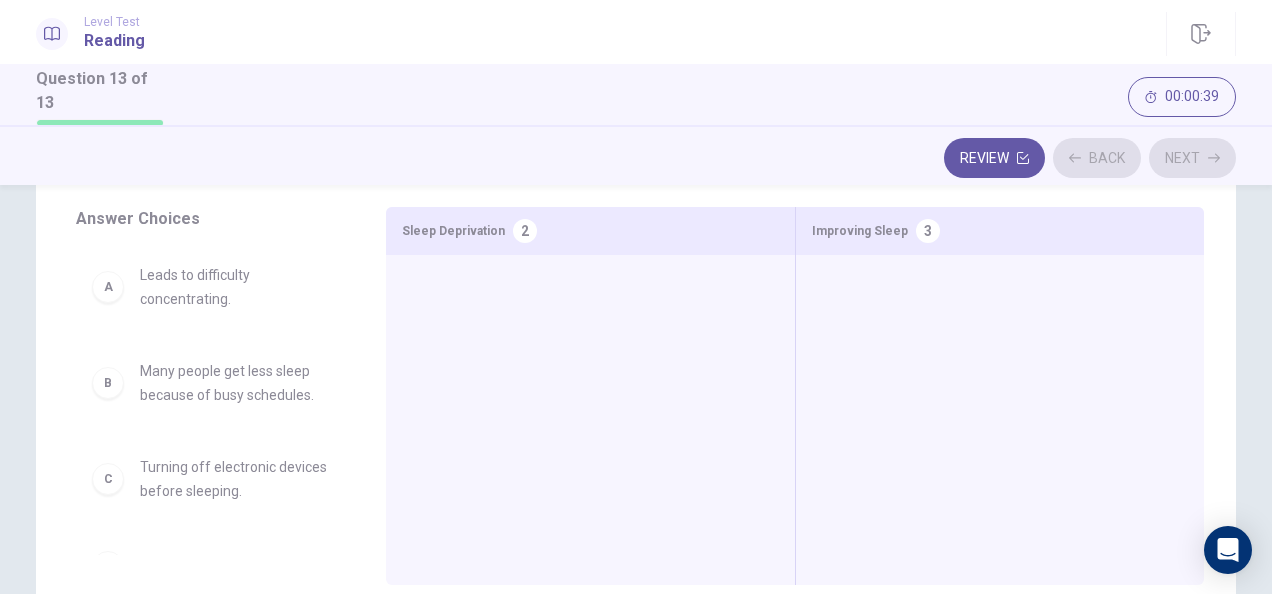 scroll, scrollTop: 291, scrollLeft: 0, axis: vertical 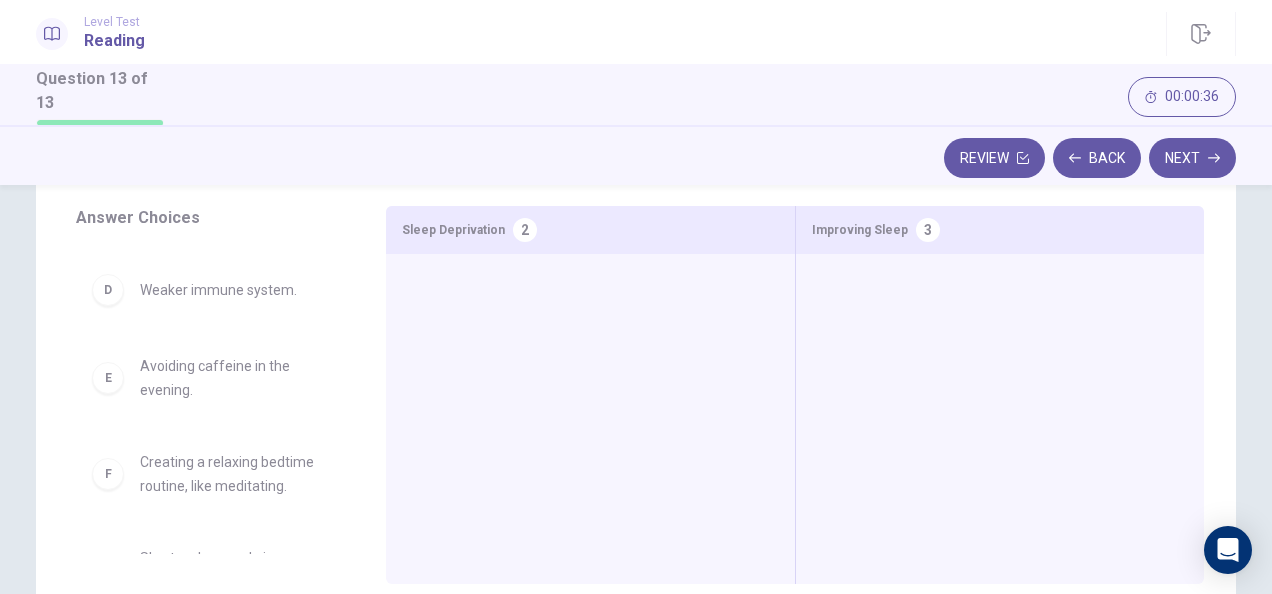 click at bounding box center [590, 388] 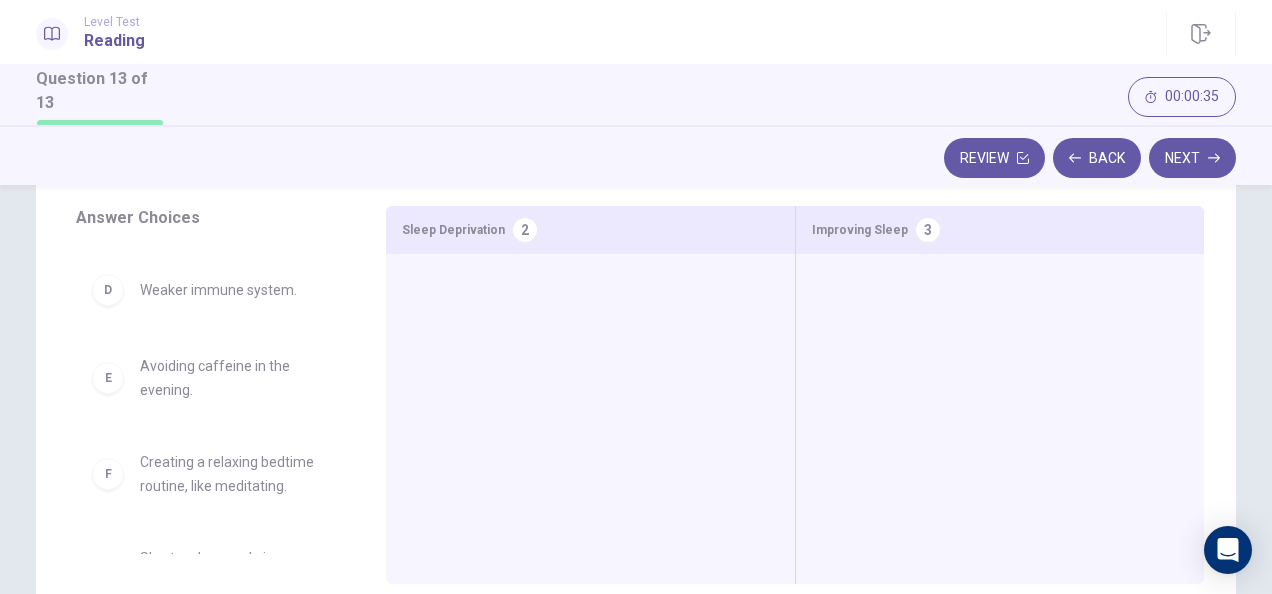 click on "E Avoiding caffeine in the evening." at bounding box center [215, 378] 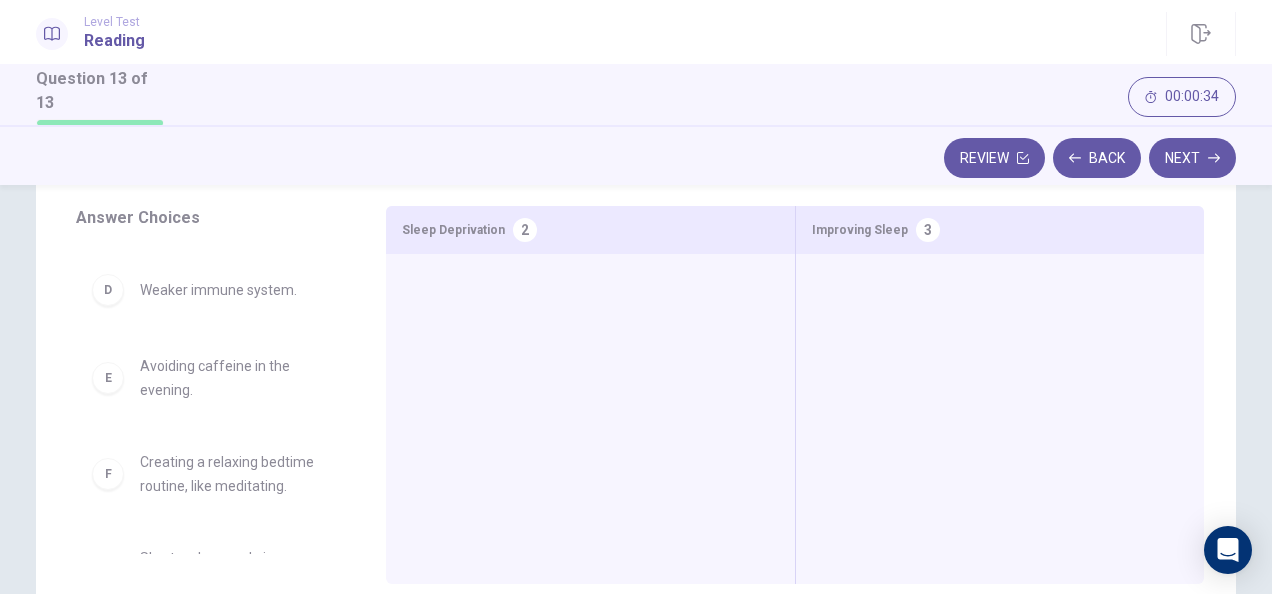 click on "E Avoiding caffeine in the evening." at bounding box center (215, 378) 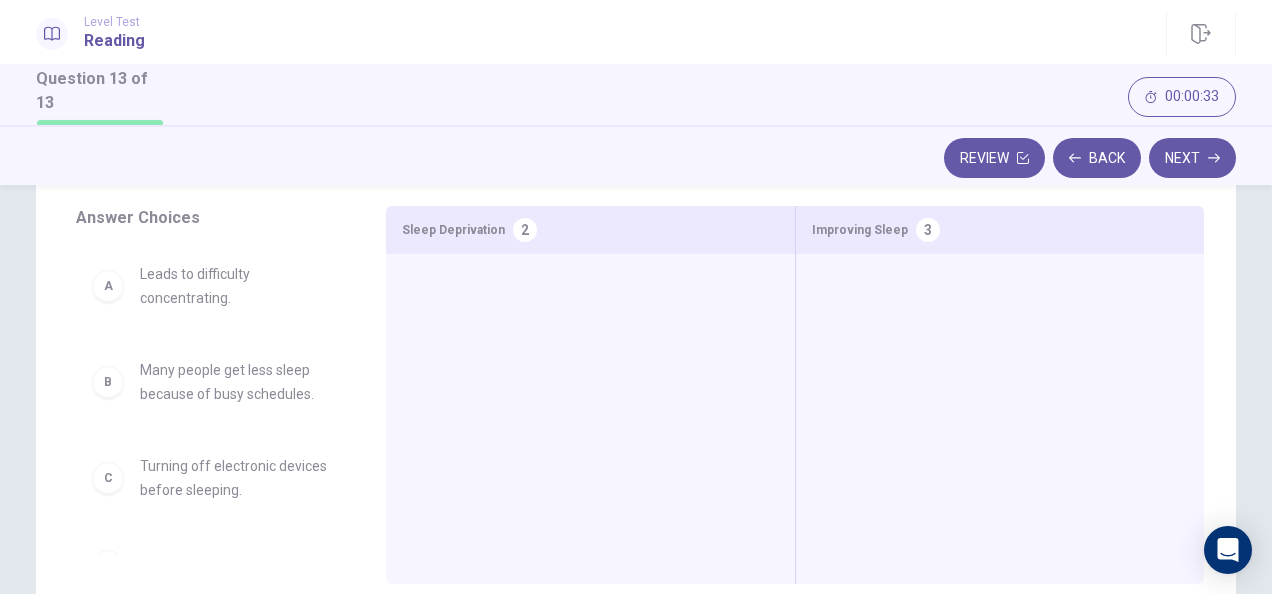 scroll, scrollTop: 1, scrollLeft: 0, axis: vertical 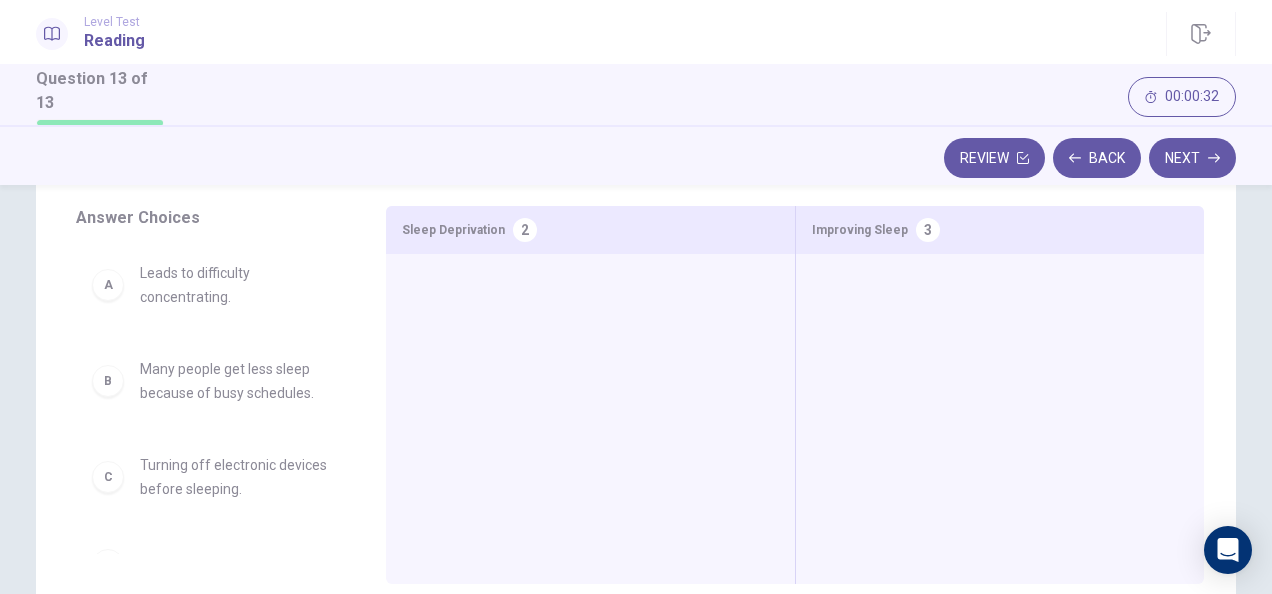click on "A" at bounding box center [108, 285] 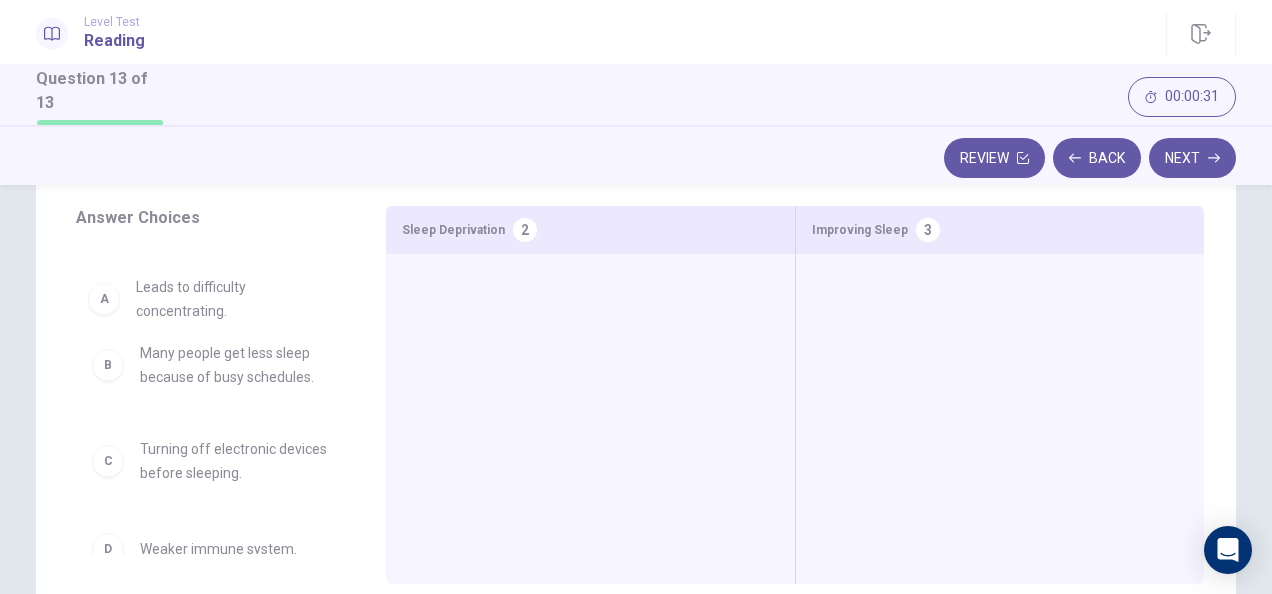 drag, startPoint x: 474, startPoint y: 302, endPoint x: 519, endPoint y: 392, distance: 100.62306 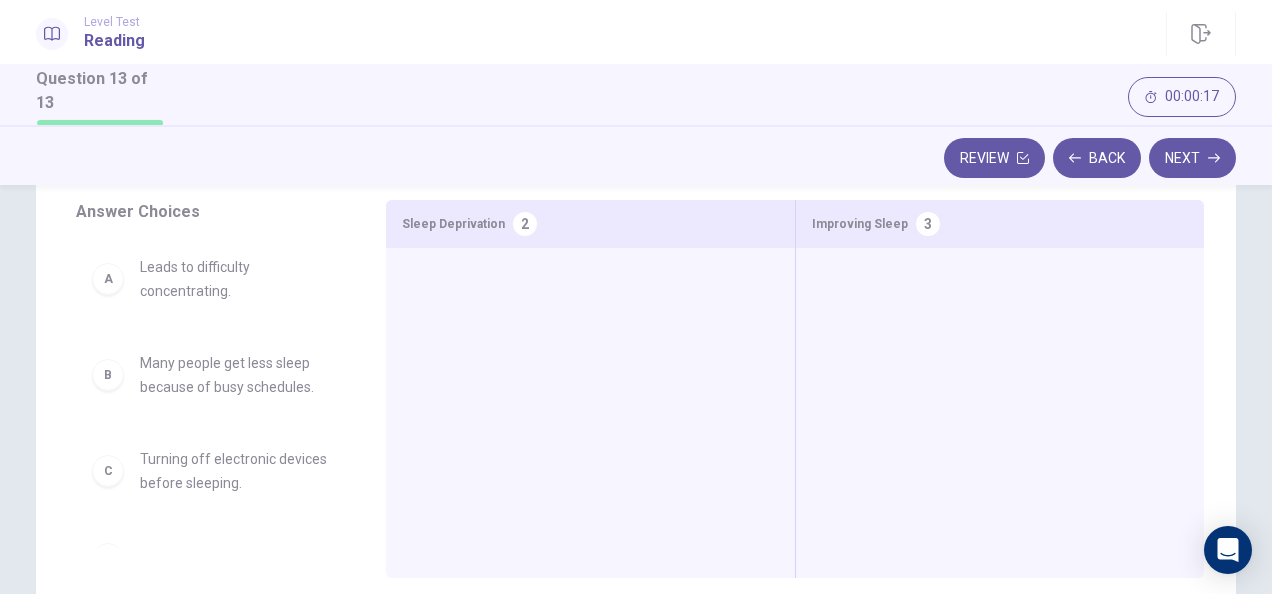 scroll, scrollTop: 236, scrollLeft: 0, axis: vertical 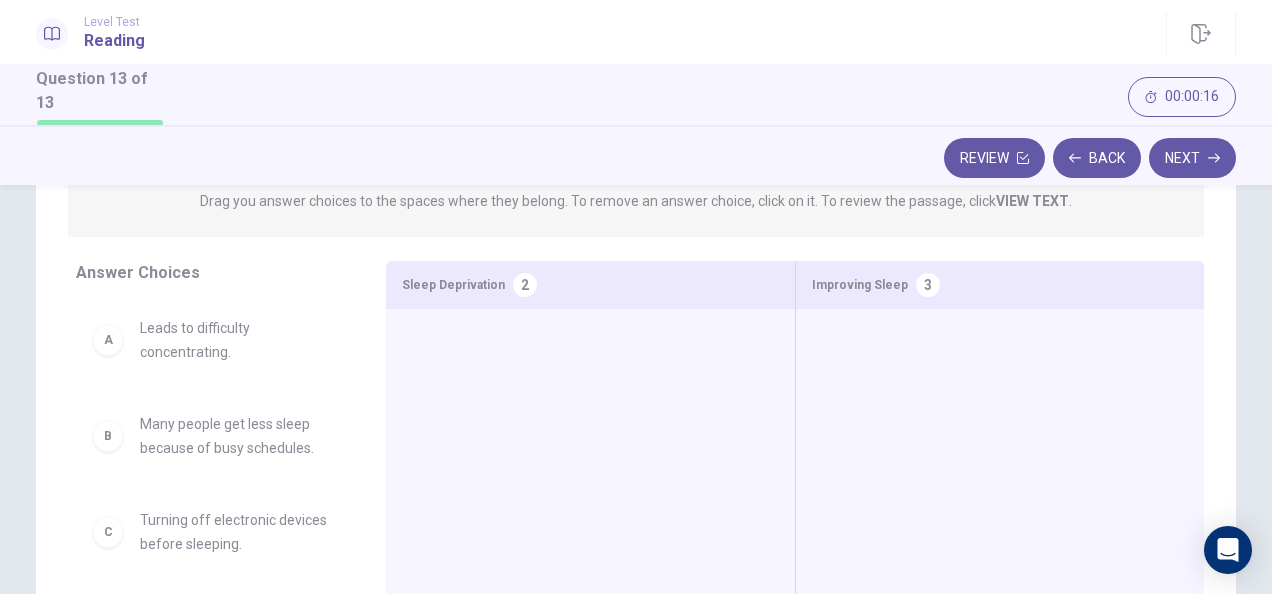 click on "C Turning off electronic devices before sleeping." at bounding box center [215, 532] 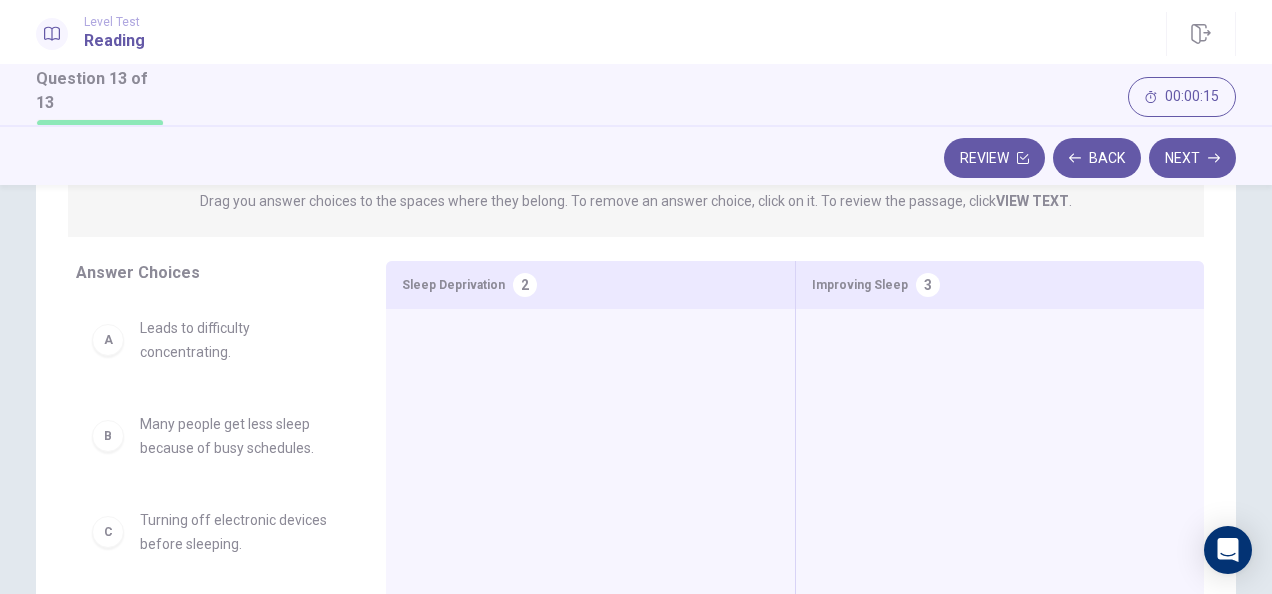 drag, startPoint x: 585, startPoint y: 404, endPoint x: 564, endPoint y: 375, distance: 35.805027 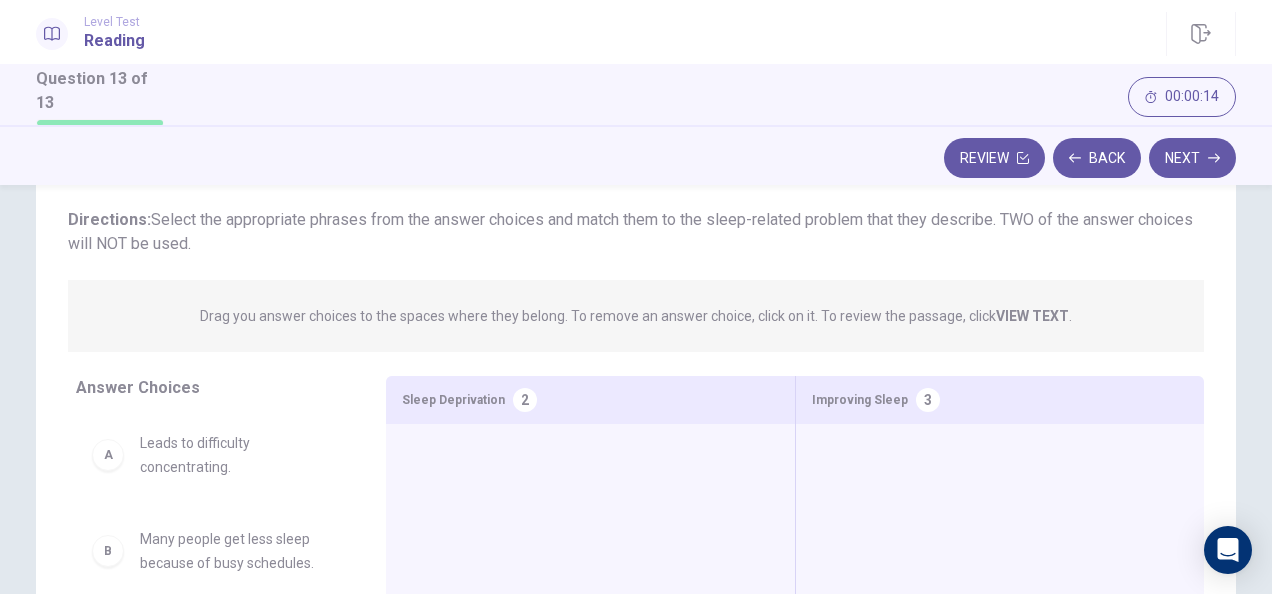 scroll, scrollTop: 122, scrollLeft: 0, axis: vertical 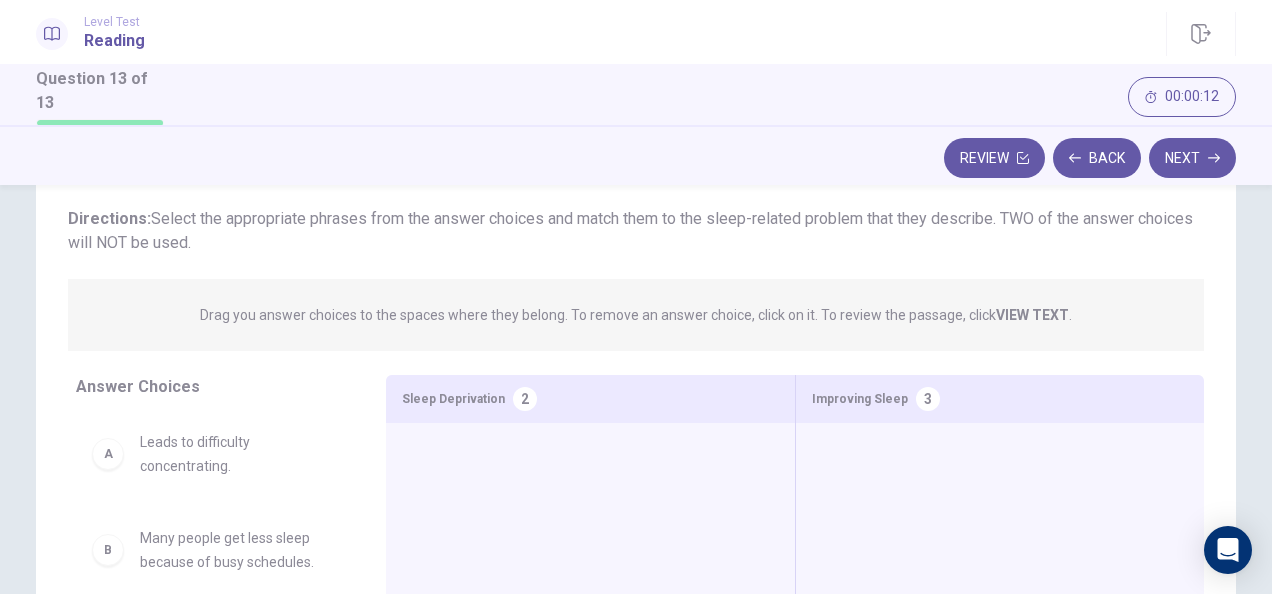 drag, startPoint x: 443, startPoint y: 474, endPoint x: 595, endPoint y: 512, distance: 156.67801 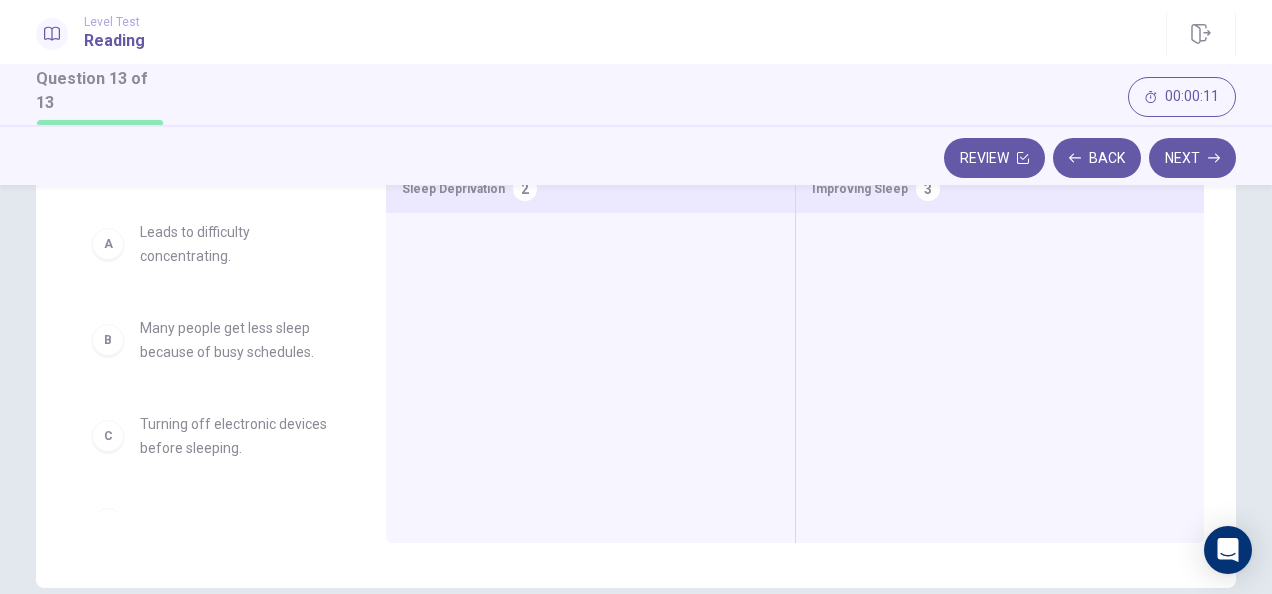 scroll, scrollTop: 381, scrollLeft: 0, axis: vertical 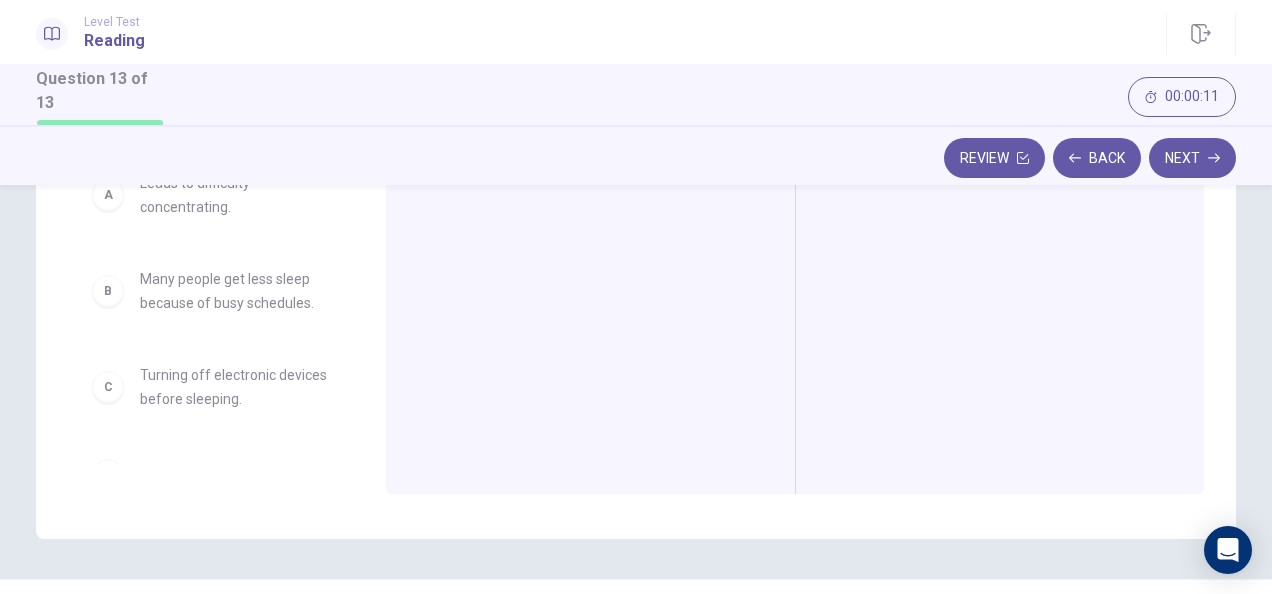 click on "Sleep Deprivation   2" at bounding box center [590, 305] 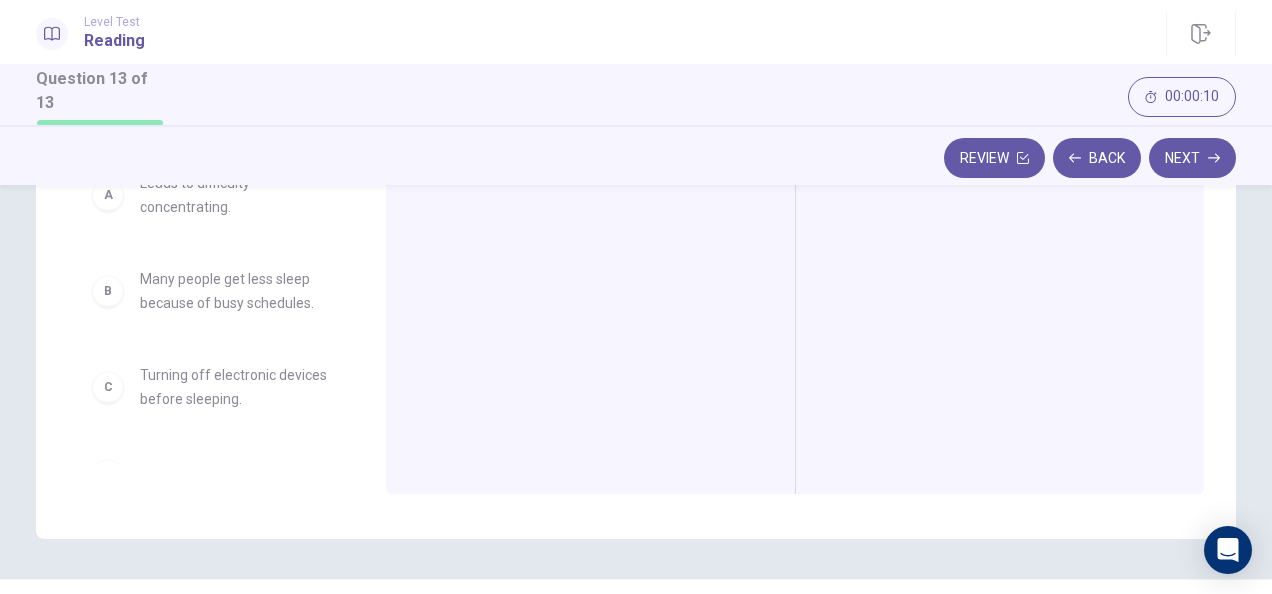 click at bounding box center [590, 298] 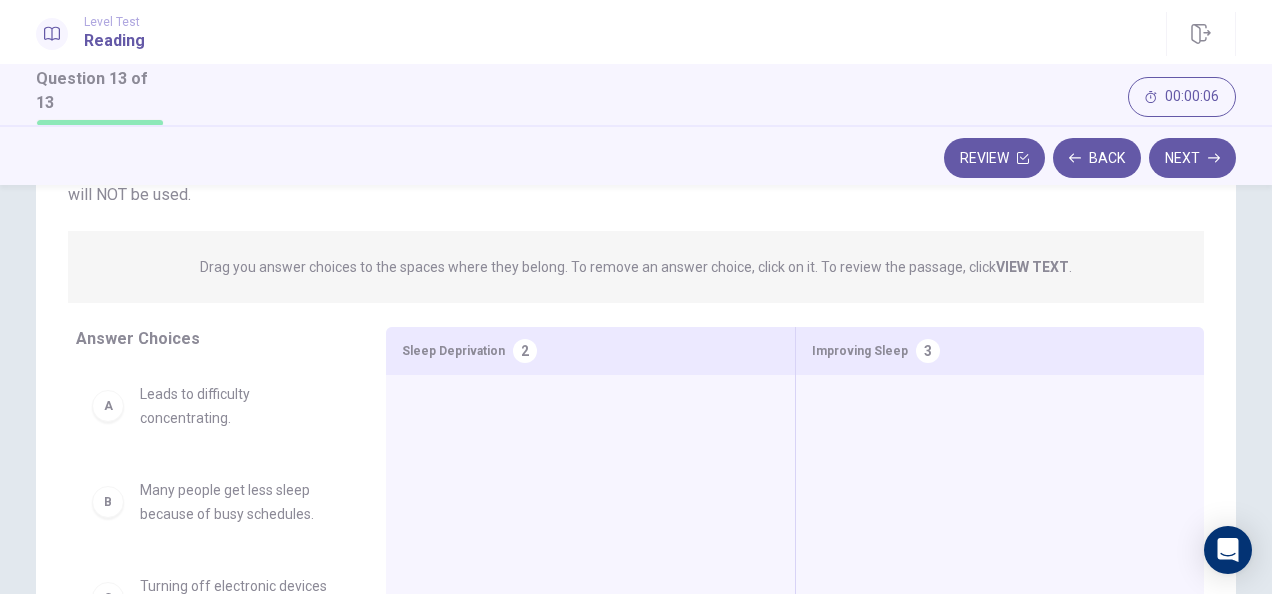 scroll, scrollTop: 0, scrollLeft: 0, axis: both 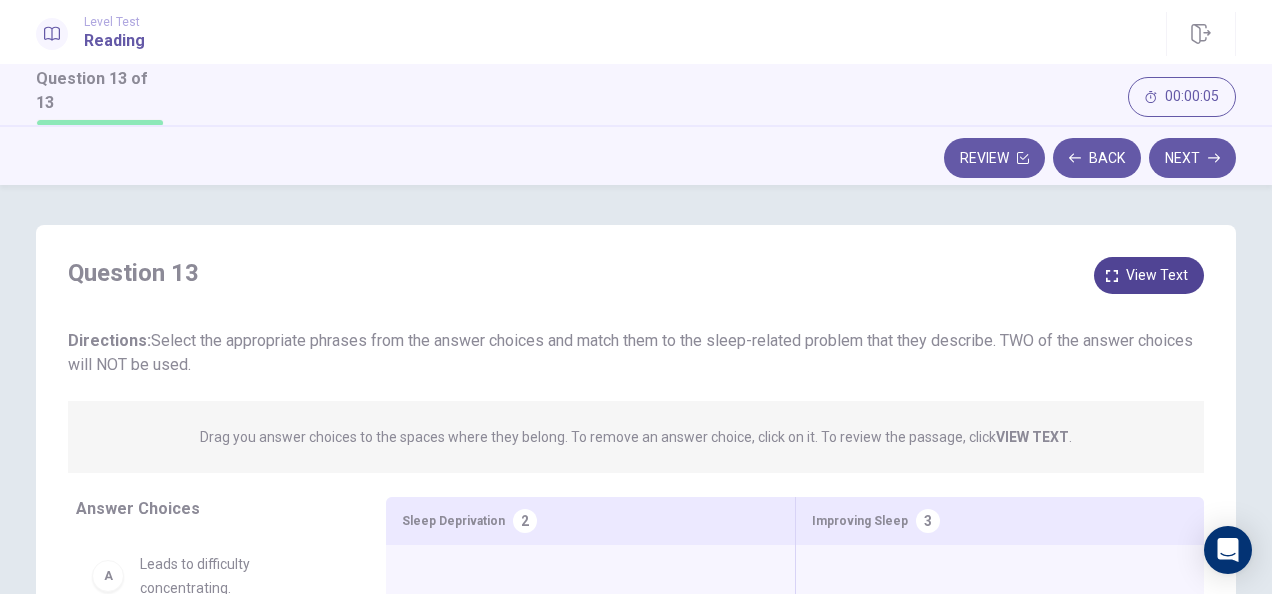 click on "View text" at bounding box center (1157, 275) 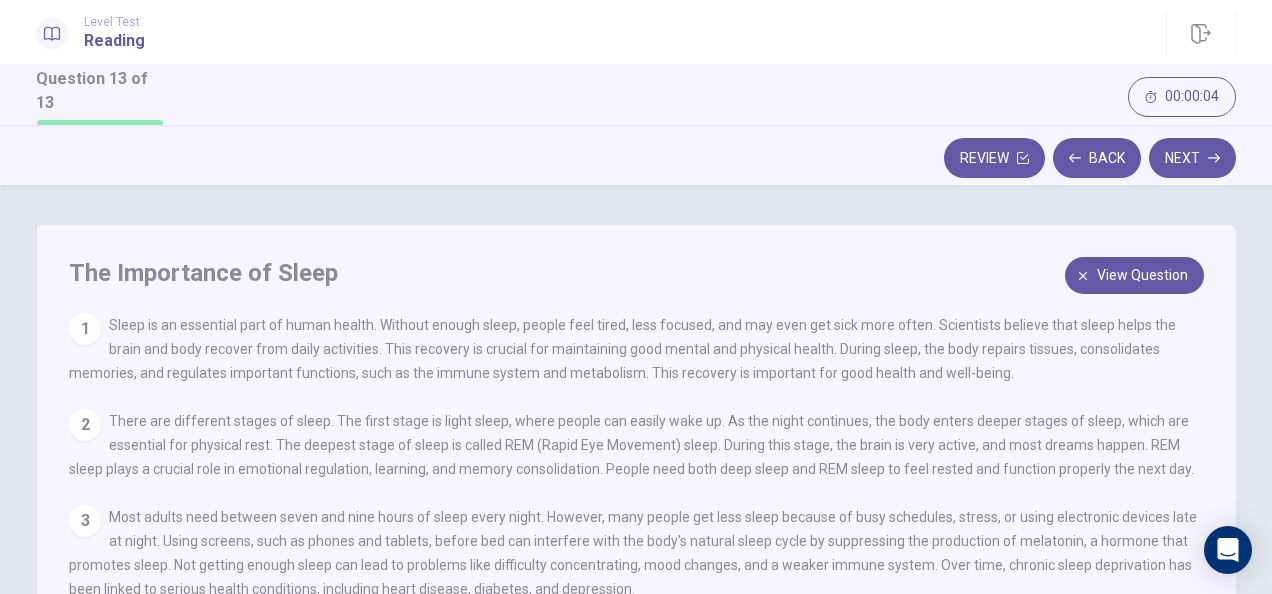 drag, startPoint x: 518, startPoint y: 446, endPoint x: 791, endPoint y: 456, distance: 273.18307 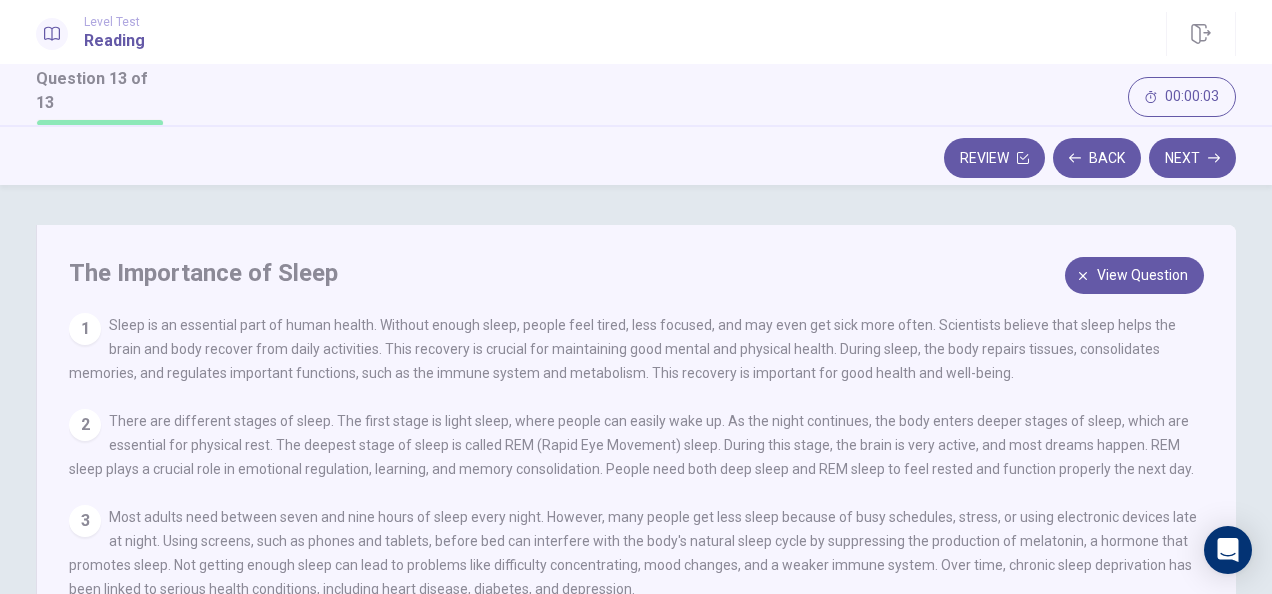 drag, startPoint x: 688, startPoint y: 253, endPoint x: 783, endPoint y: 451, distance: 219.61102 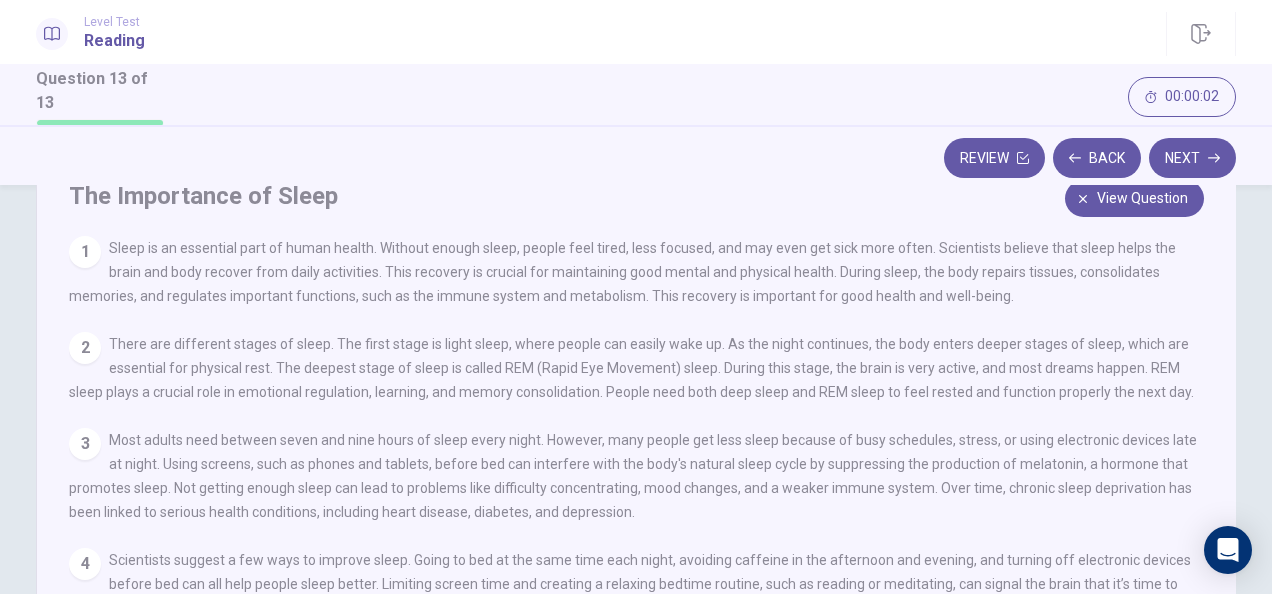 scroll, scrollTop: 57, scrollLeft: 0, axis: vertical 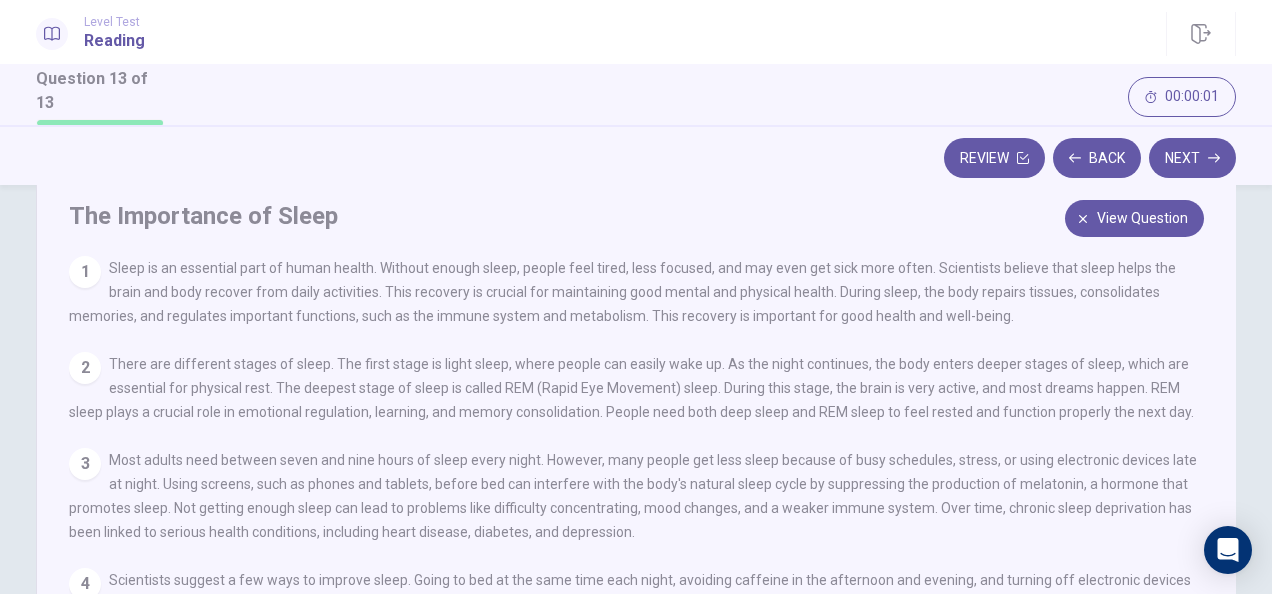 click on "1" at bounding box center [85, 272] 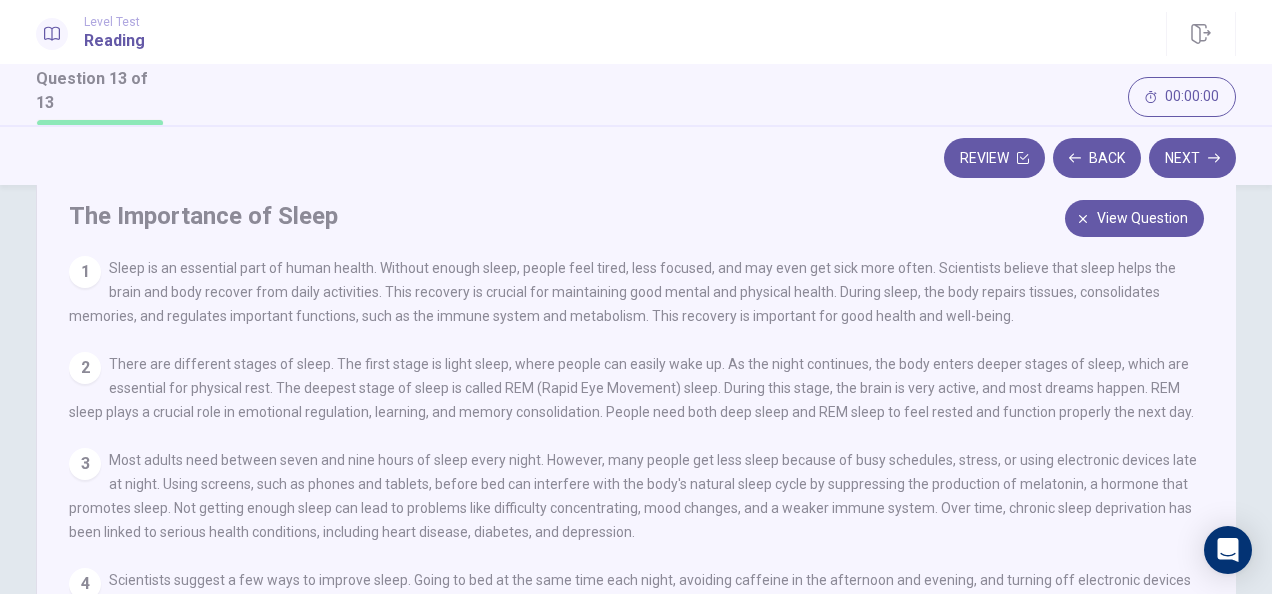 drag, startPoint x: 393, startPoint y: 379, endPoint x: 593, endPoint y: 490, distance: 228.73784 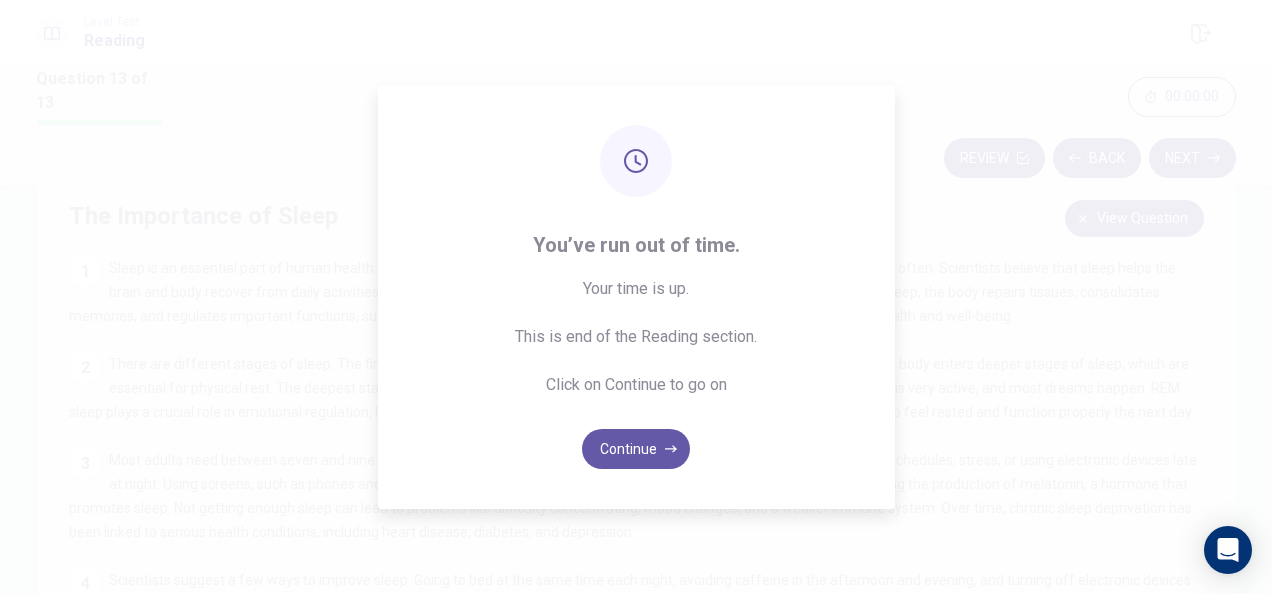 click on "You’ve run out of time. Your time is up. This is end of the Reading section. Click on Continue to go on Continue" at bounding box center (636, 297) 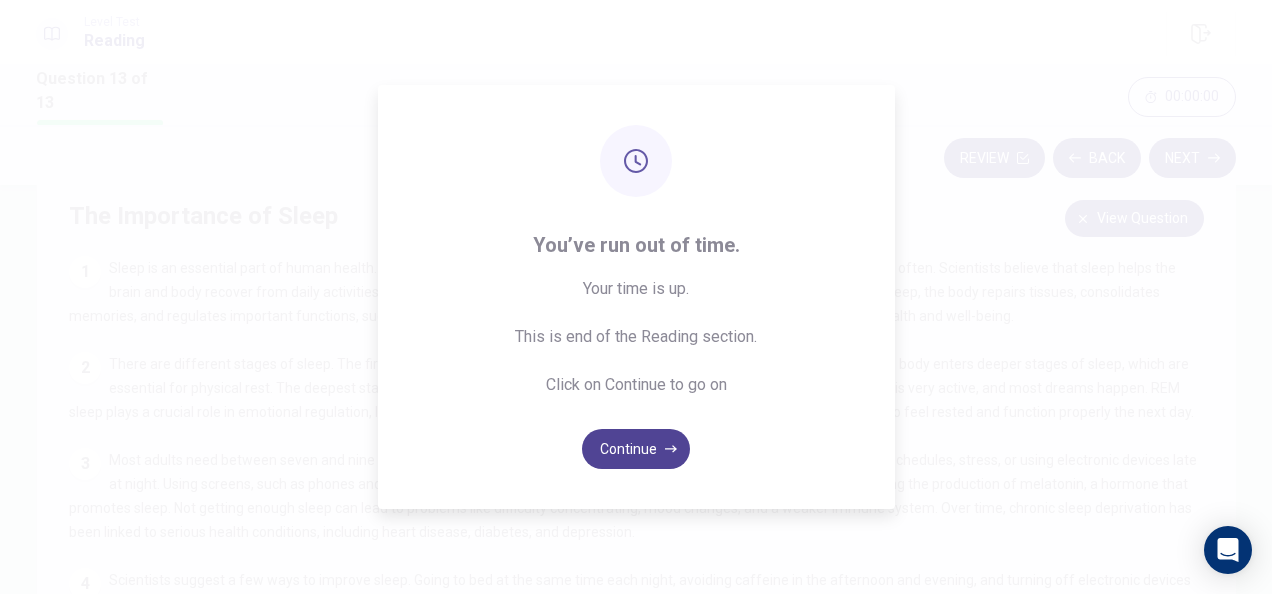 click on "Continue" at bounding box center (636, 449) 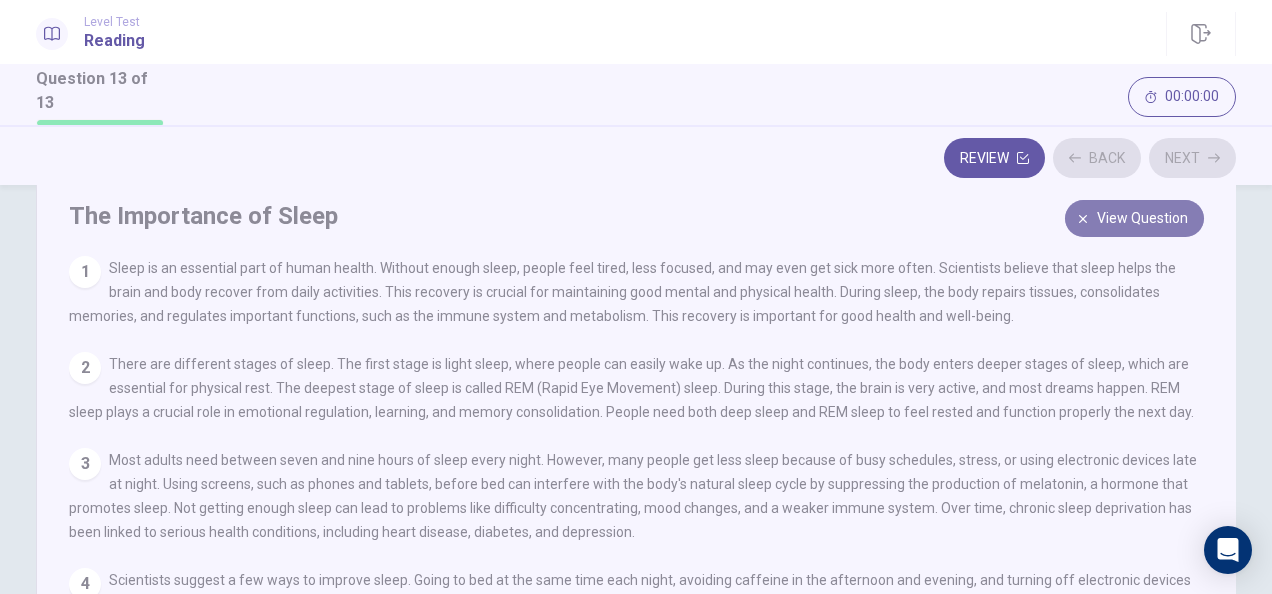 click on "View question" at bounding box center (1142, 218) 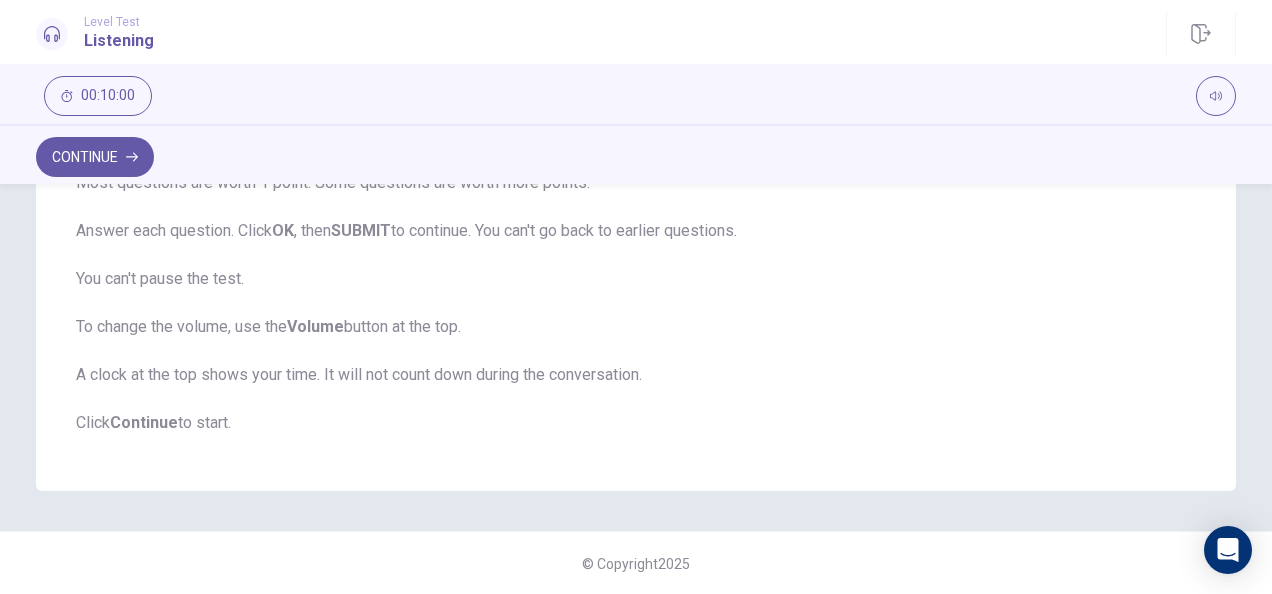 scroll, scrollTop: 0, scrollLeft: 0, axis: both 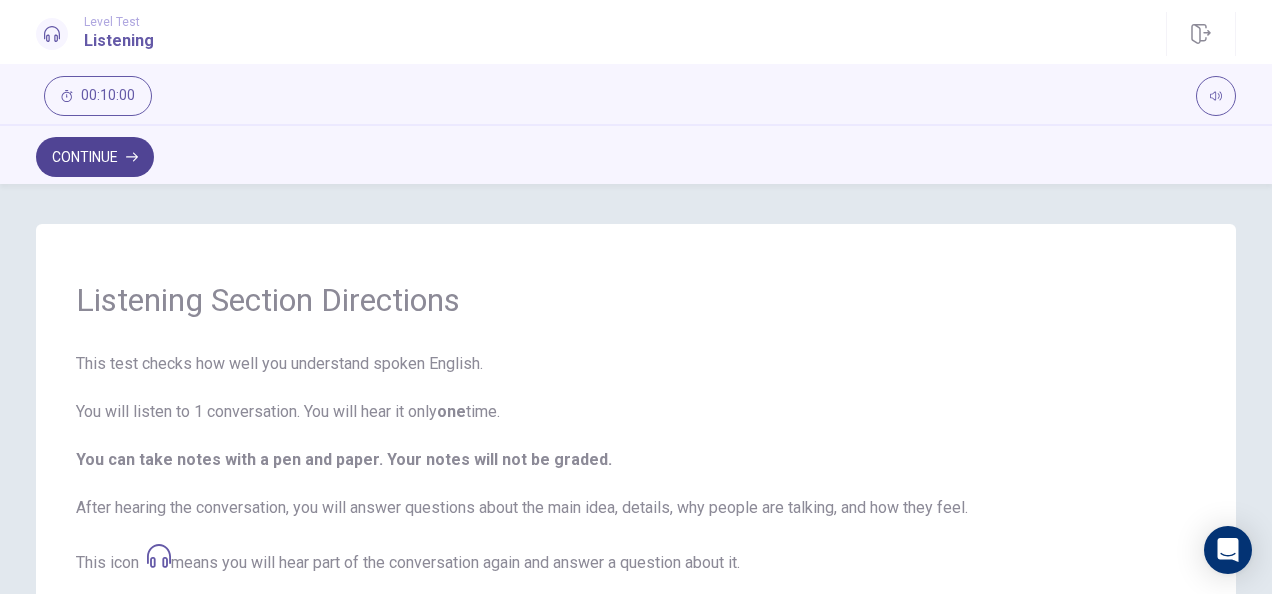 click on "Continue" at bounding box center (95, 157) 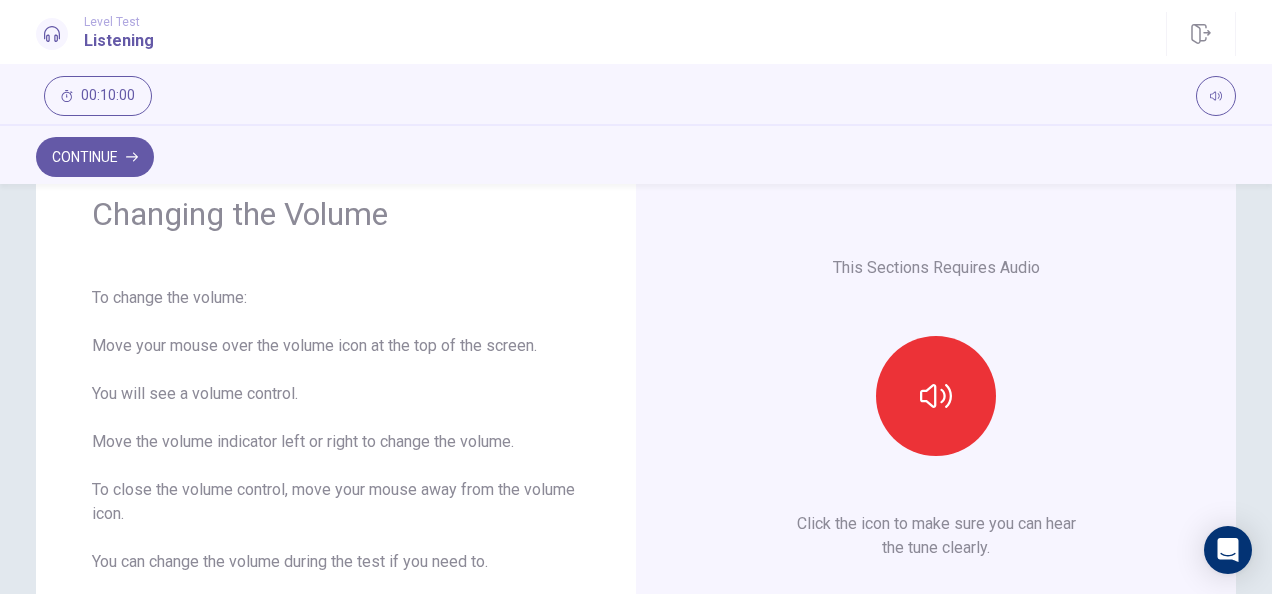 scroll, scrollTop: 76, scrollLeft: 0, axis: vertical 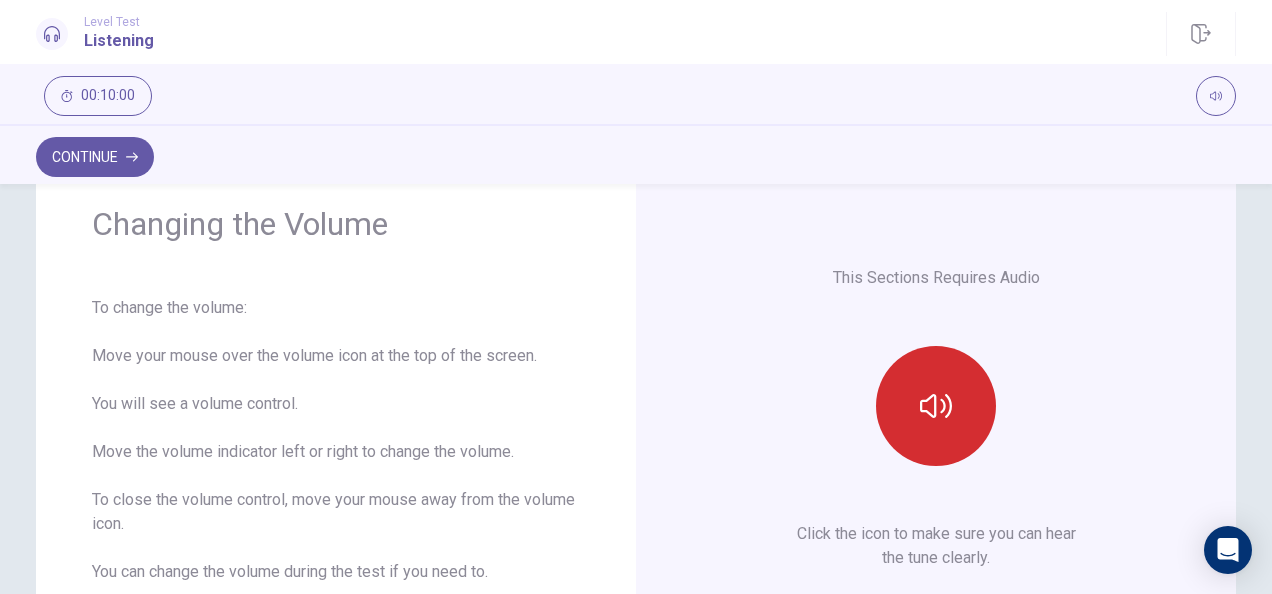 click at bounding box center [936, 406] 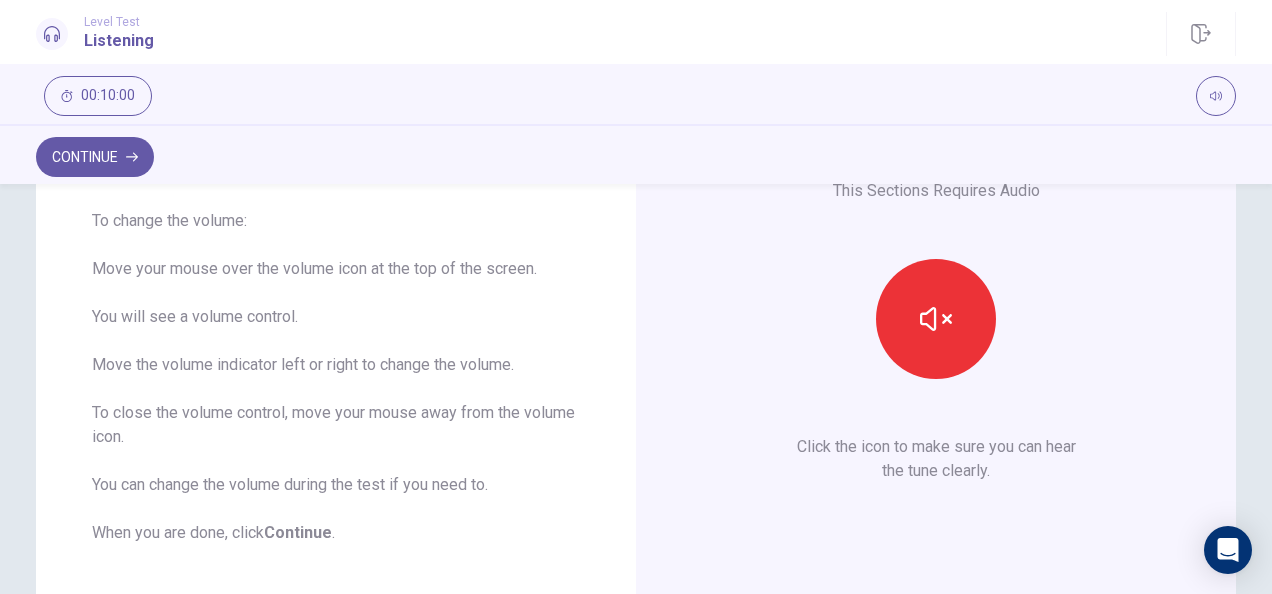 scroll, scrollTop: 162, scrollLeft: 0, axis: vertical 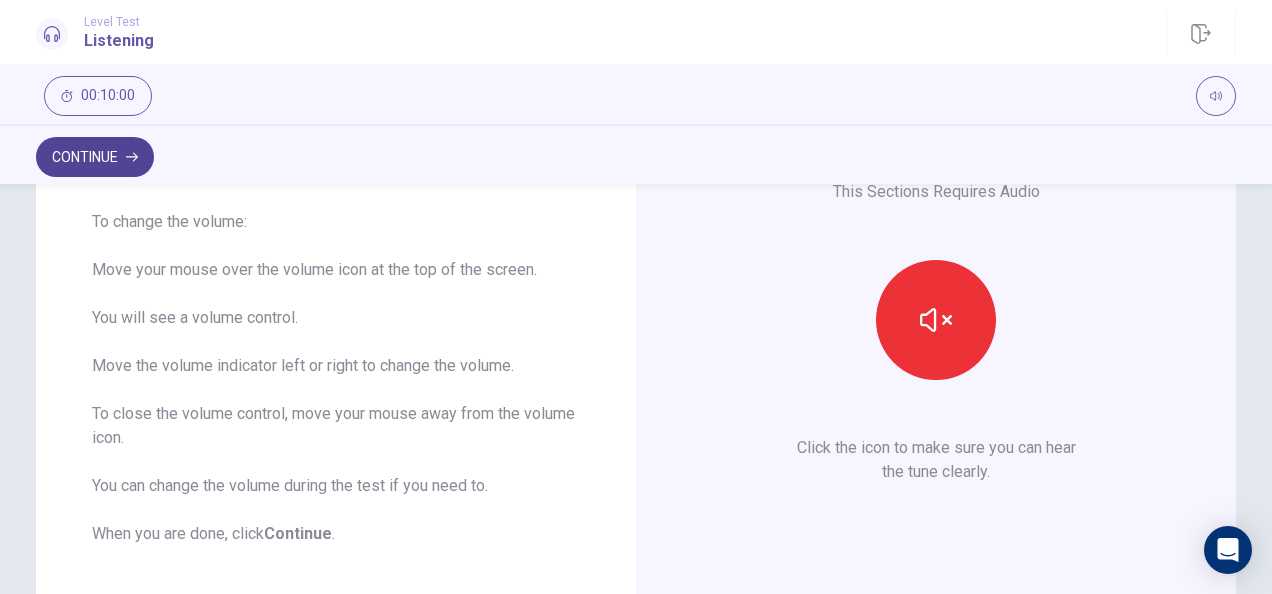 click on "Continue" at bounding box center [95, 157] 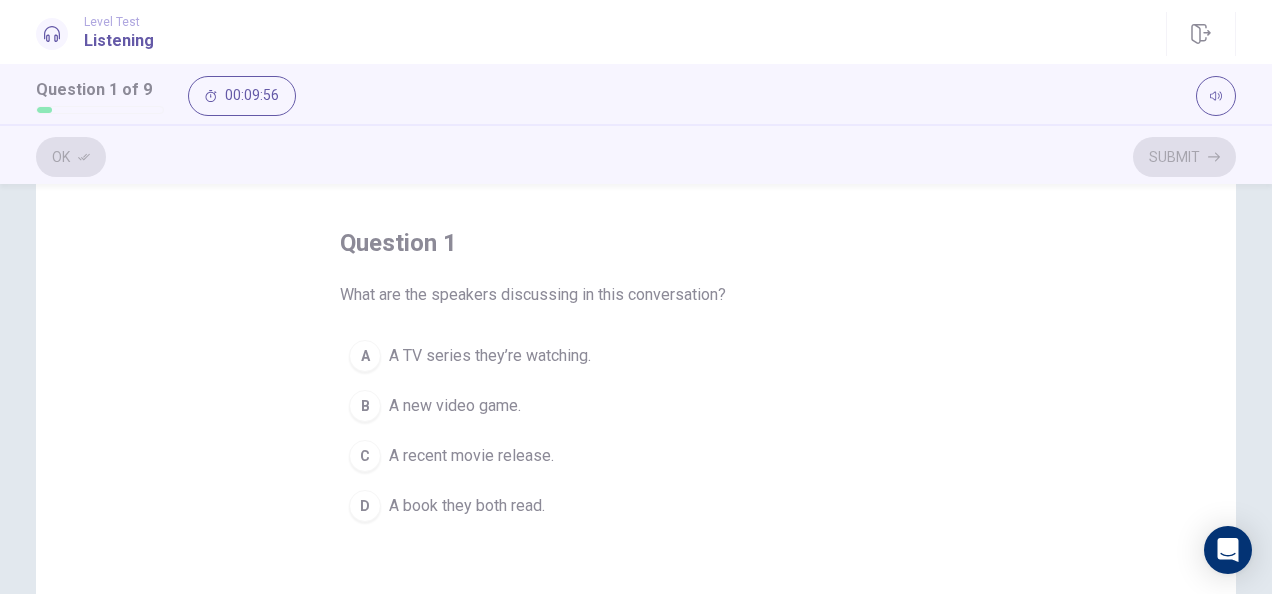 scroll, scrollTop: 78, scrollLeft: 0, axis: vertical 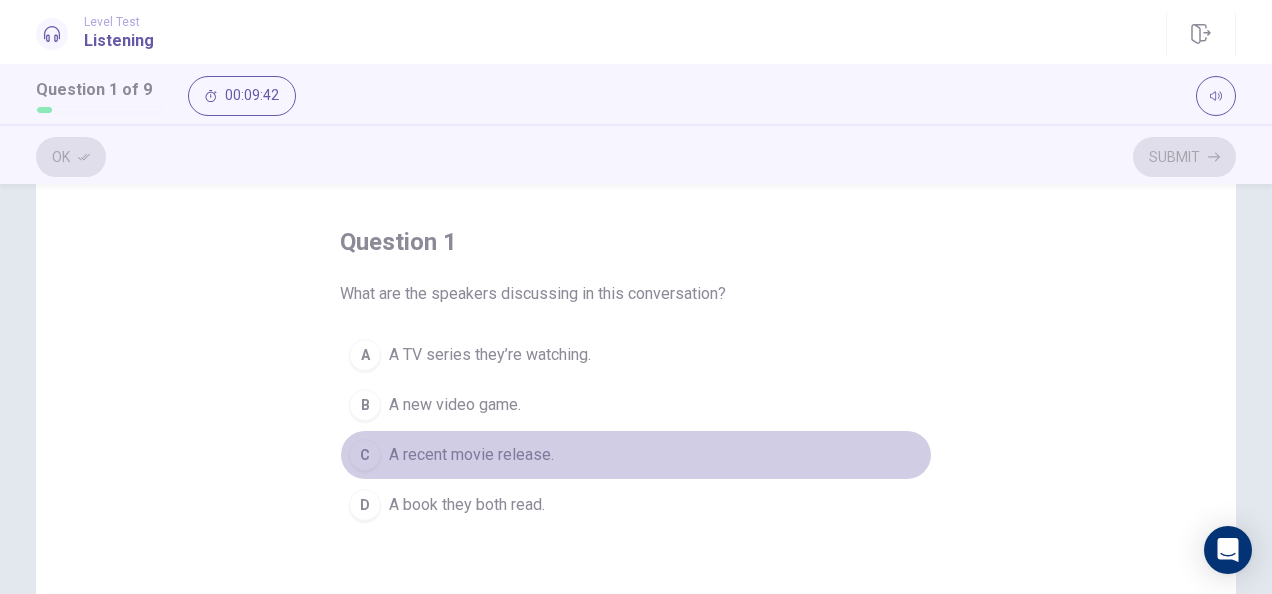 click on "A recent movie release." at bounding box center [471, 455] 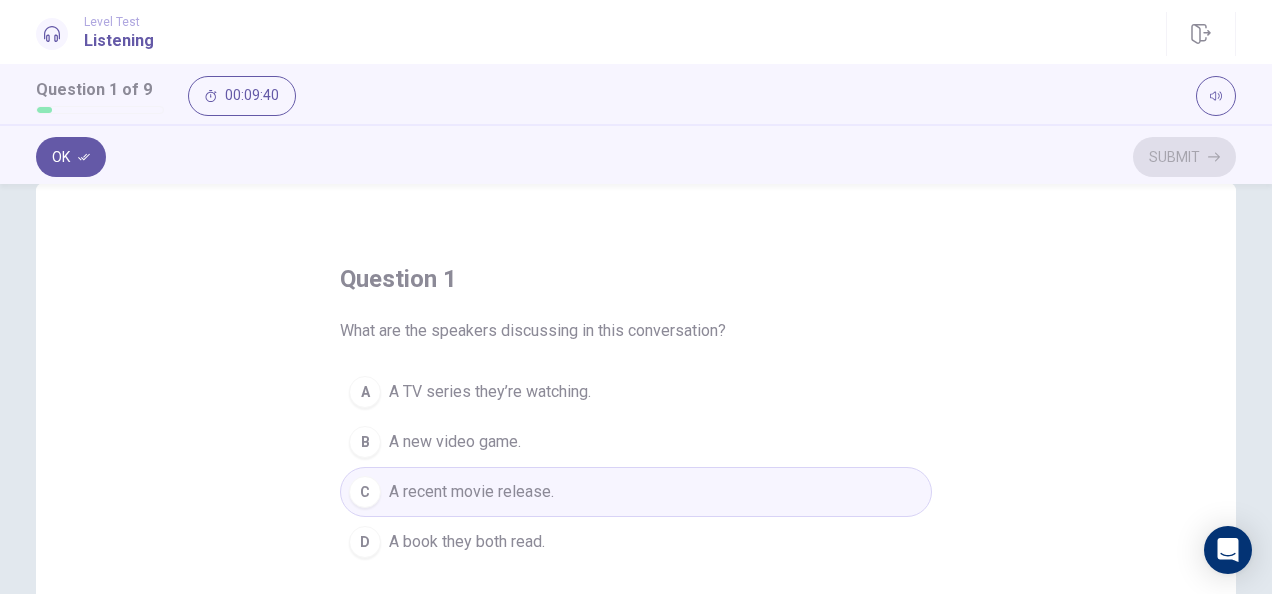 scroll, scrollTop: 40, scrollLeft: 0, axis: vertical 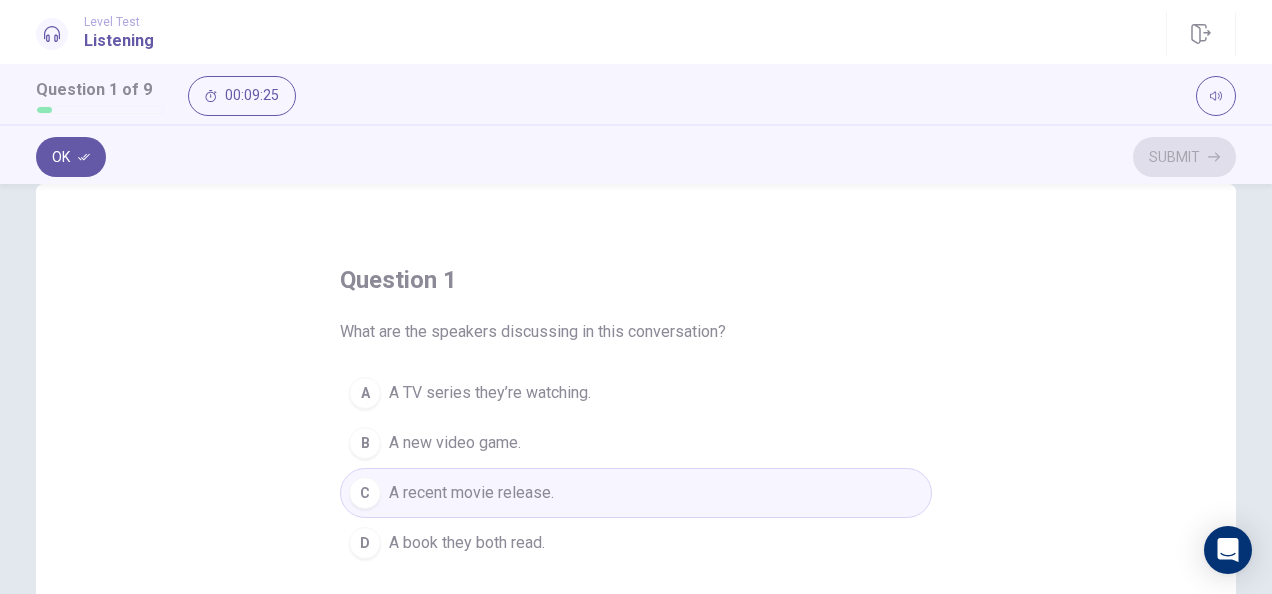 click on "C A recent movie release." at bounding box center [636, 493] 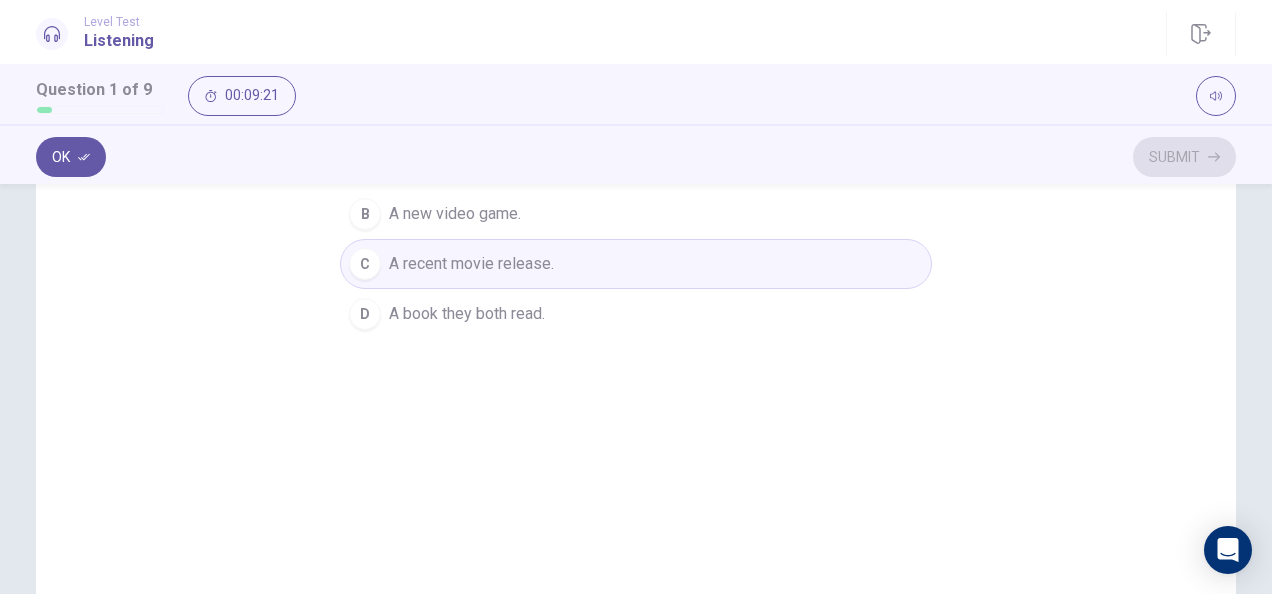 scroll, scrollTop: 0, scrollLeft: 0, axis: both 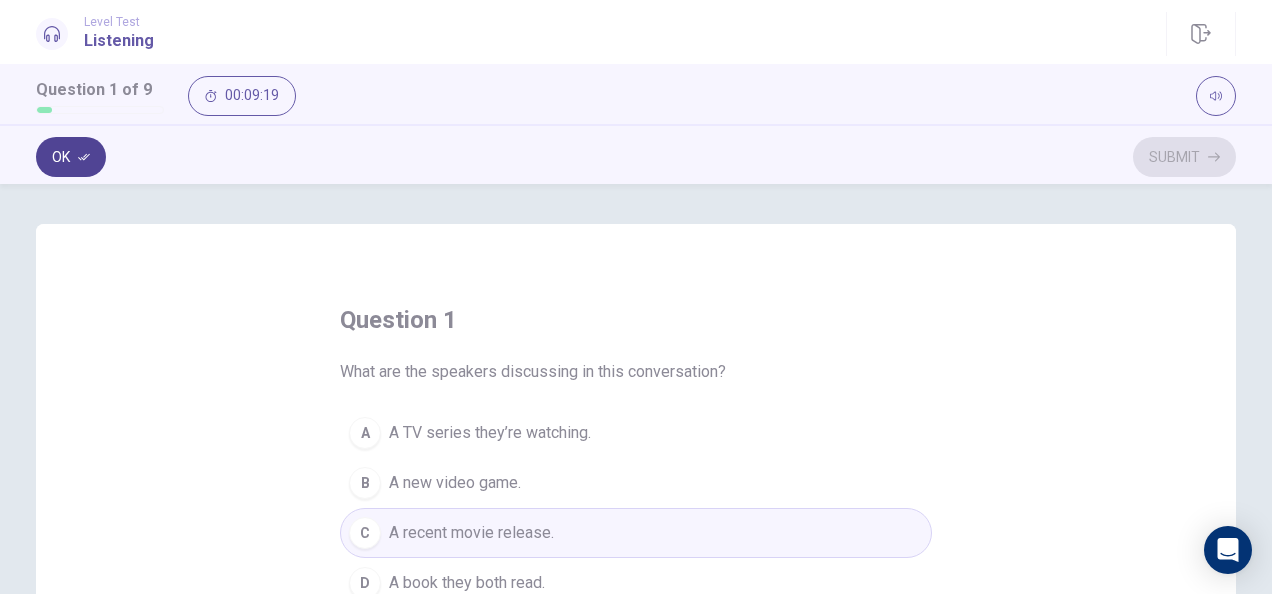 click 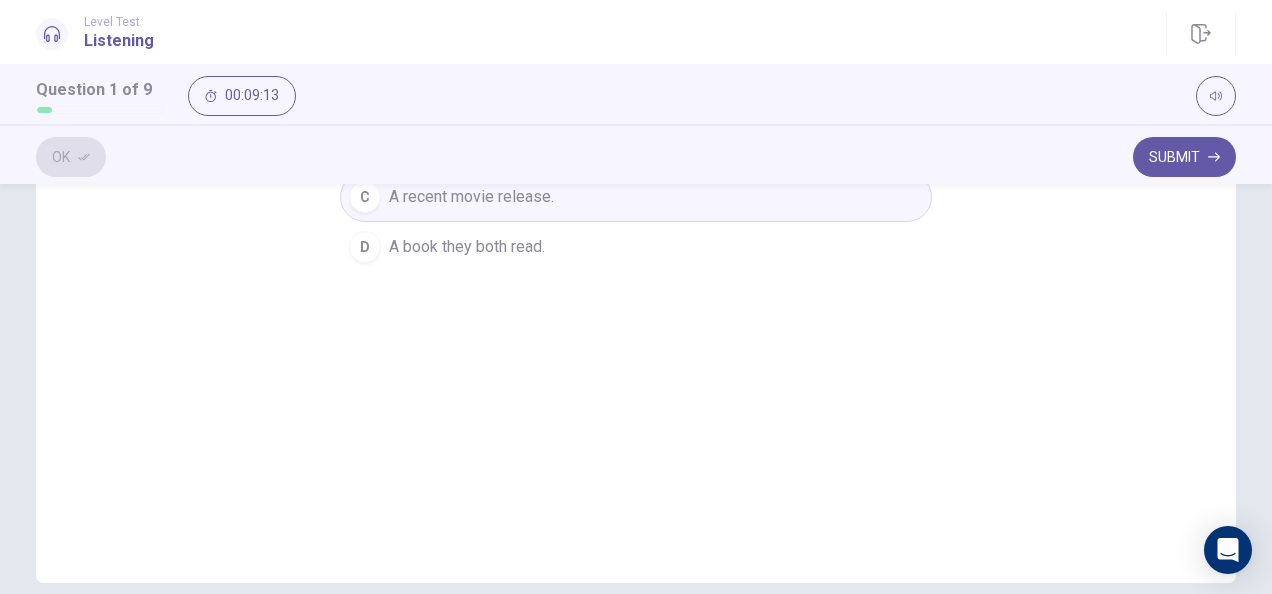scroll, scrollTop: 108, scrollLeft: 0, axis: vertical 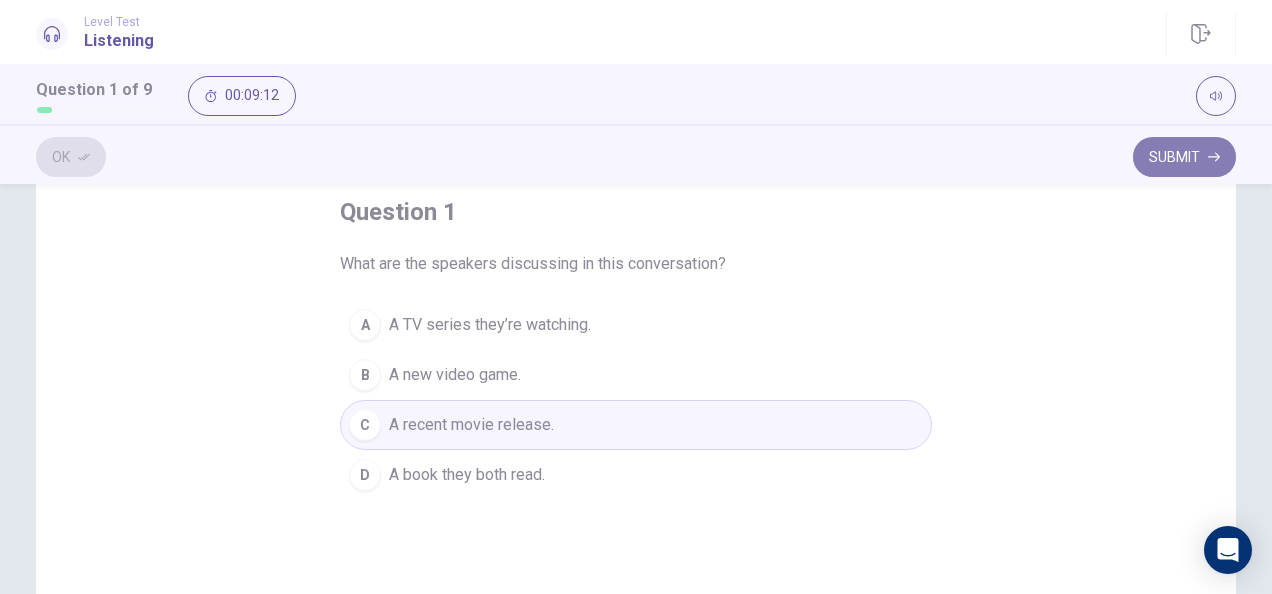 click on "Submit" at bounding box center [1184, 157] 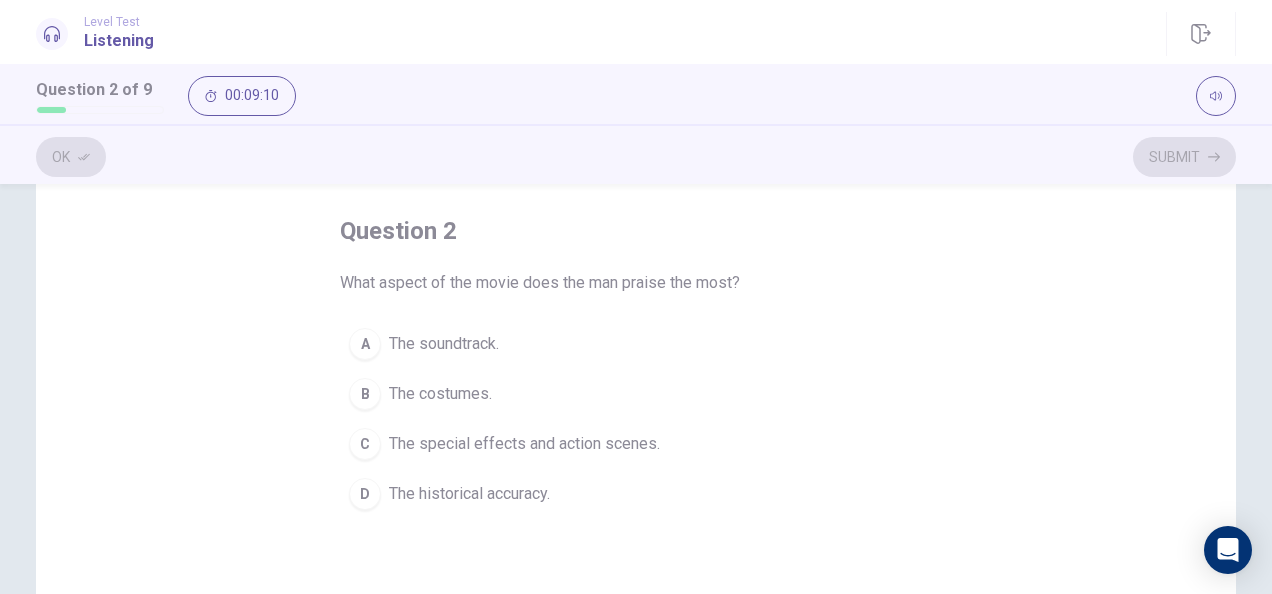 scroll, scrollTop: 90, scrollLeft: 0, axis: vertical 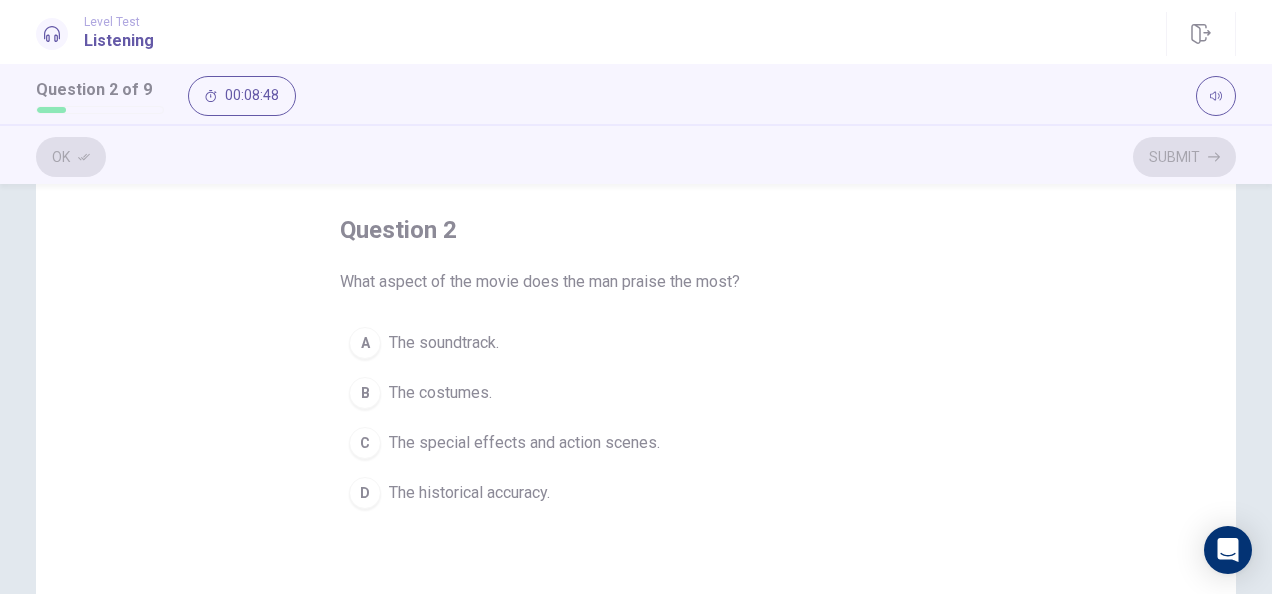 click on "The special effects and action scenes." at bounding box center (524, 443) 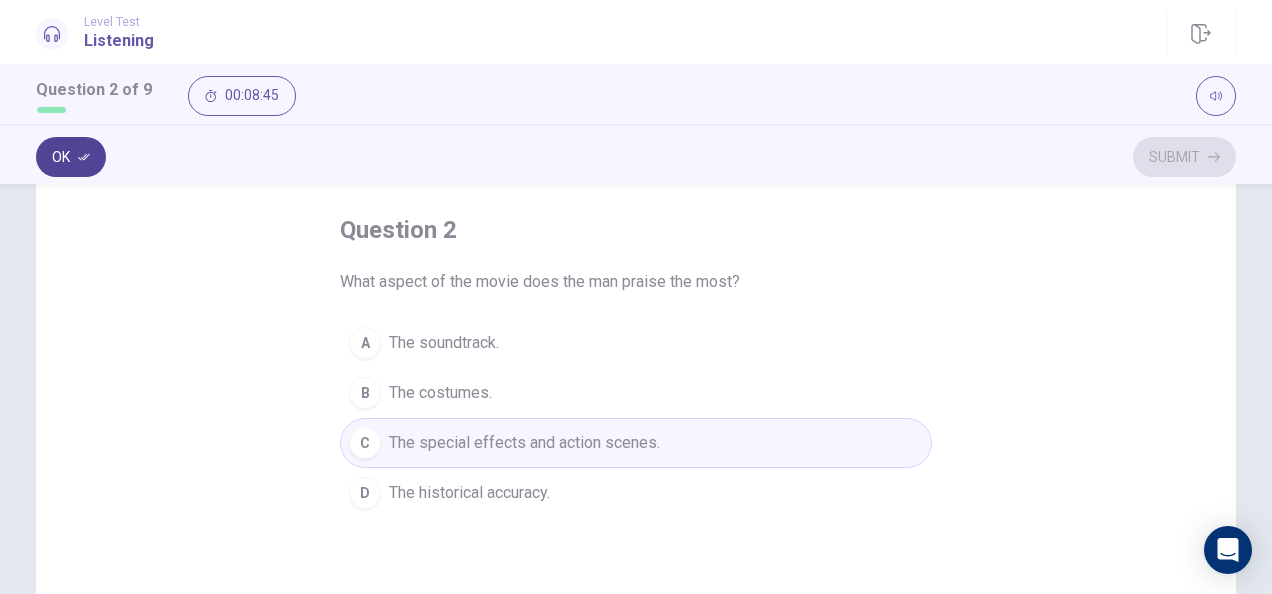 click on "Ok" at bounding box center [71, 157] 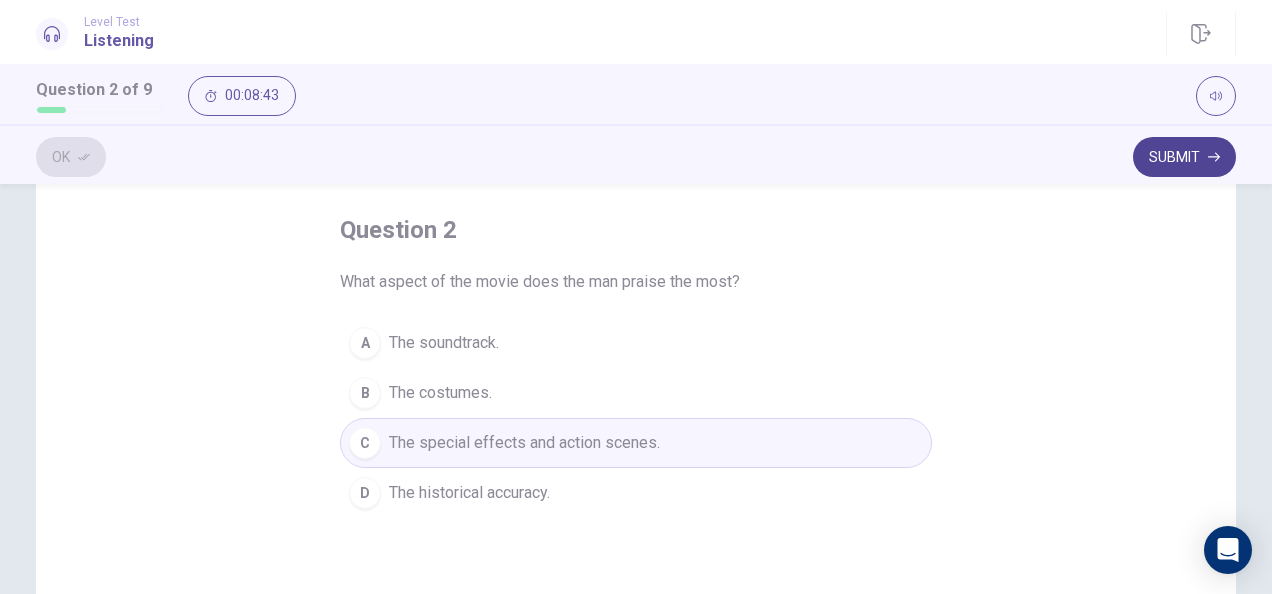 click on "Submit" at bounding box center (1184, 157) 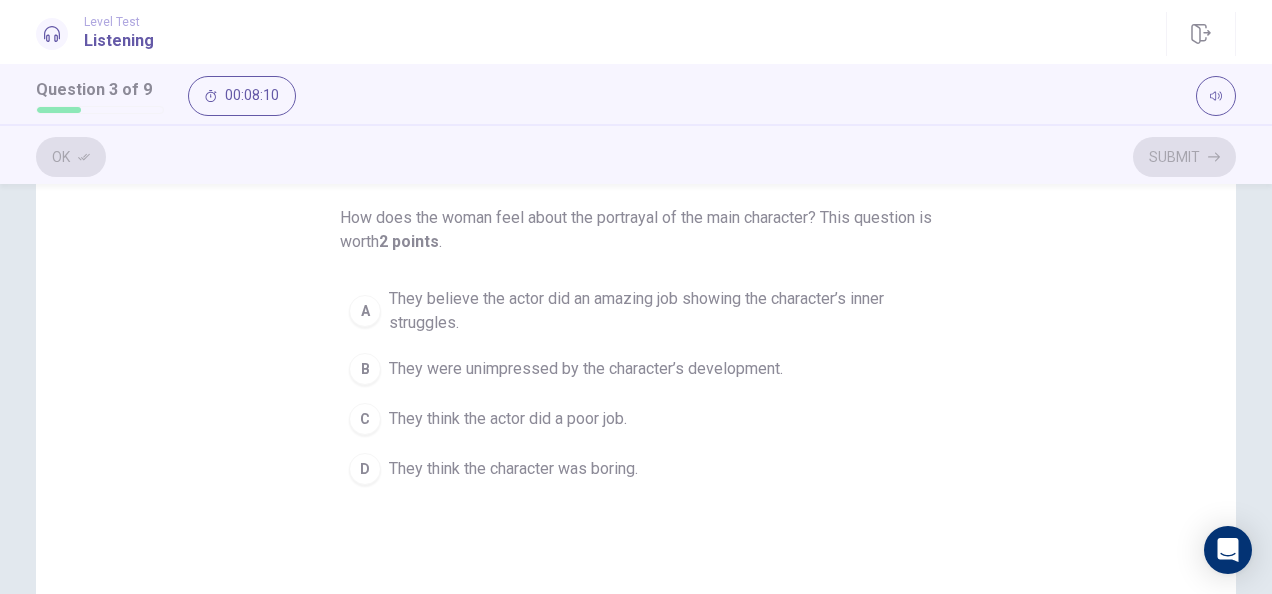 scroll, scrollTop: 144, scrollLeft: 0, axis: vertical 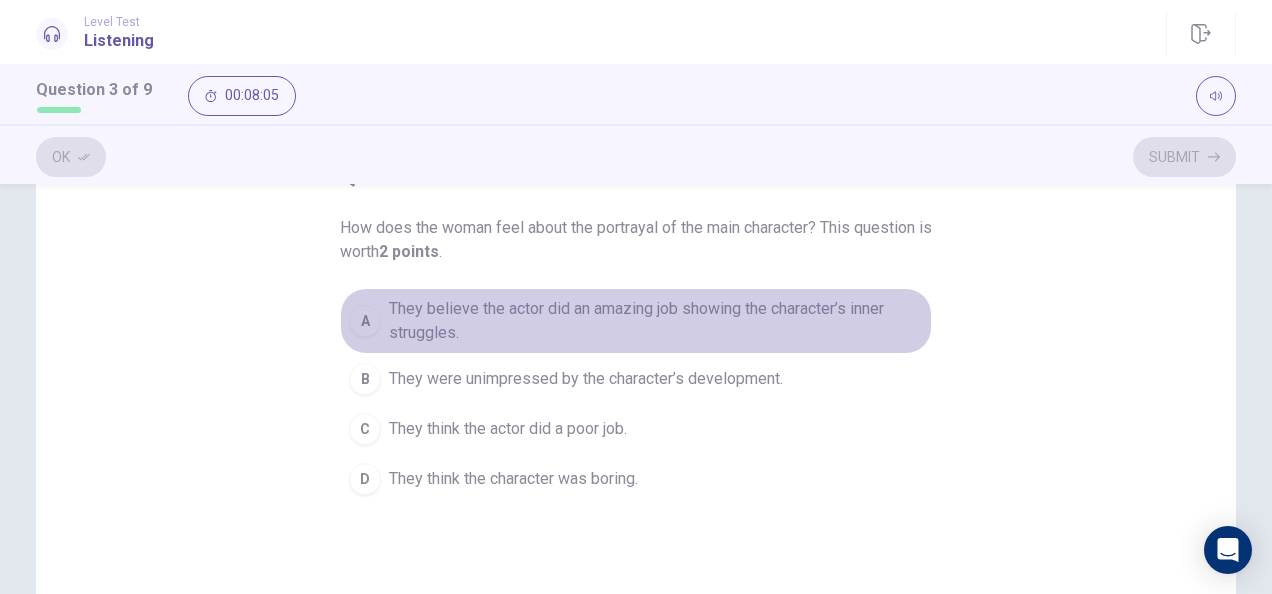 click on "They believe the actor did an amazing job showing the character’s inner struggles." at bounding box center (656, 321) 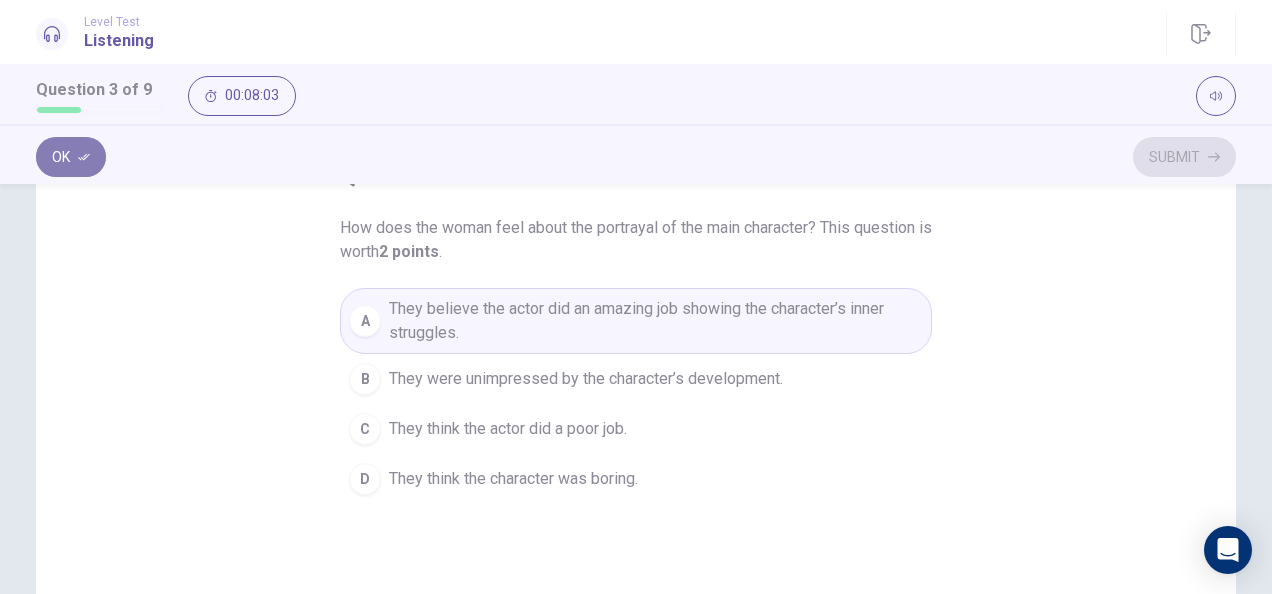 click on "Ok" at bounding box center (71, 157) 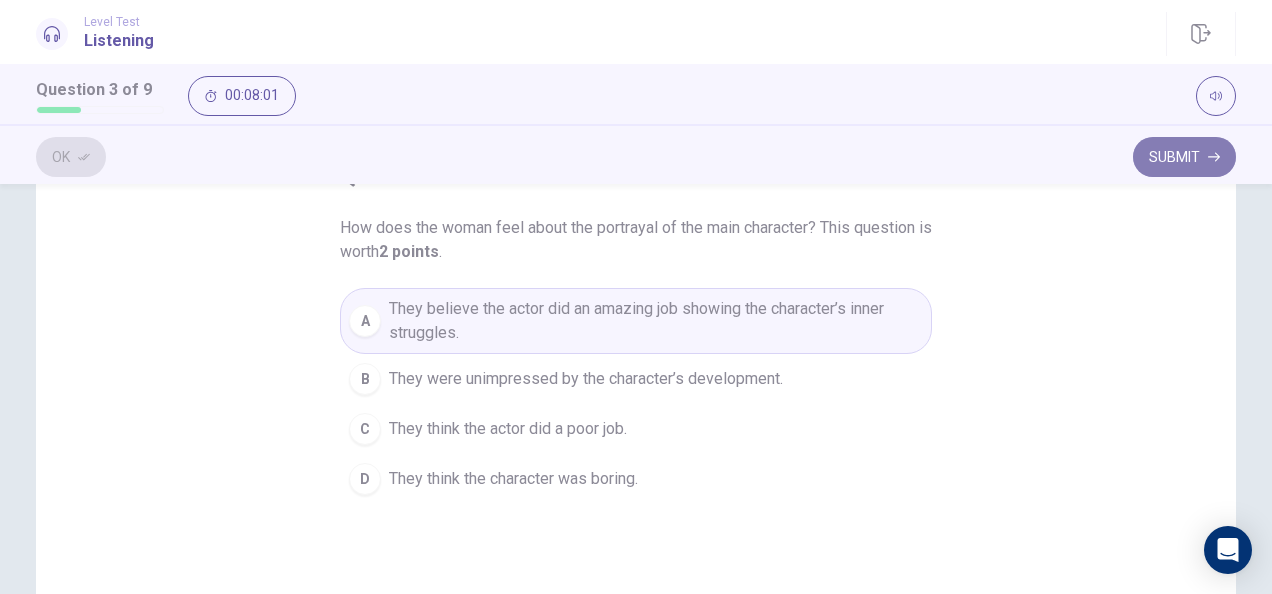 click on "Submit" at bounding box center (1184, 157) 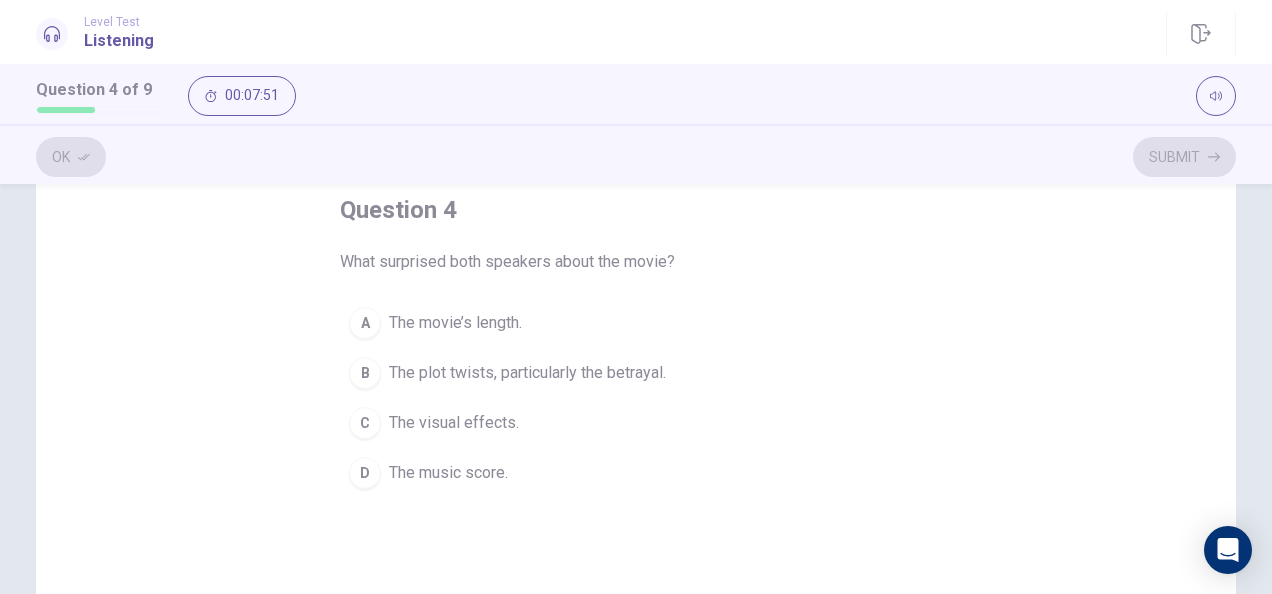 scroll, scrollTop: 115, scrollLeft: 0, axis: vertical 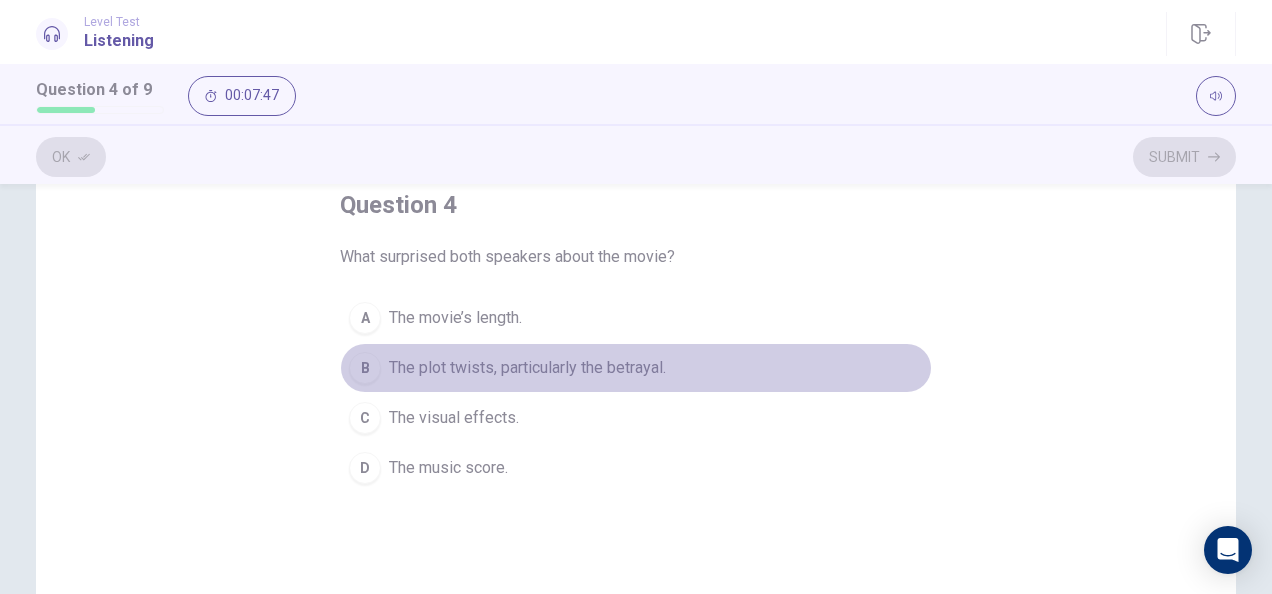 click on "The plot twists, particularly the betrayal." at bounding box center (527, 368) 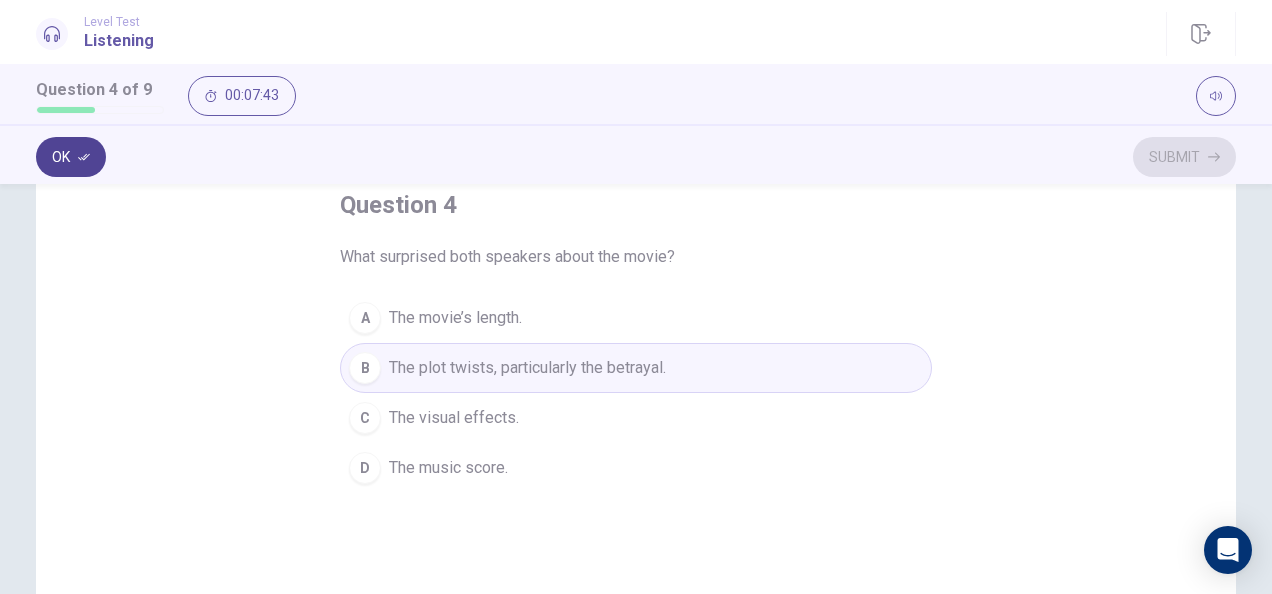 click on "Ok" at bounding box center (71, 157) 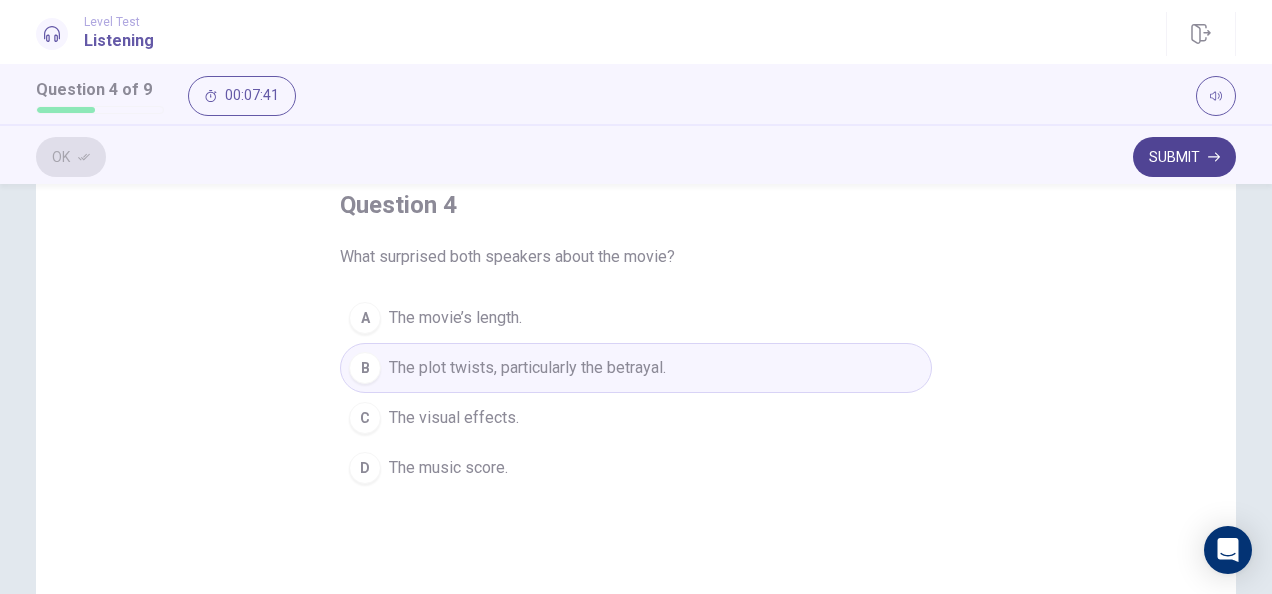 click on "Submit" at bounding box center [1184, 157] 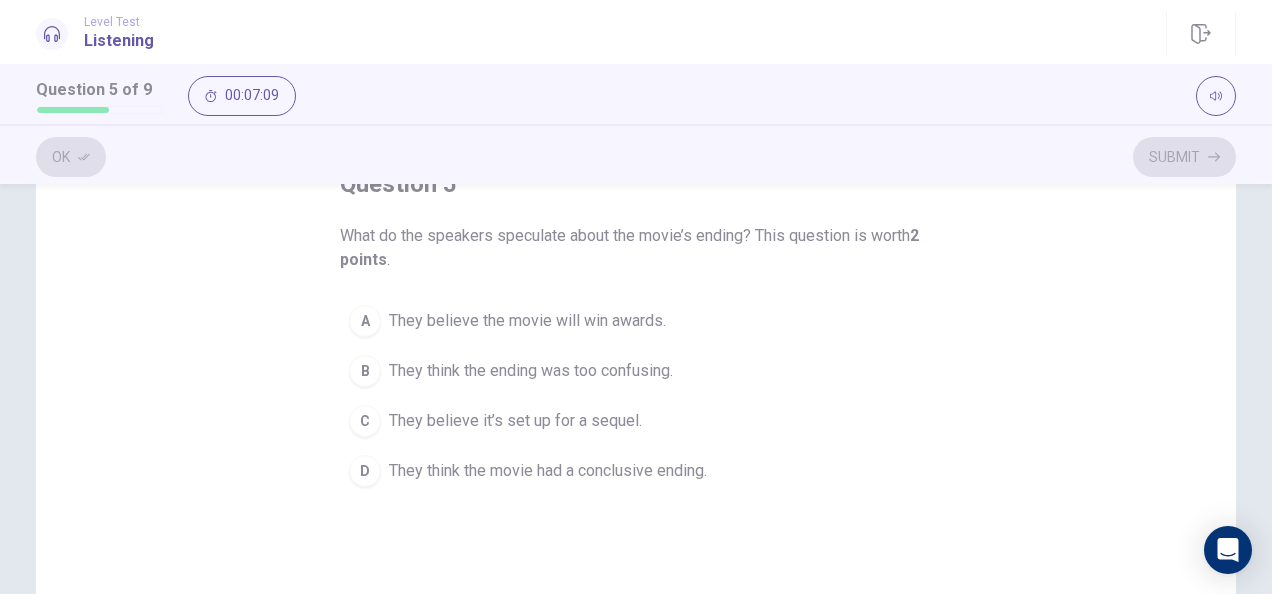 scroll, scrollTop: 137, scrollLeft: 0, axis: vertical 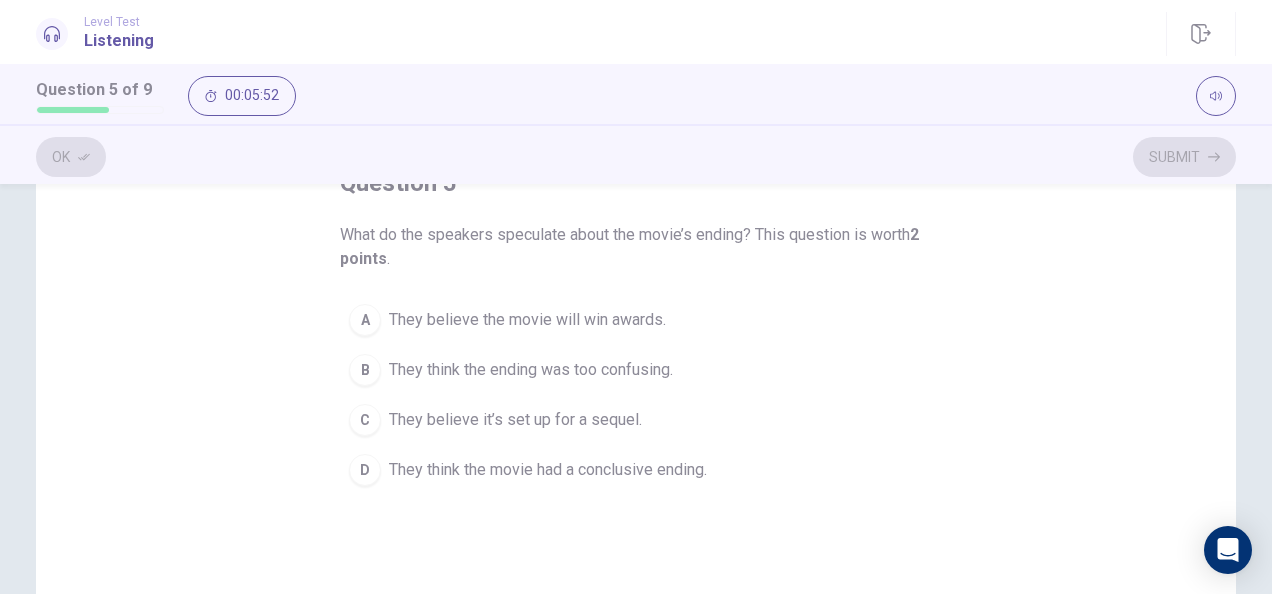 click on "D They think the movie had a conclusive ending." at bounding box center (636, 470) 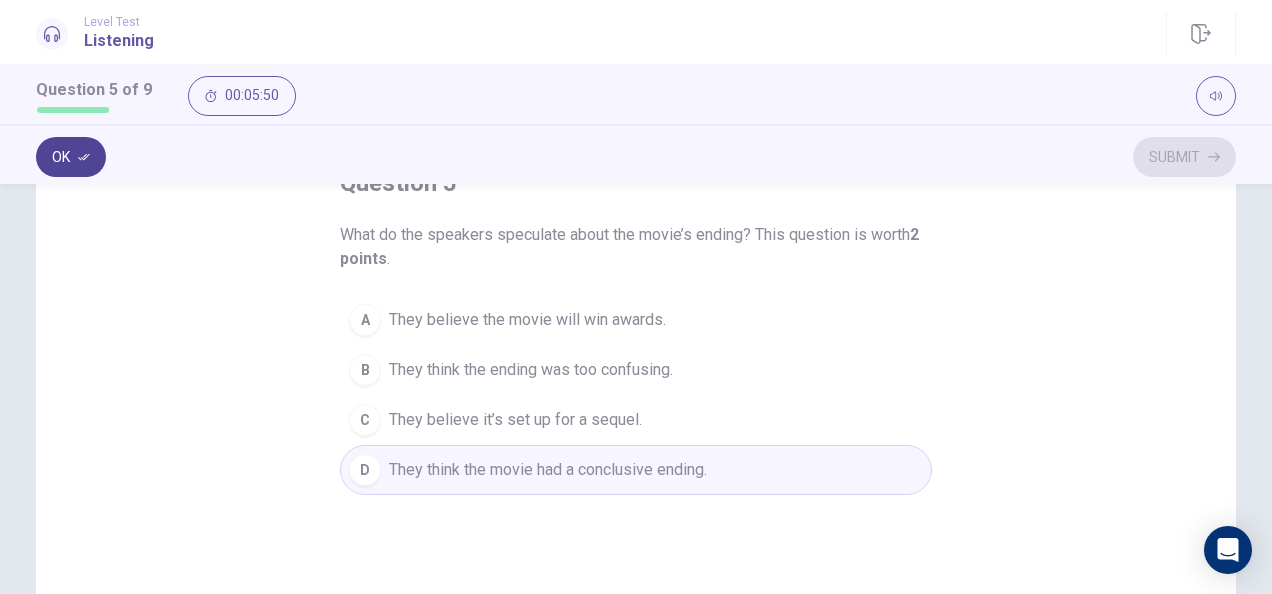 click on "Ok" at bounding box center [71, 157] 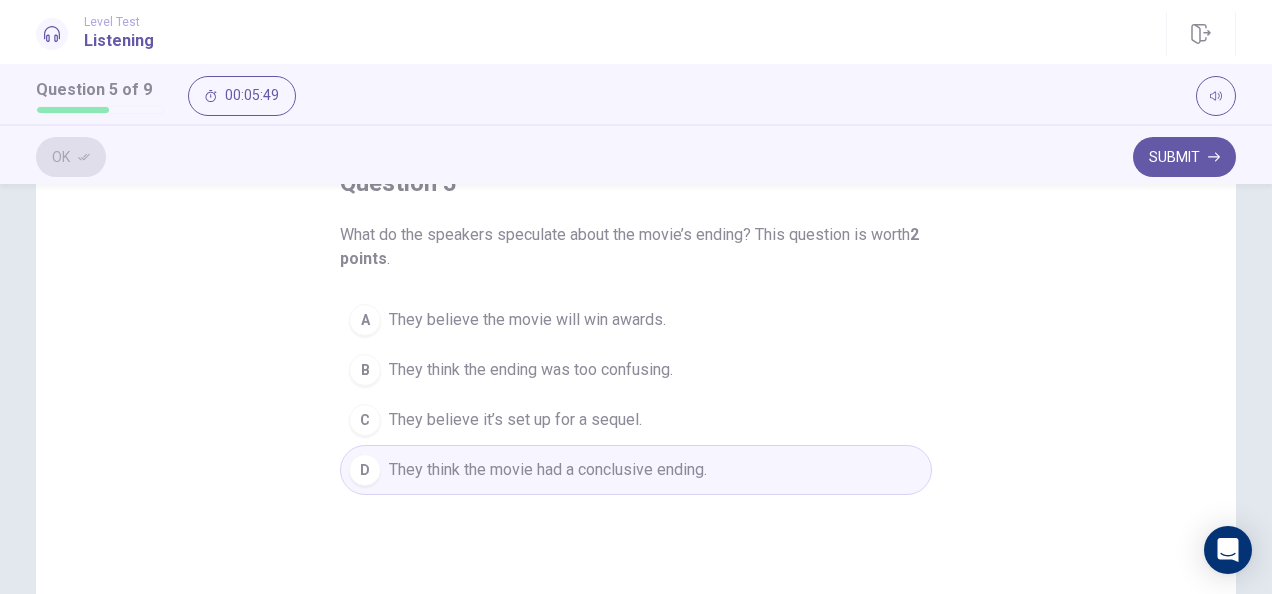 click on "Submit" at bounding box center (1184, 157) 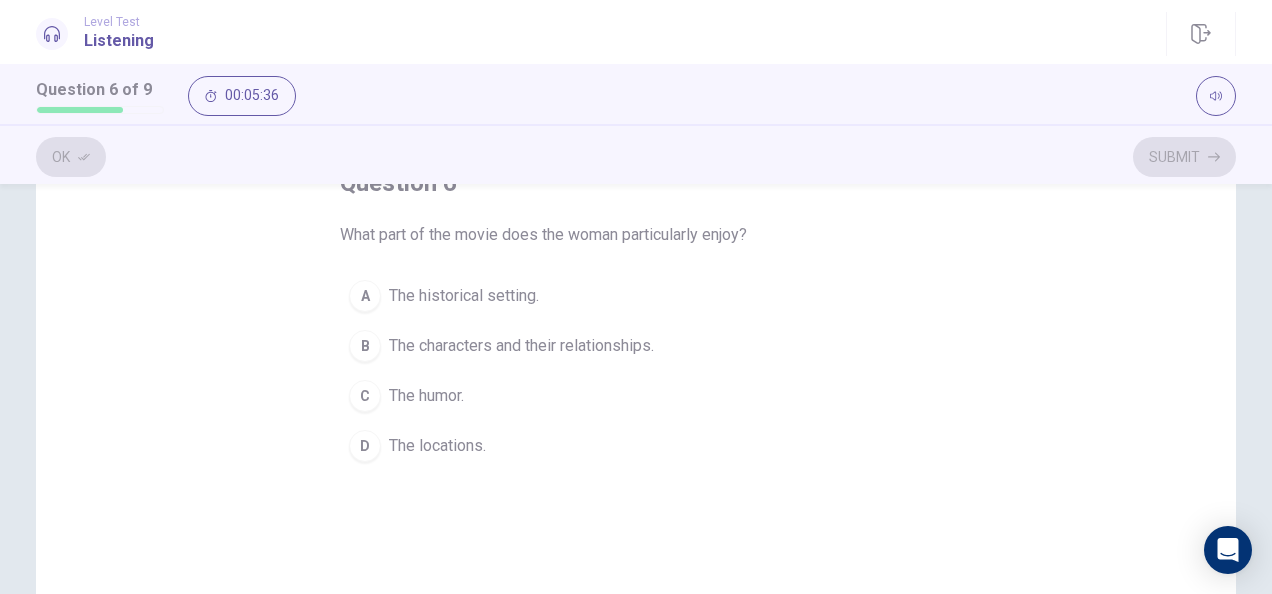 click on "The historical setting." at bounding box center [464, 296] 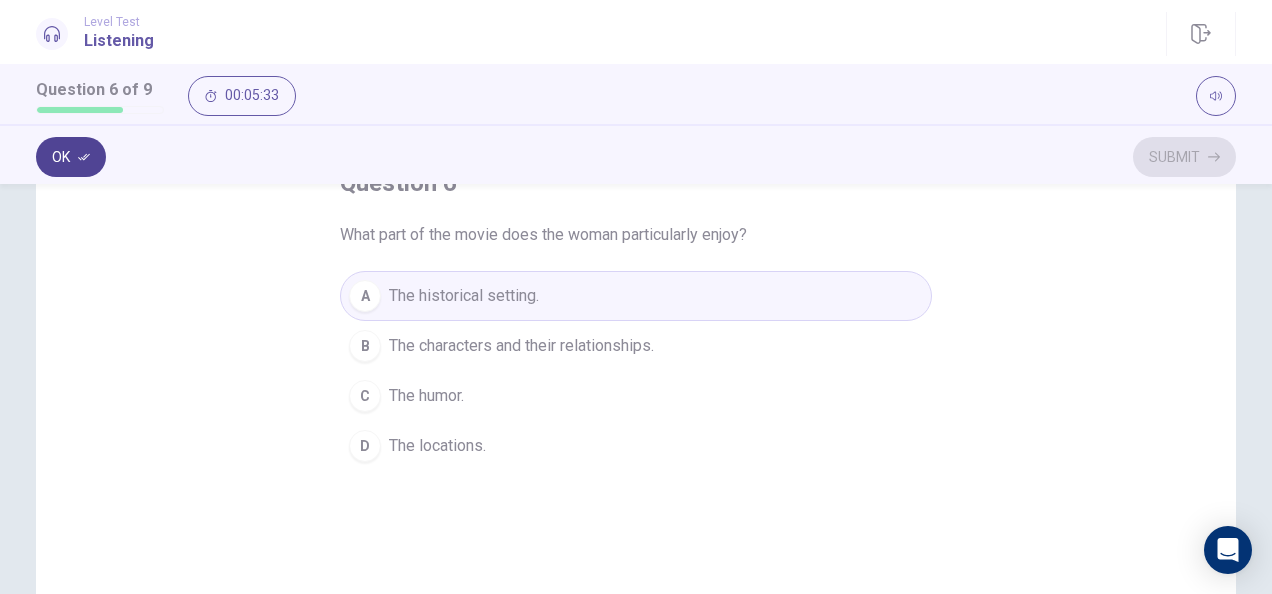 click on "Ok" at bounding box center (71, 157) 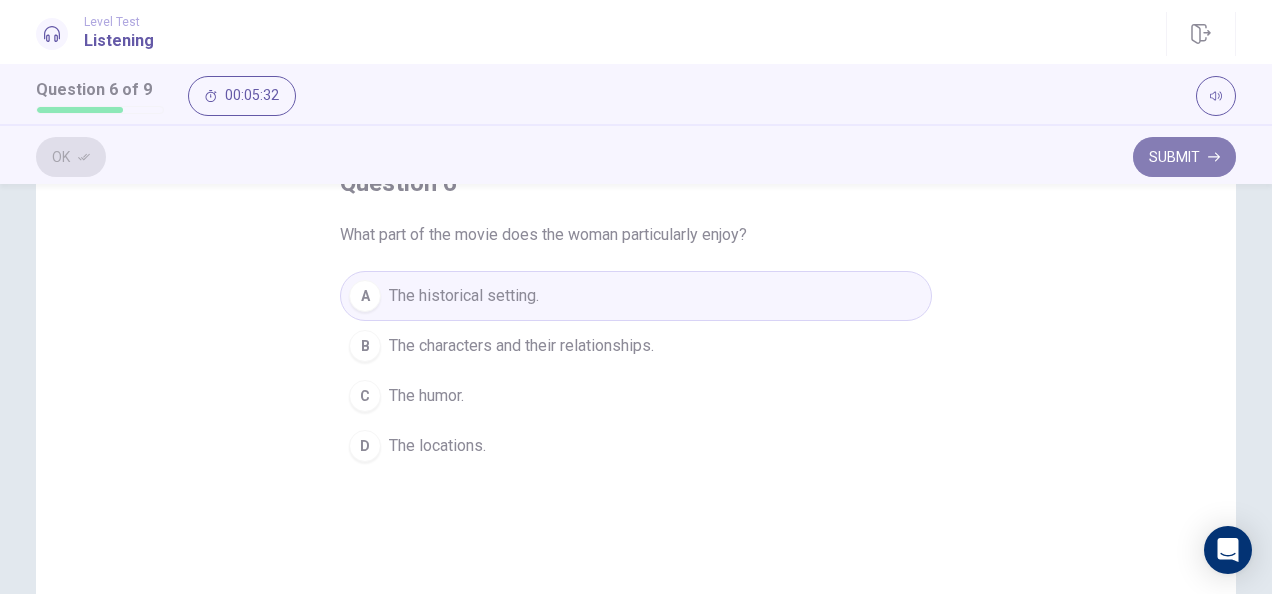click on "Submit" at bounding box center (1184, 157) 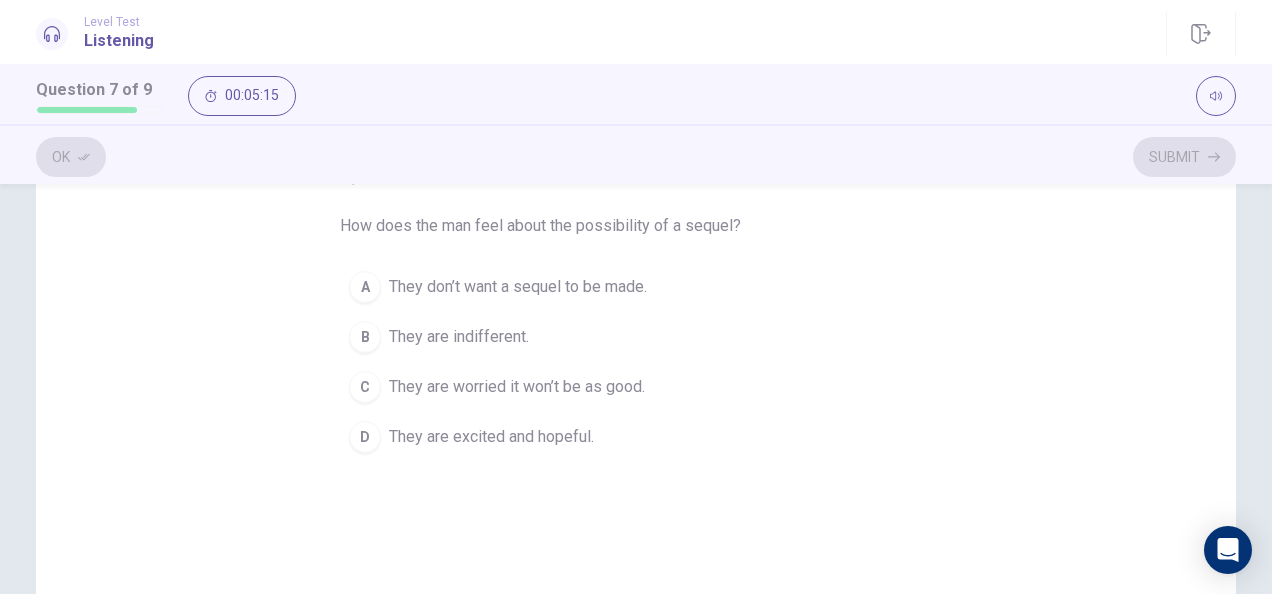 scroll, scrollTop: 147, scrollLeft: 0, axis: vertical 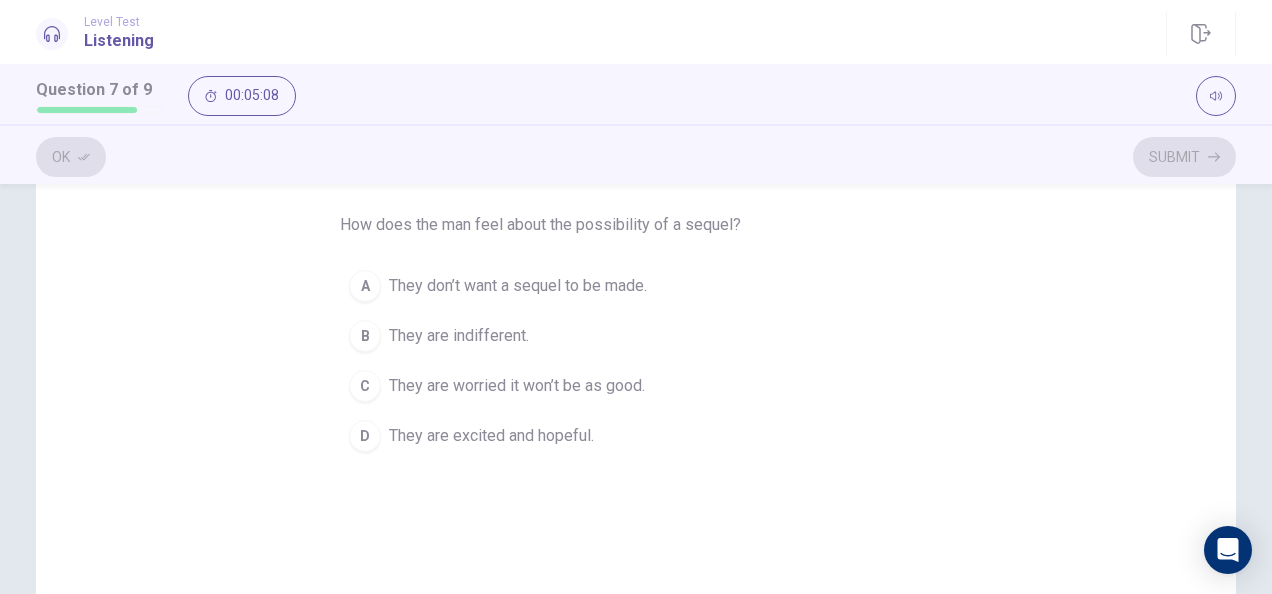 click on "They are excited and hopeful." at bounding box center [491, 436] 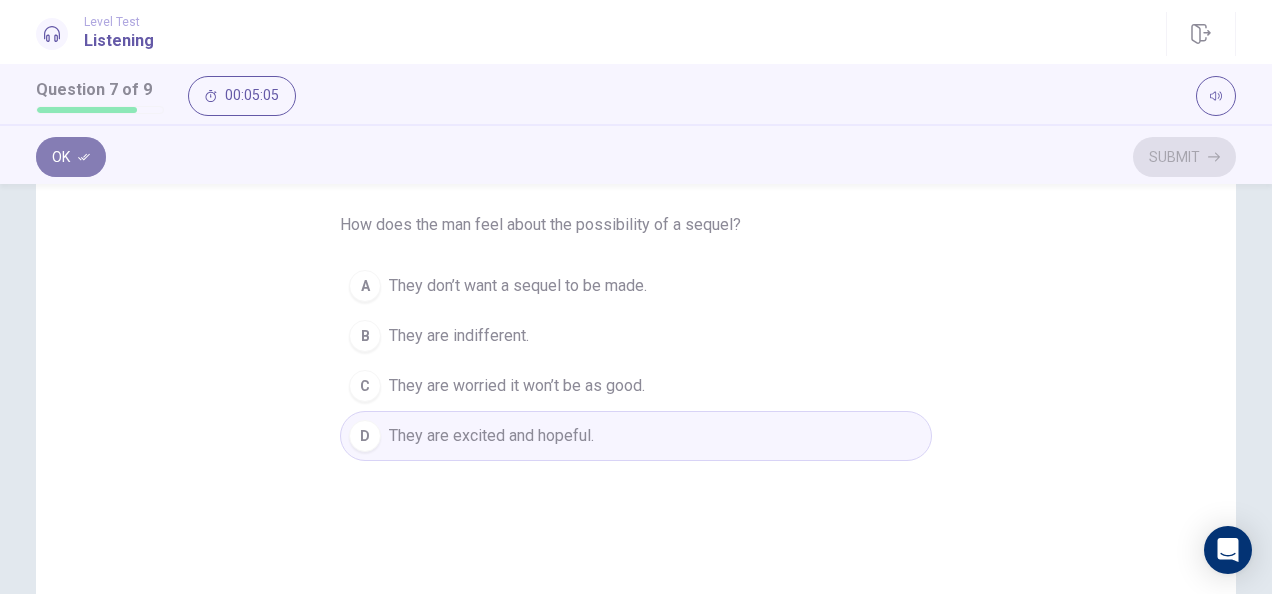 click on "Ok" at bounding box center [71, 157] 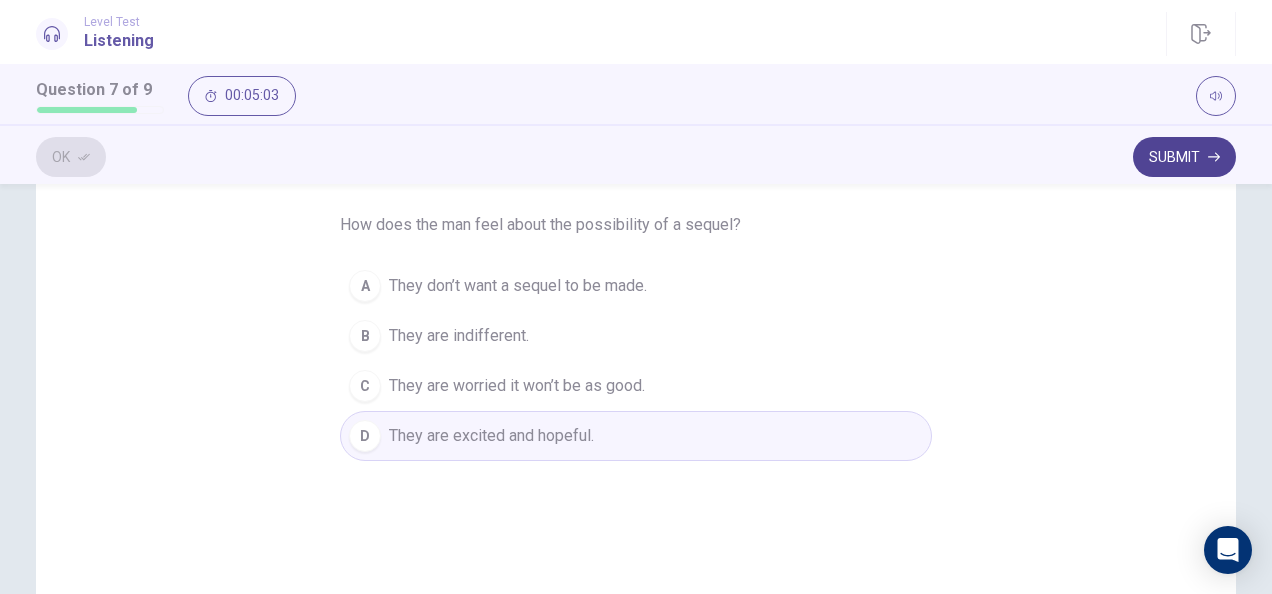 click on "Submit" at bounding box center [1184, 157] 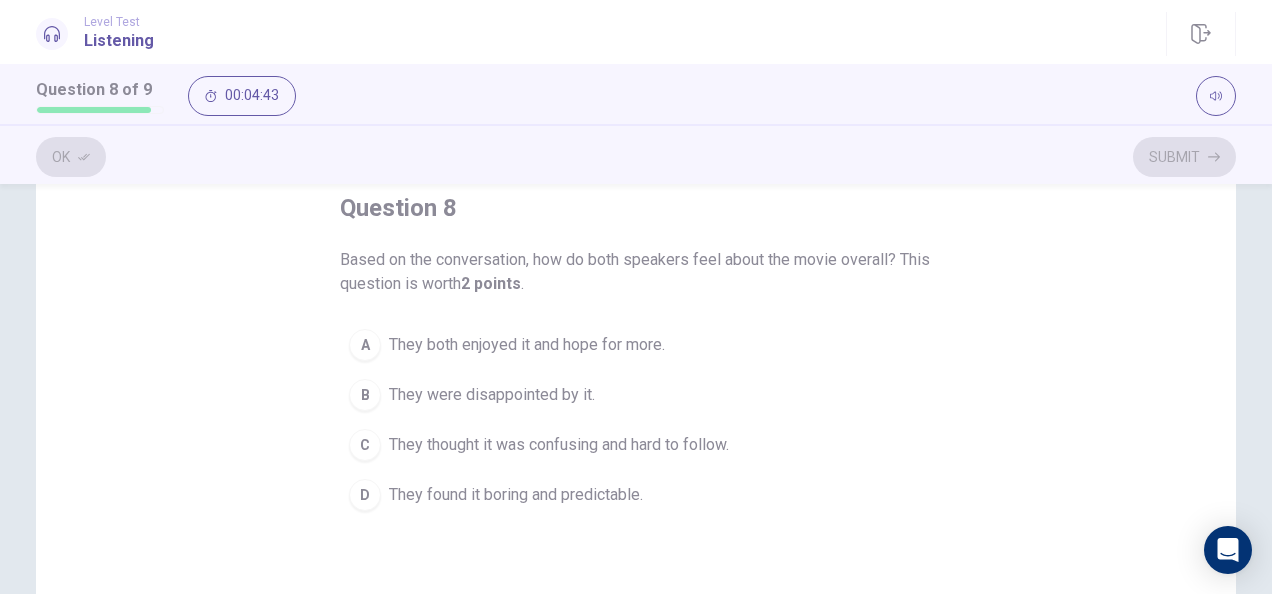 scroll, scrollTop: 111, scrollLeft: 0, axis: vertical 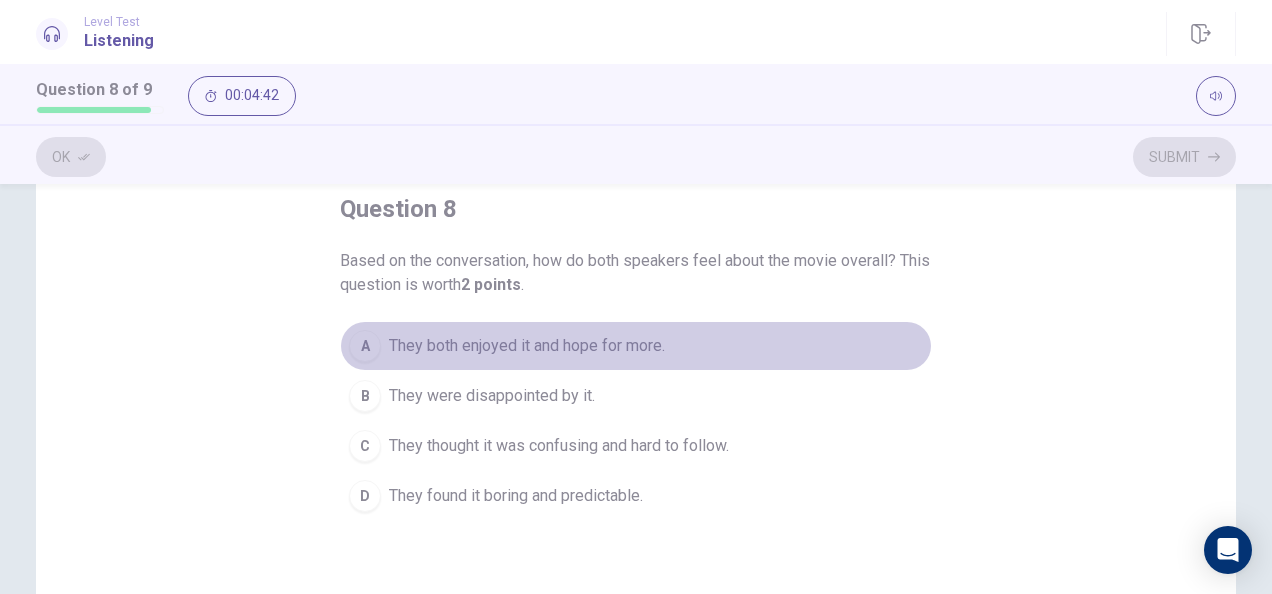 click on "They both enjoyed it and hope for more." at bounding box center (527, 346) 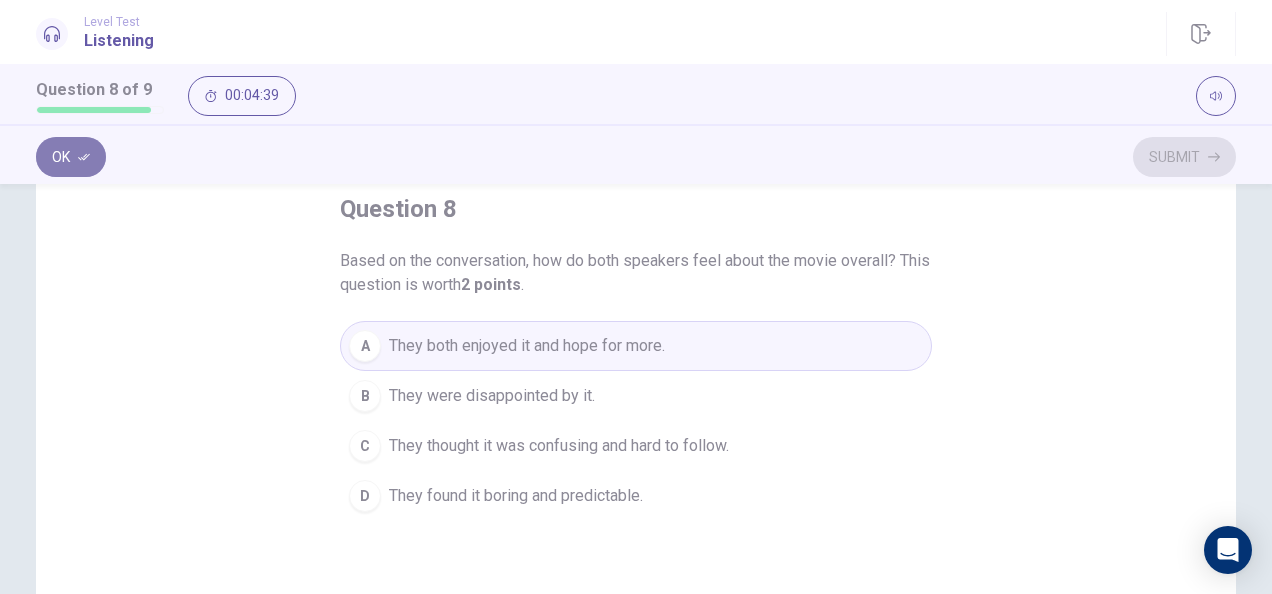 click on "Ok" at bounding box center (71, 157) 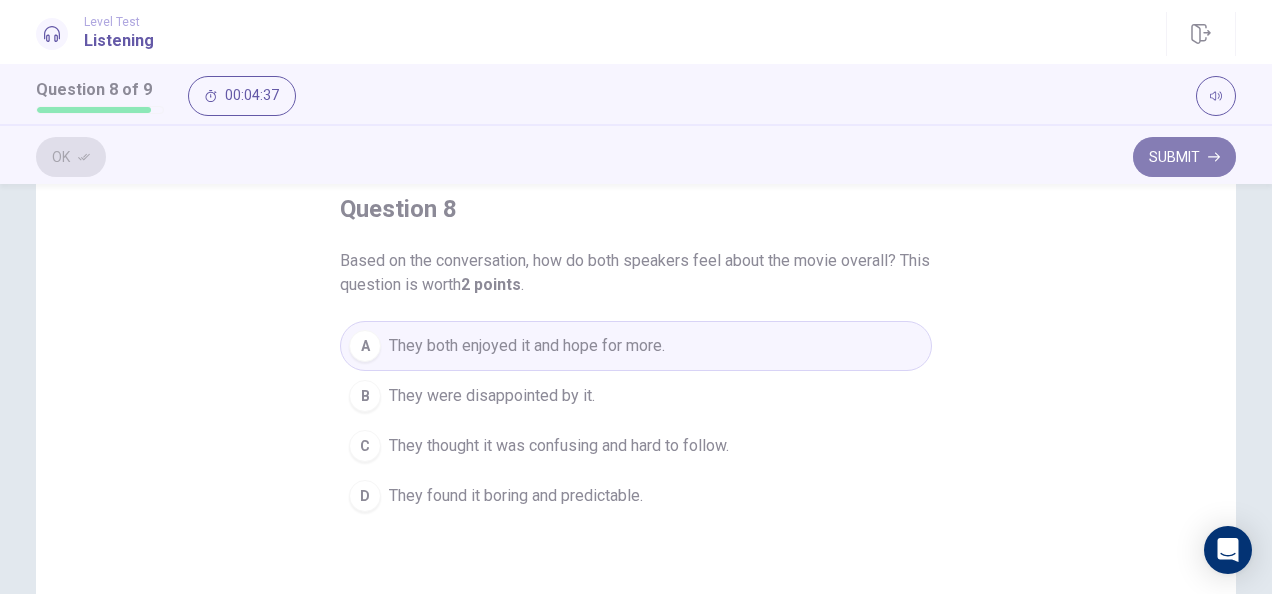 click on "Submit" at bounding box center [1184, 157] 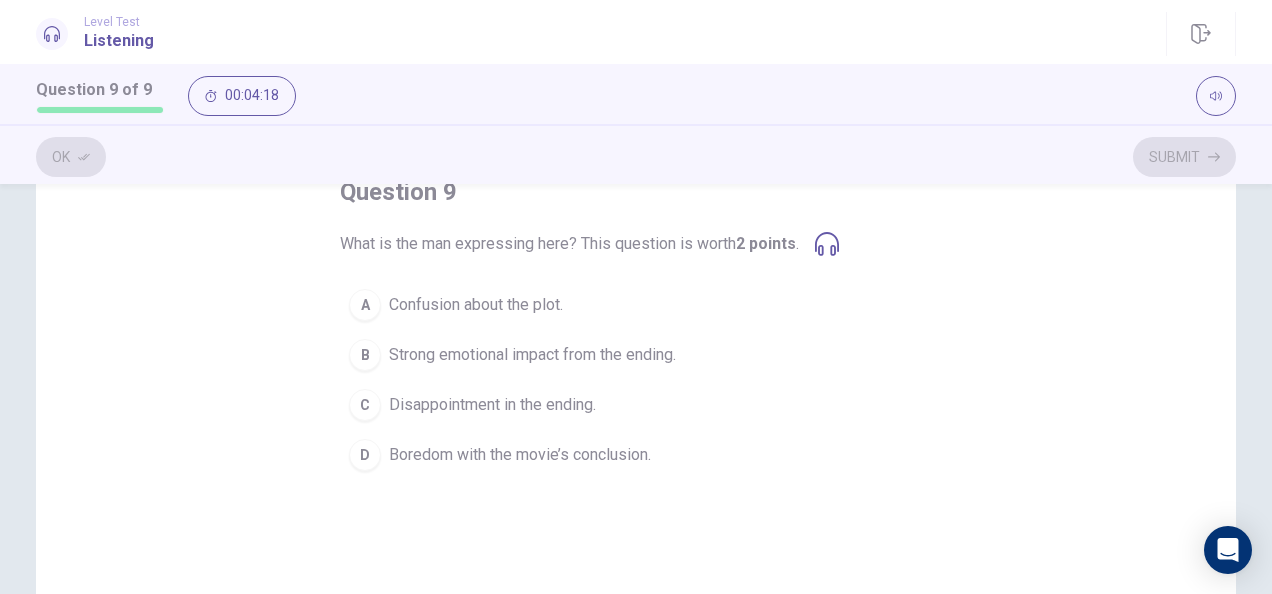 scroll, scrollTop: 129, scrollLeft: 0, axis: vertical 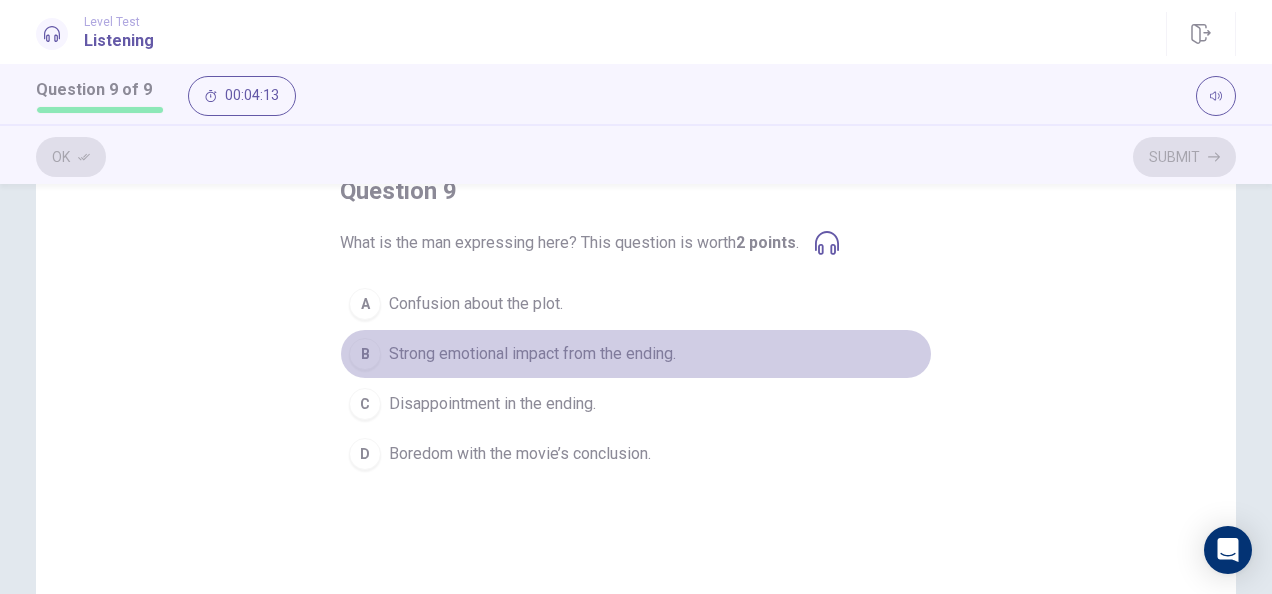 click on "Strong emotional impact from the ending." at bounding box center [532, 354] 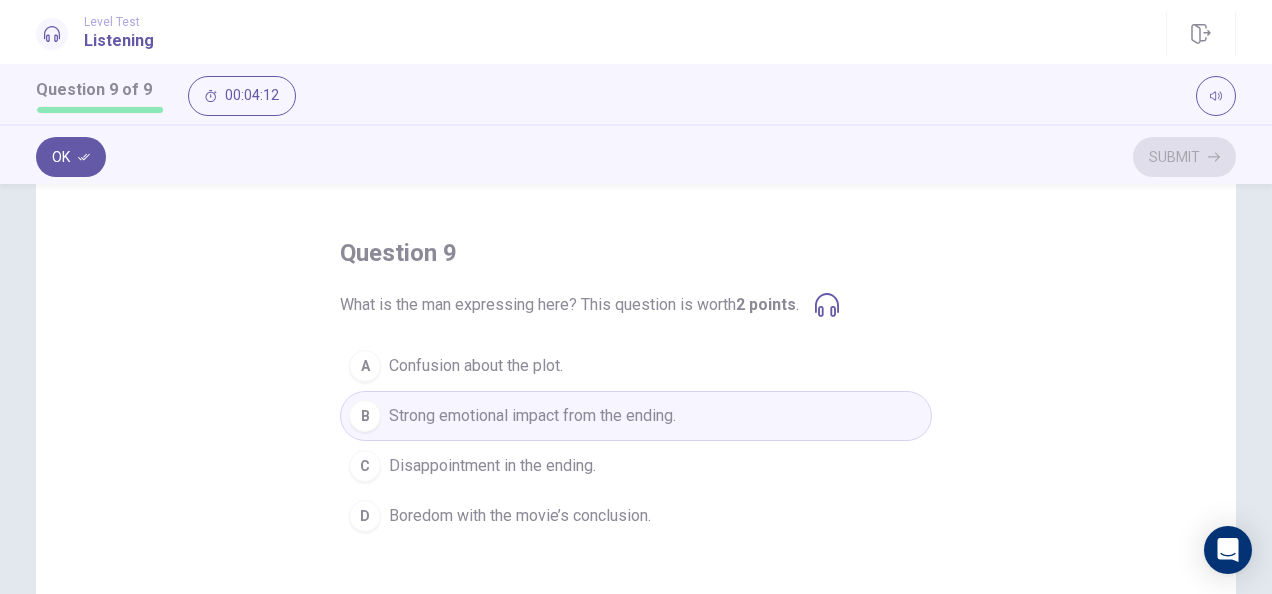 scroll, scrollTop: 57, scrollLeft: 0, axis: vertical 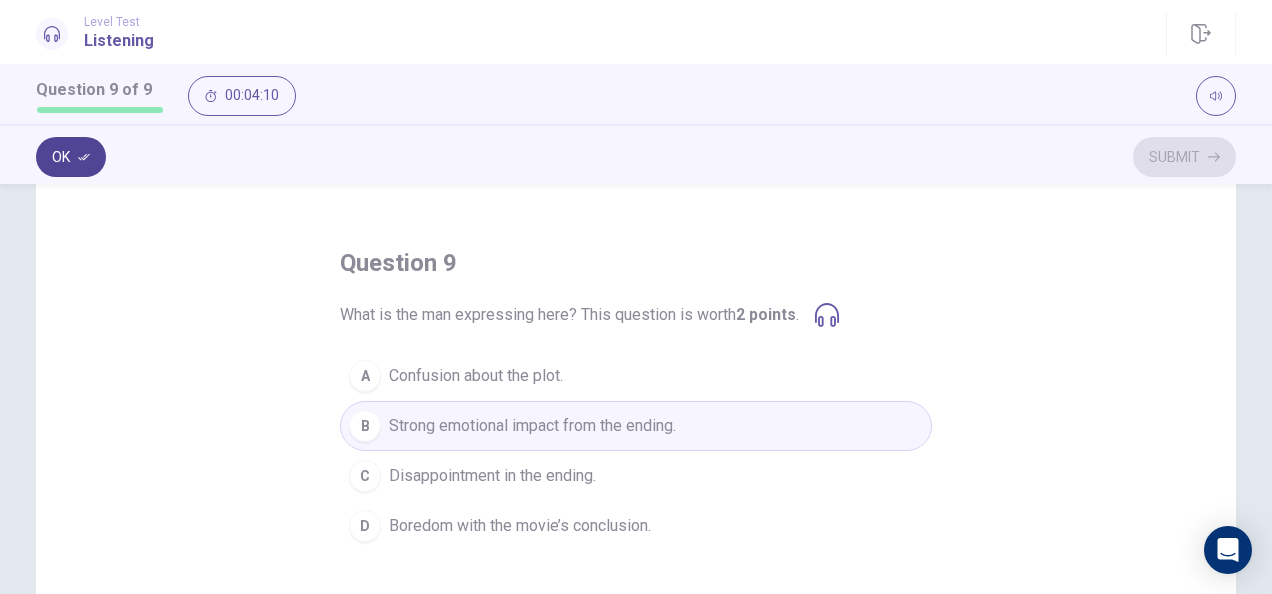 click 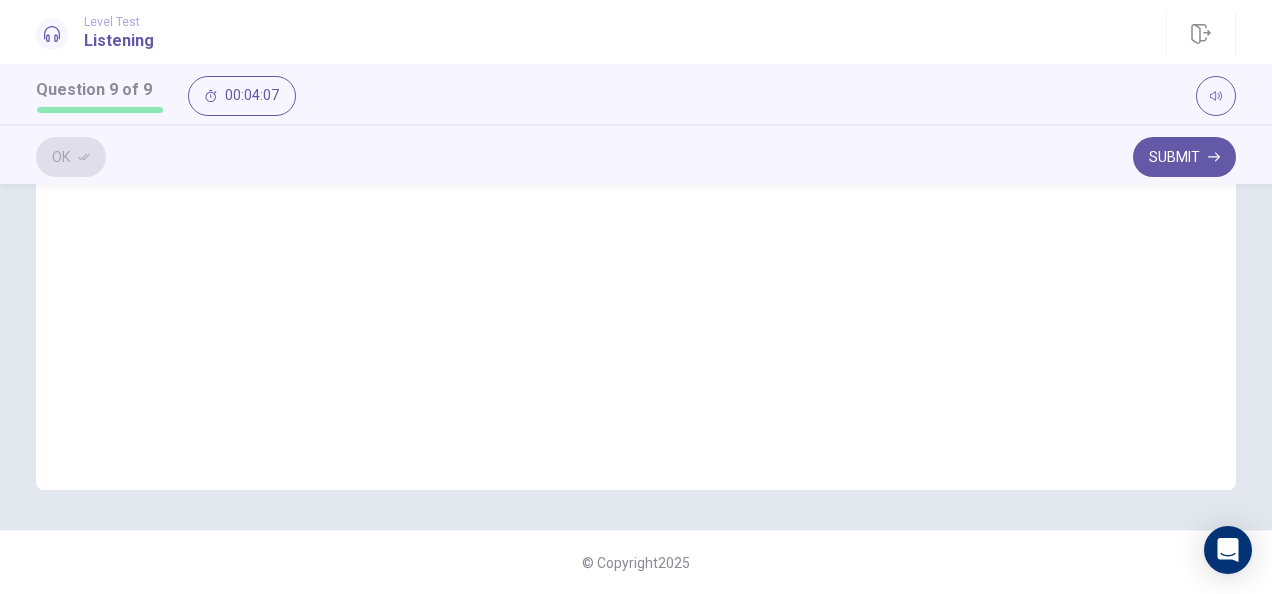 scroll, scrollTop: 0, scrollLeft: 0, axis: both 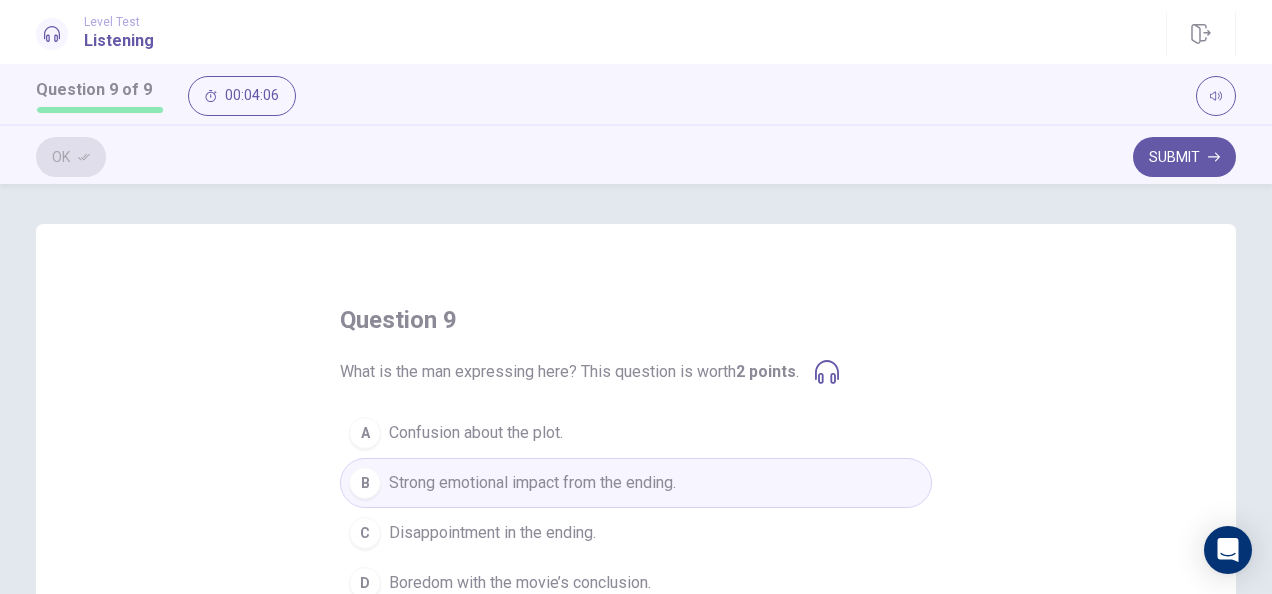 click on "Question 9 of 9" at bounding box center [100, 90] 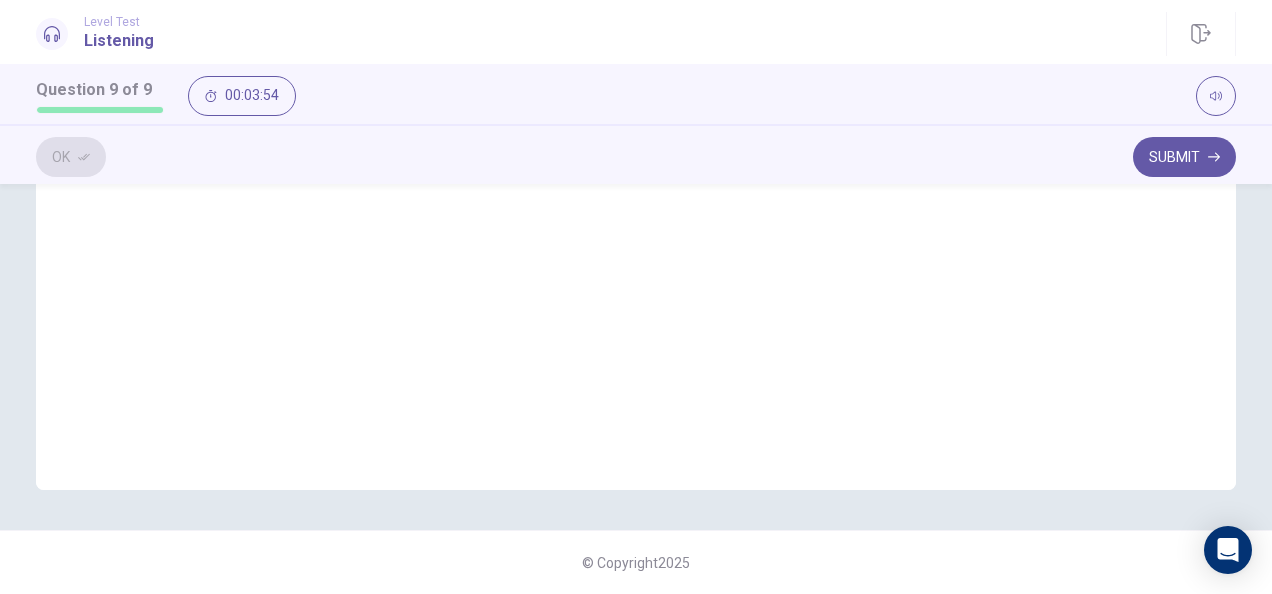 scroll, scrollTop: 0, scrollLeft: 0, axis: both 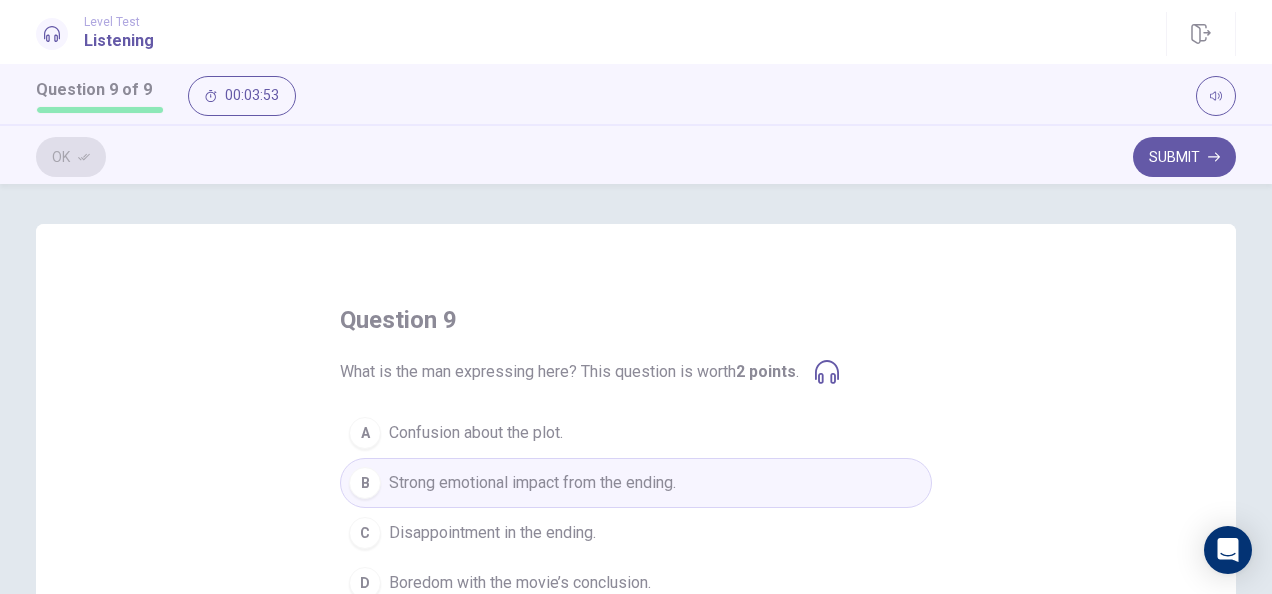 click on "Question 9 of 9" at bounding box center [100, 90] 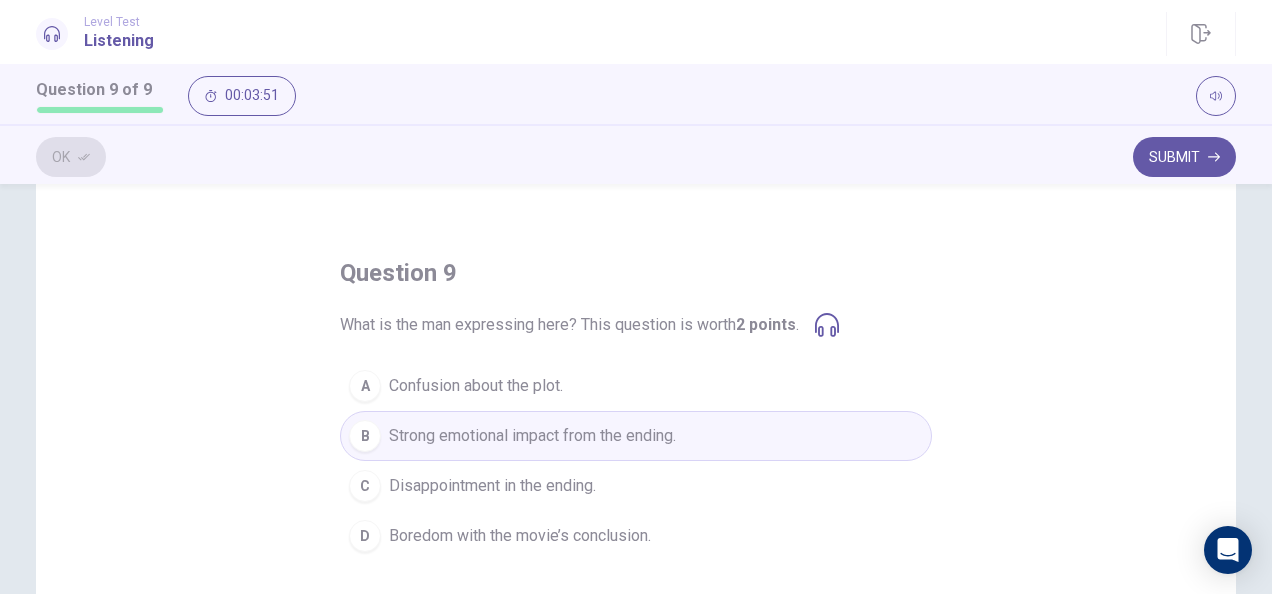 scroll, scrollTop: 49, scrollLeft: 0, axis: vertical 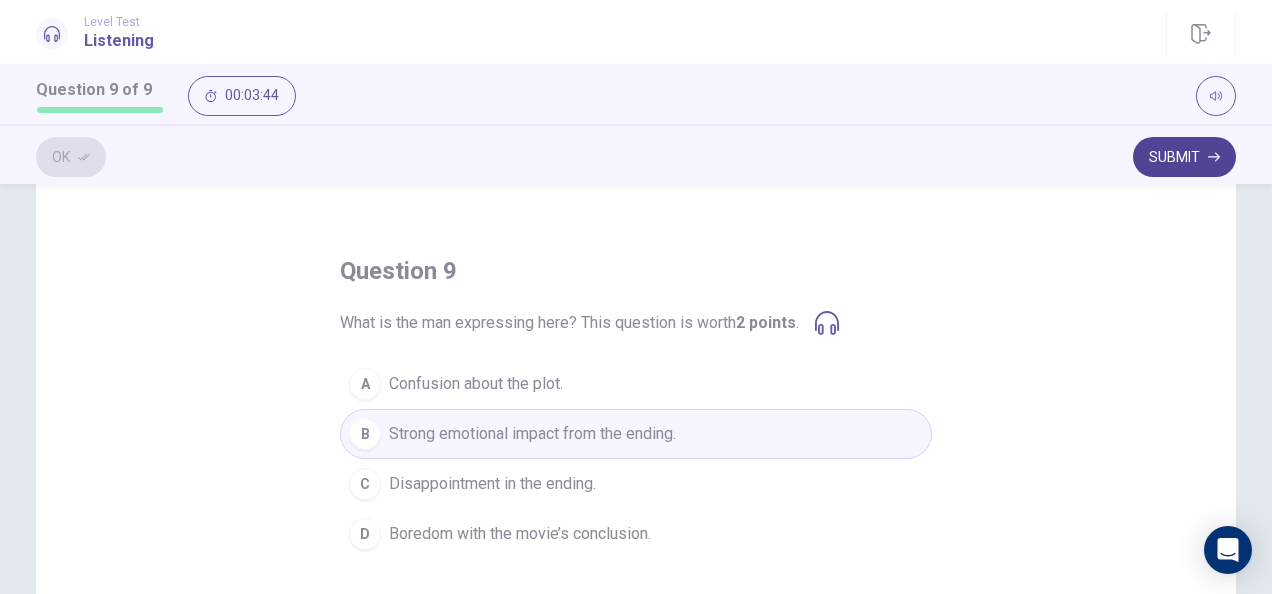 click on "Submit" at bounding box center [1184, 157] 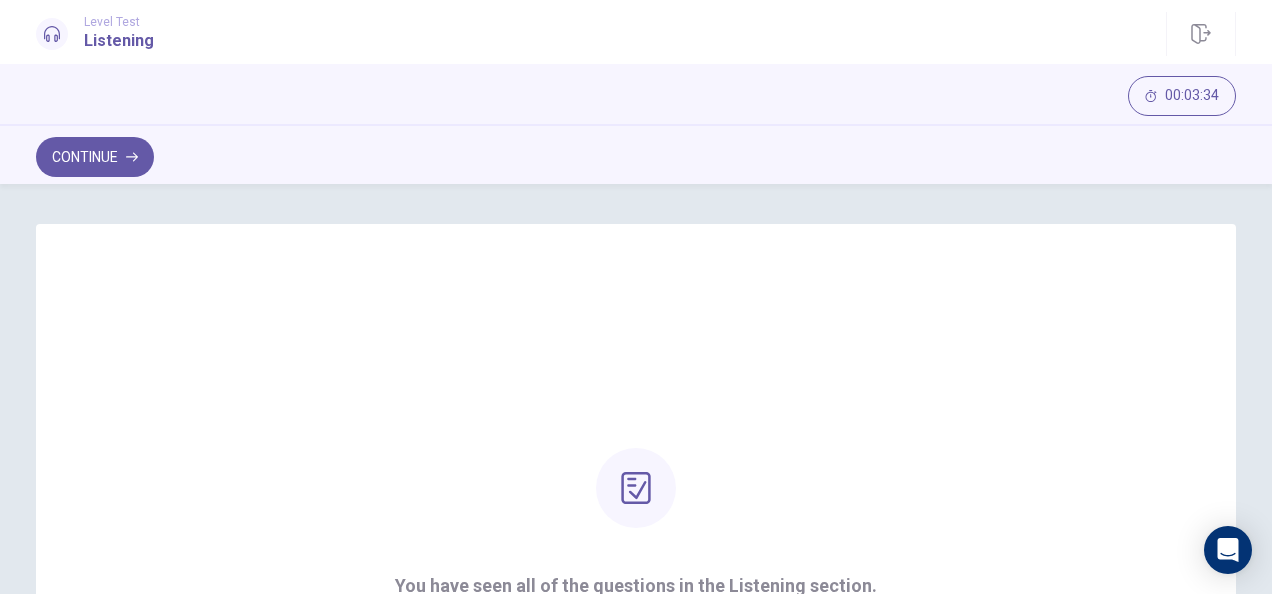 scroll, scrollTop: 1, scrollLeft: 0, axis: vertical 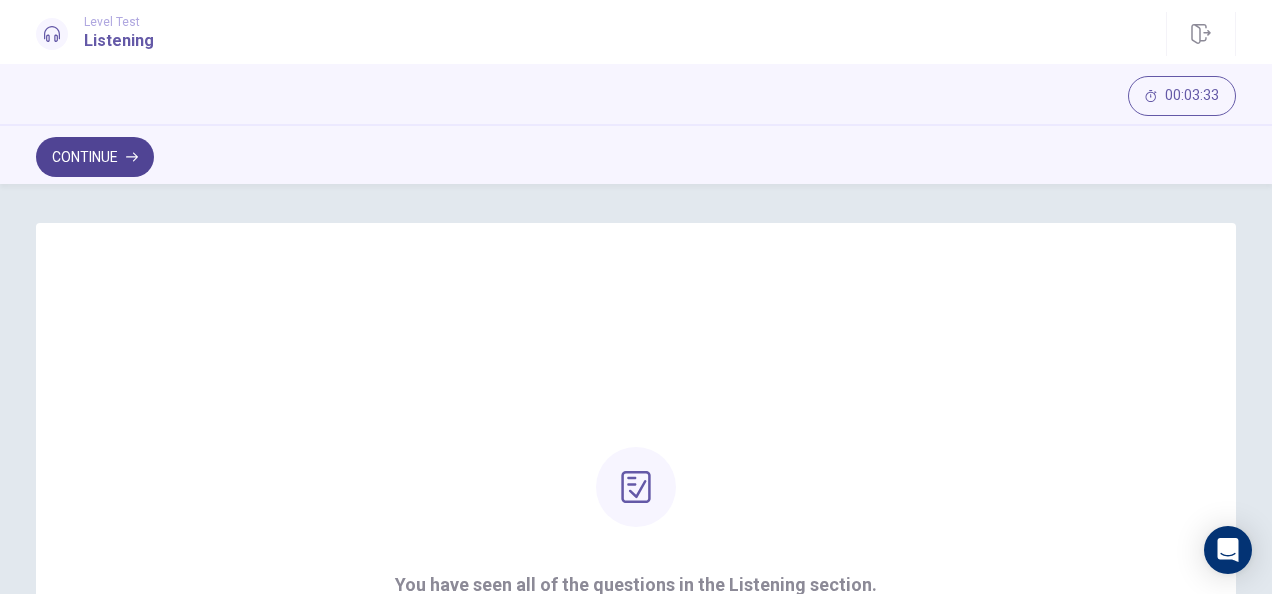 click on "Continue" at bounding box center (95, 157) 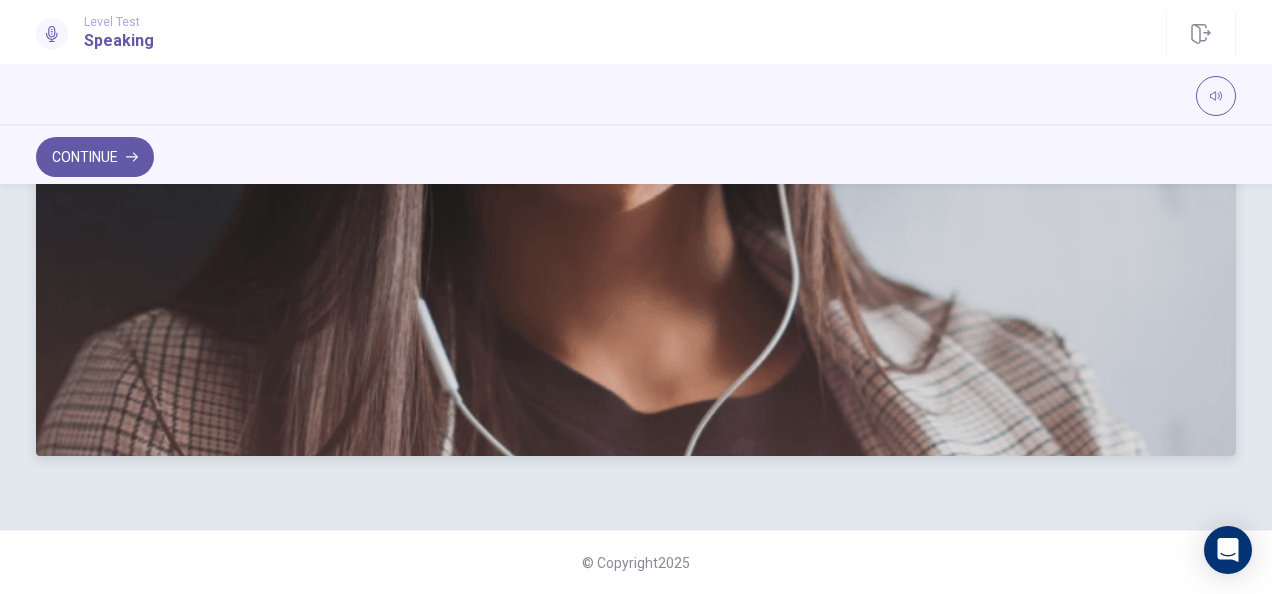 scroll, scrollTop: 0, scrollLeft: 0, axis: both 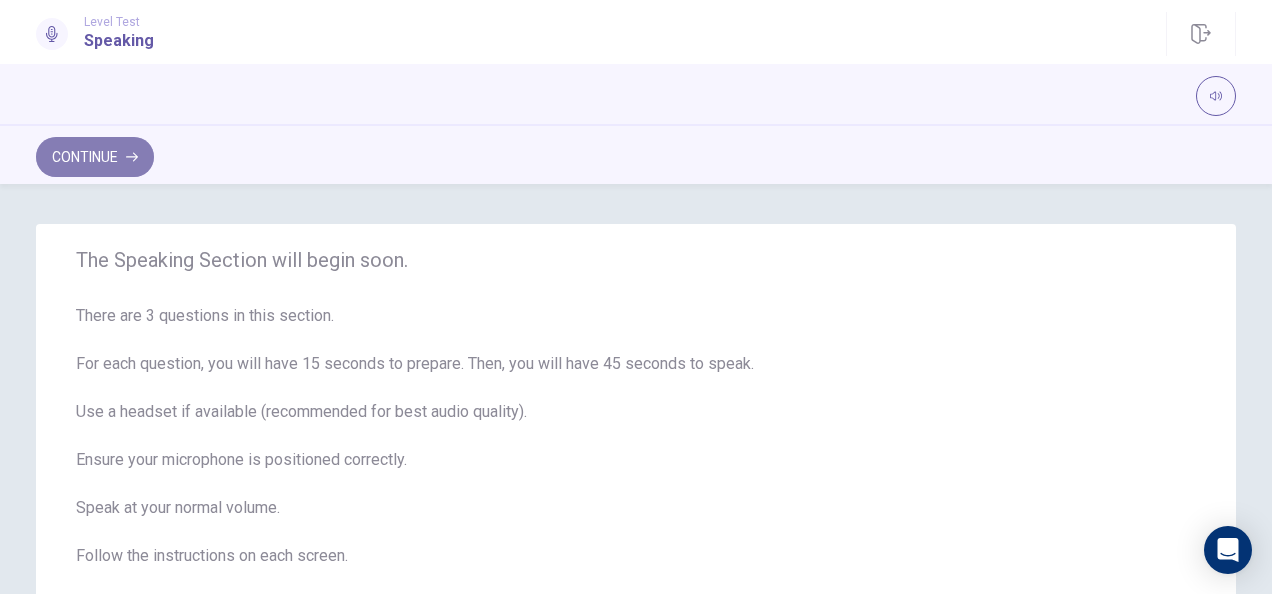 click 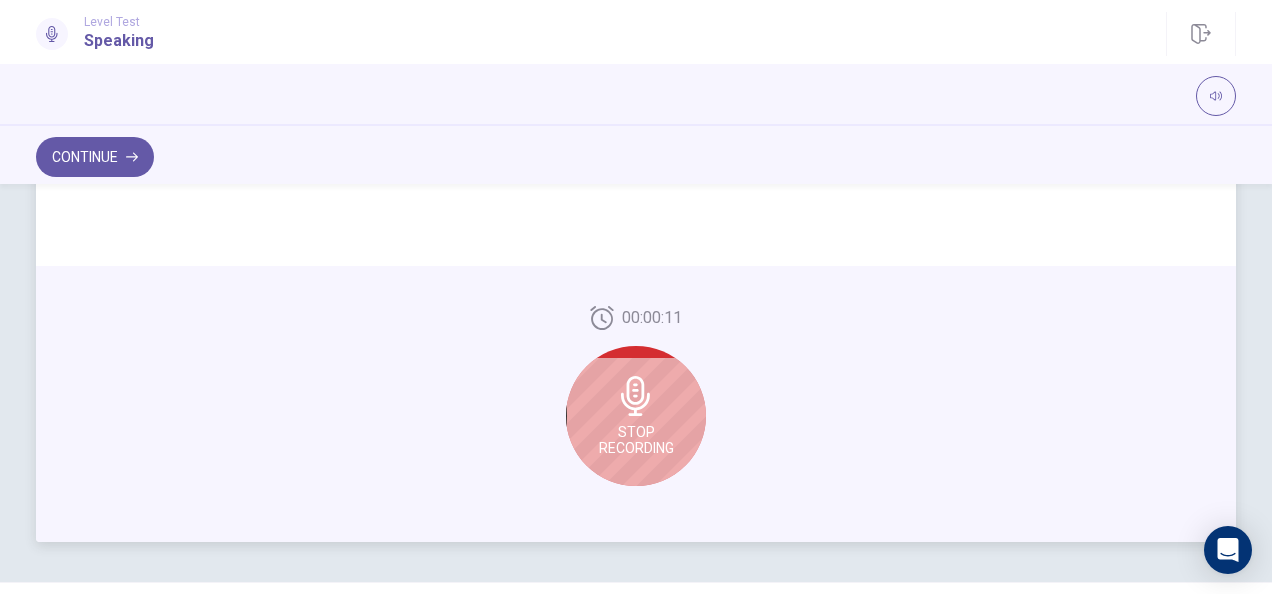 scroll, scrollTop: 555, scrollLeft: 0, axis: vertical 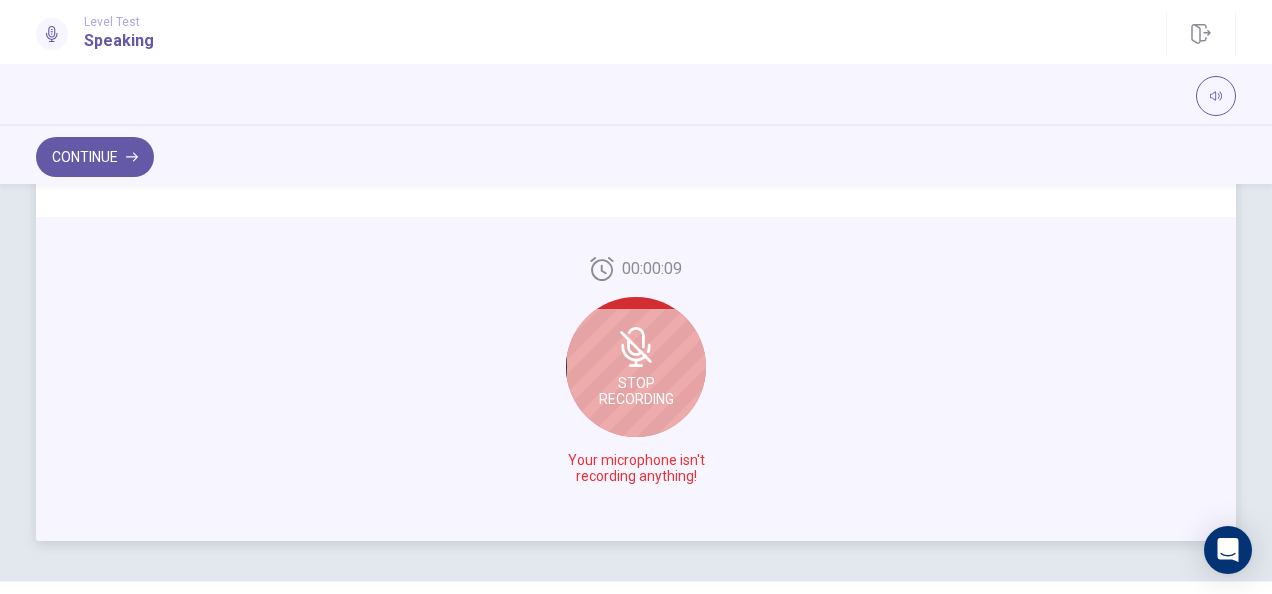 click on "Stop   Recording" at bounding box center [636, 367] 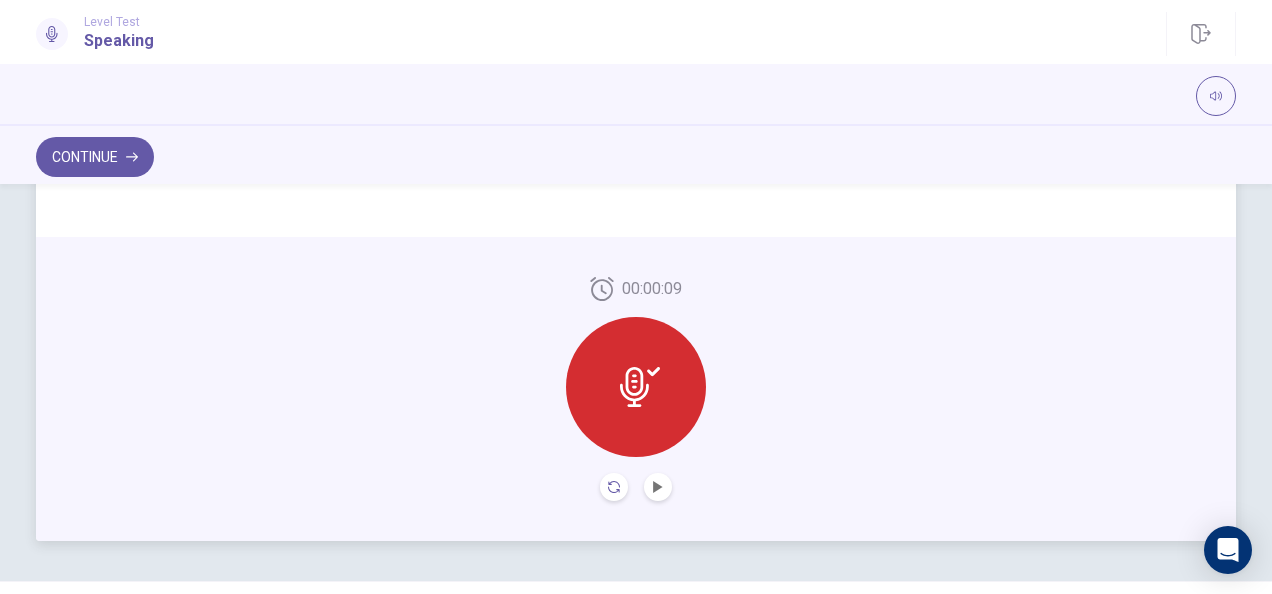 click 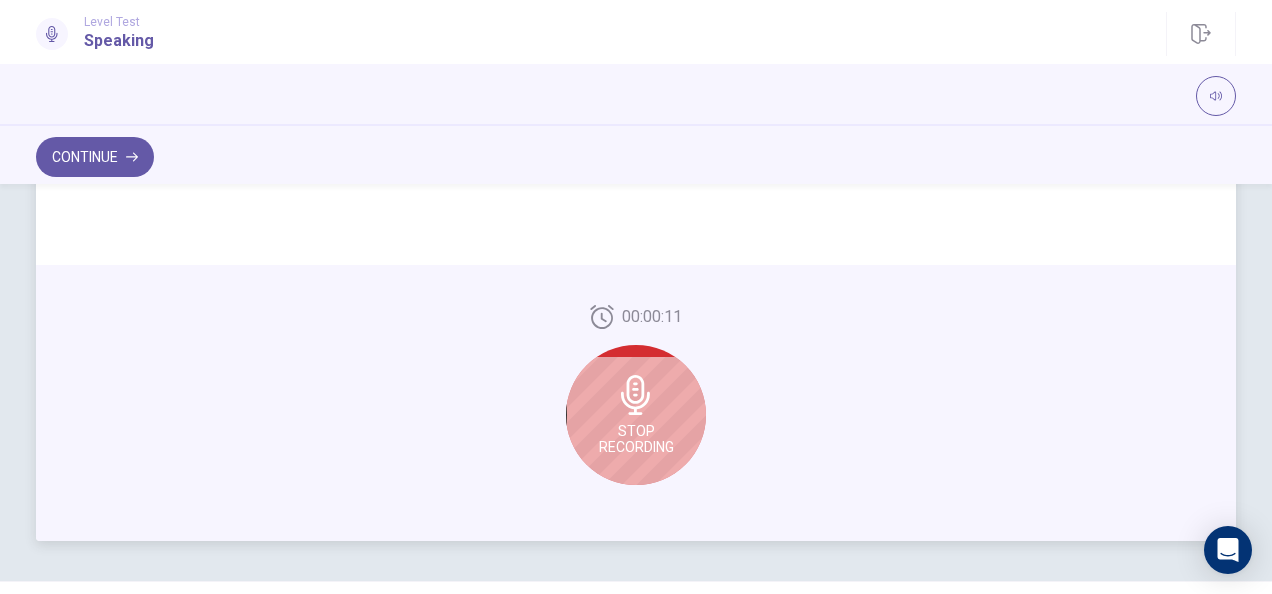 click on "Stop   Recording" at bounding box center [636, 415] 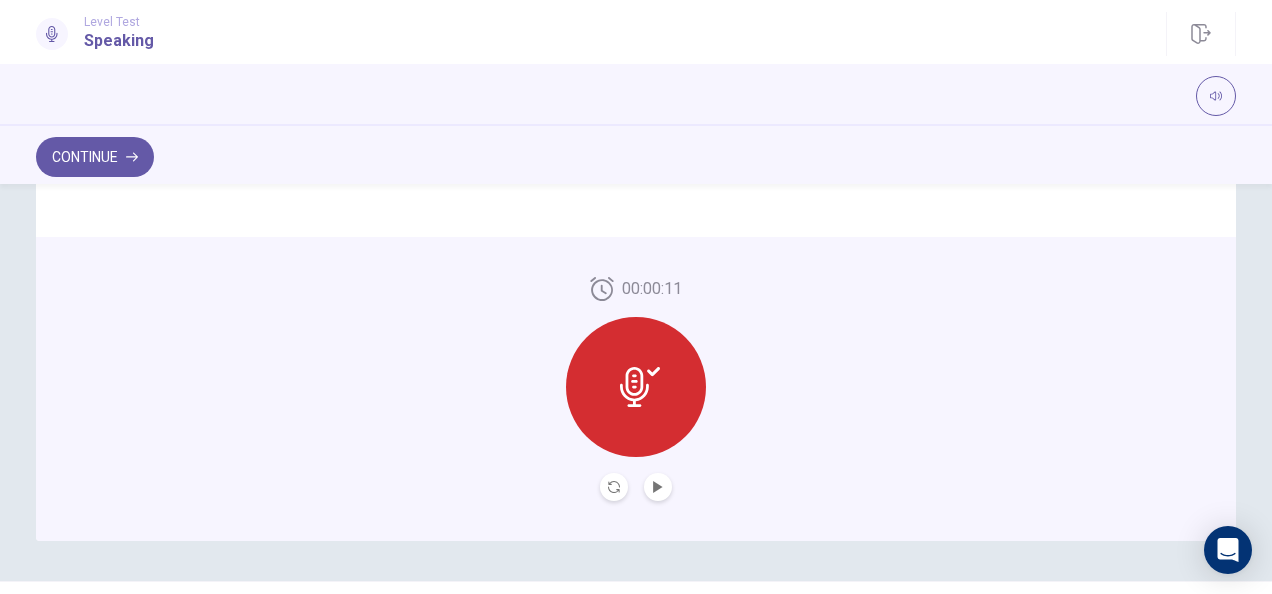 click at bounding box center [658, 487] 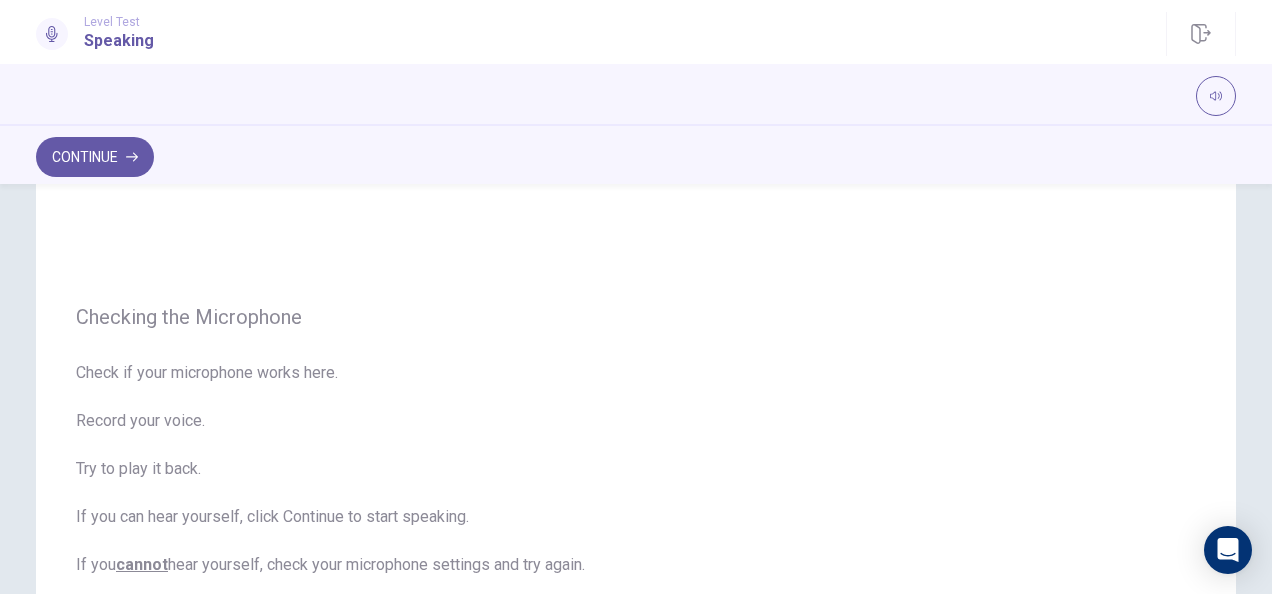 scroll, scrollTop: 0, scrollLeft: 0, axis: both 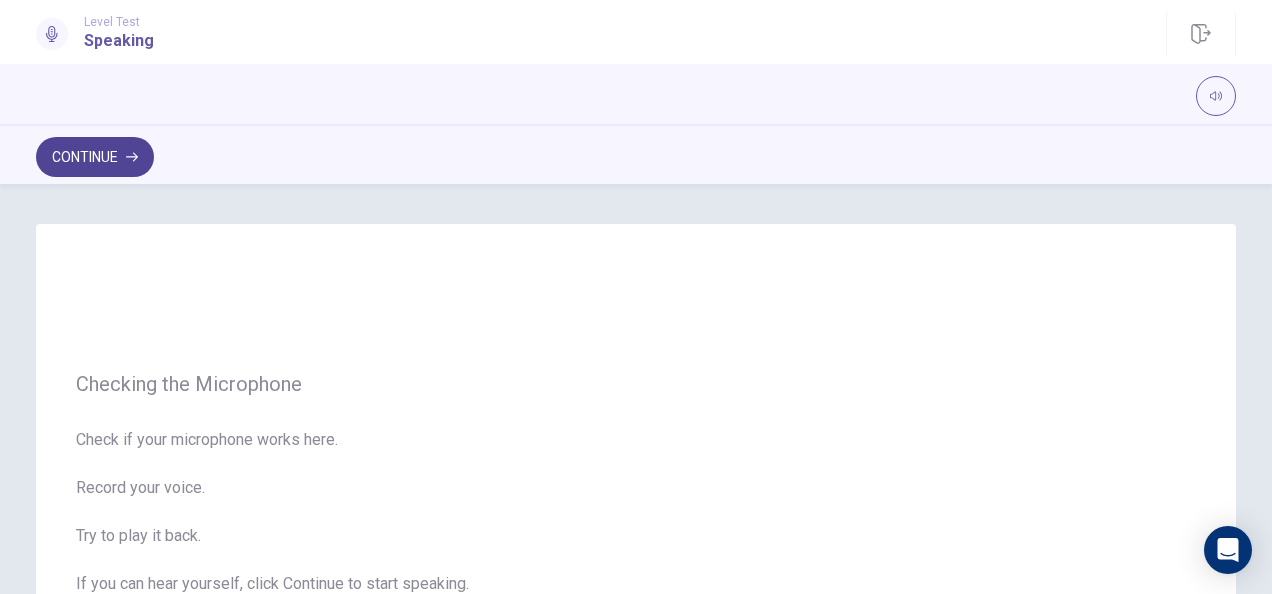click on "Continue" at bounding box center (95, 157) 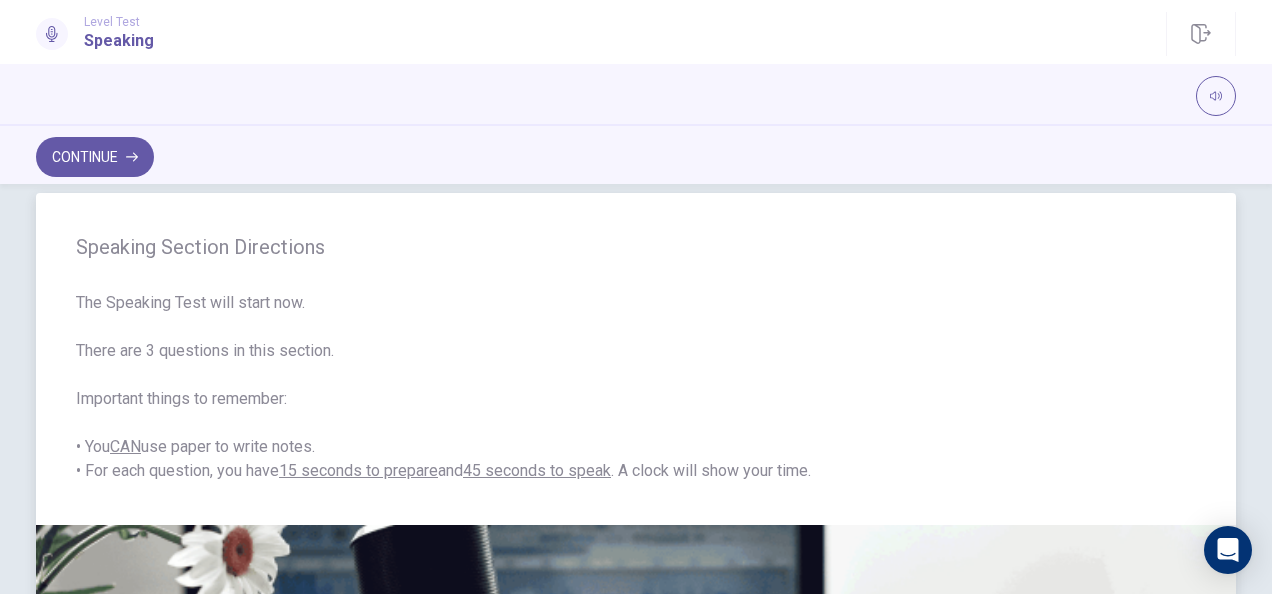 scroll, scrollTop: 0, scrollLeft: 0, axis: both 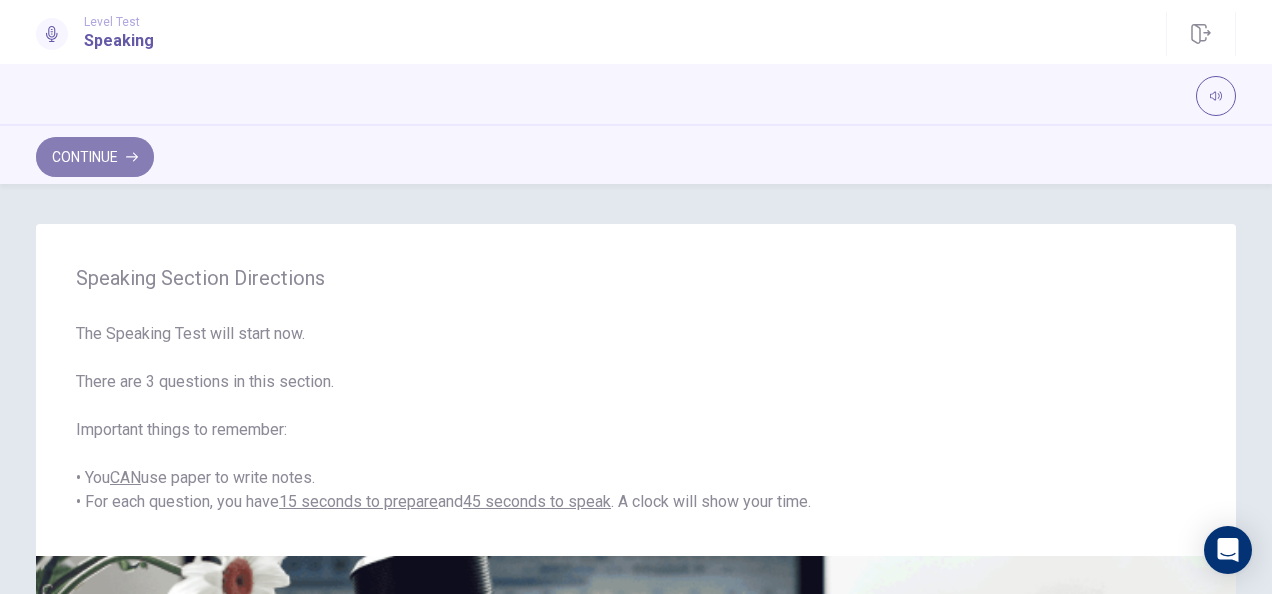 click on "Continue" at bounding box center [95, 157] 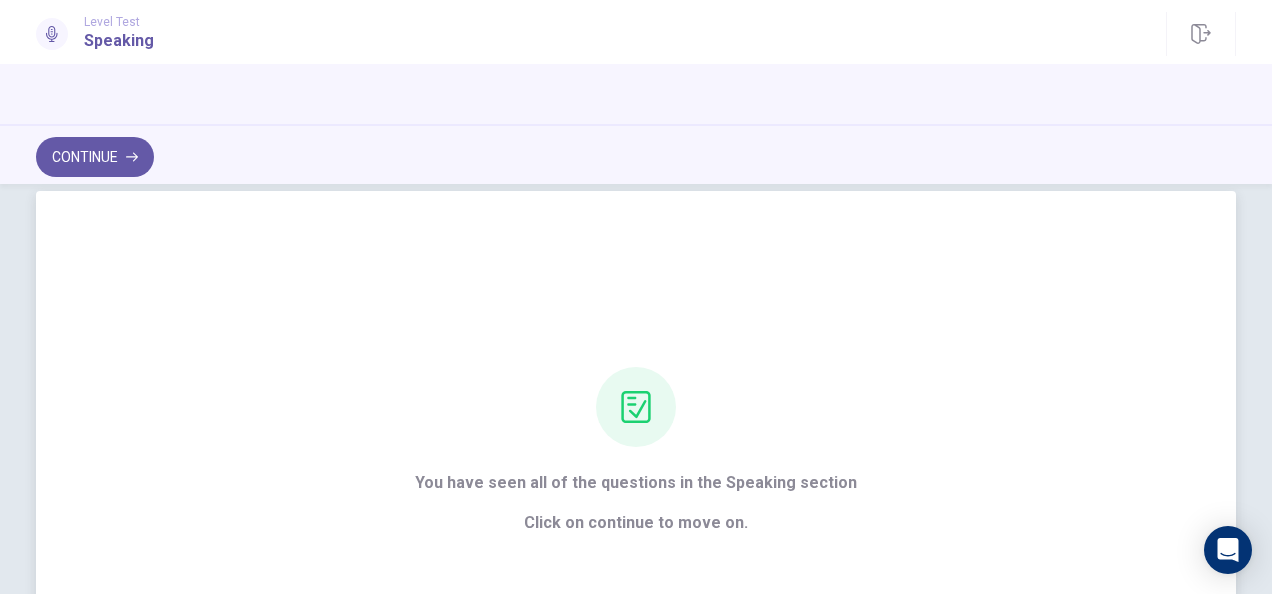 scroll, scrollTop: 0, scrollLeft: 0, axis: both 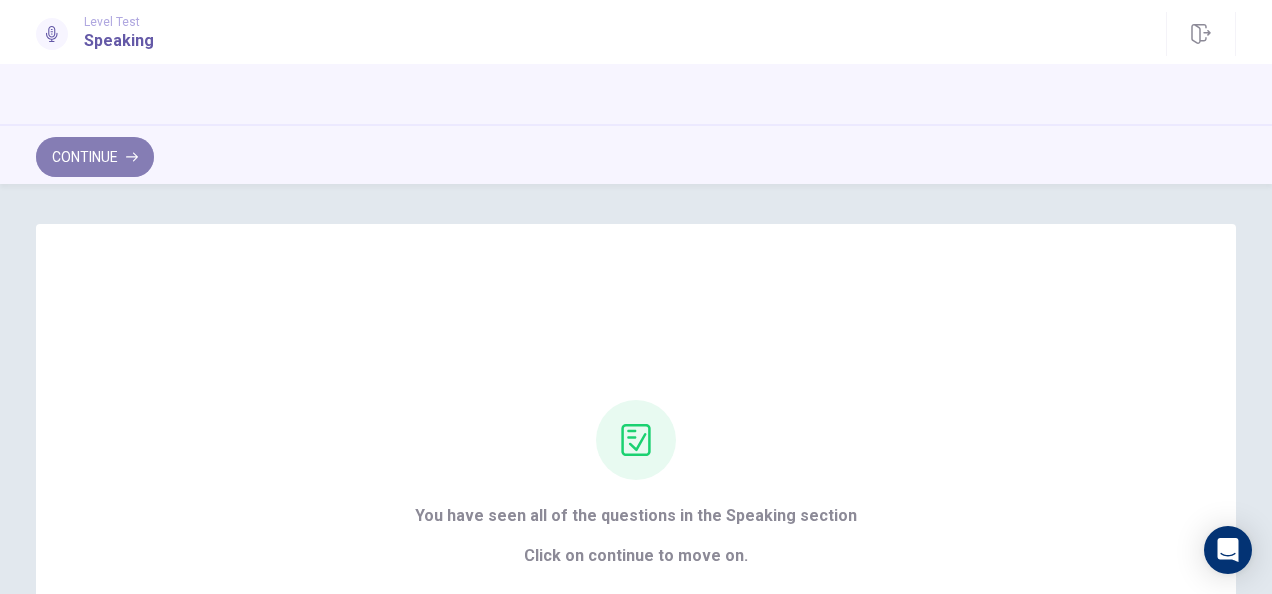 click on "Continue" at bounding box center (95, 157) 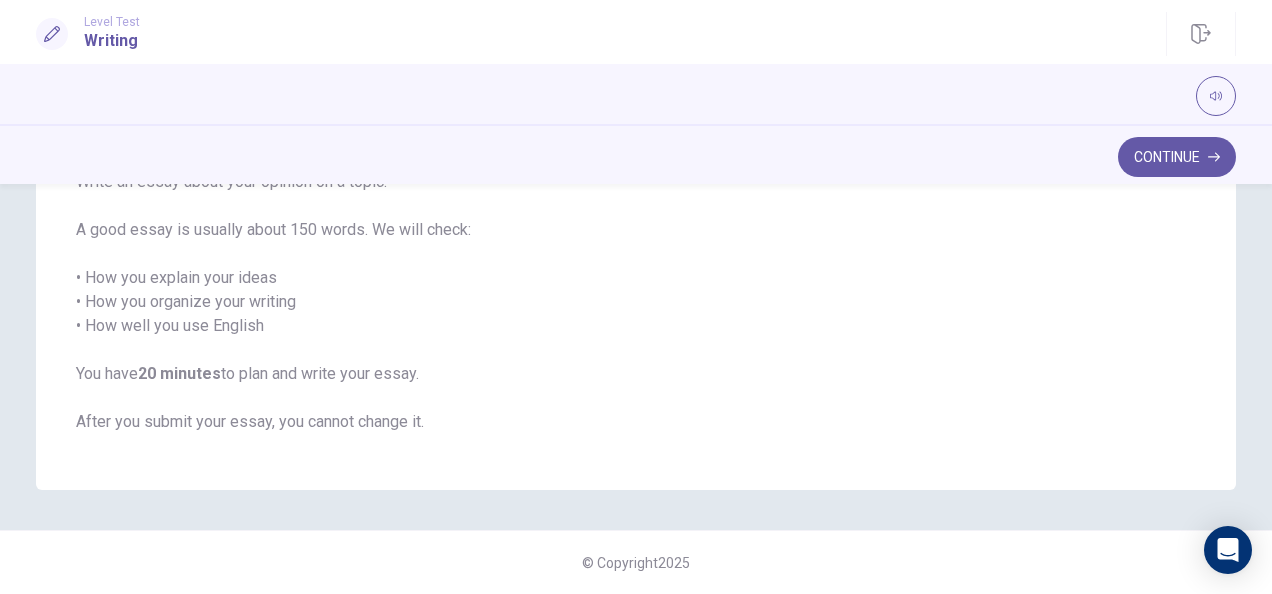 scroll, scrollTop: 0, scrollLeft: 0, axis: both 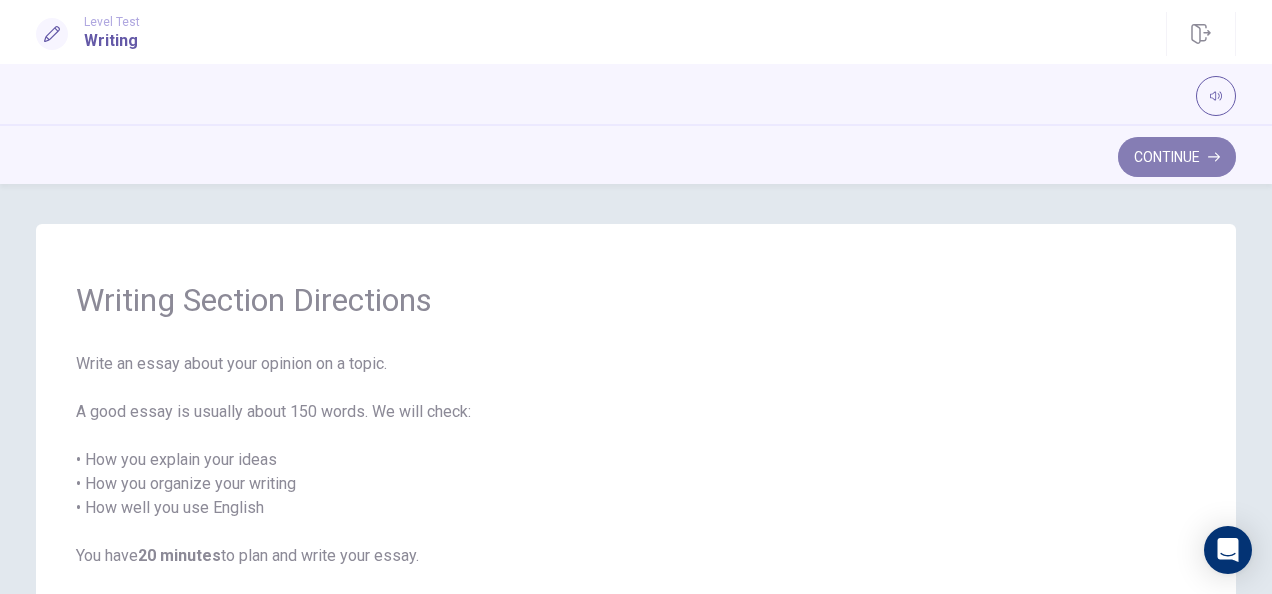 click on "Continue" at bounding box center [1177, 157] 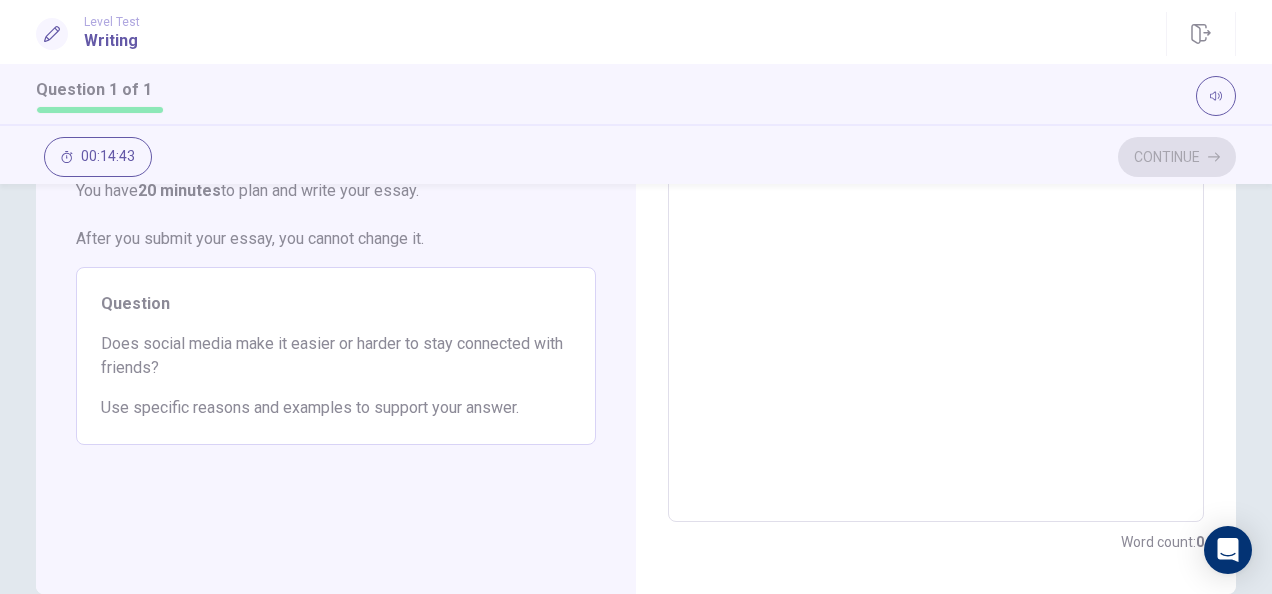 scroll, scrollTop: 0, scrollLeft: 0, axis: both 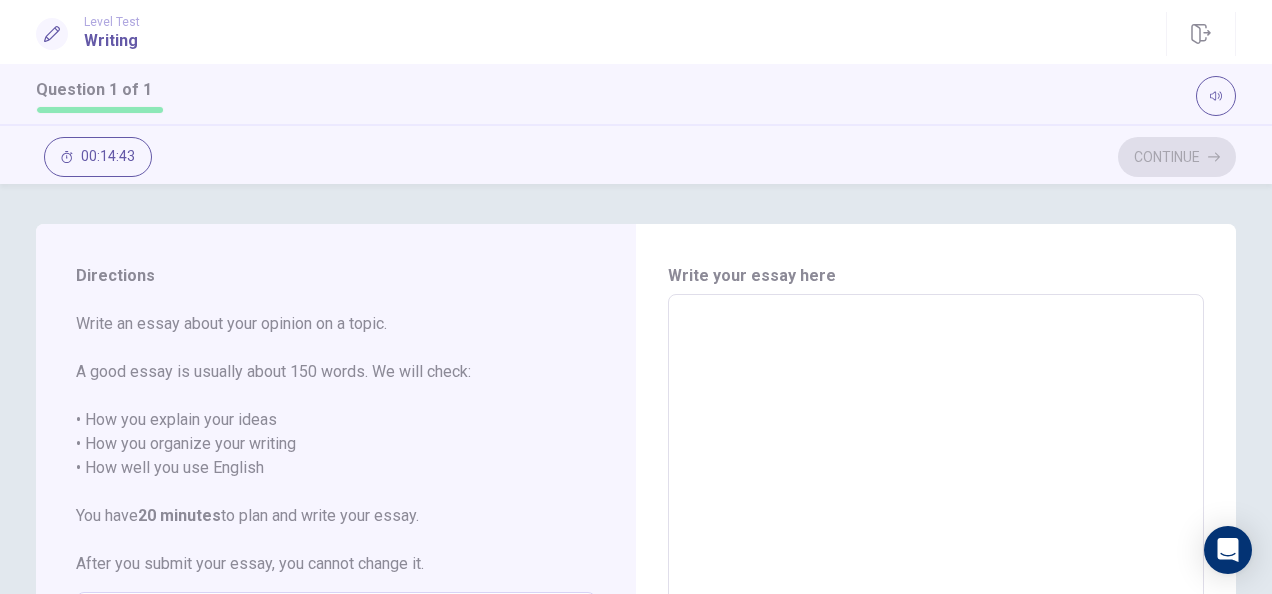 click at bounding box center (936, 571) 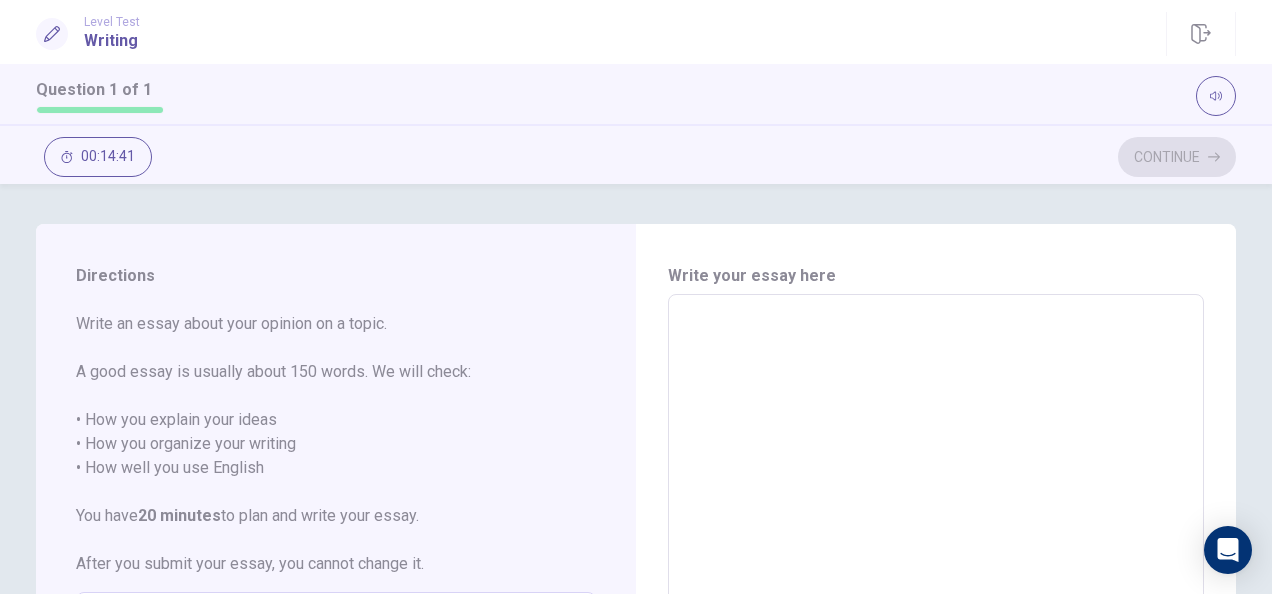 type on "*" 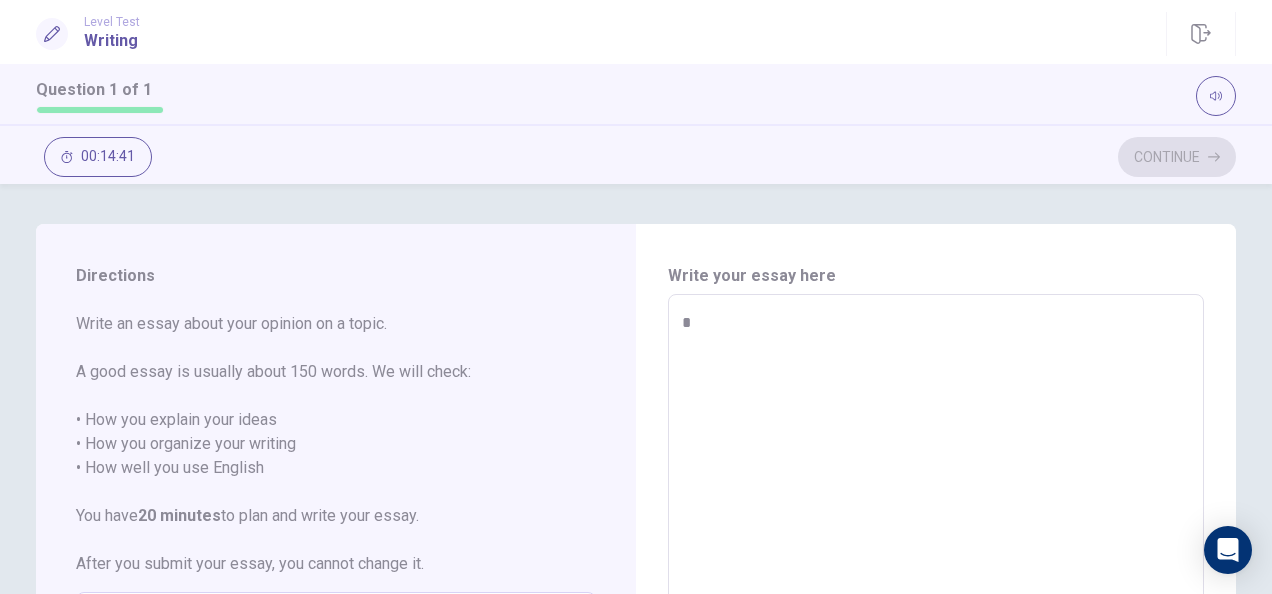 type on "*" 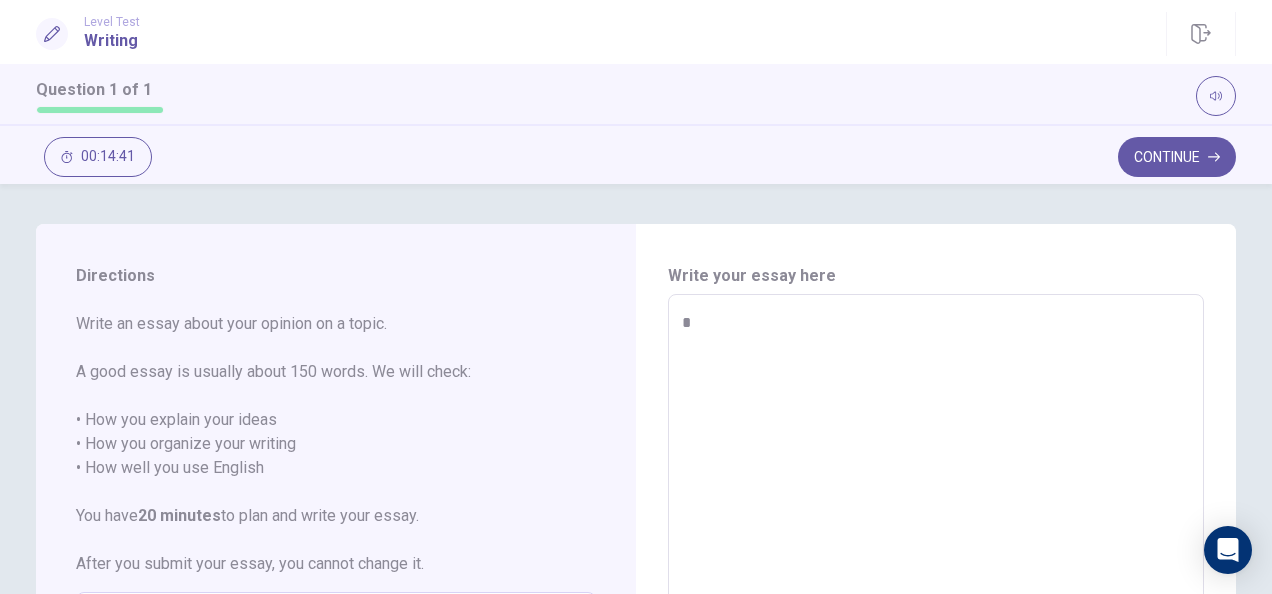type on "**" 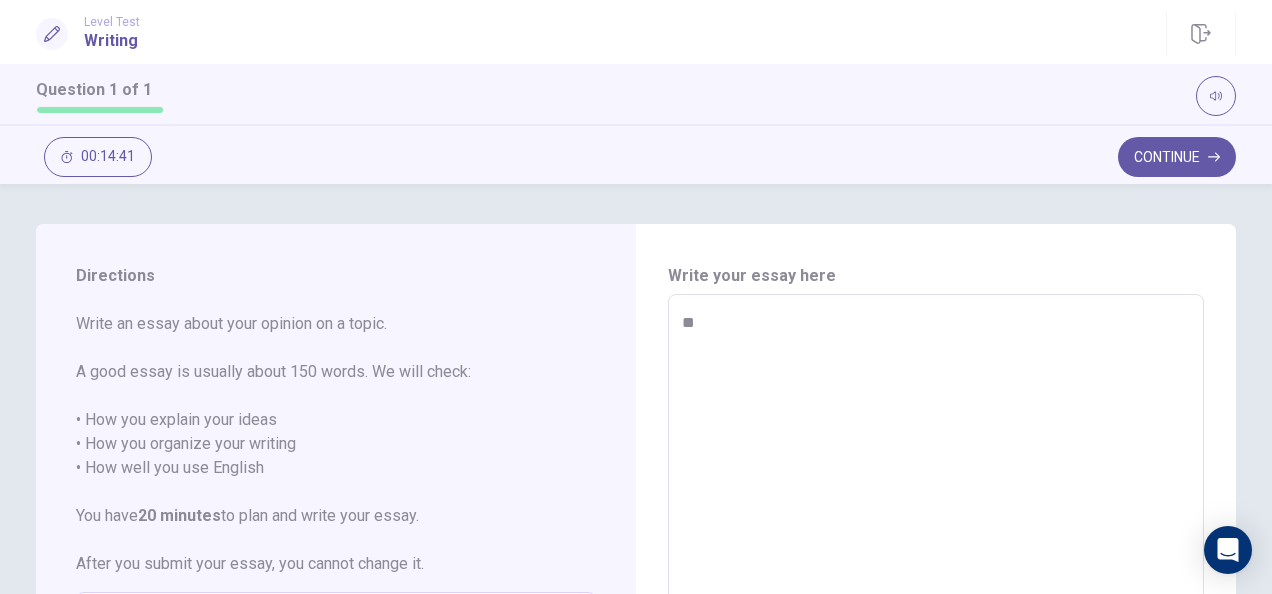 type on "*" 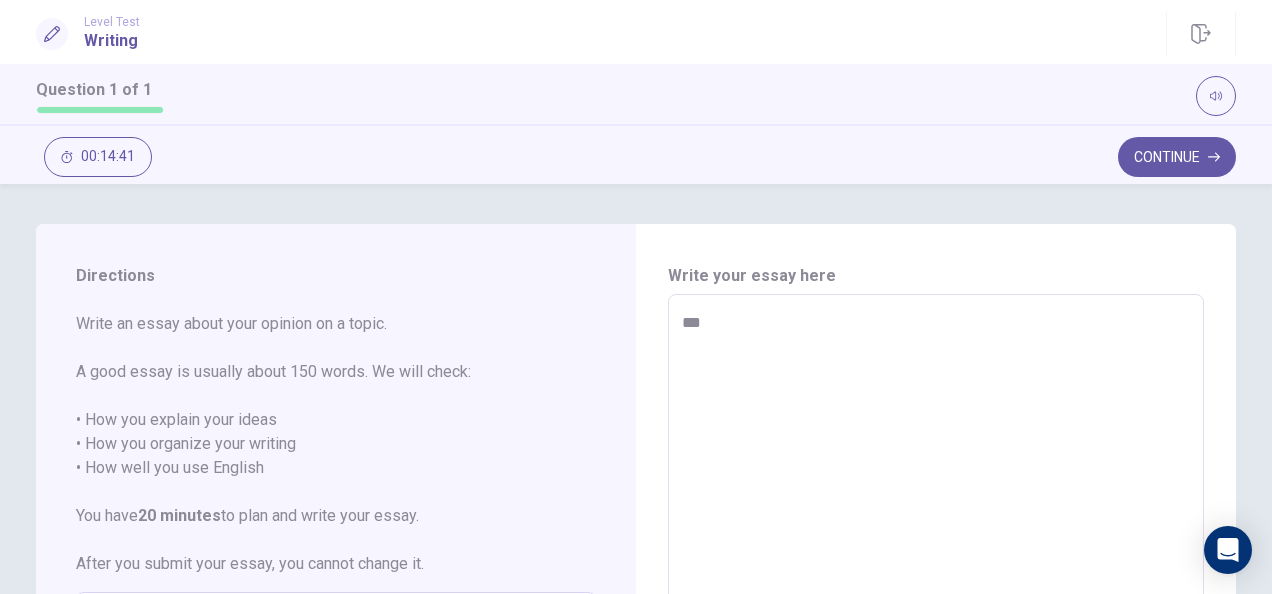 type on "*" 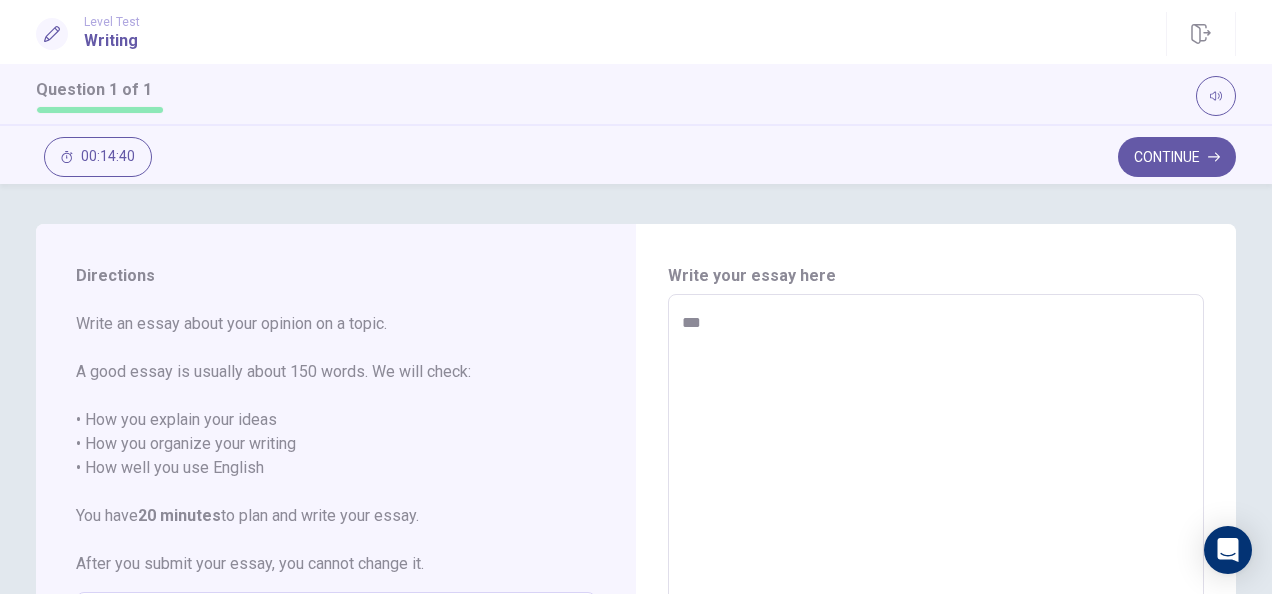 type on "****" 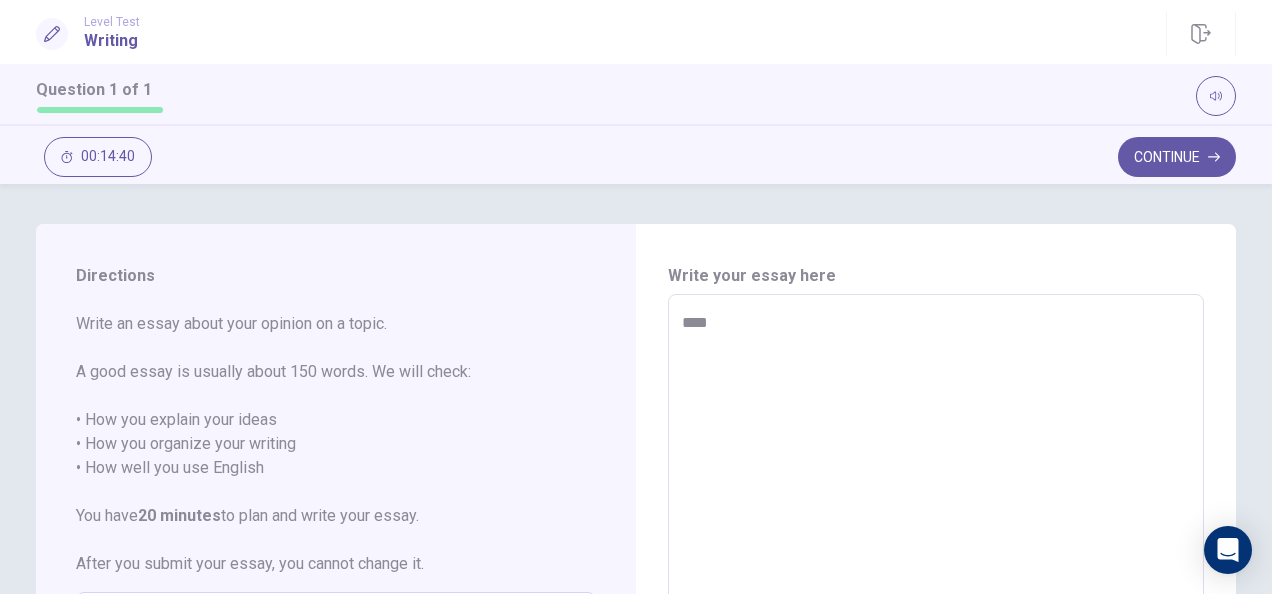 type on "*" 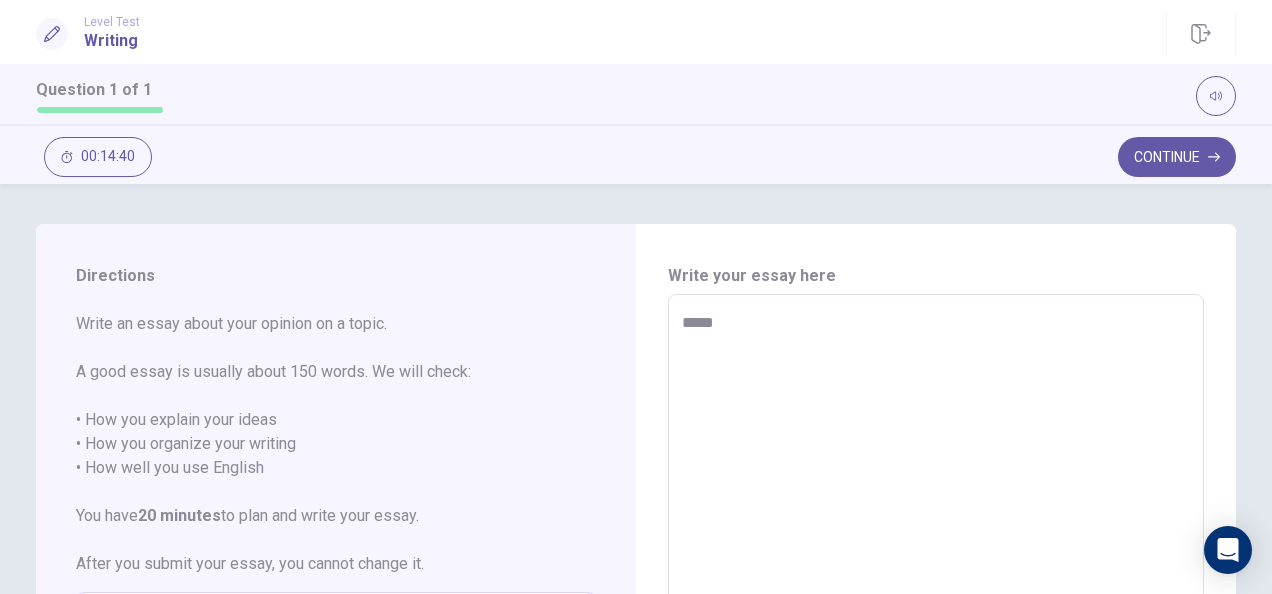 type on "*" 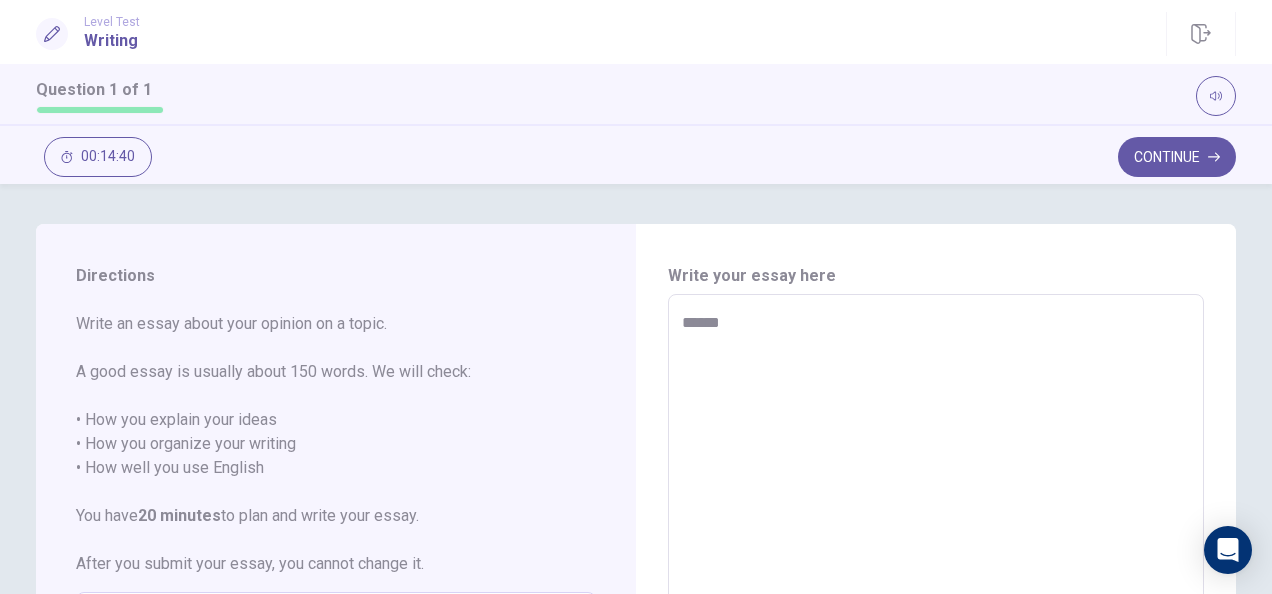 type on "*" 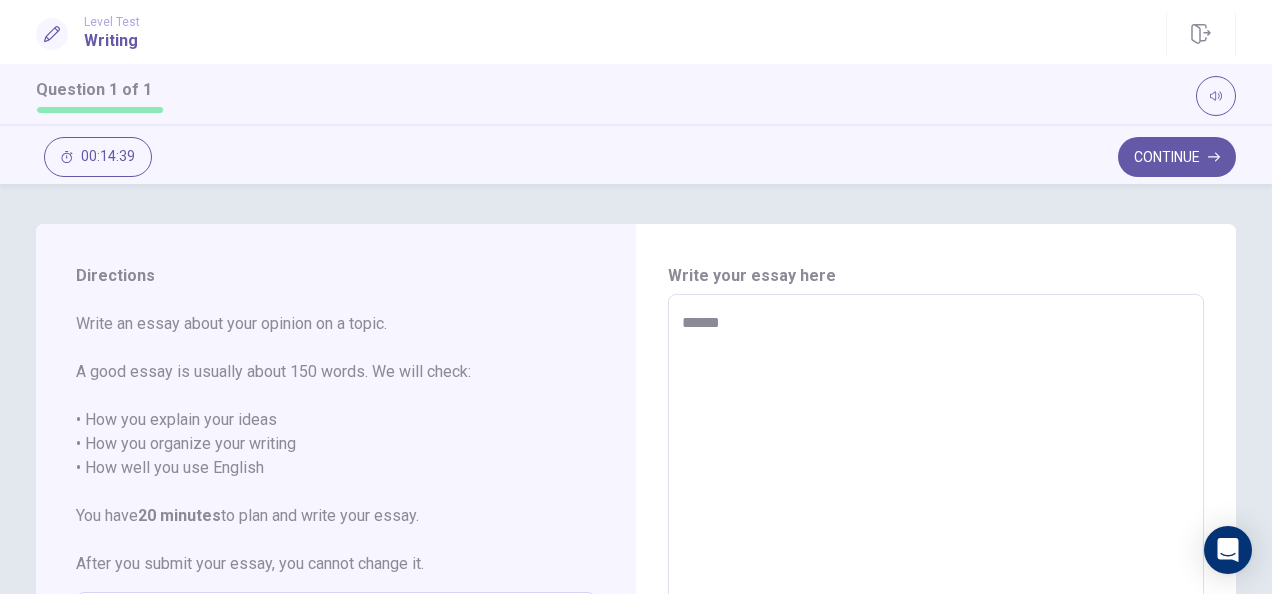 type on "*******" 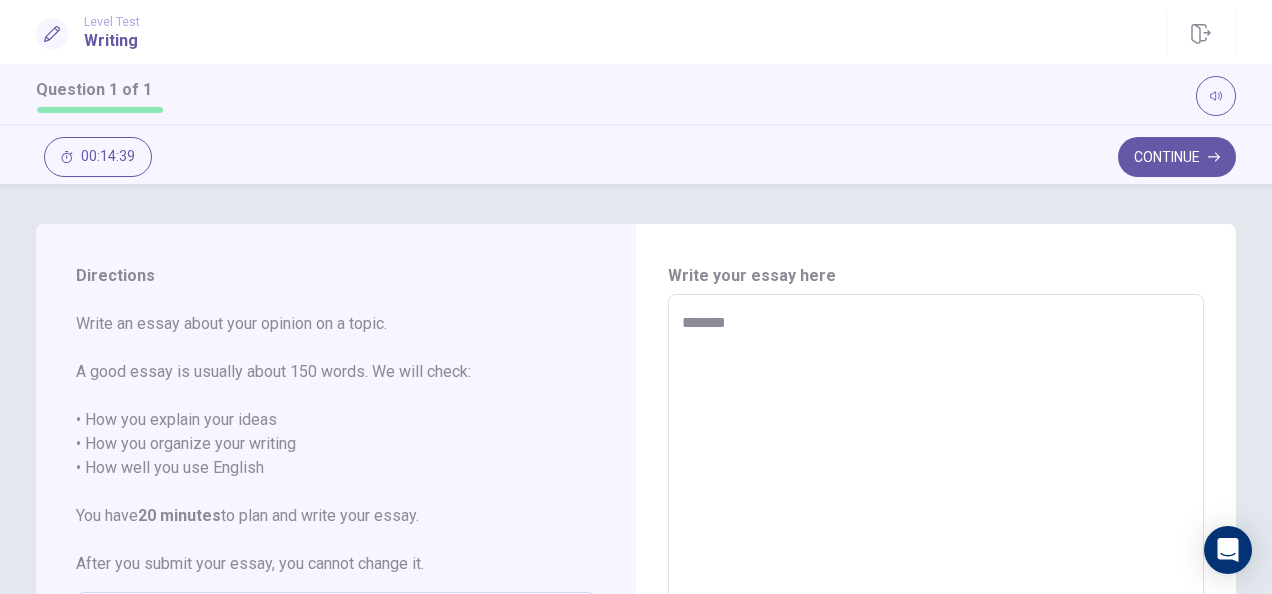 type on "*" 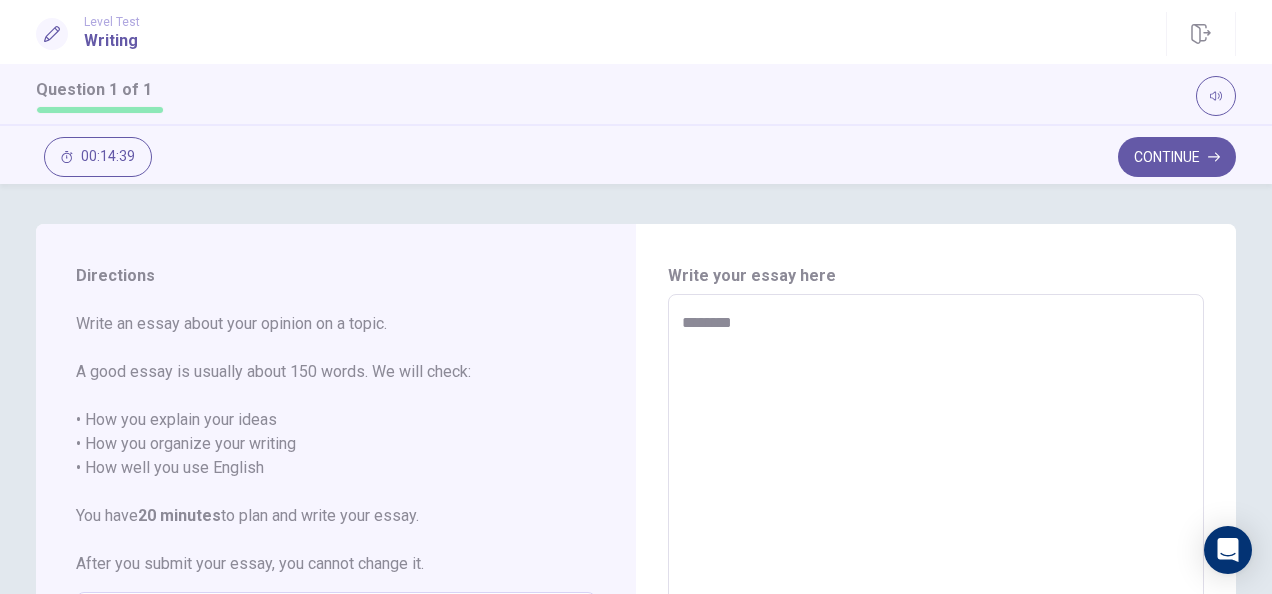 type on "*" 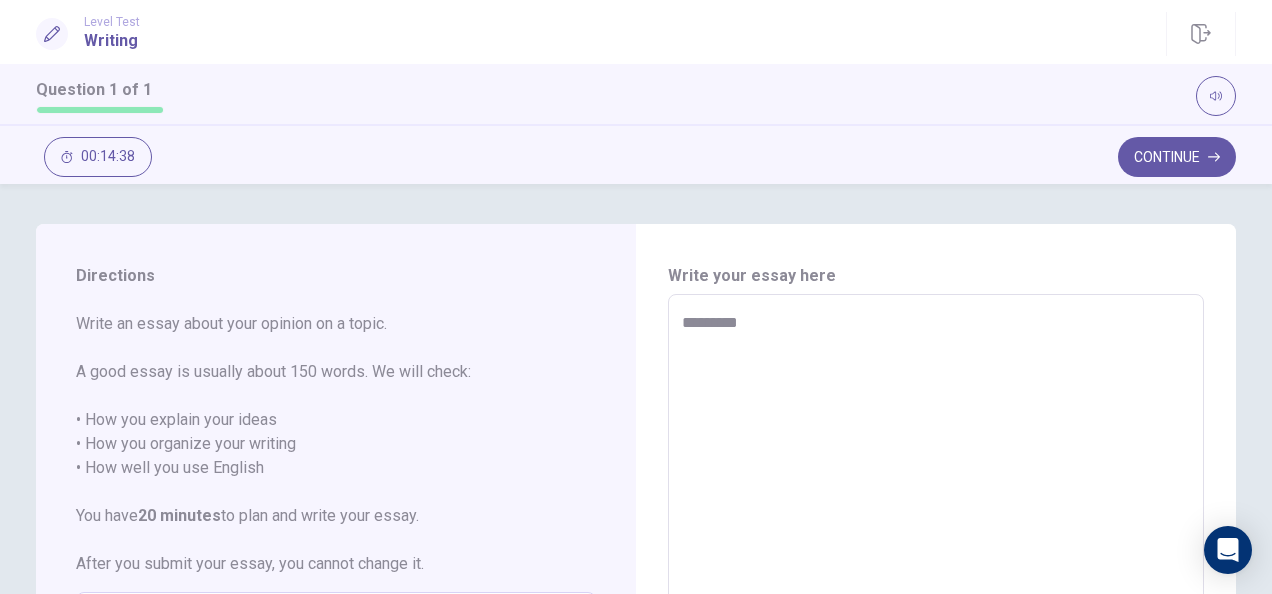 type on "*" 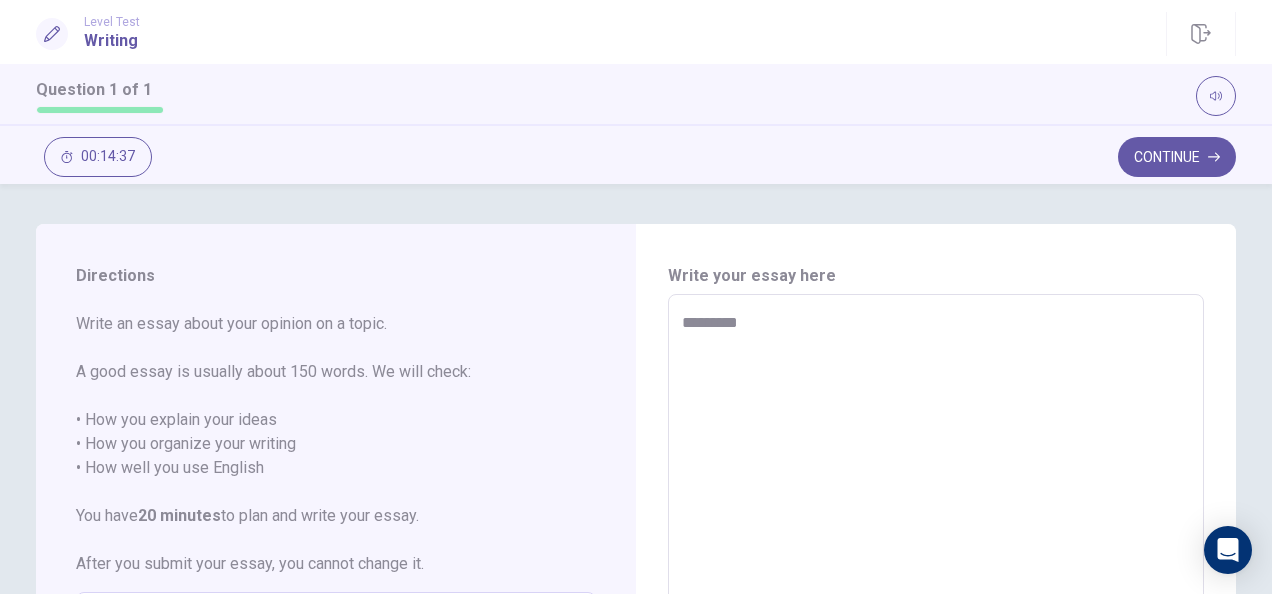 type on "********" 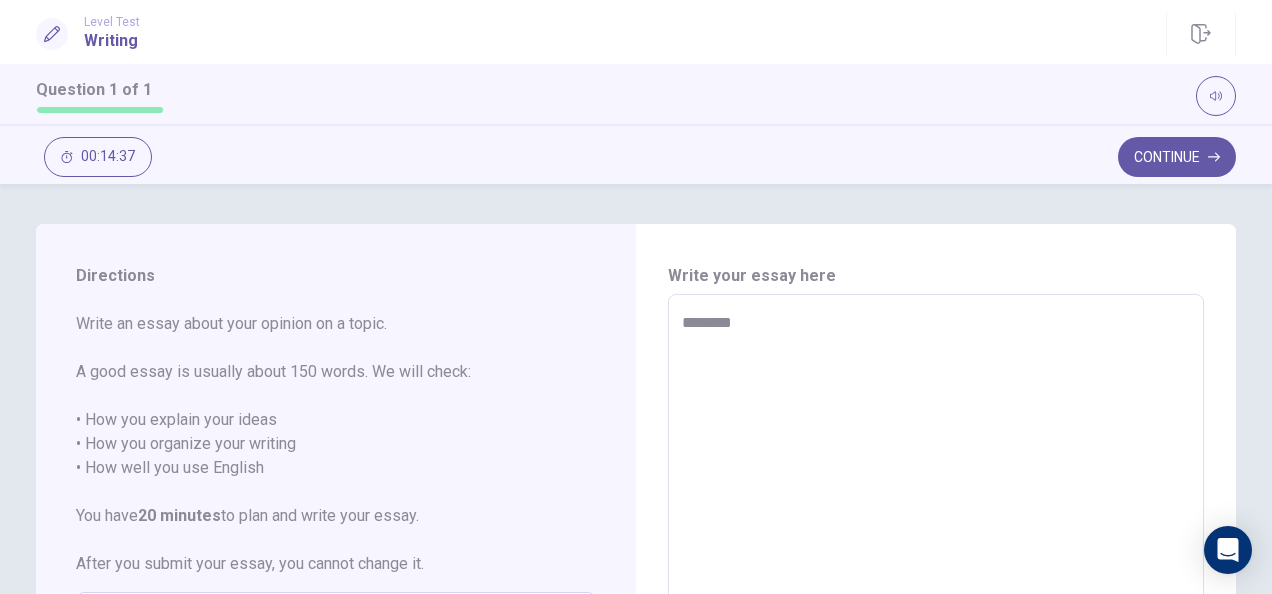 type on "*" 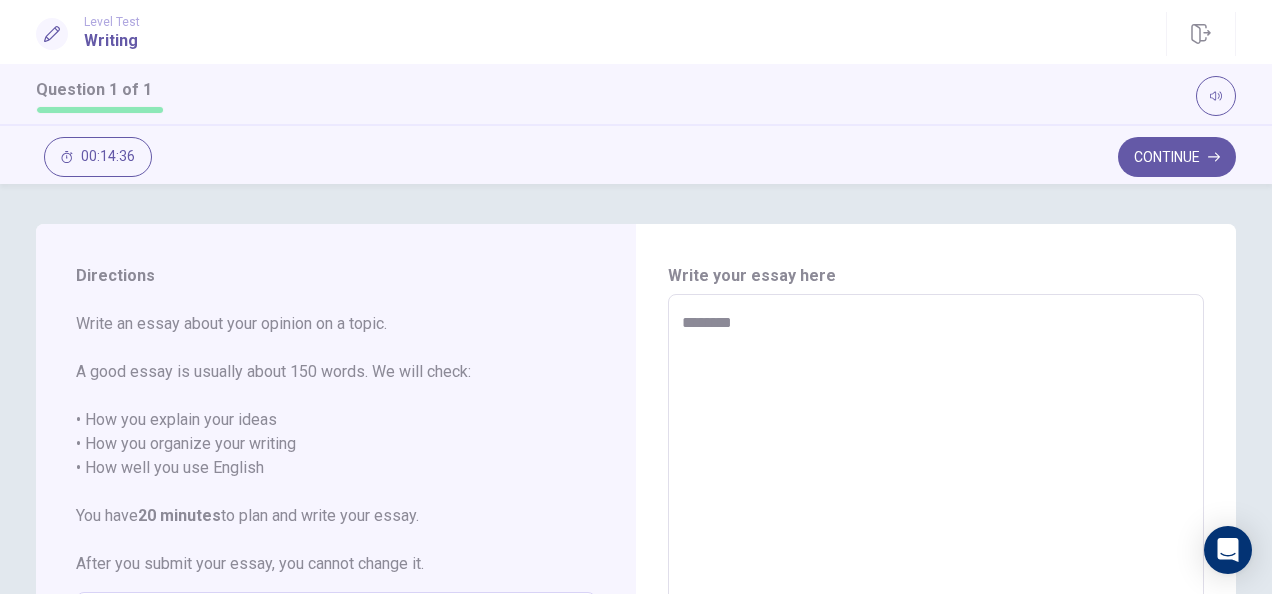 type on "*********" 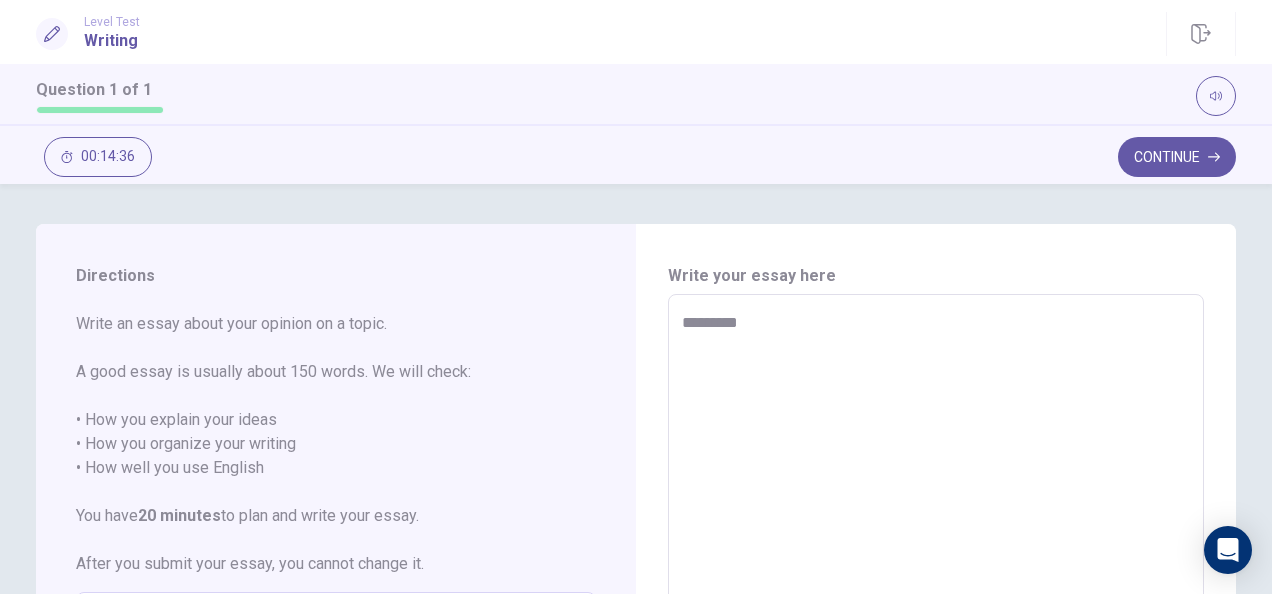 type on "*" 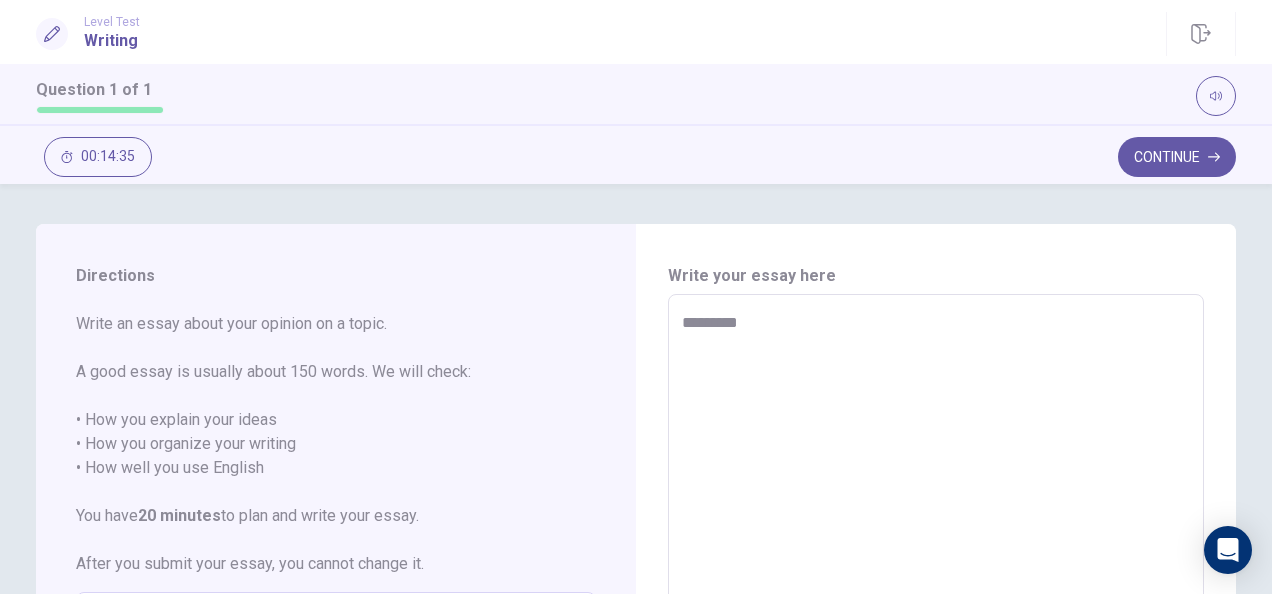 type on "**********" 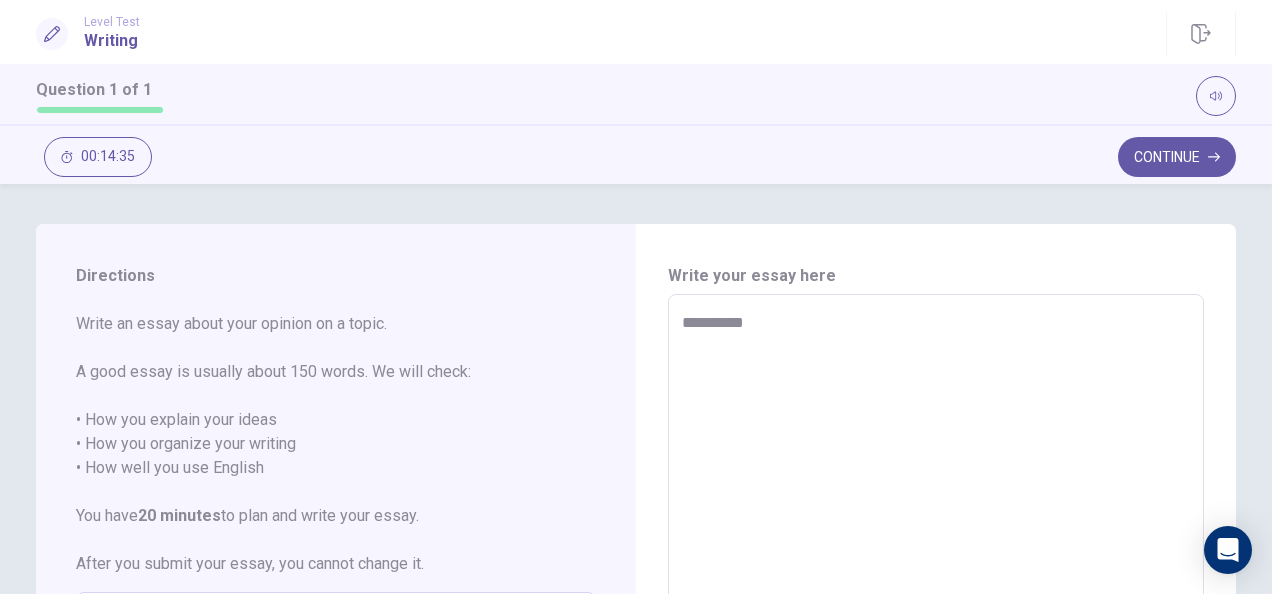 type on "*" 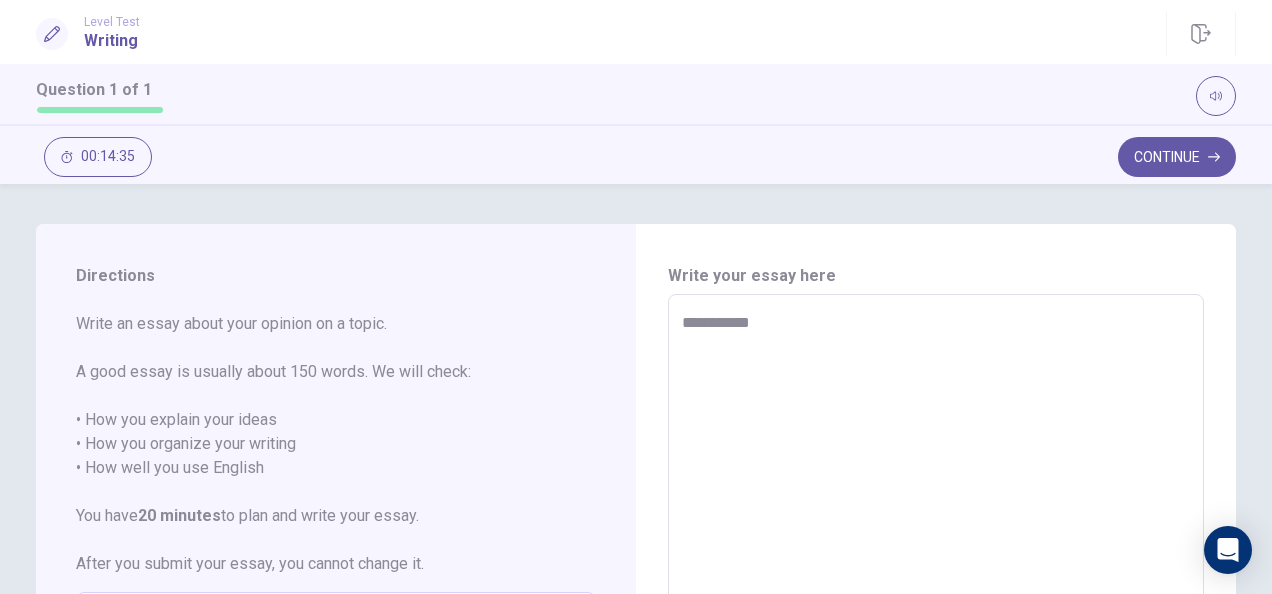 type on "*" 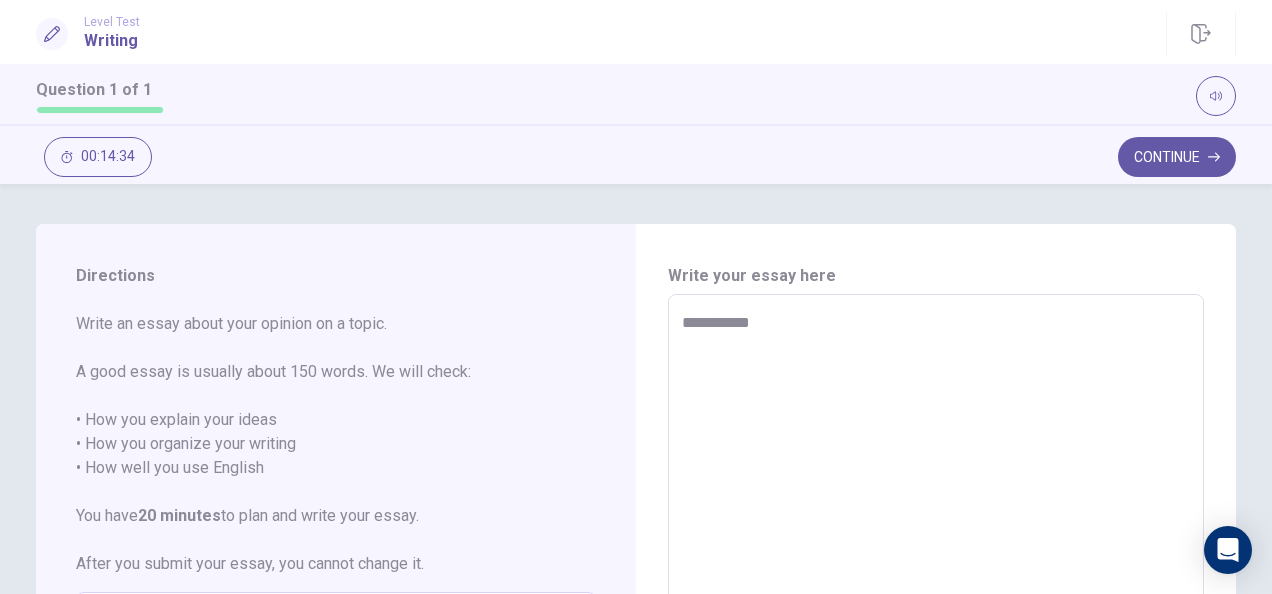 type on "**********" 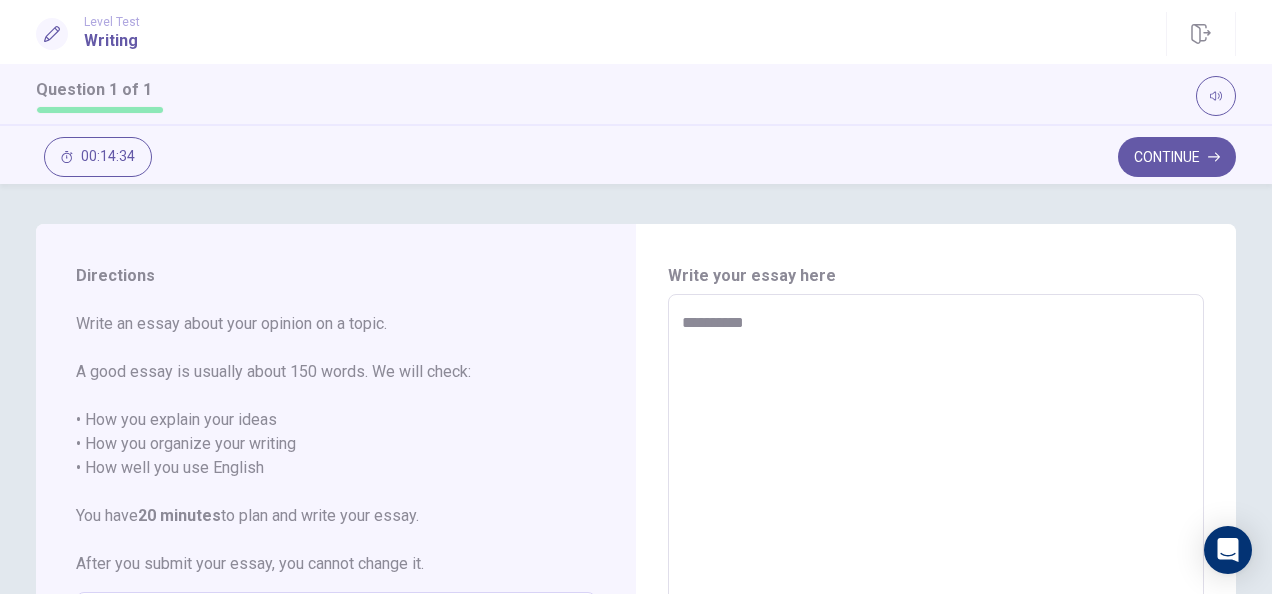 type on "*" 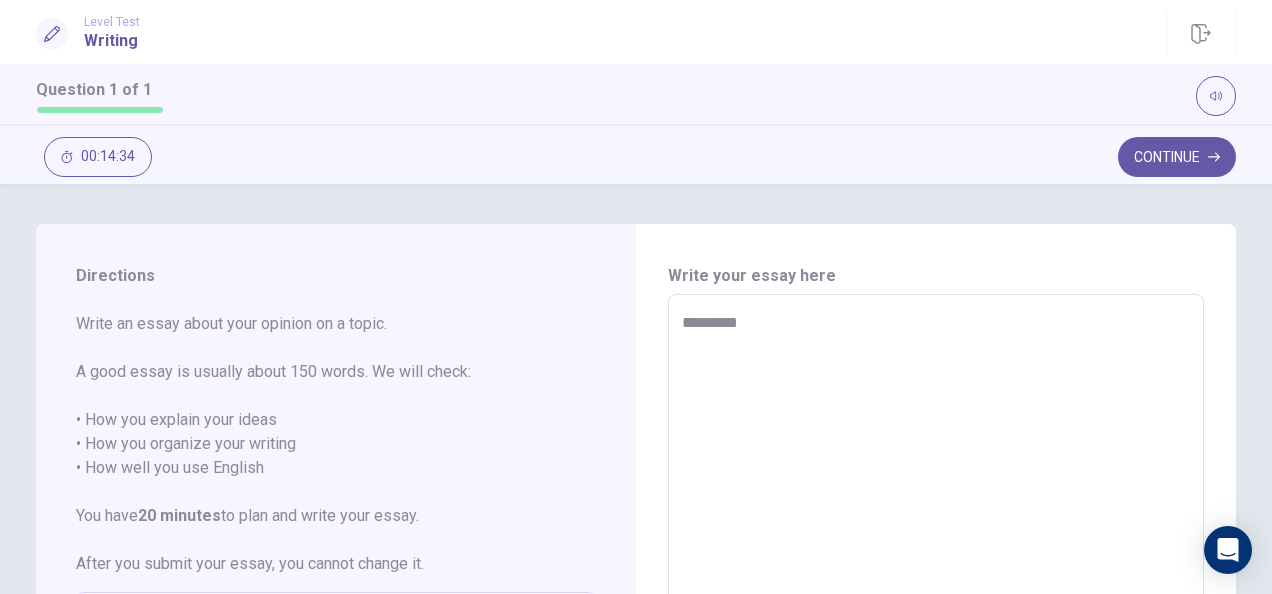type on "*" 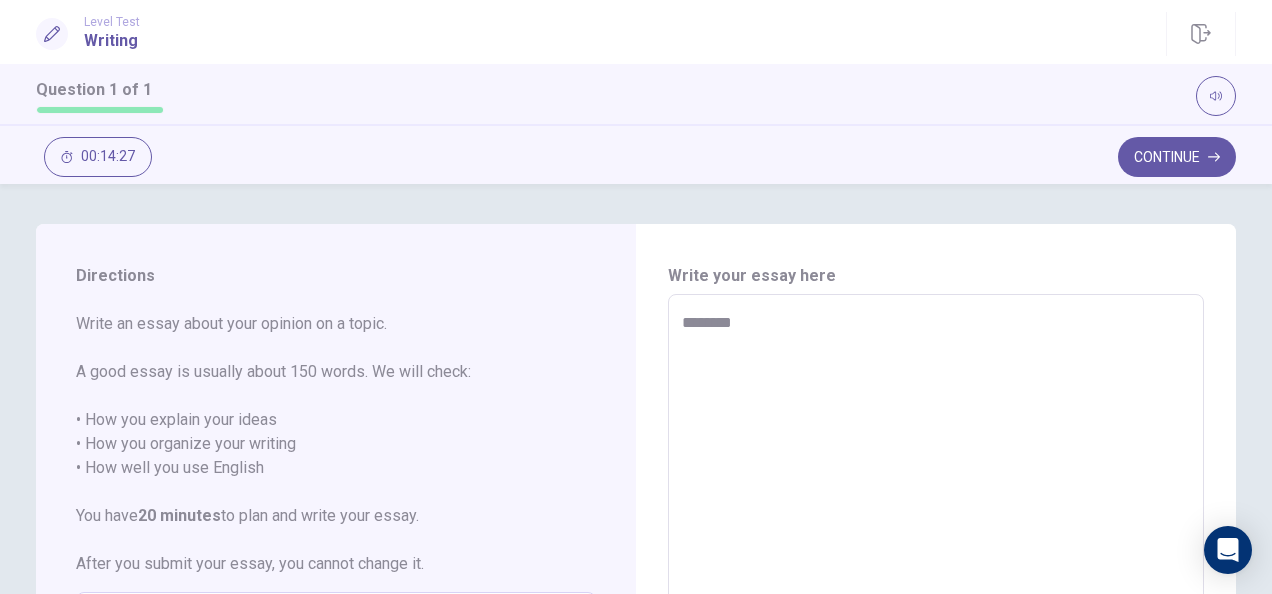 type on "*" 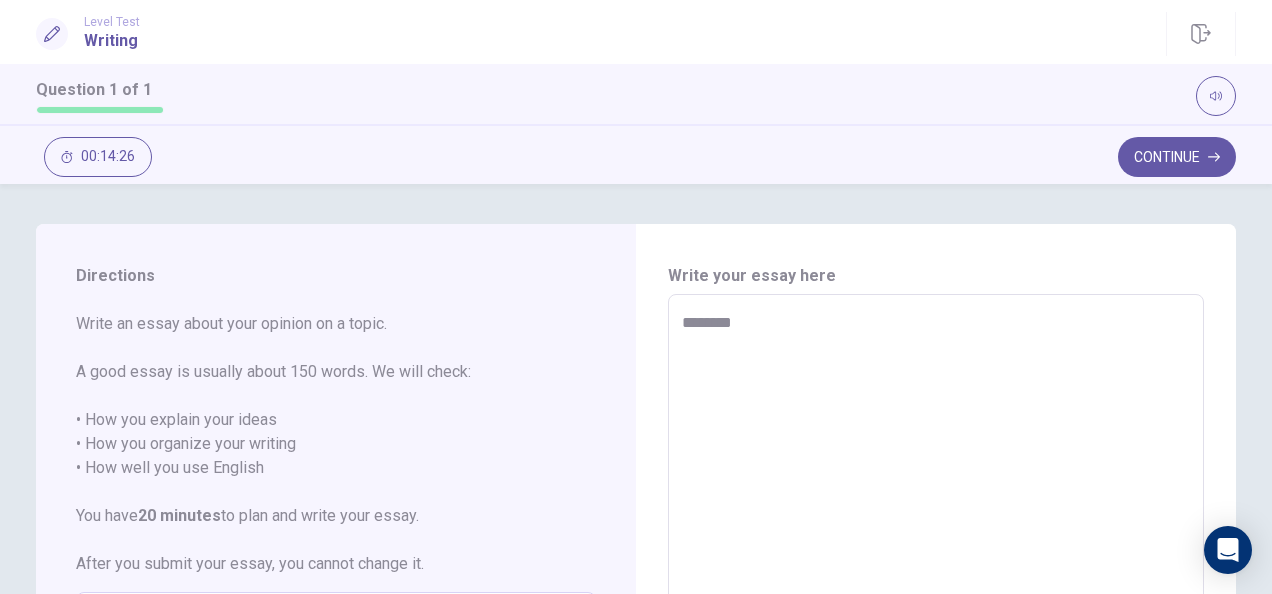 type on "*********" 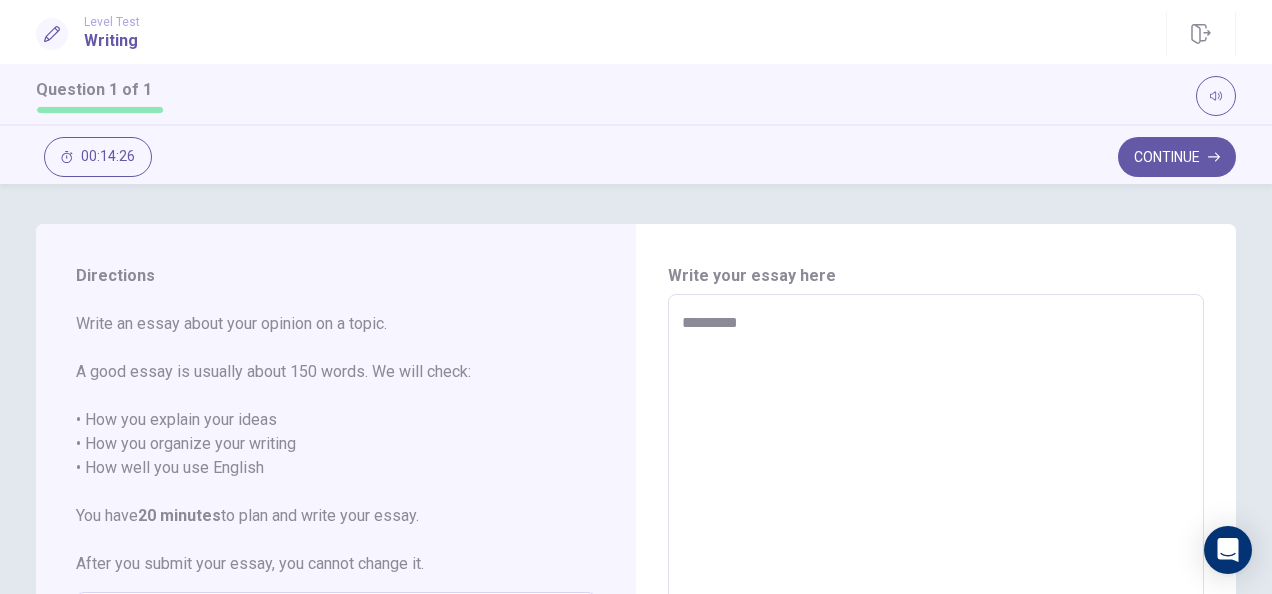 type on "*" 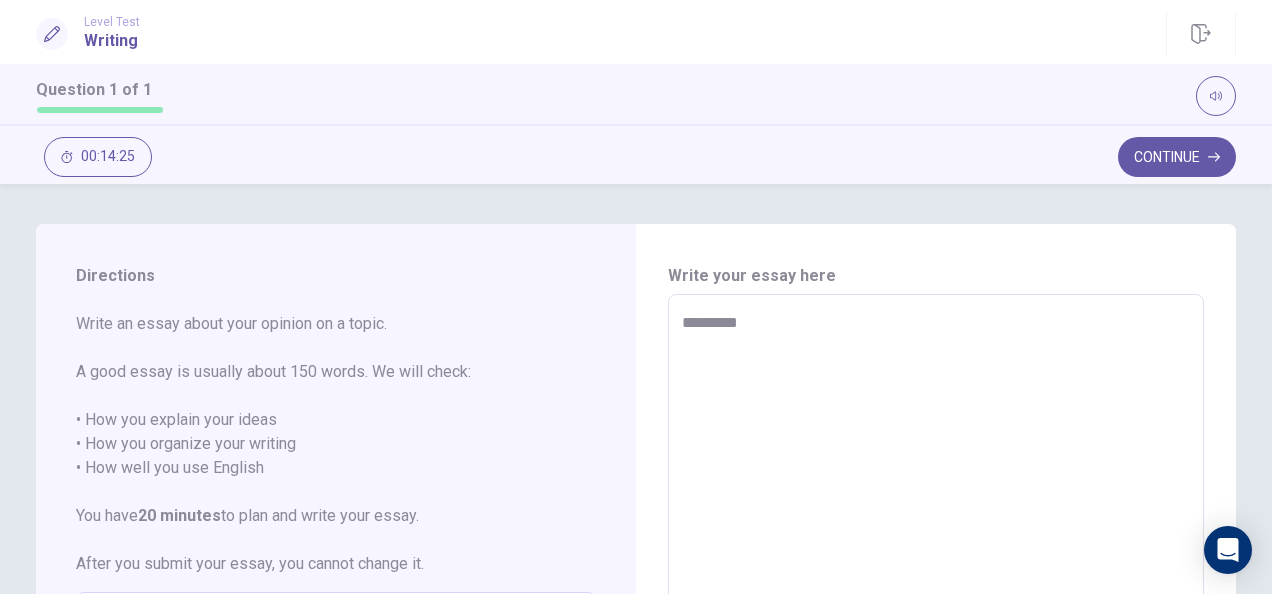 type on "********" 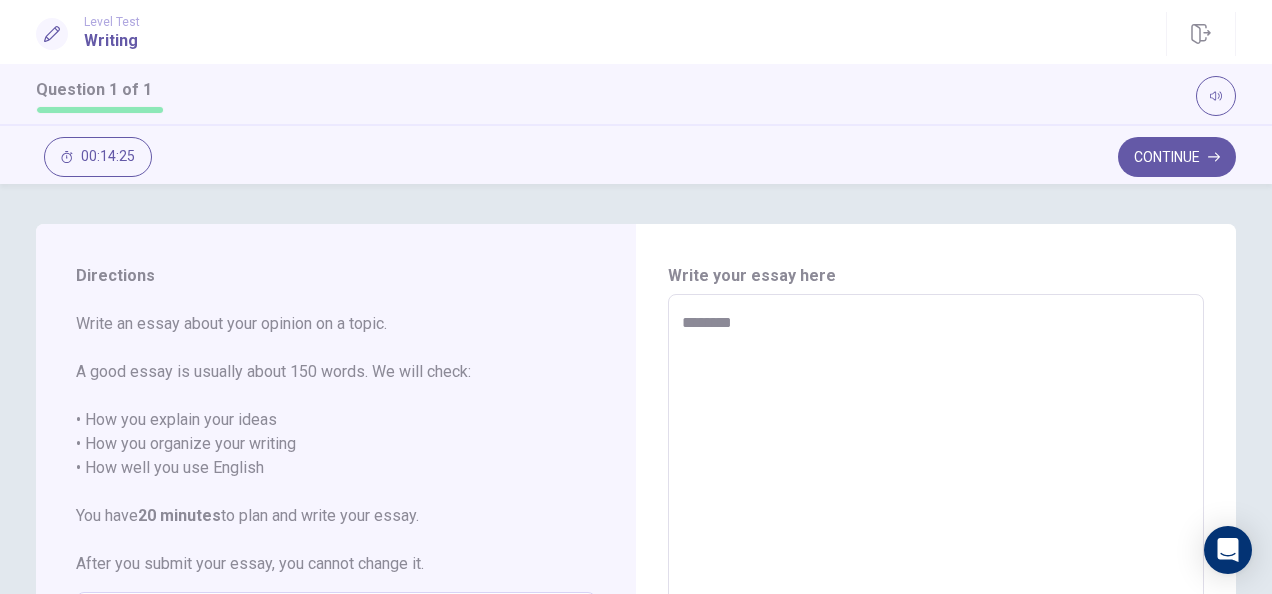 type on "*" 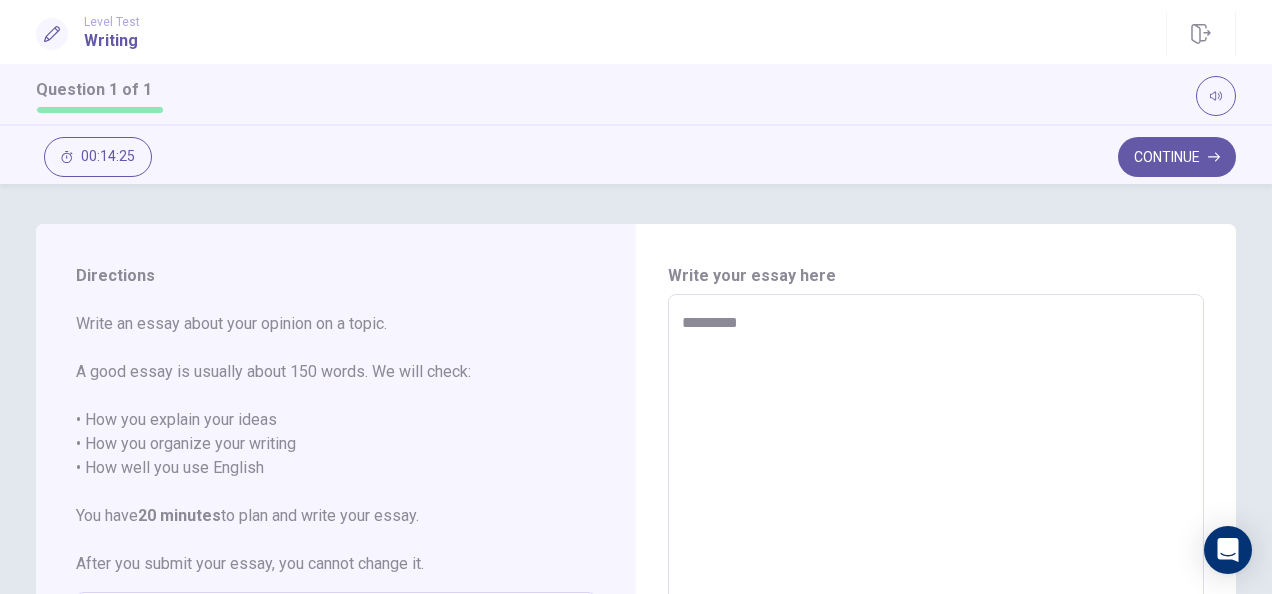 type on "*" 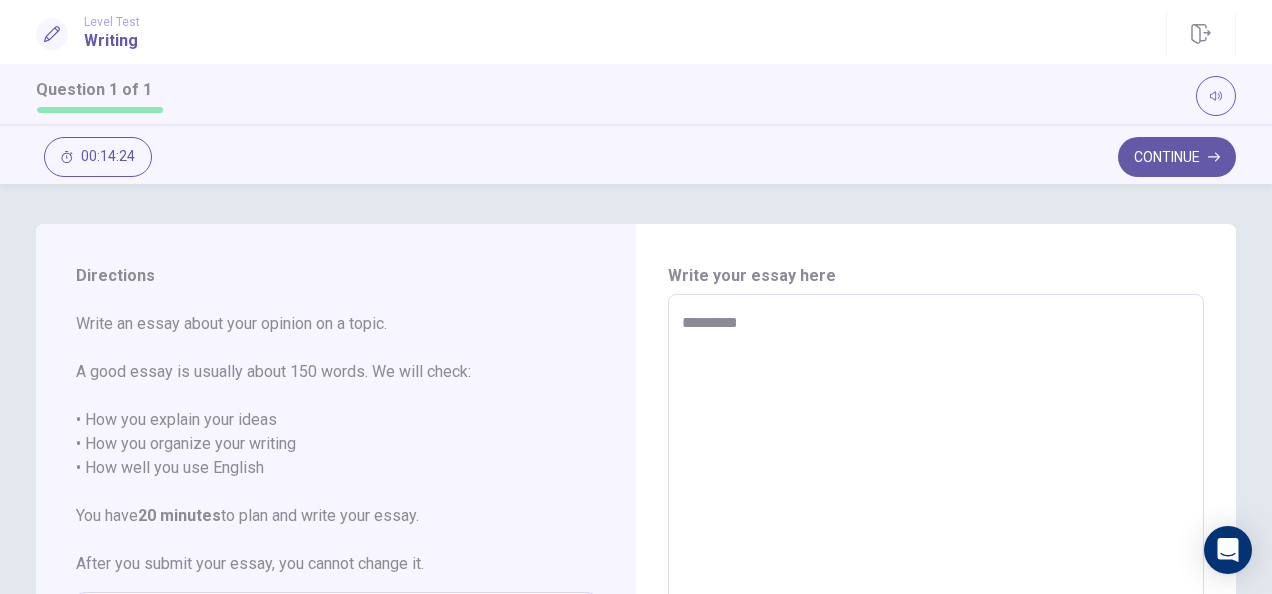 type on "**********" 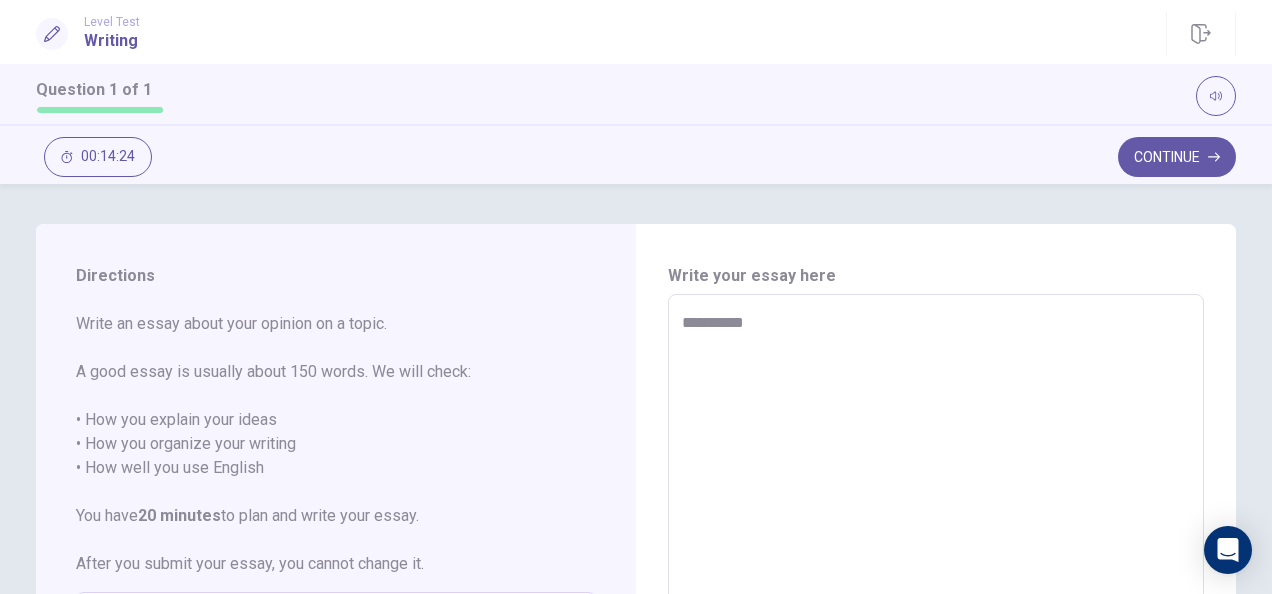 type on "*" 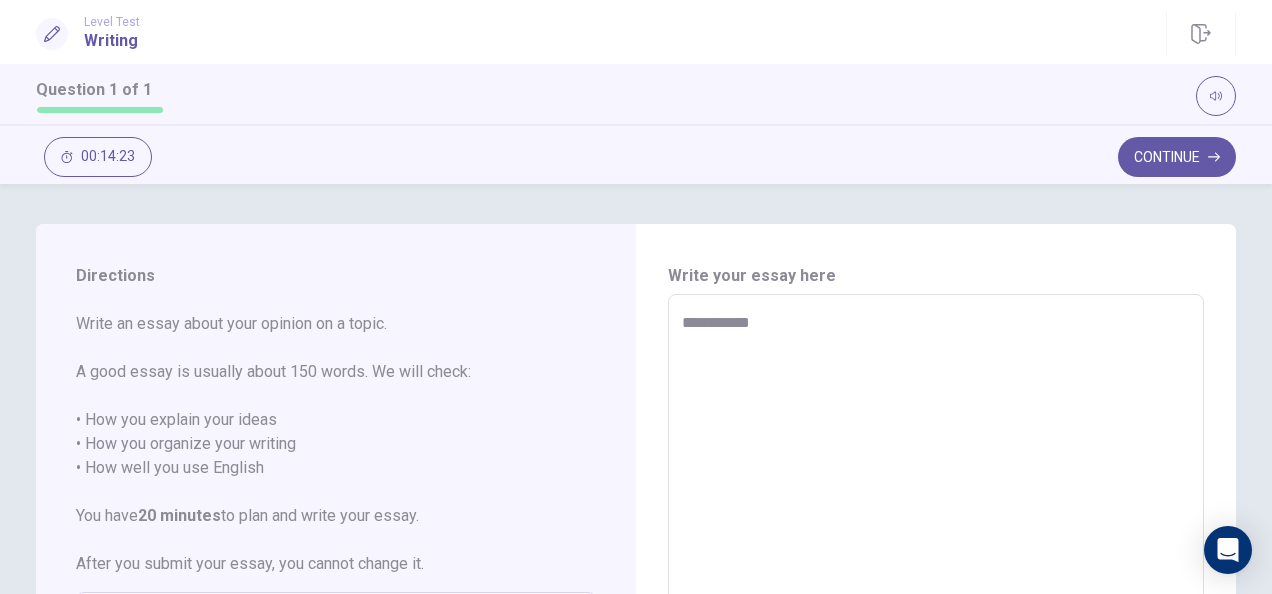 type on "*" 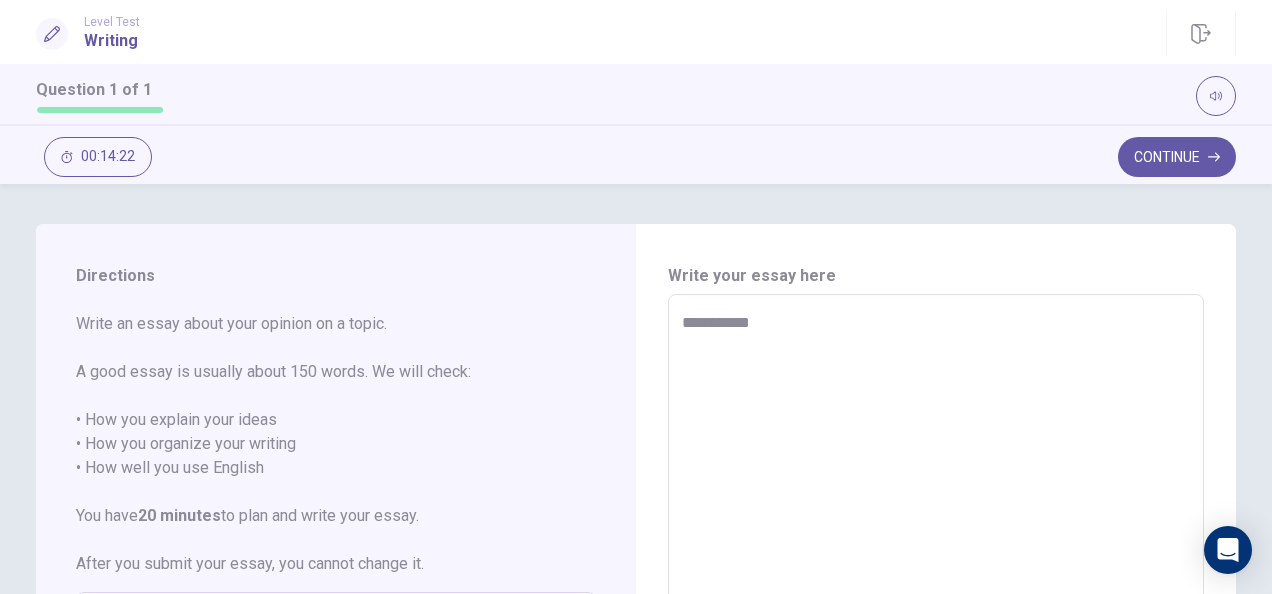 type on "**********" 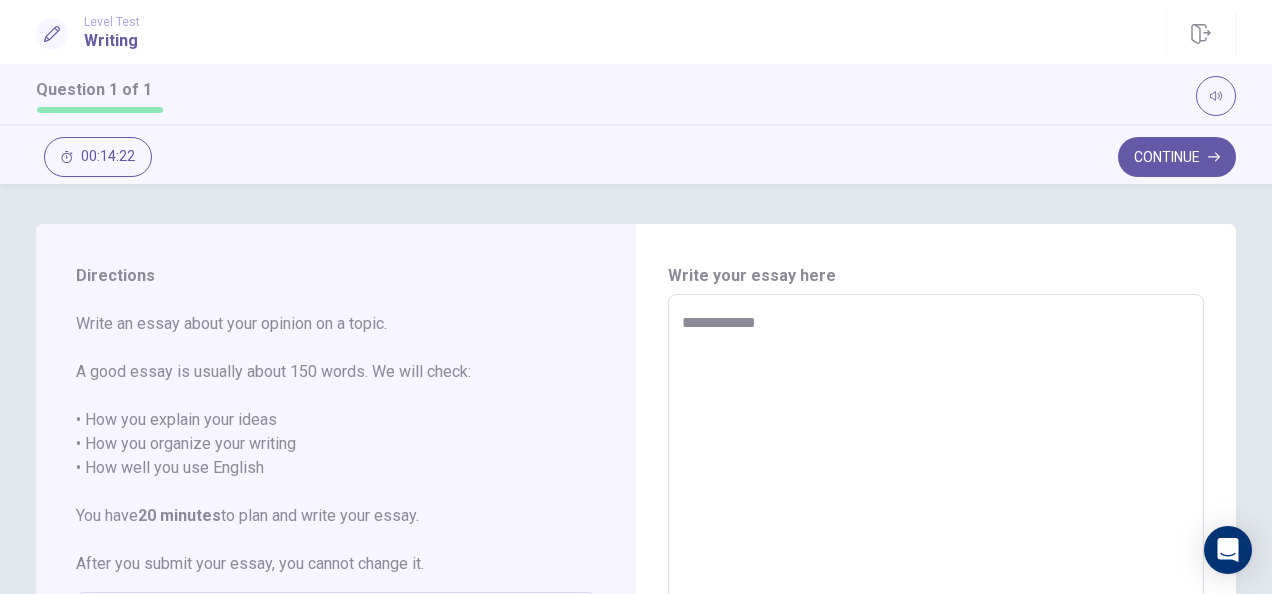 type on "*" 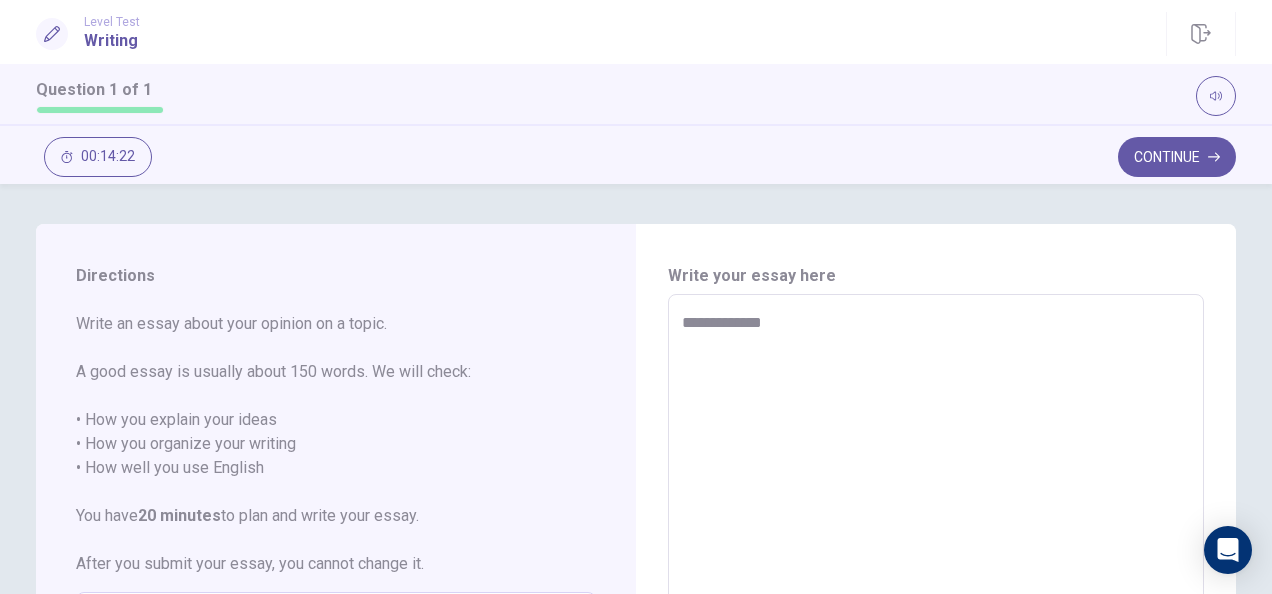 type on "*" 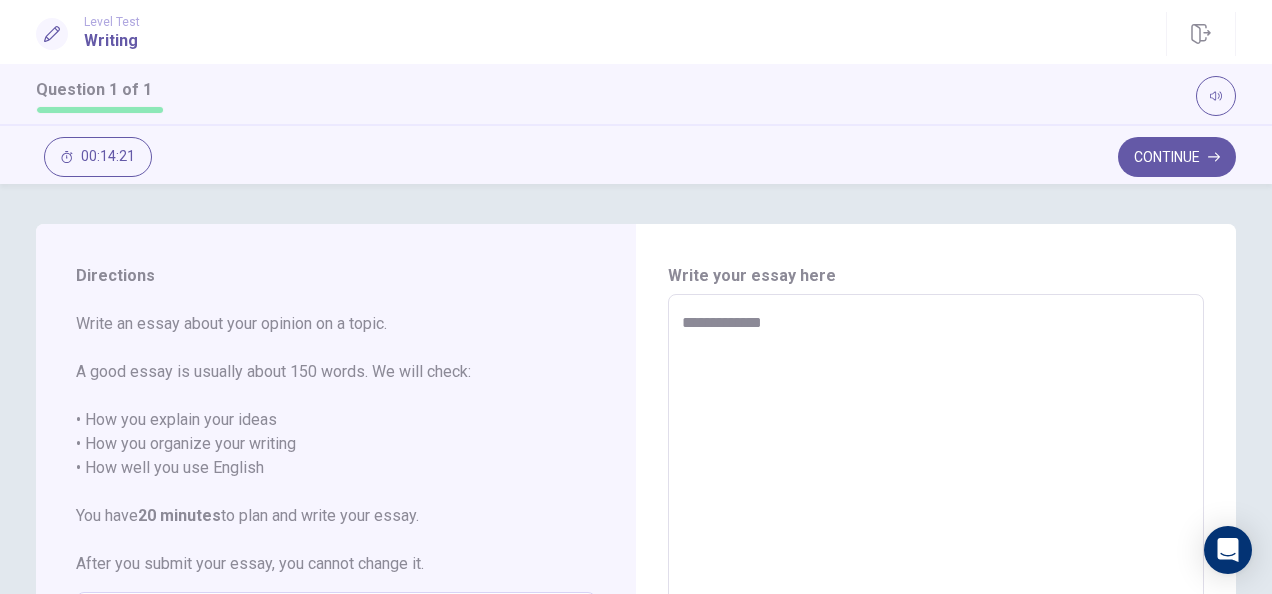 type on "**********" 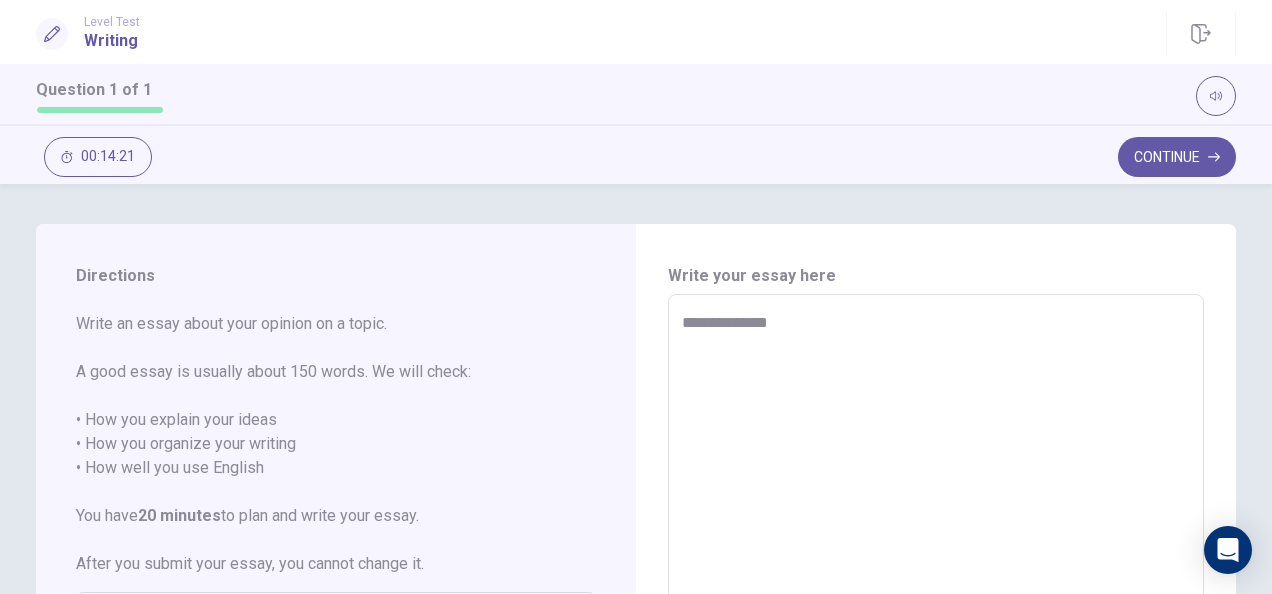 type on "*" 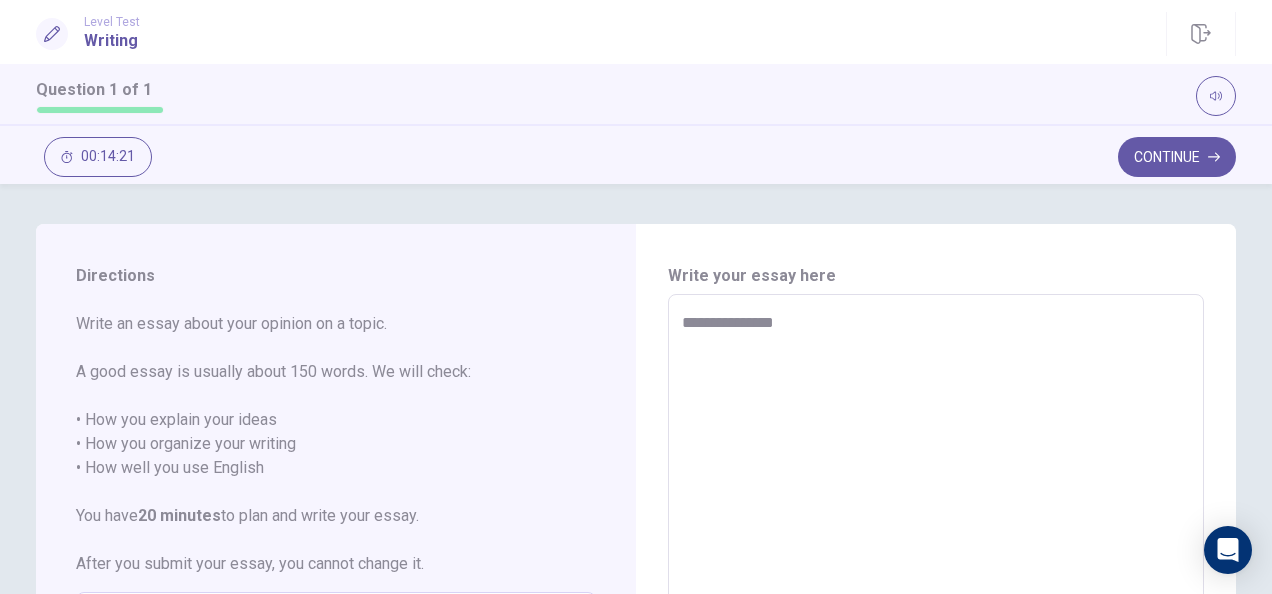 type on "*" 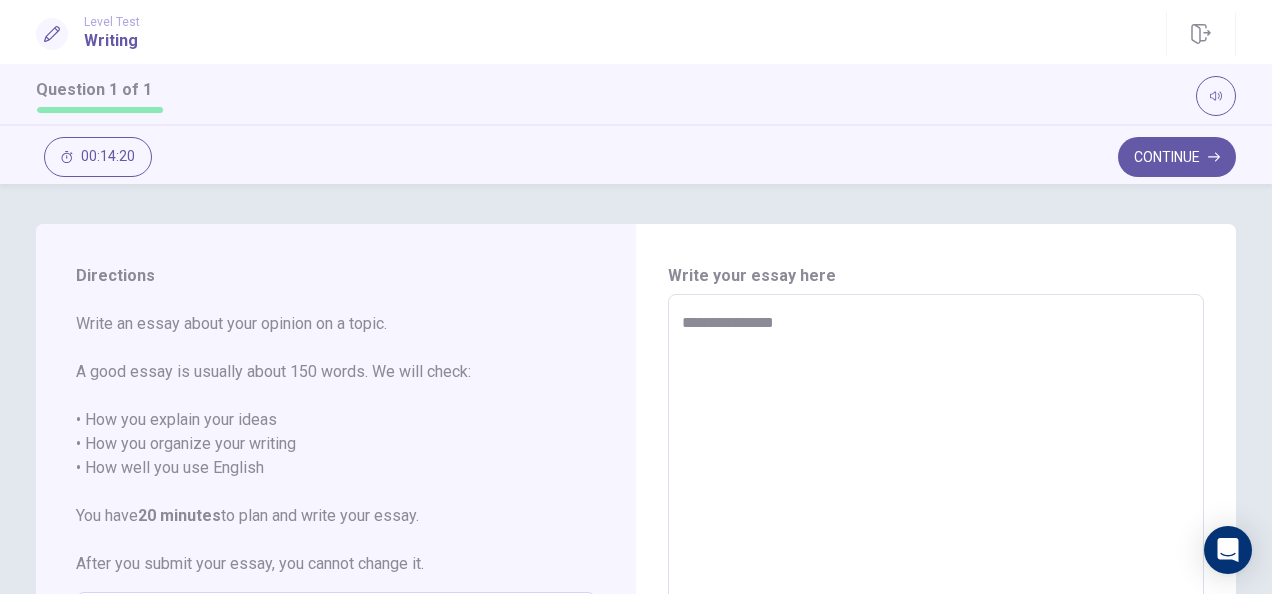 type on "**********" 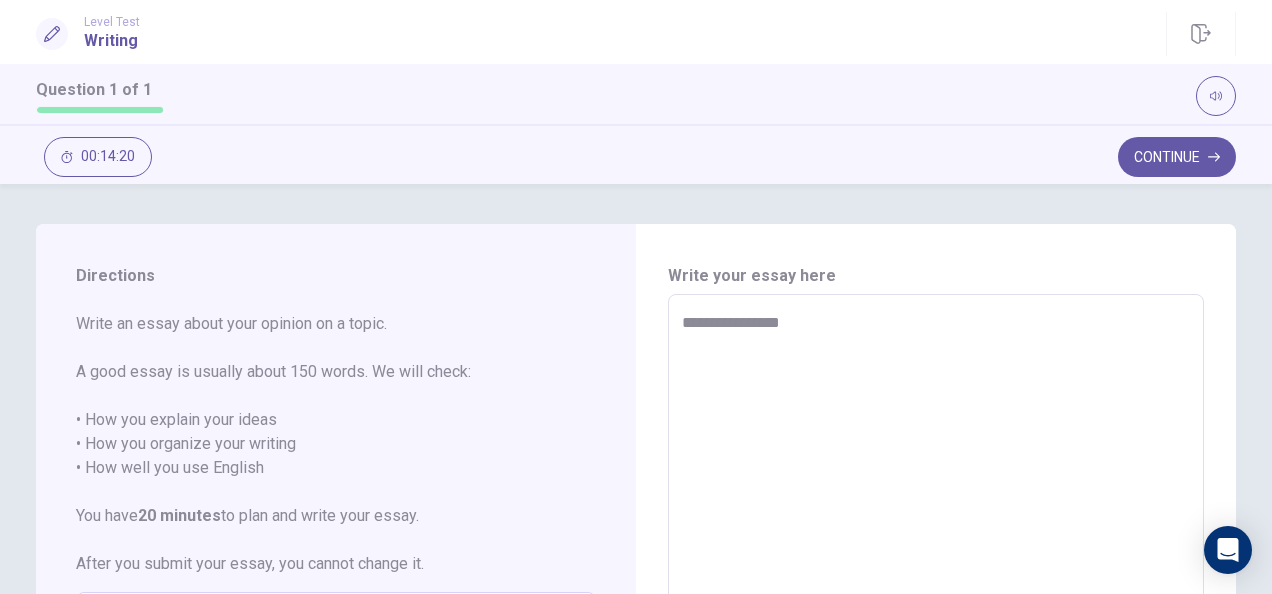 type on "*" 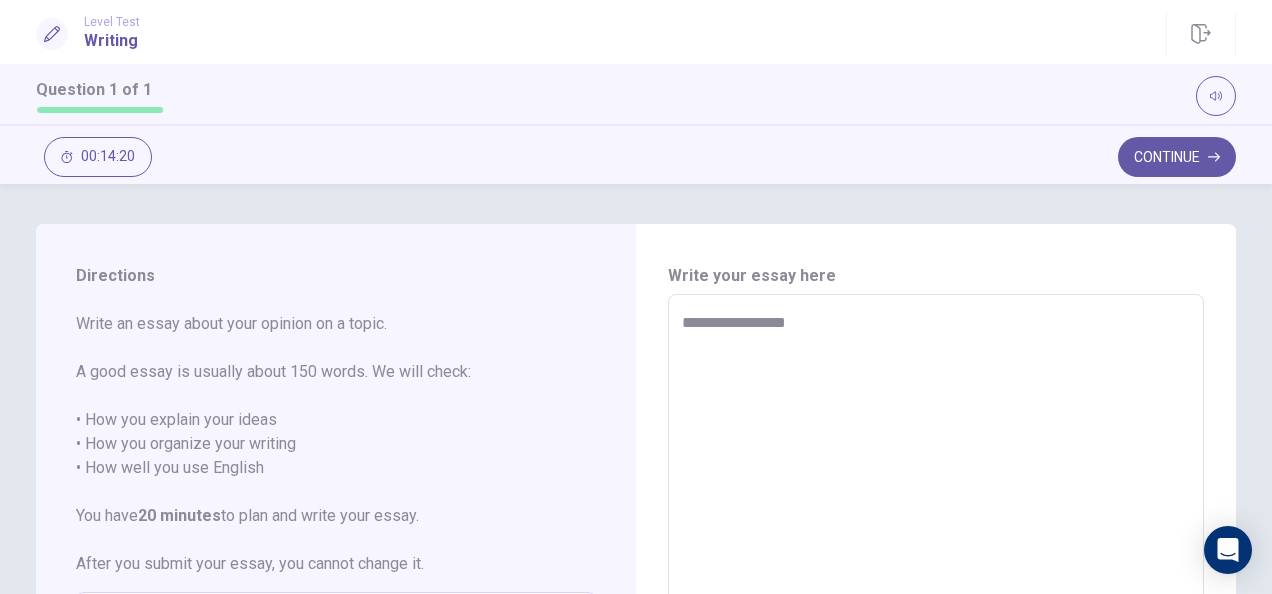 type on "**********" 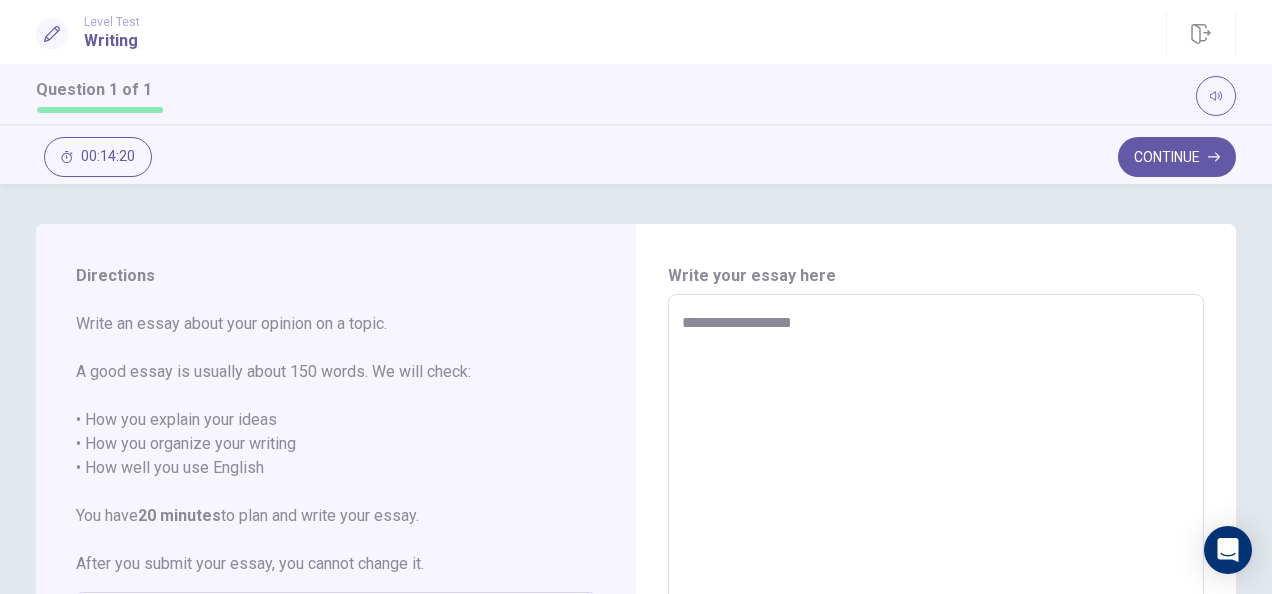 type on "*" 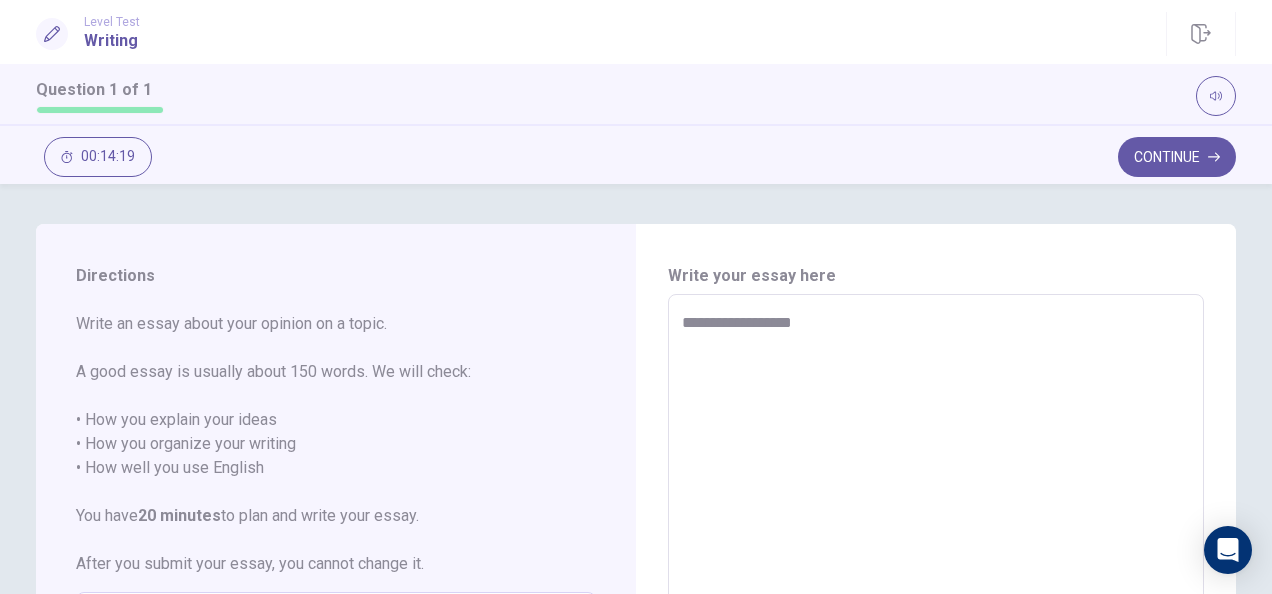 type on "**********" 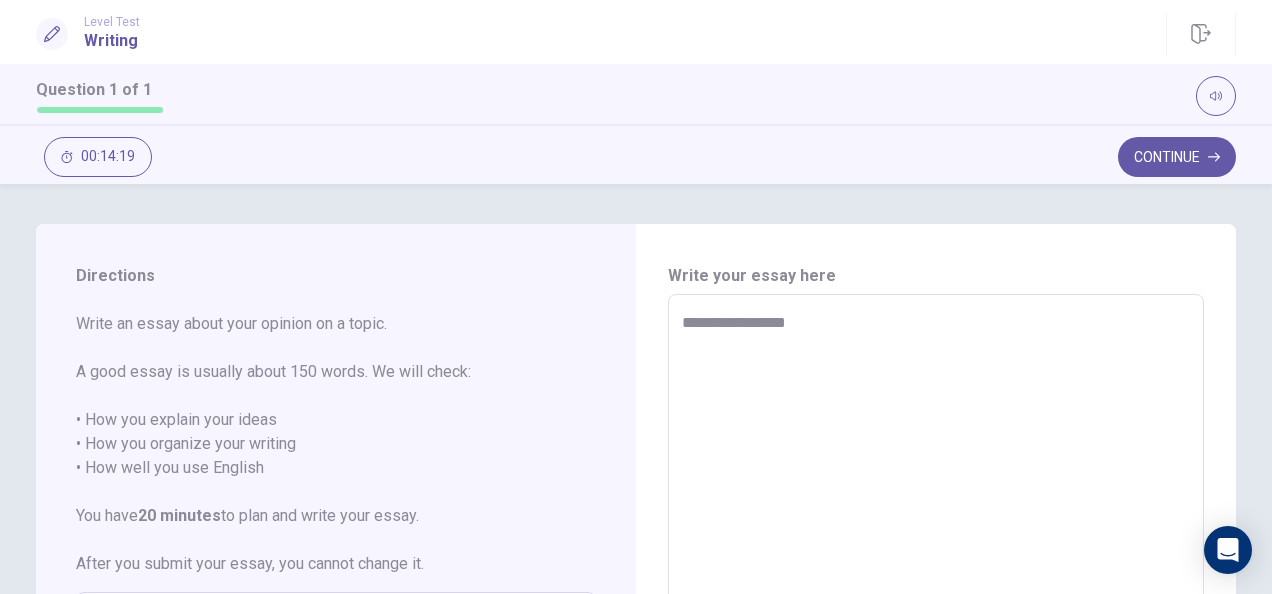 type on "*" 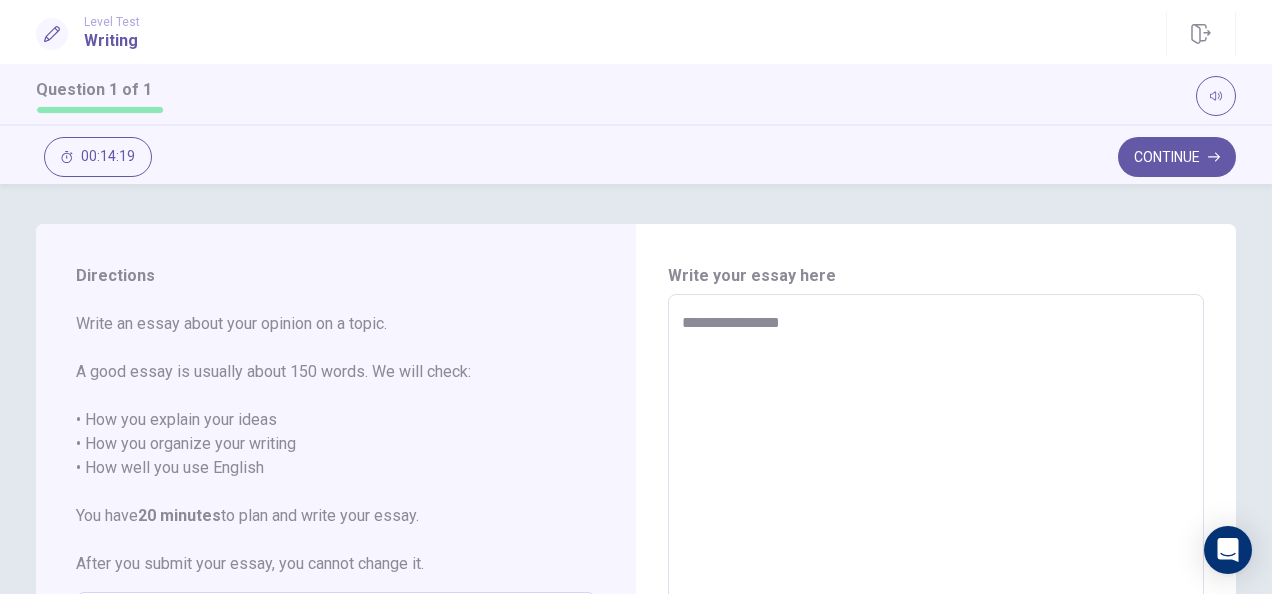 type on "*" 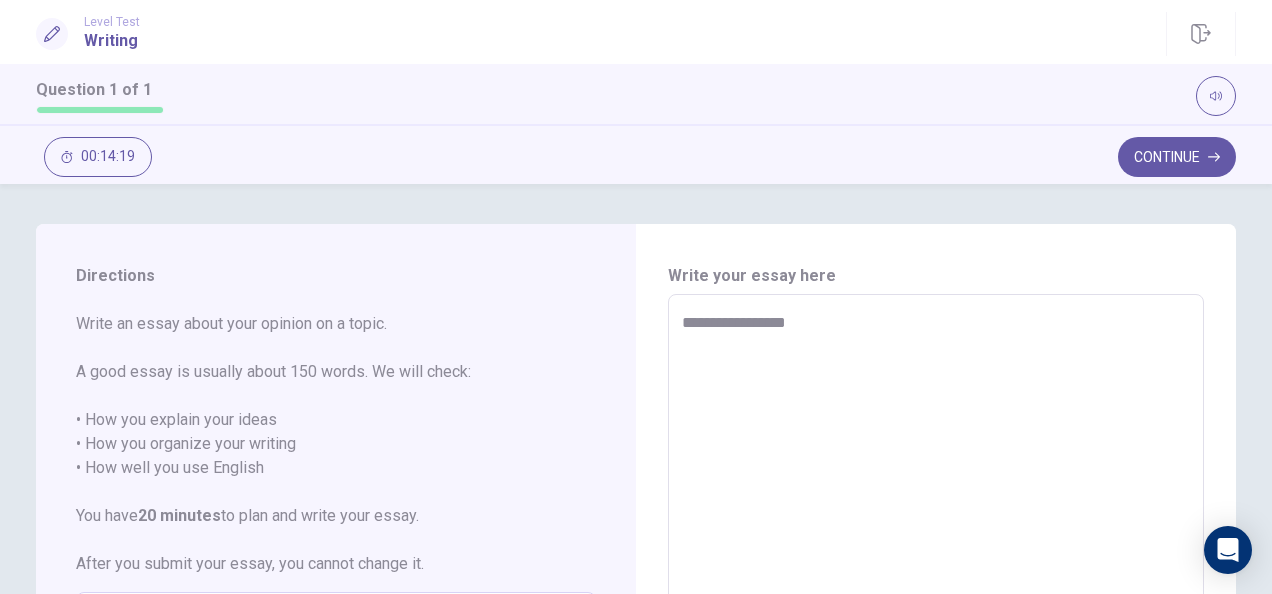 type on "*" 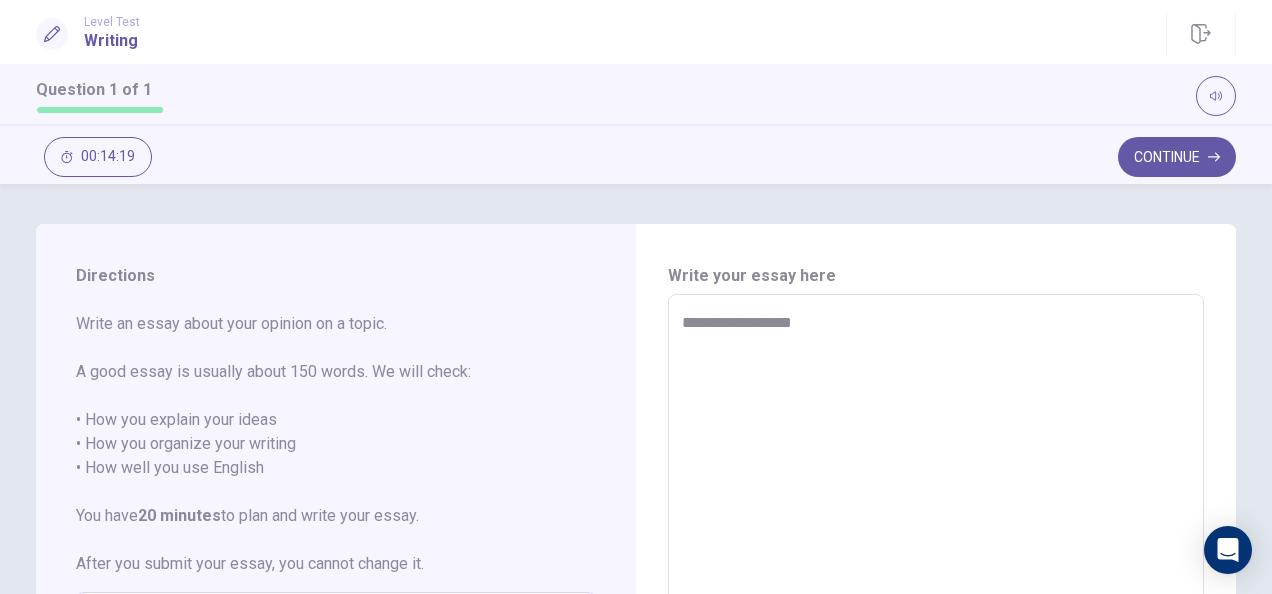 type on "*" 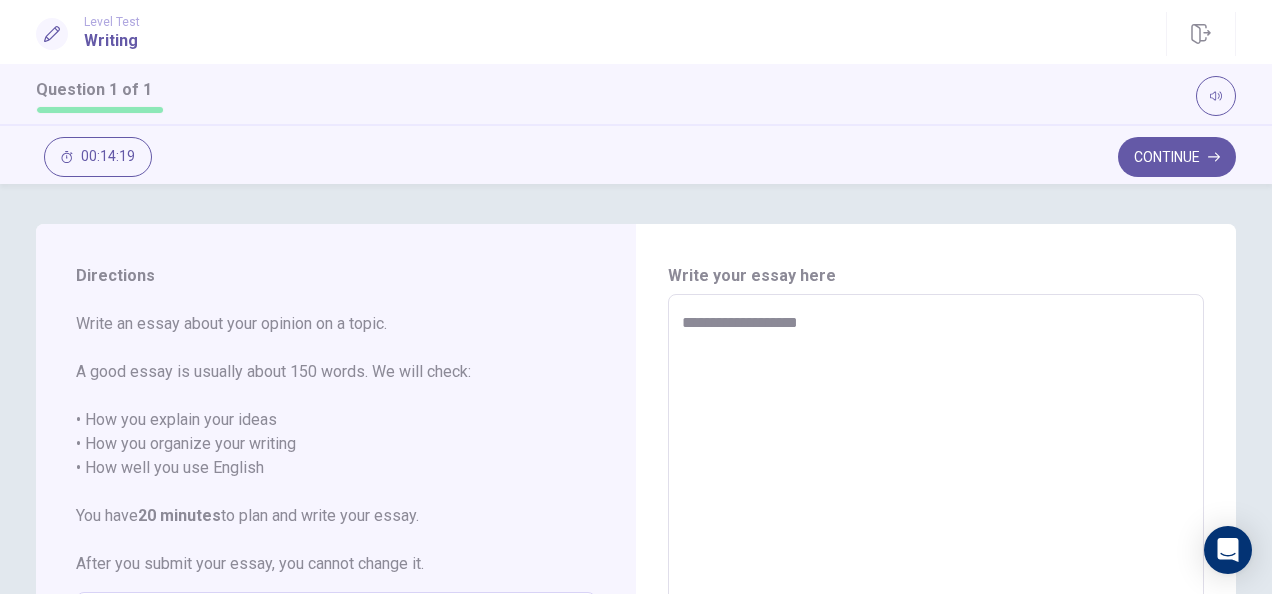type on "*" 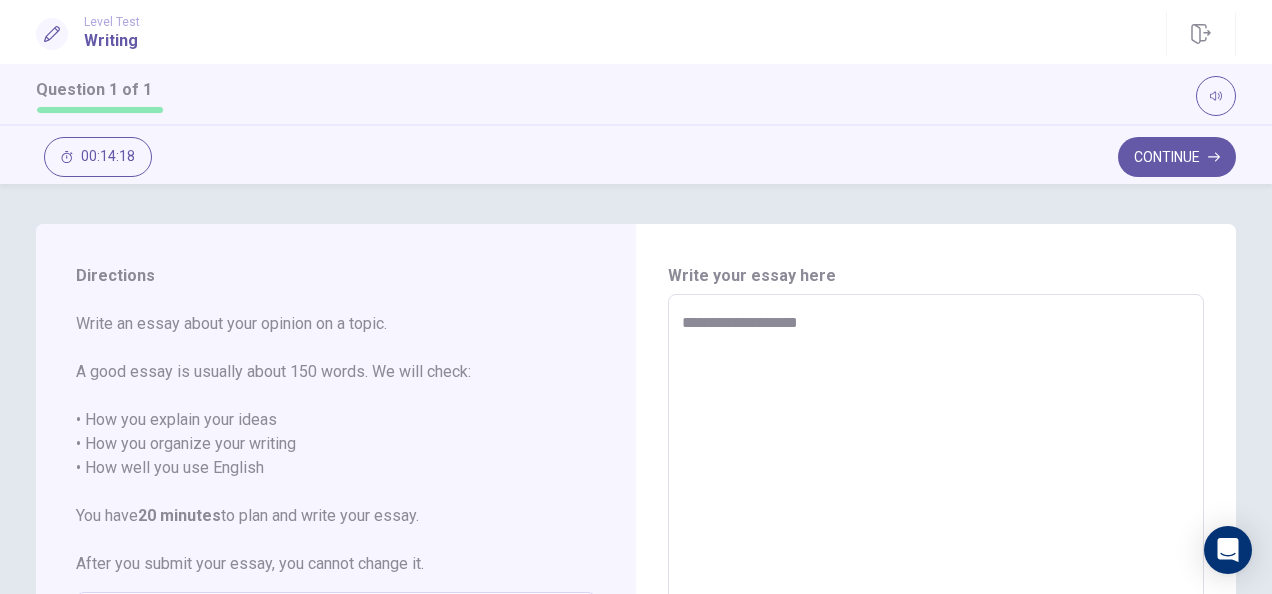 type on "**********" 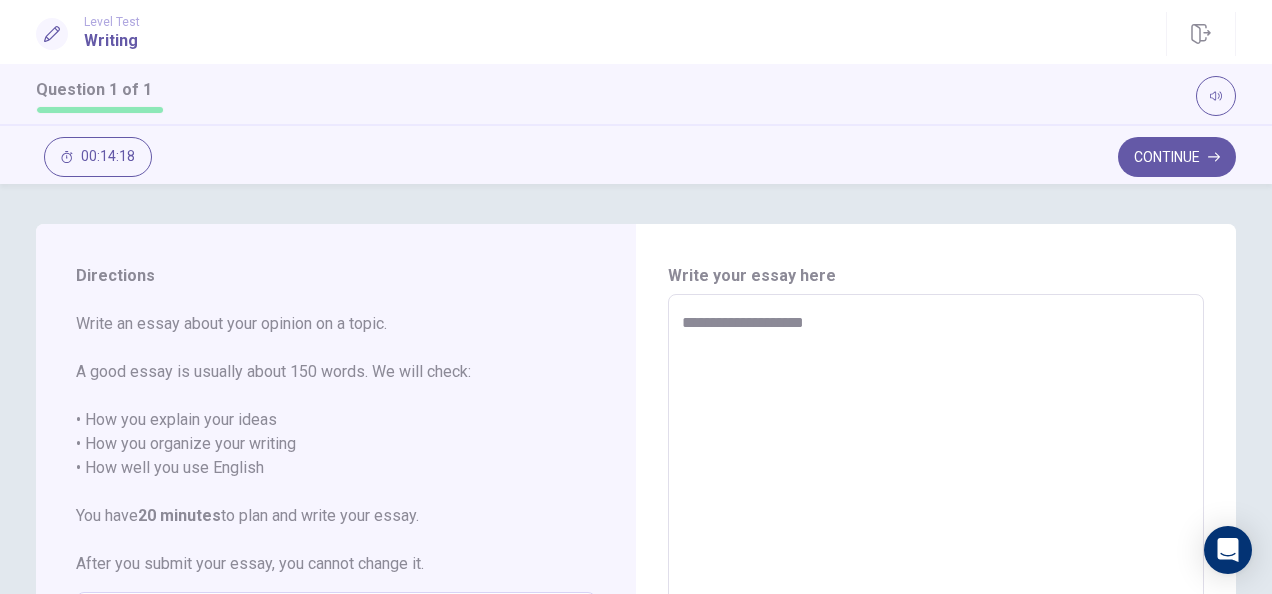 type on "*" 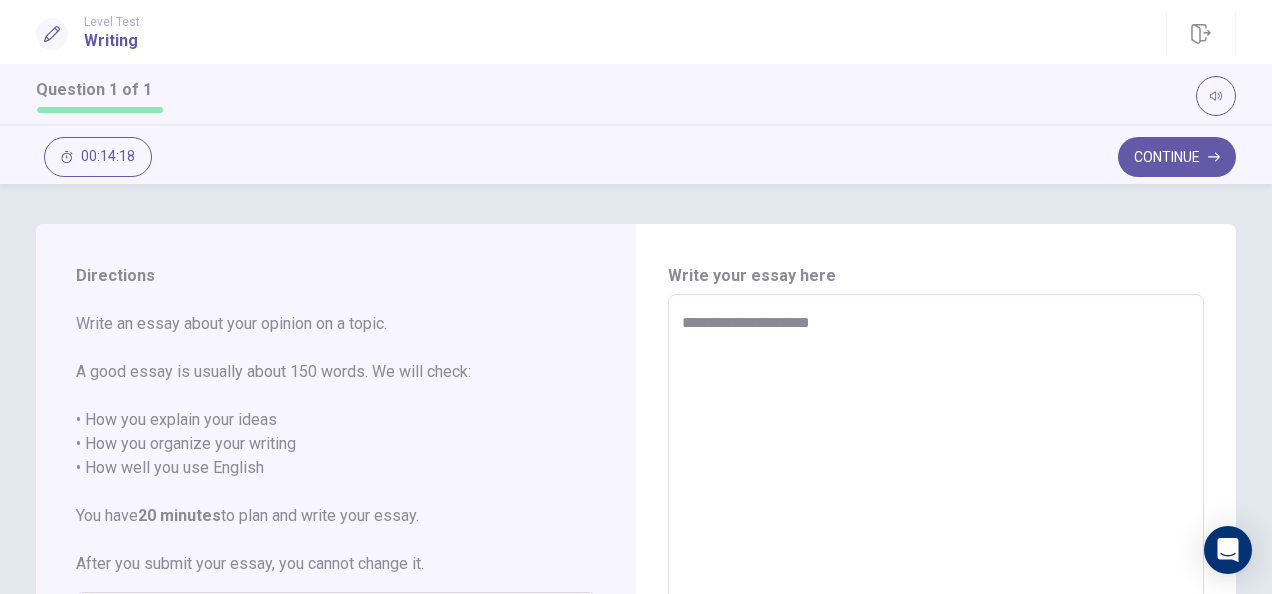 type on "*" 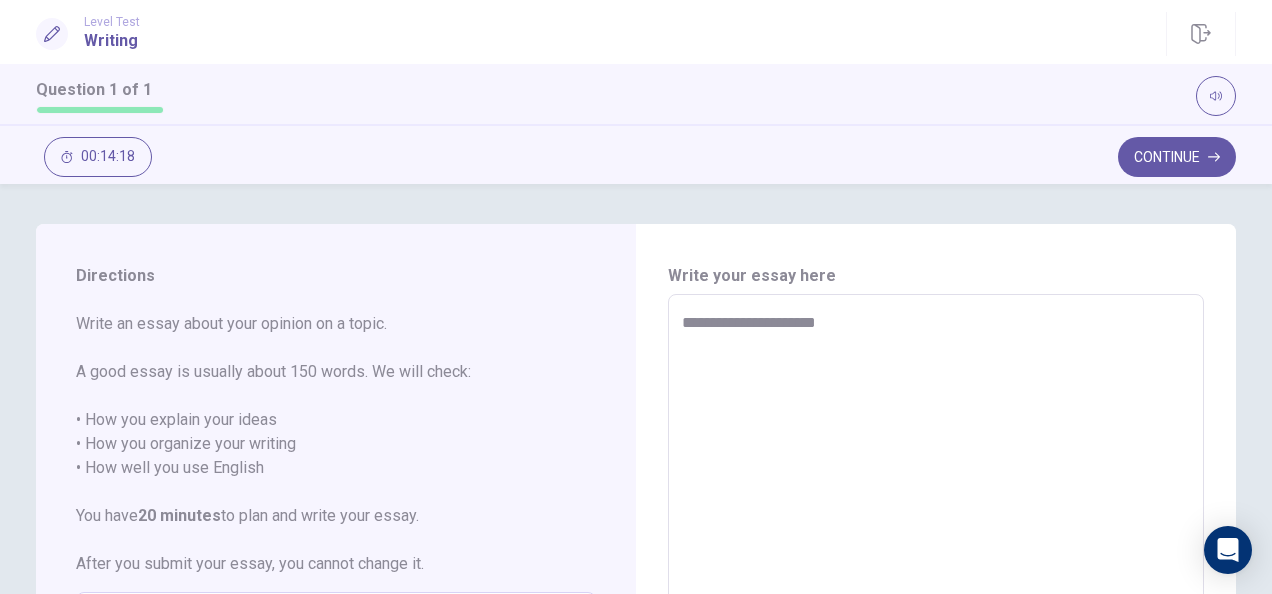 type on "**********" 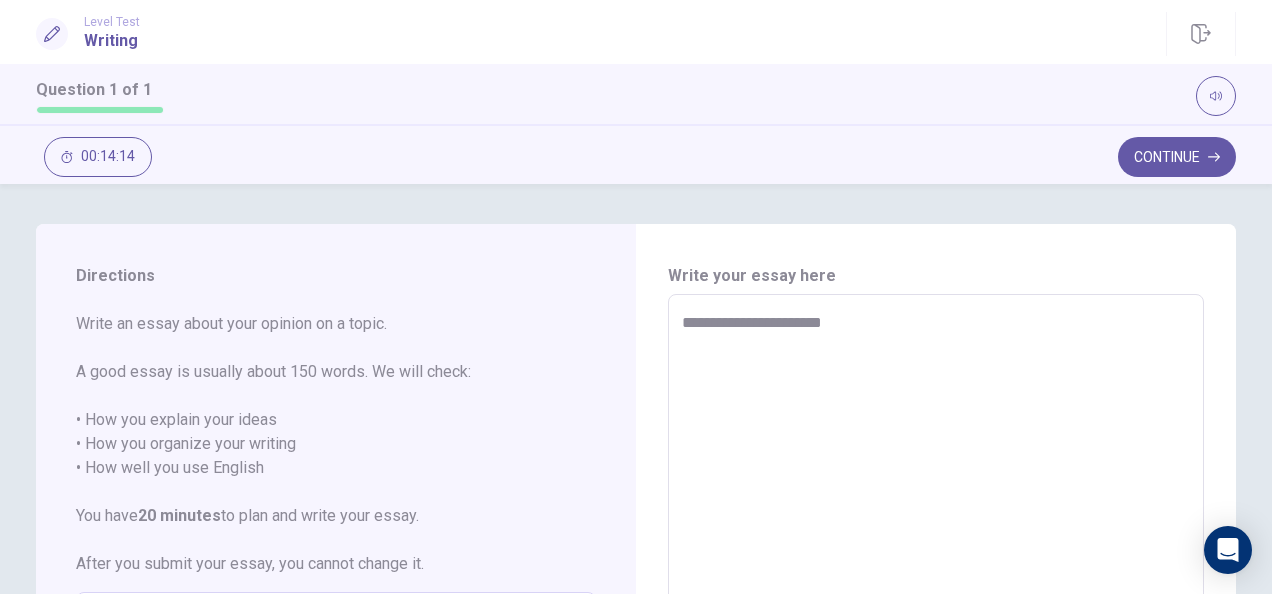 type on "*" 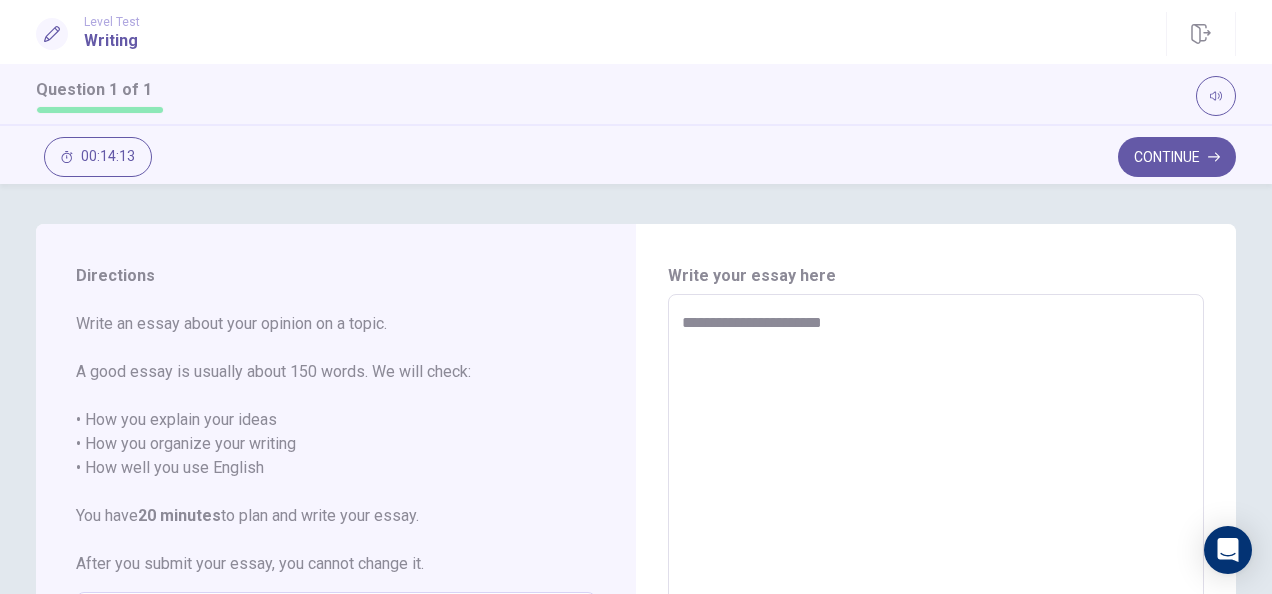 type on "**********" 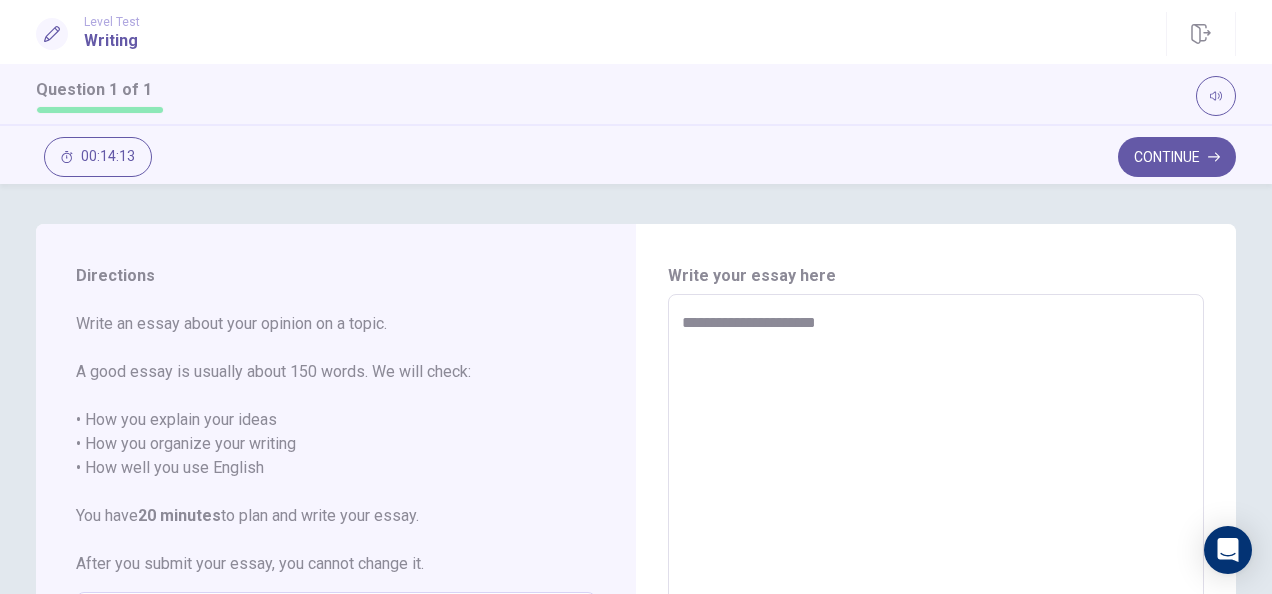 type on "*" 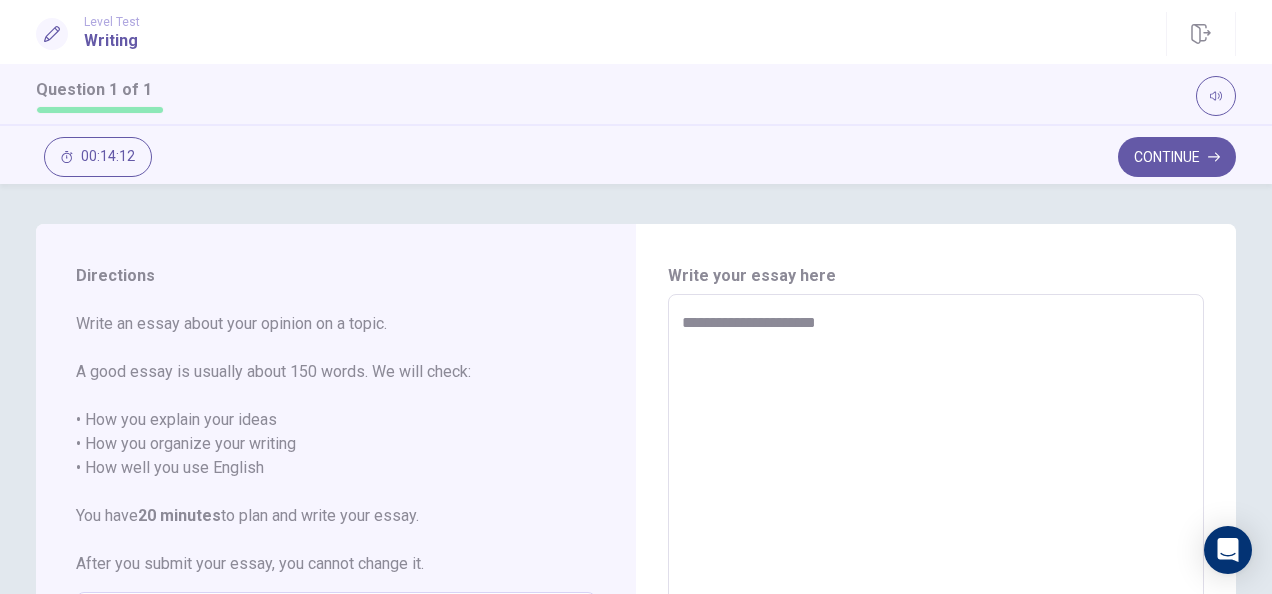 type on "**********" 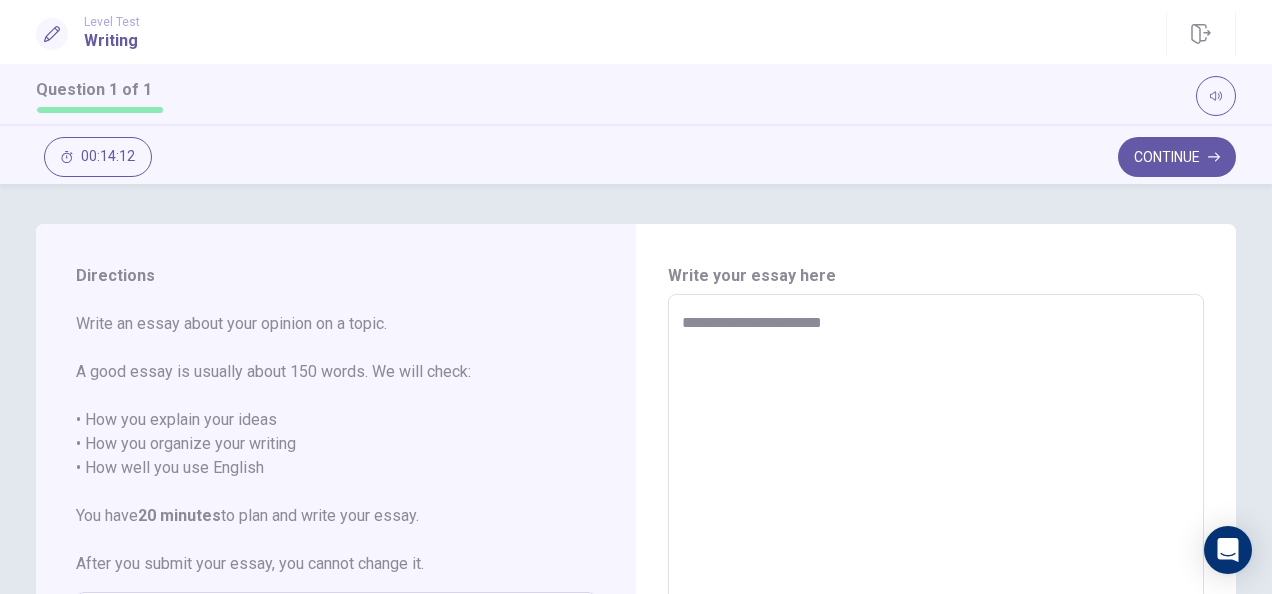 type on "*" 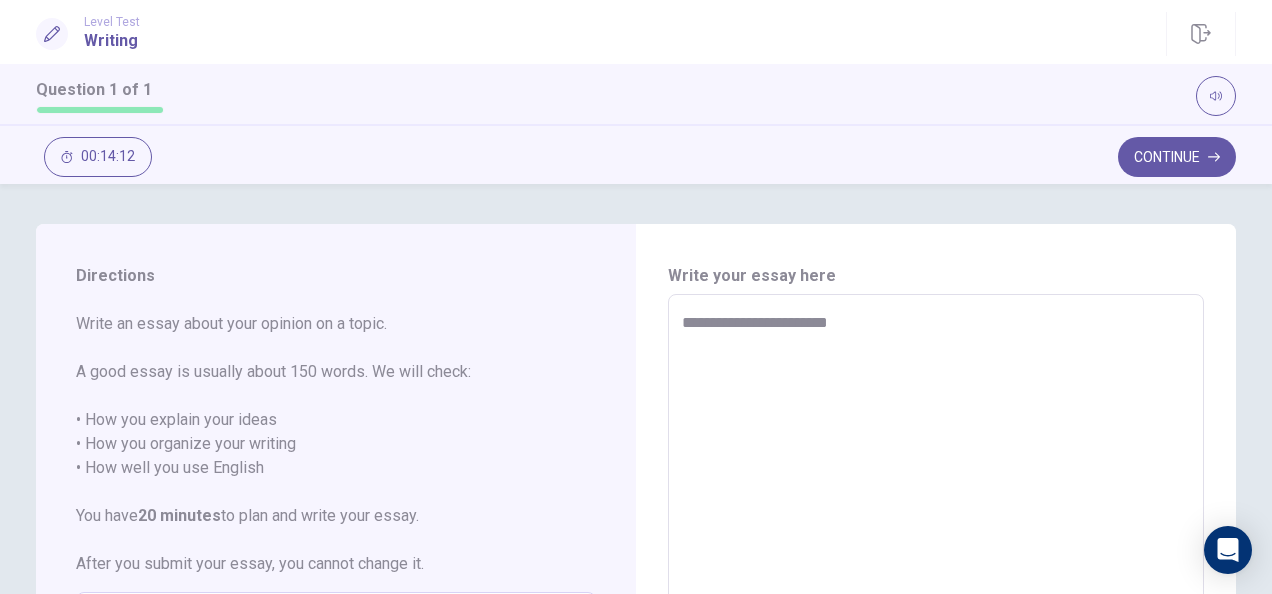type on "*" 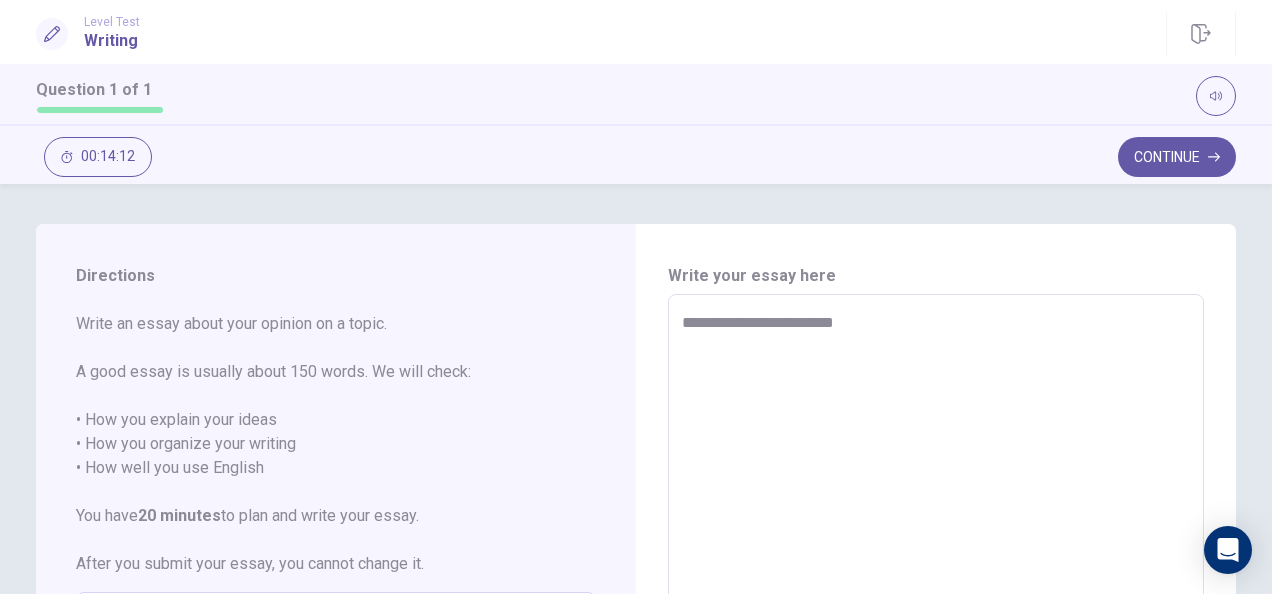 type on "*" 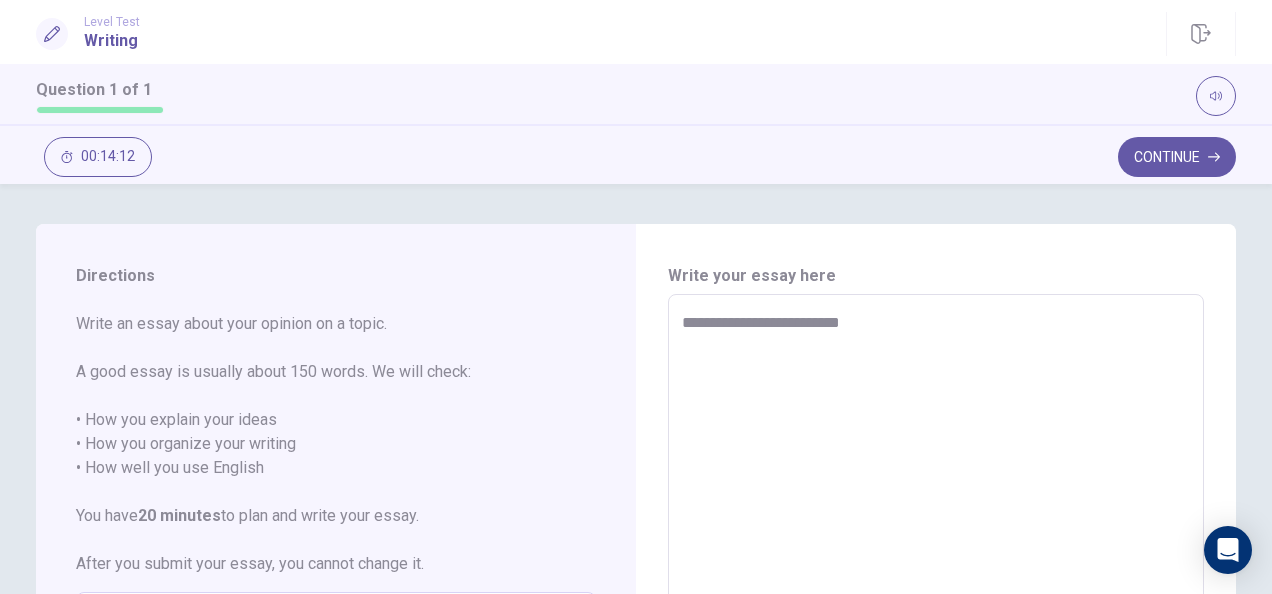 type on "*" 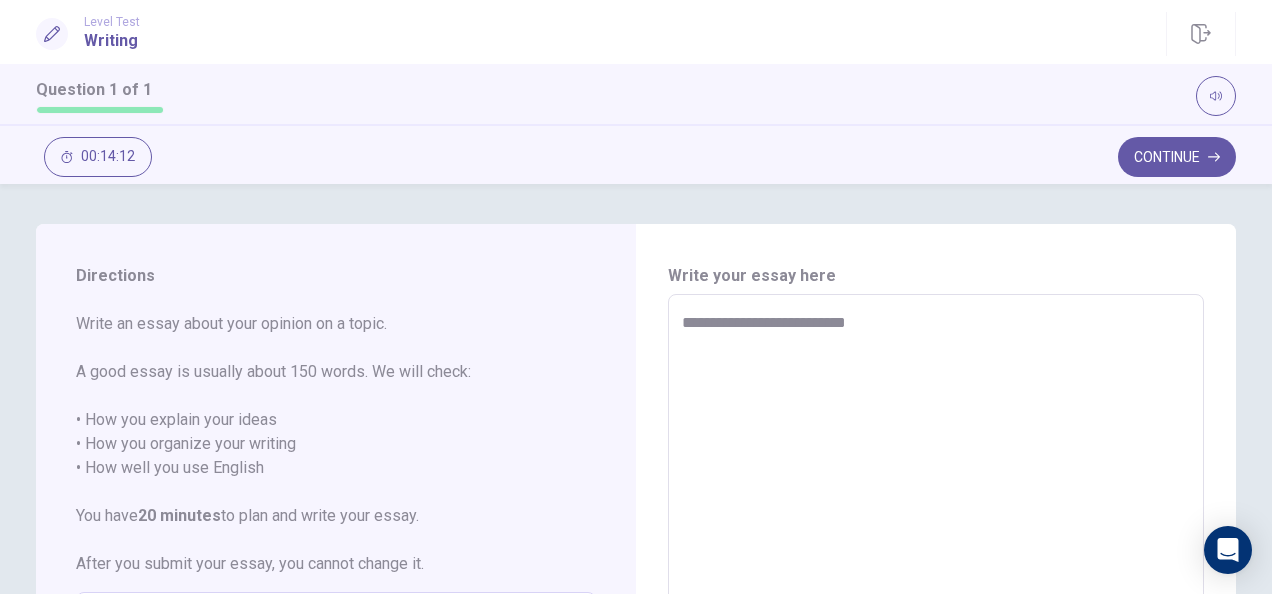 type on "*" 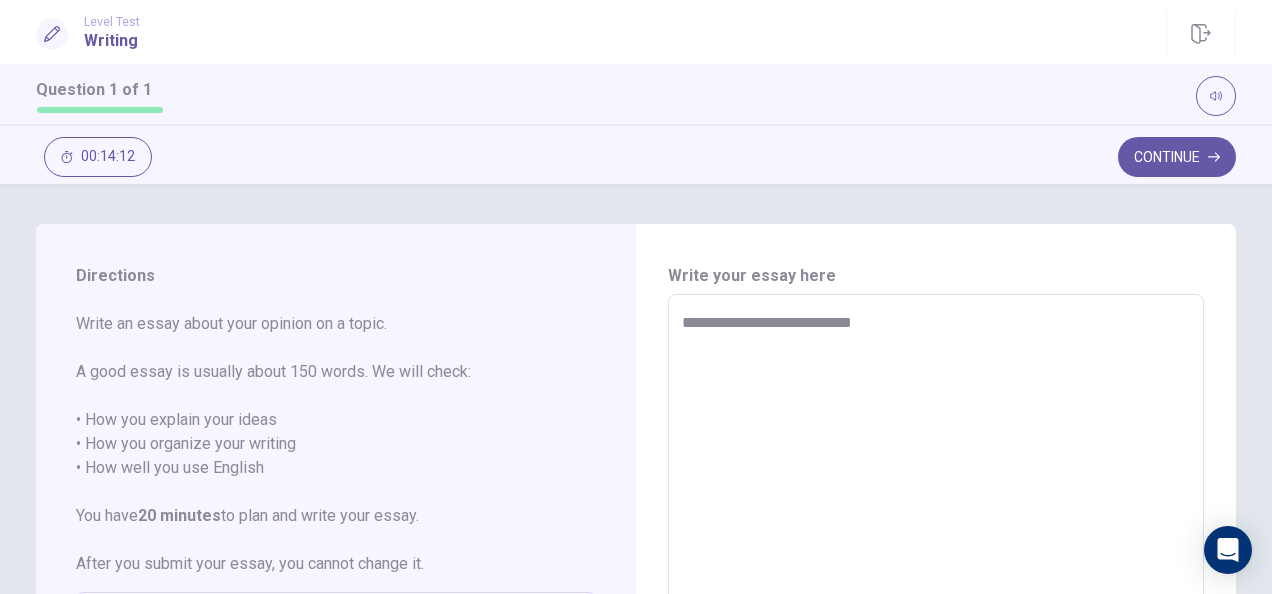 type on "*" 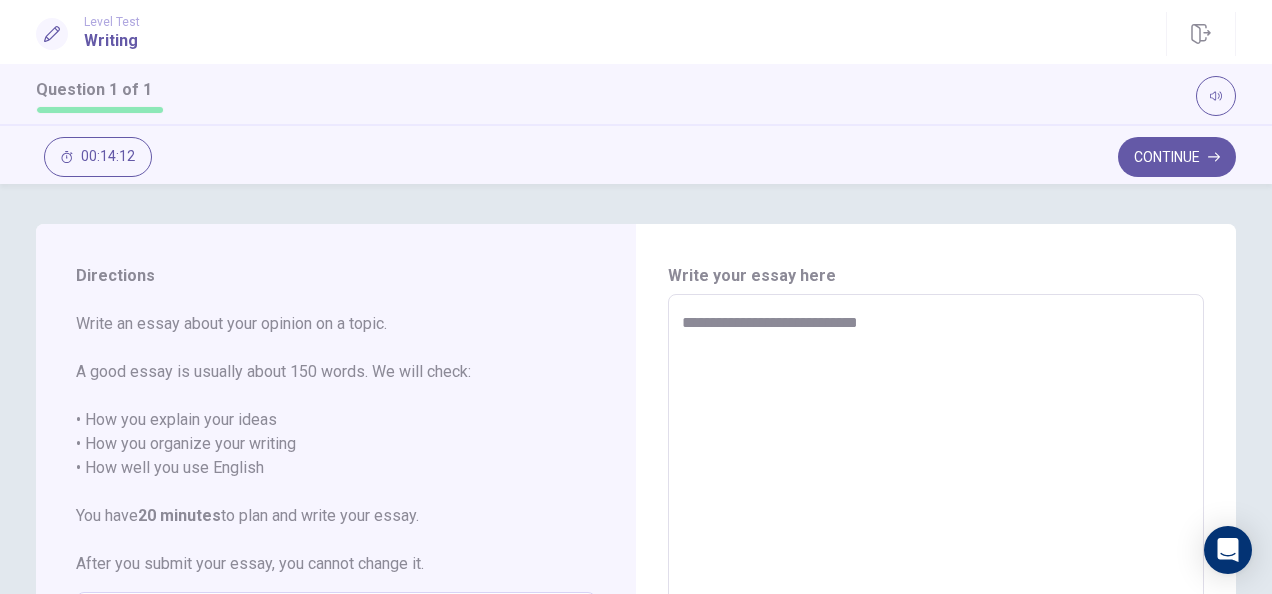 type on "*" 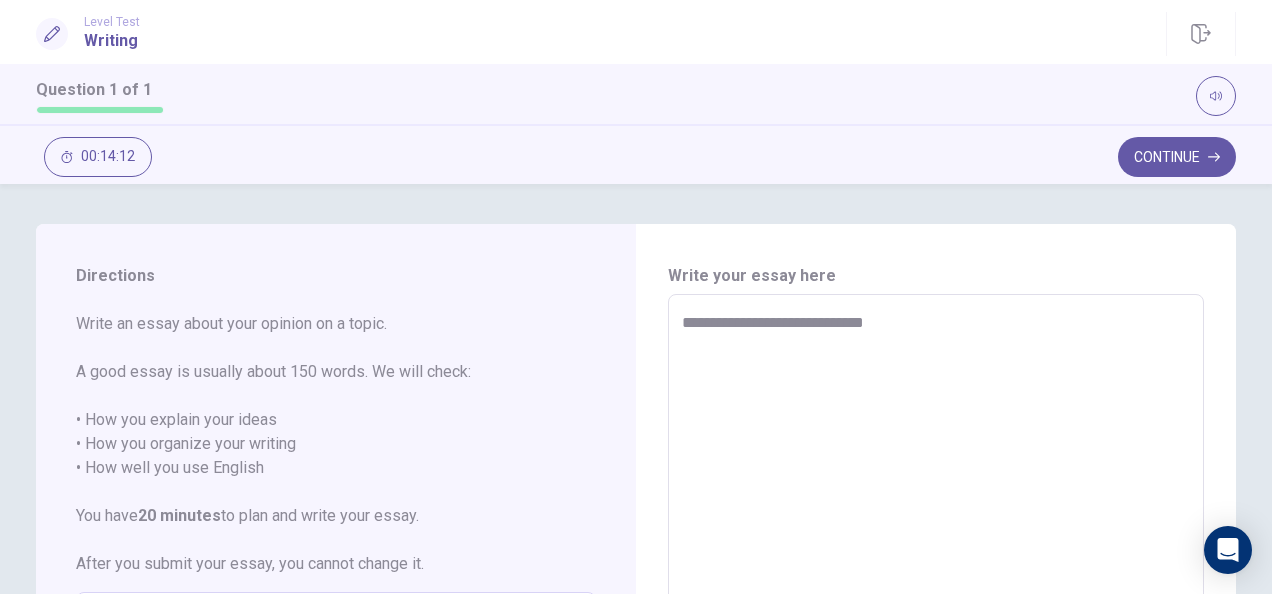 type on "*" 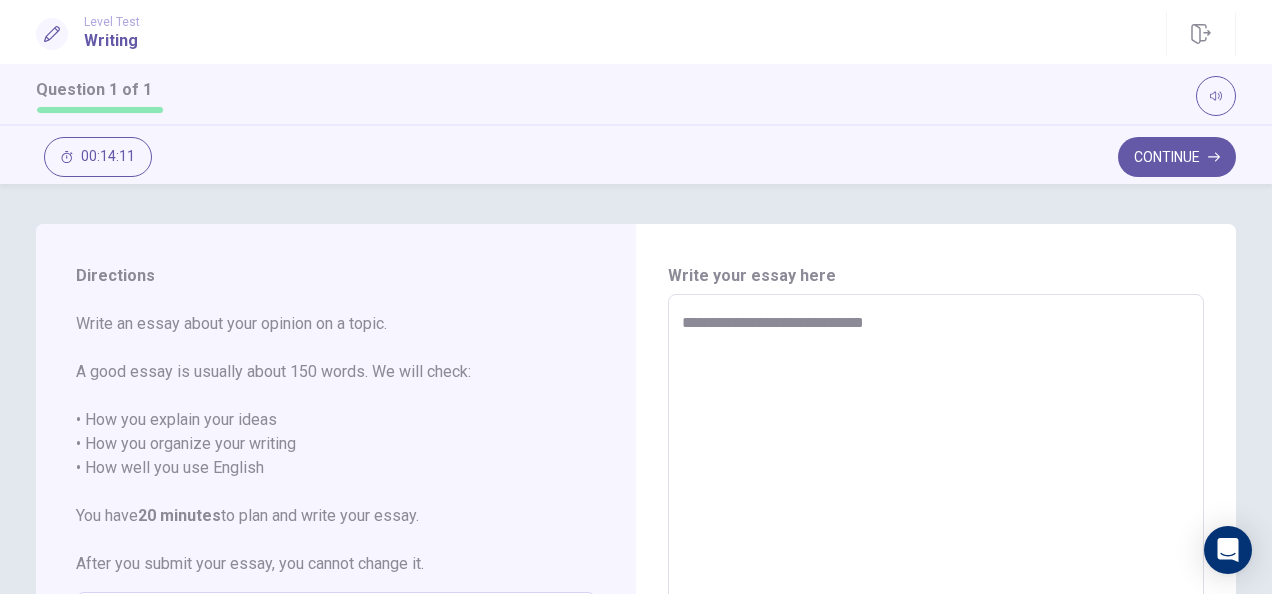 type on "**********" 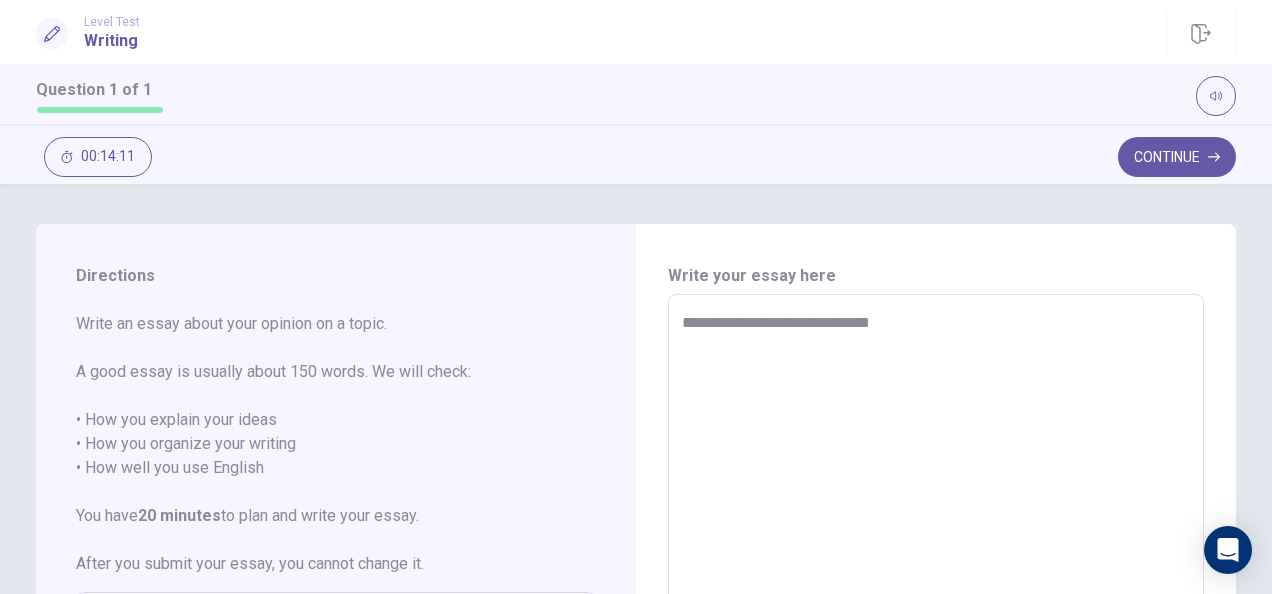 type on "*" 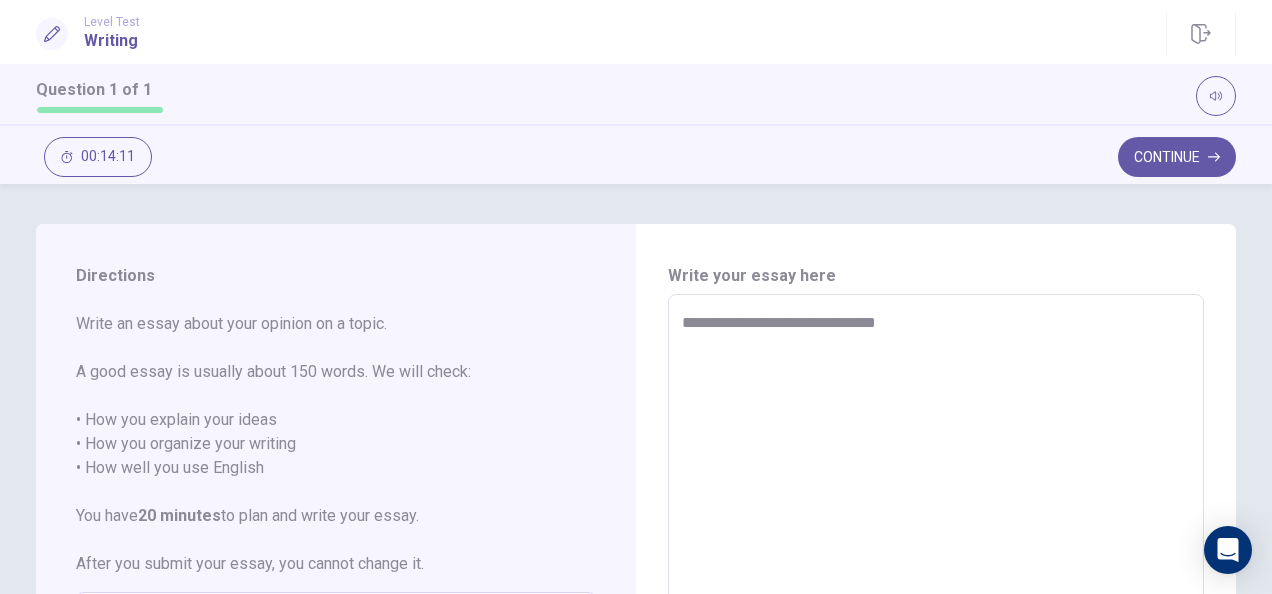 type on "*" 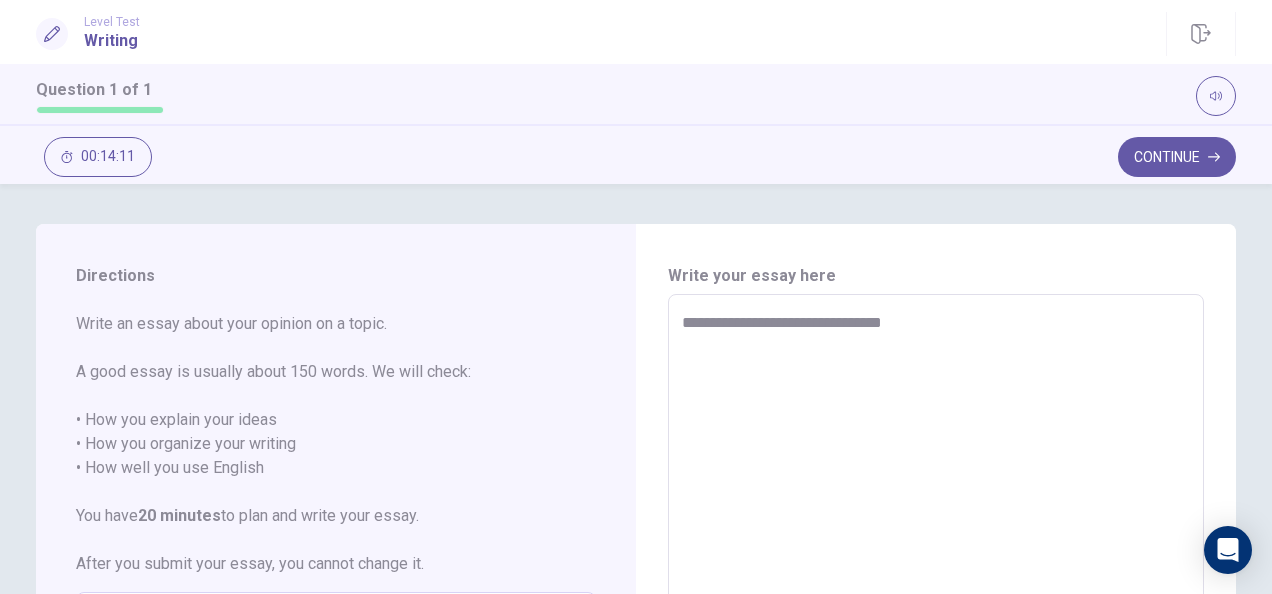 type on "*" 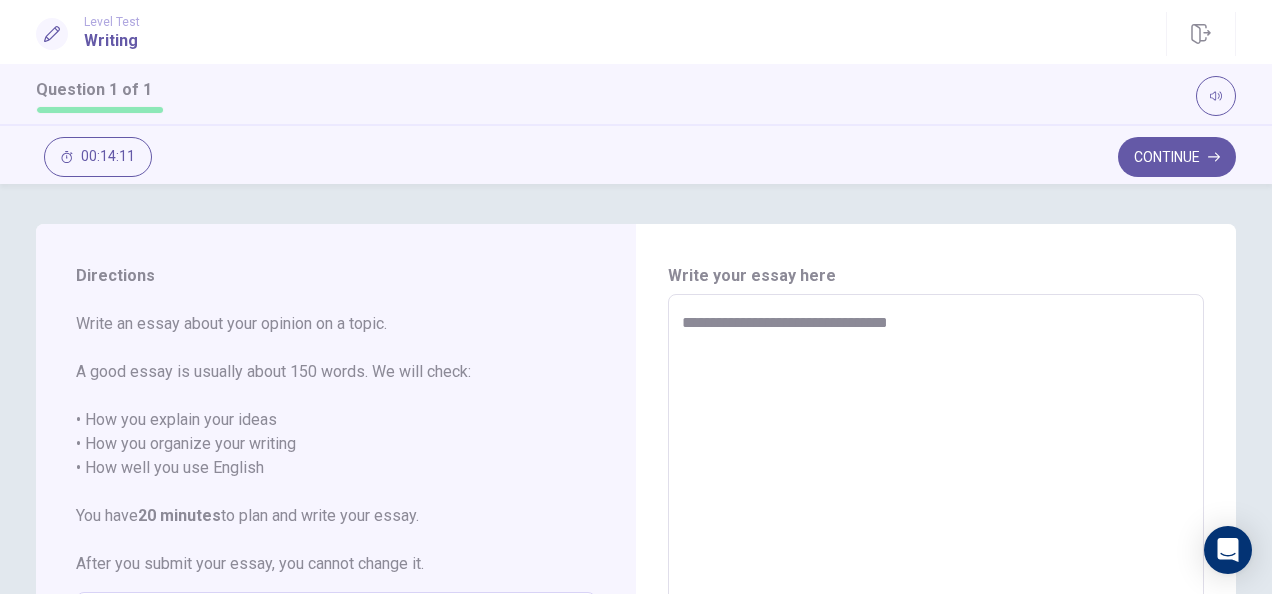 type on "*" 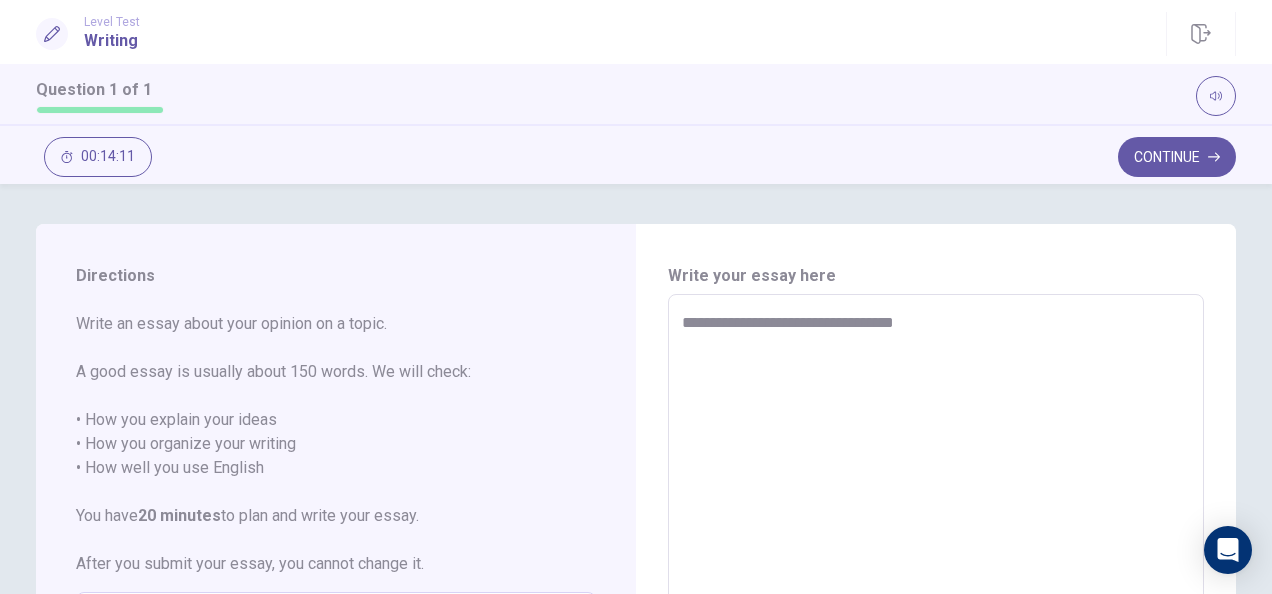 type on "*" 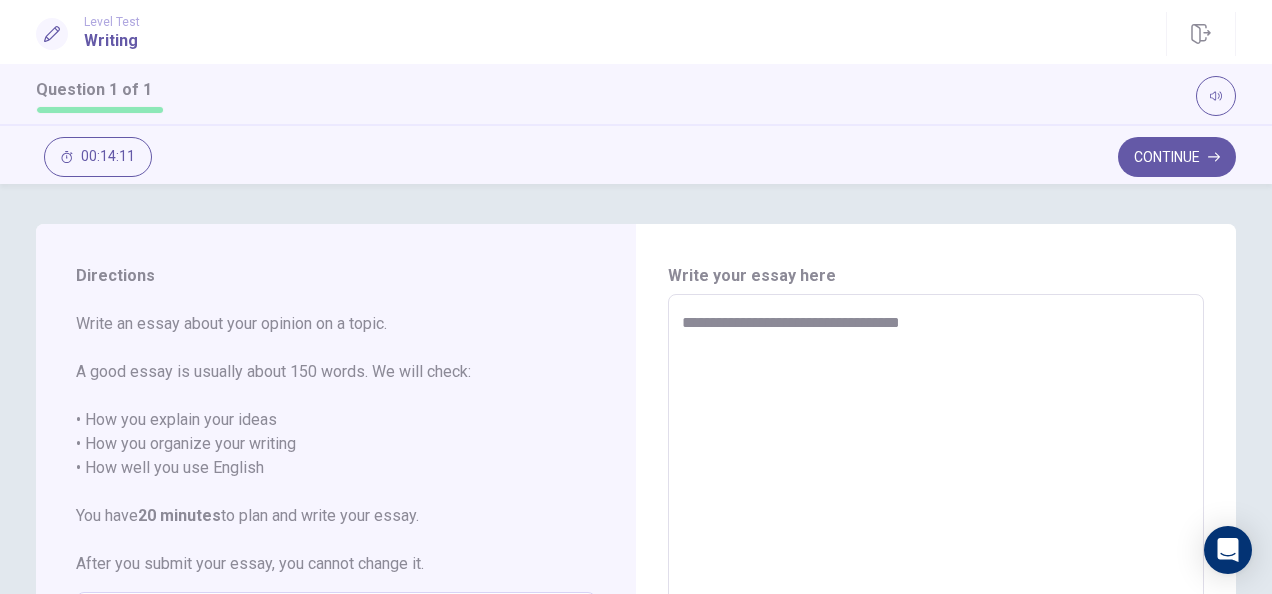 type on "*" 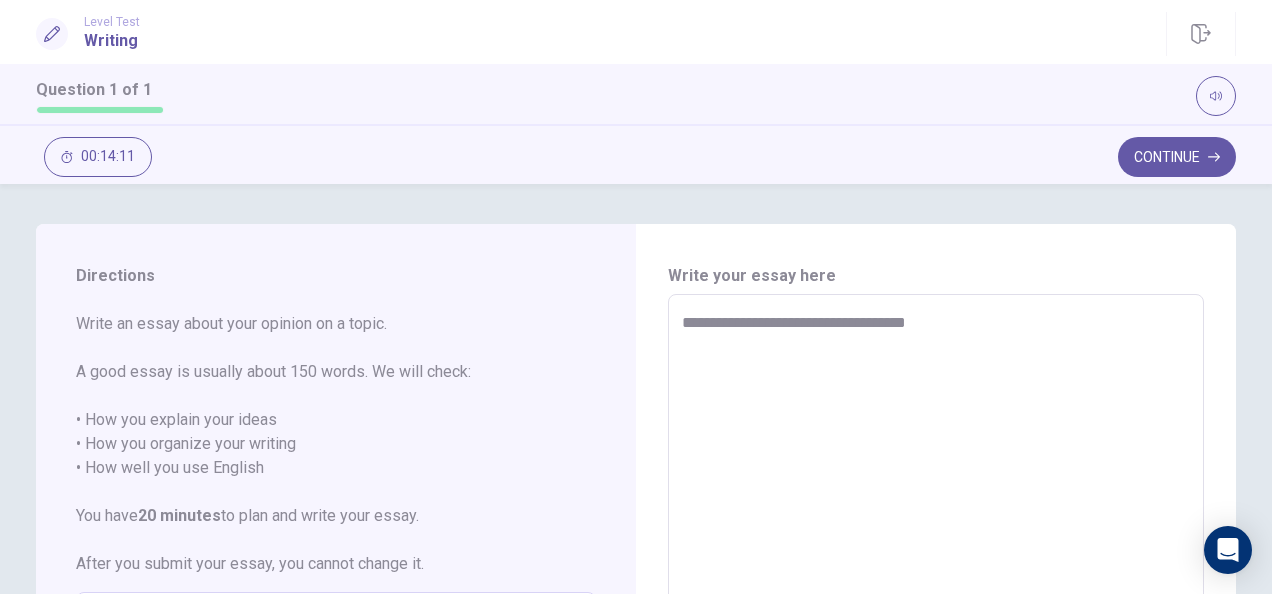 type on "*" 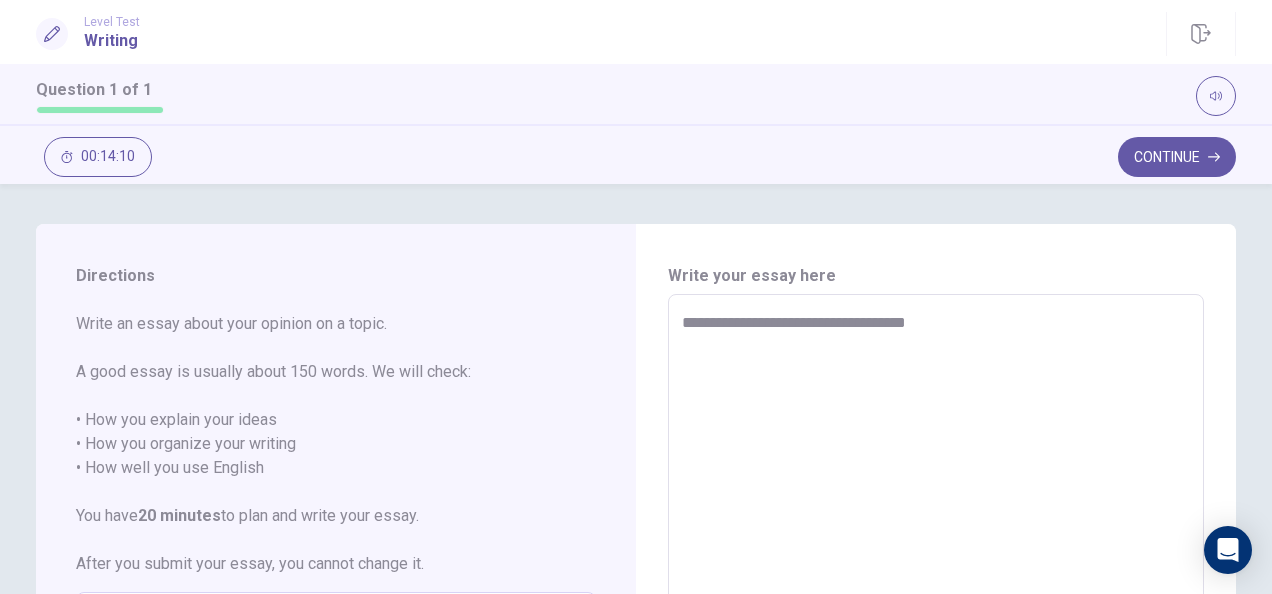 type on "**********" 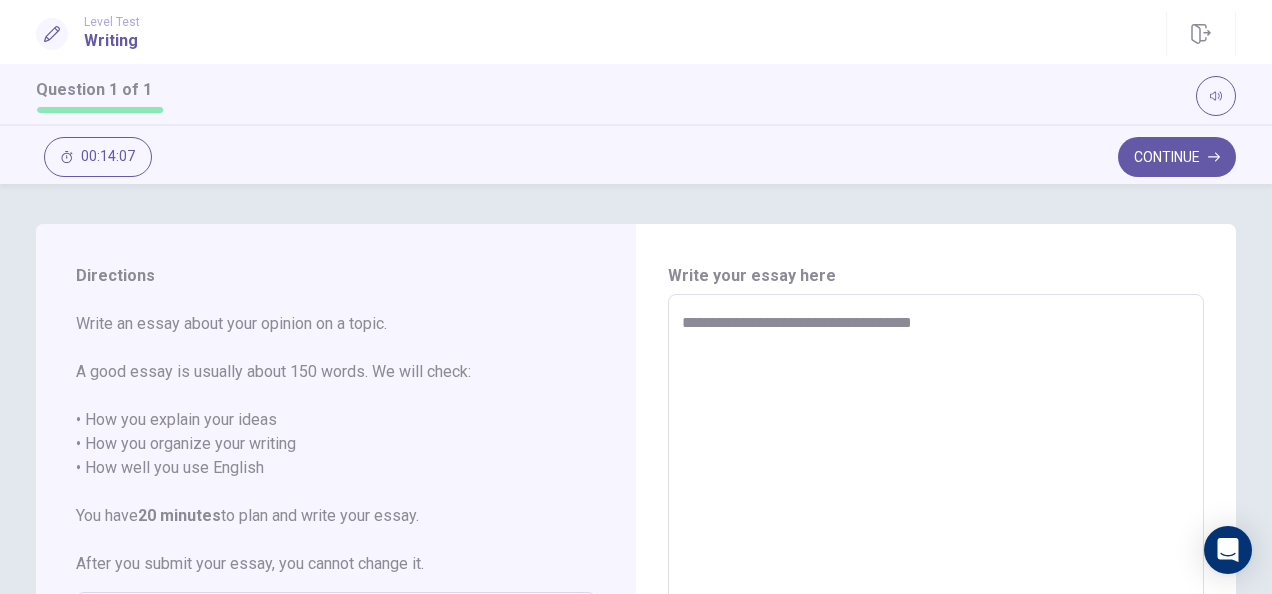 type on "*" 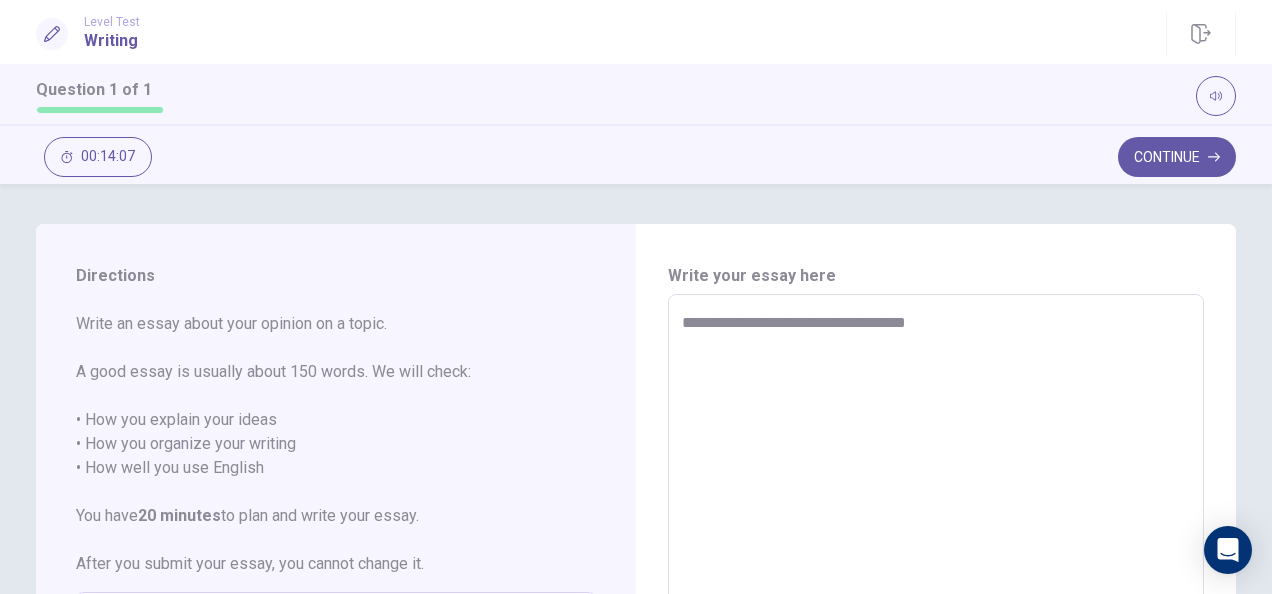 type on "*" 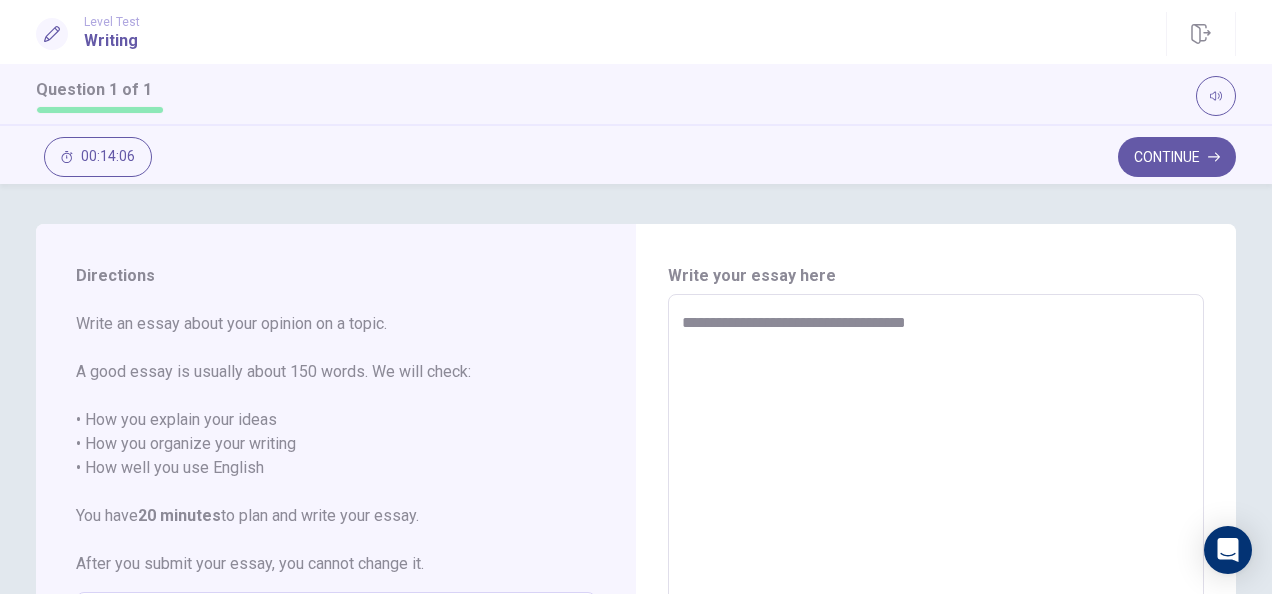 type on "**********" 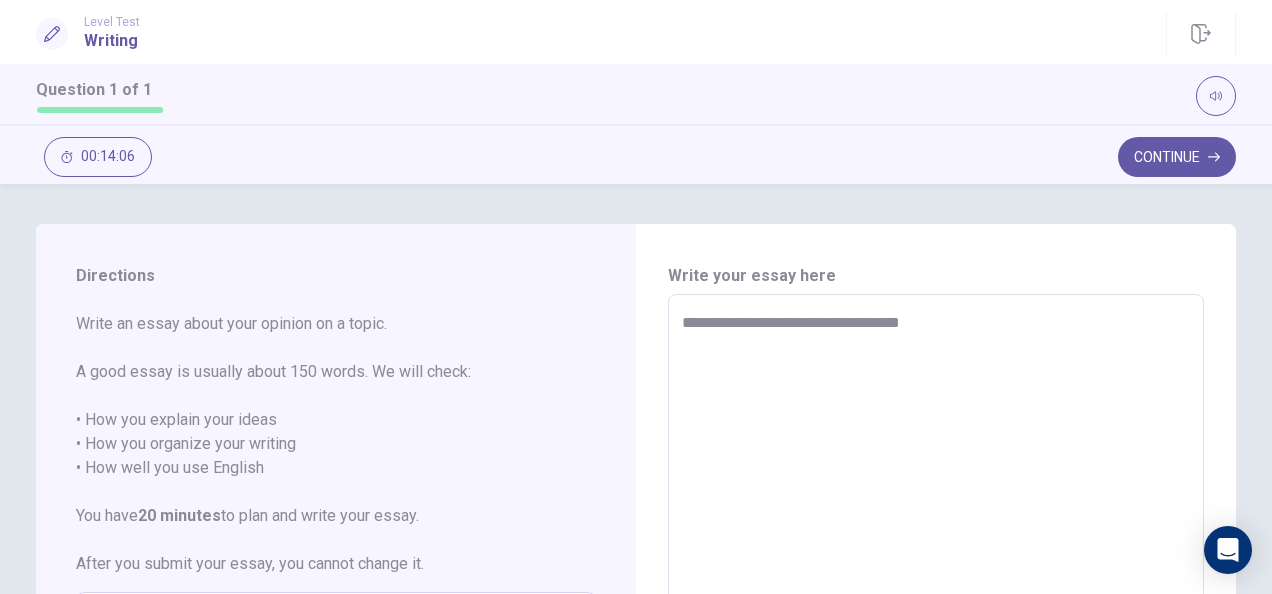 type on "*" 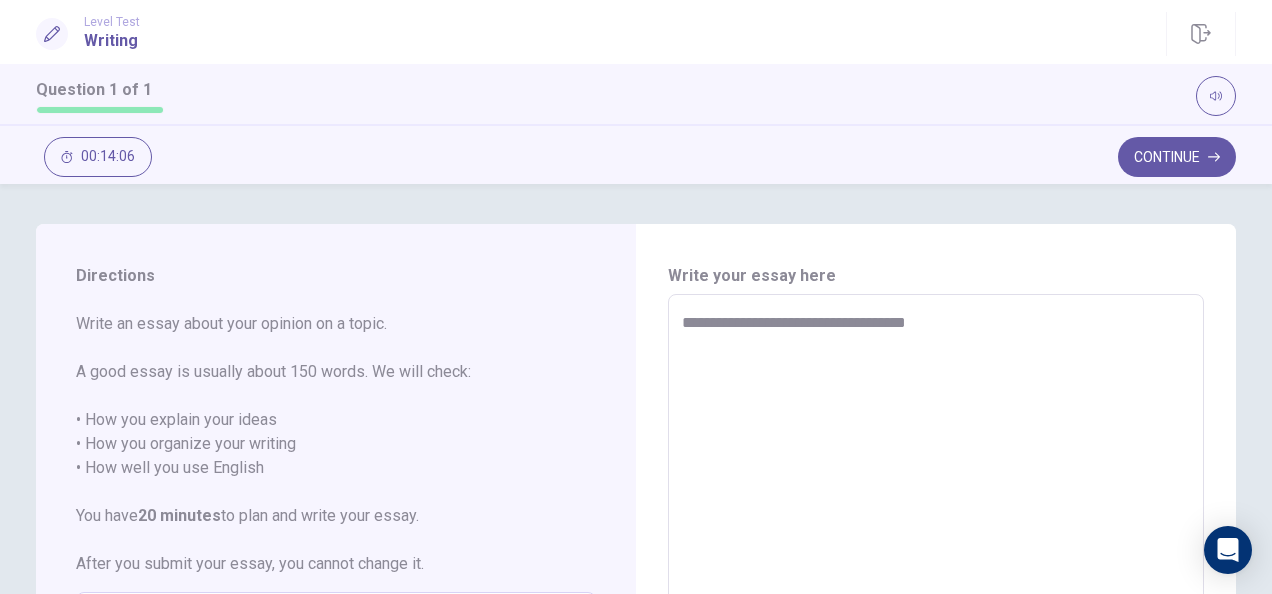 type on "*" 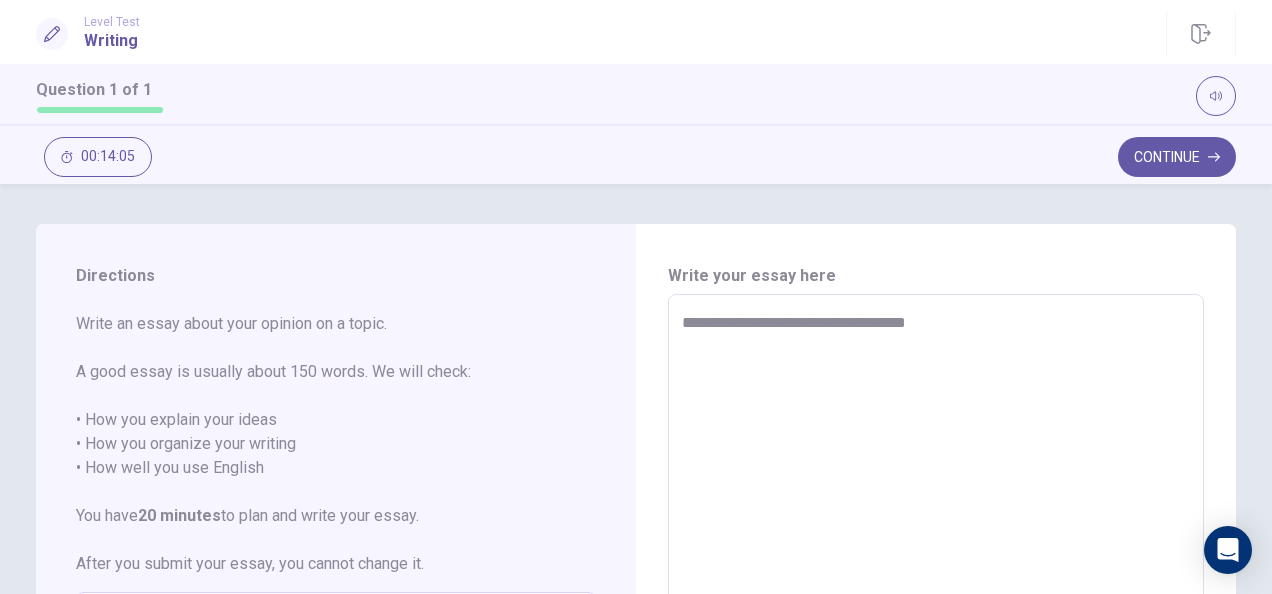 type on "**********" 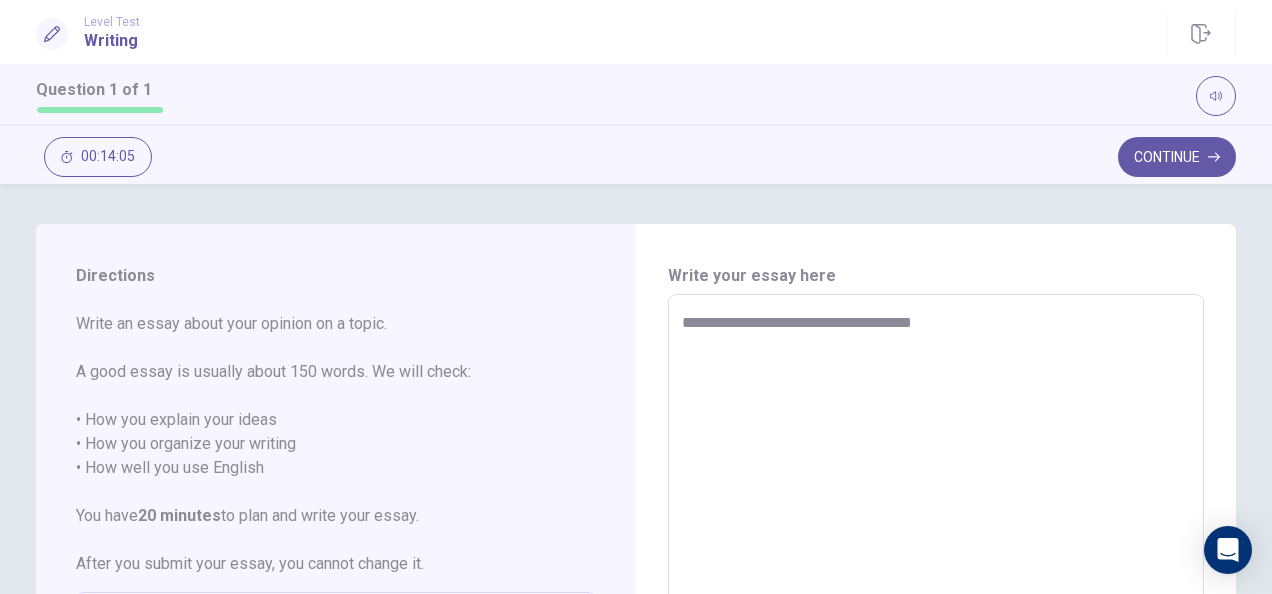 type on "*" 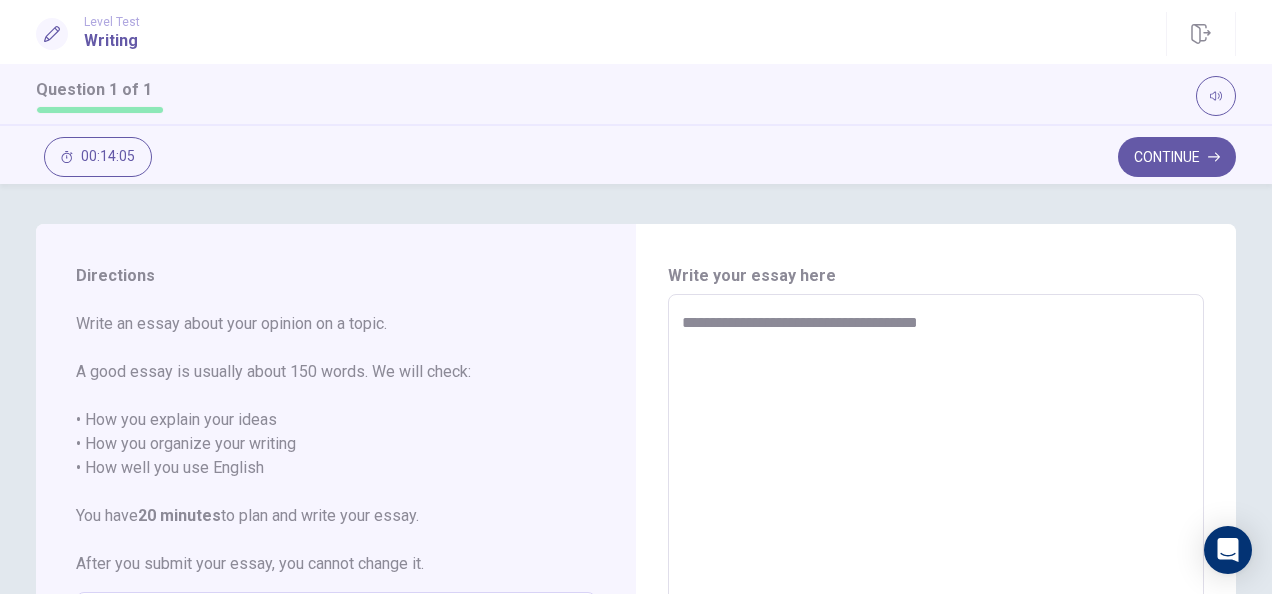 type on "**********" 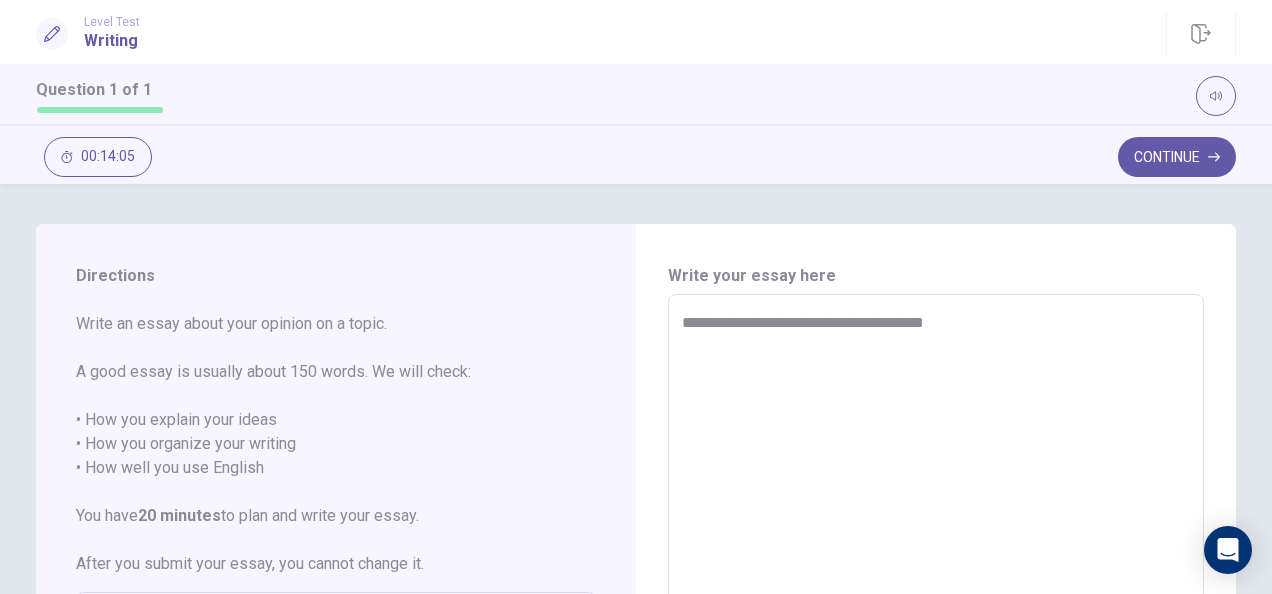 type on "*" 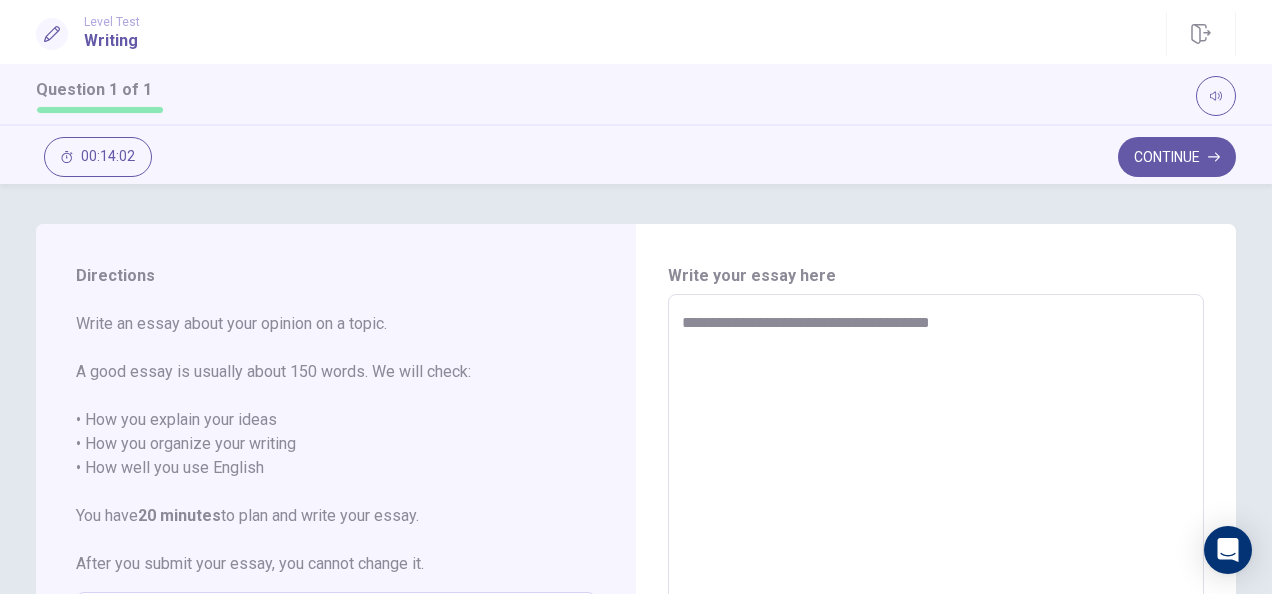 type on "*" 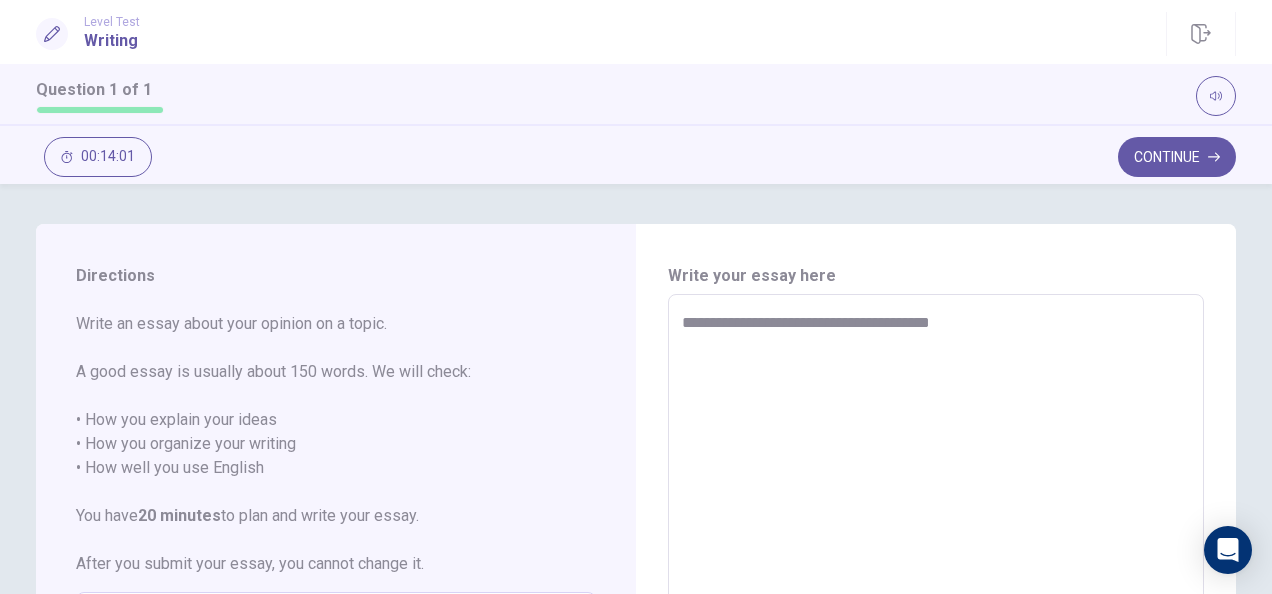 type on "**********" 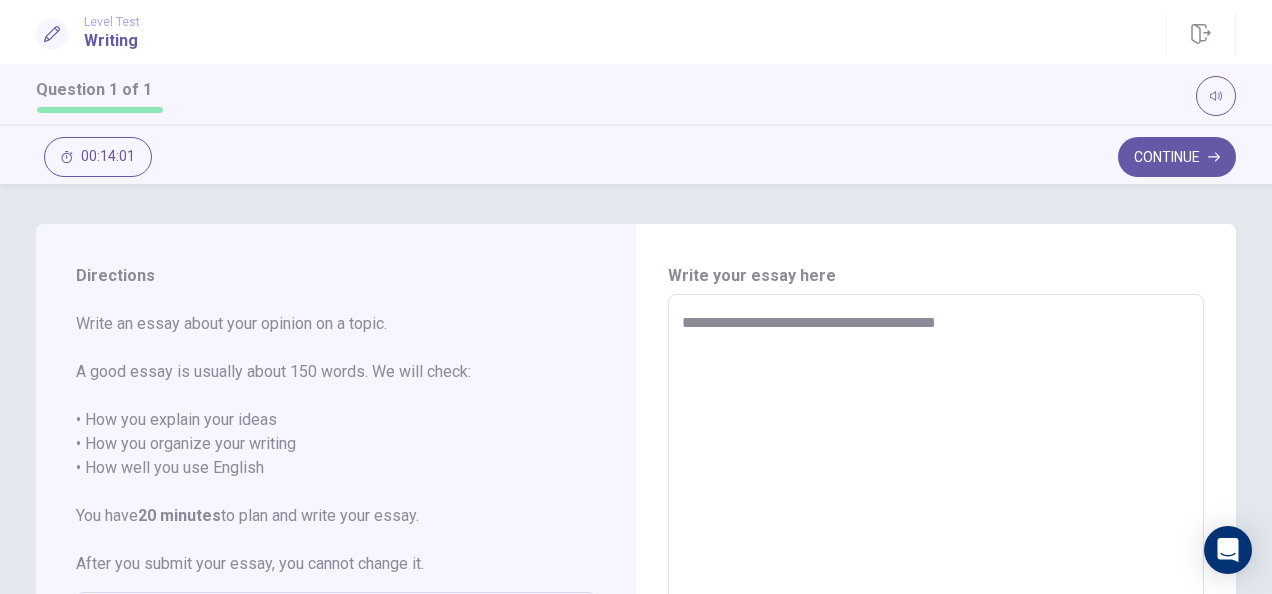 type on "*" 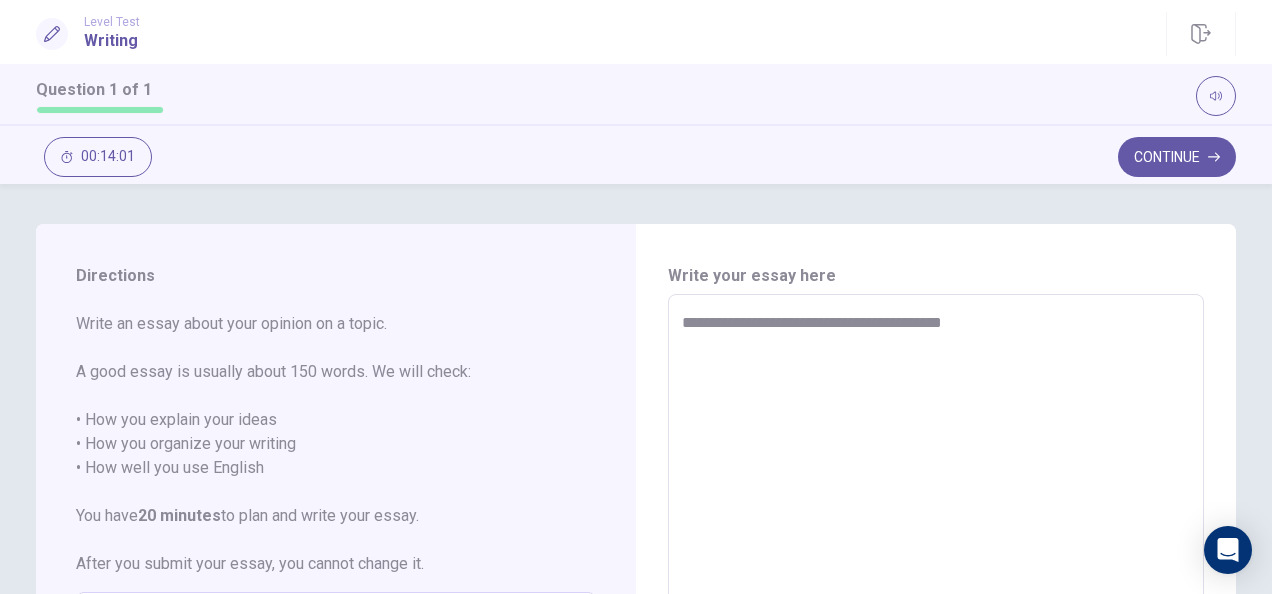 type on "*" 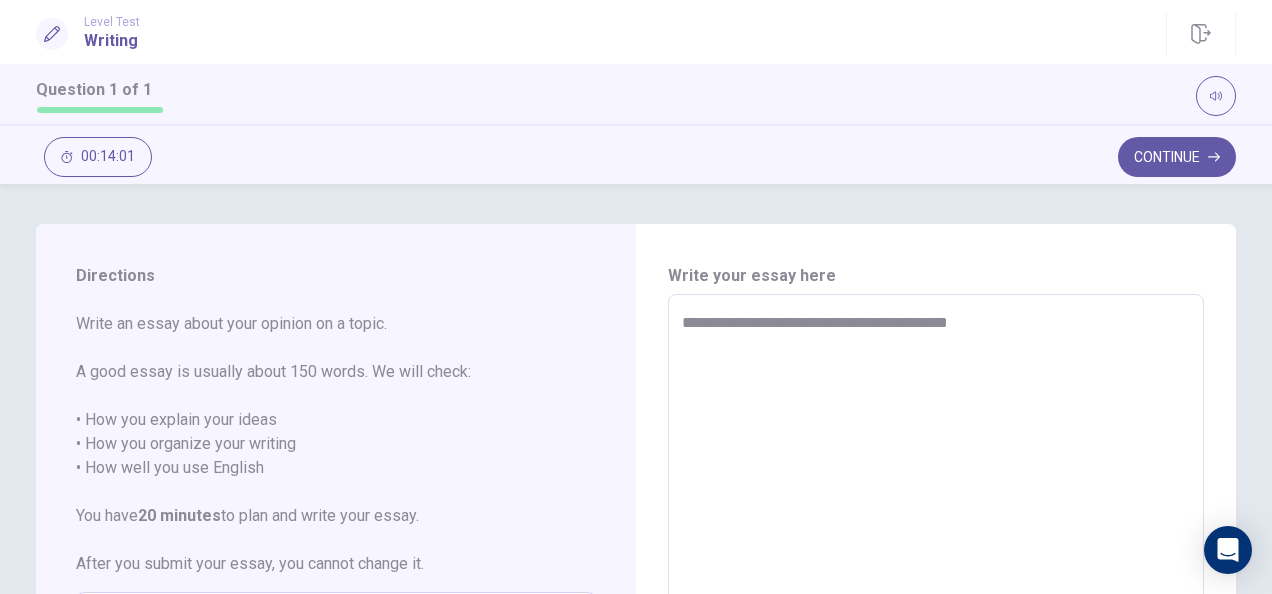 type on "*" 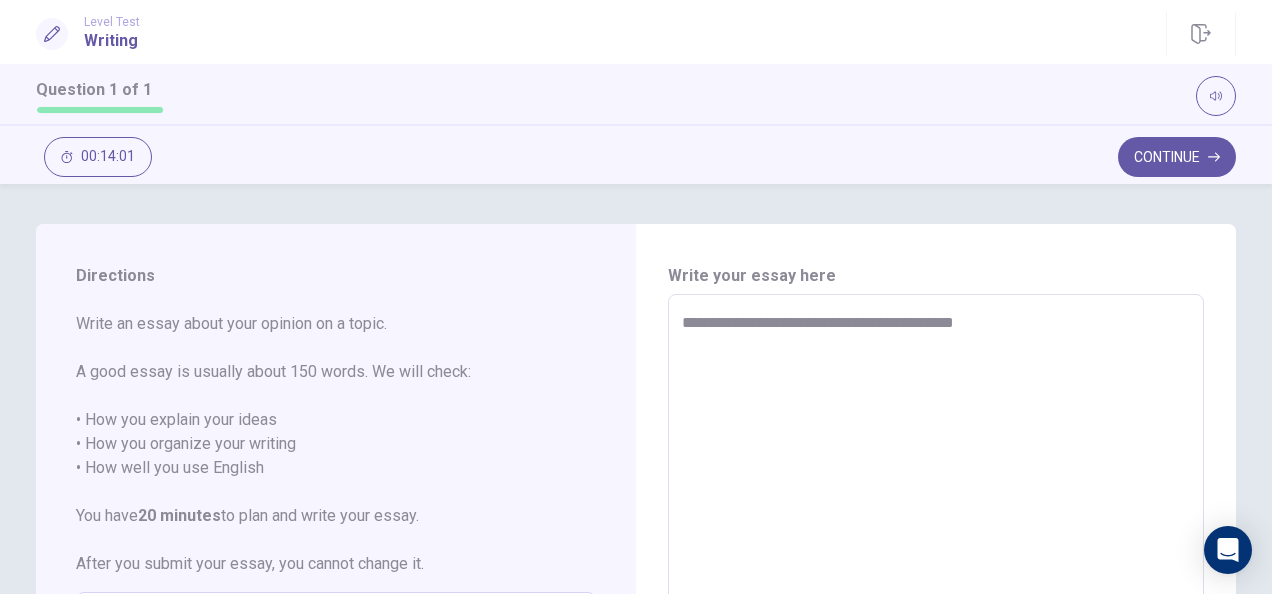 type on "*" 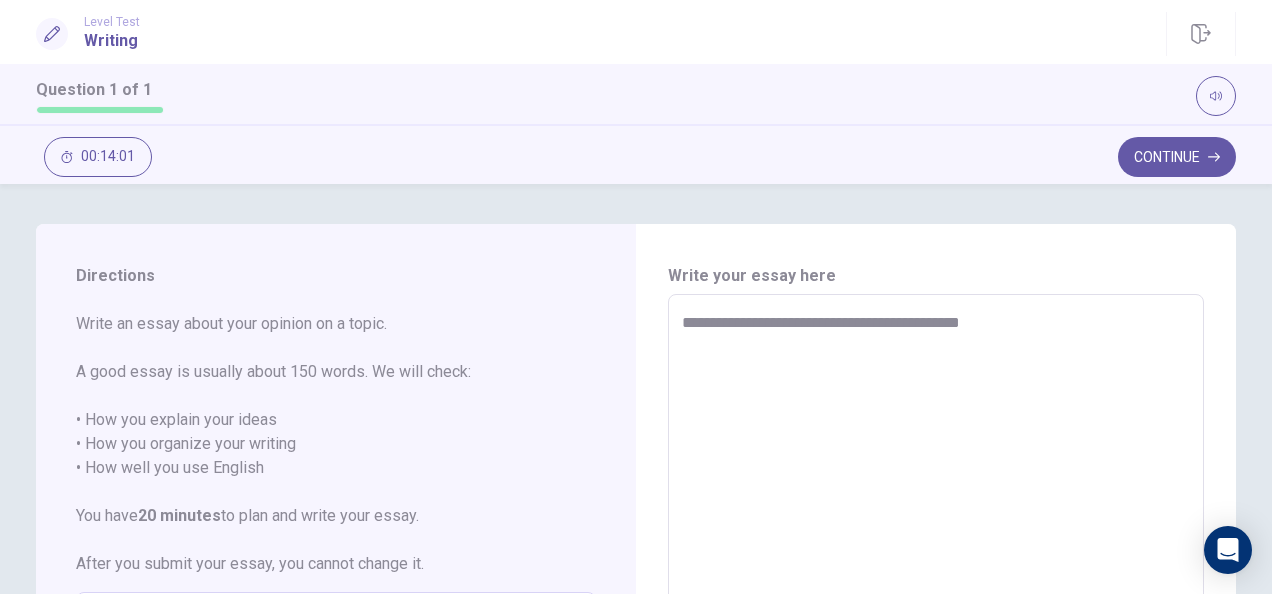 type on "*" 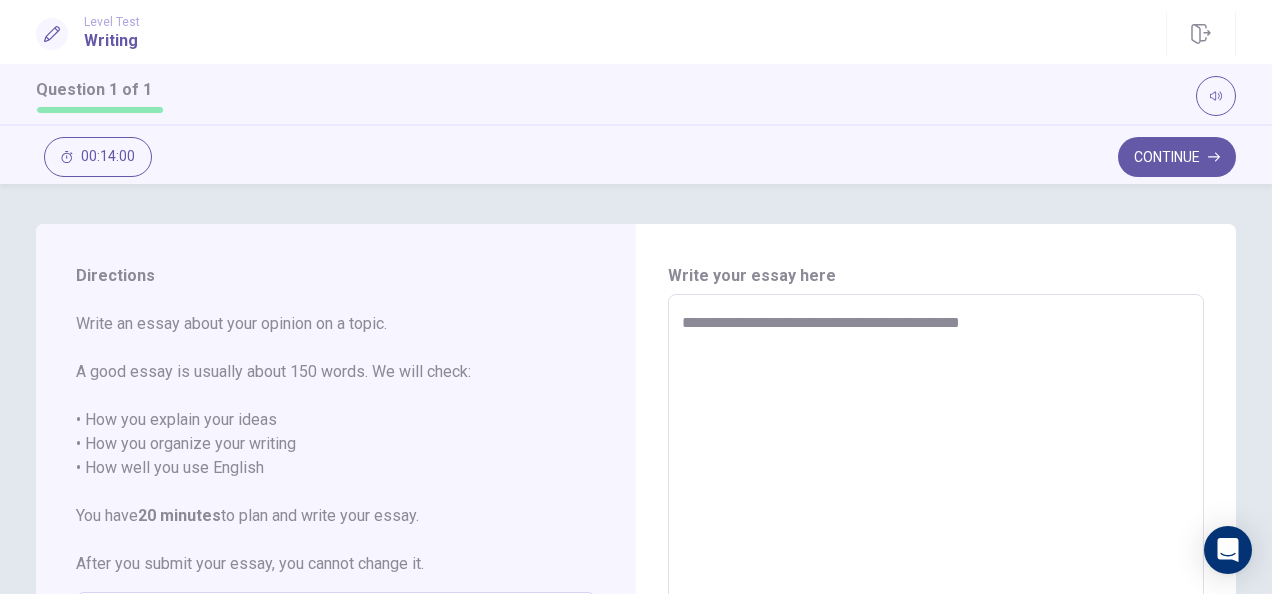 type on "**********" 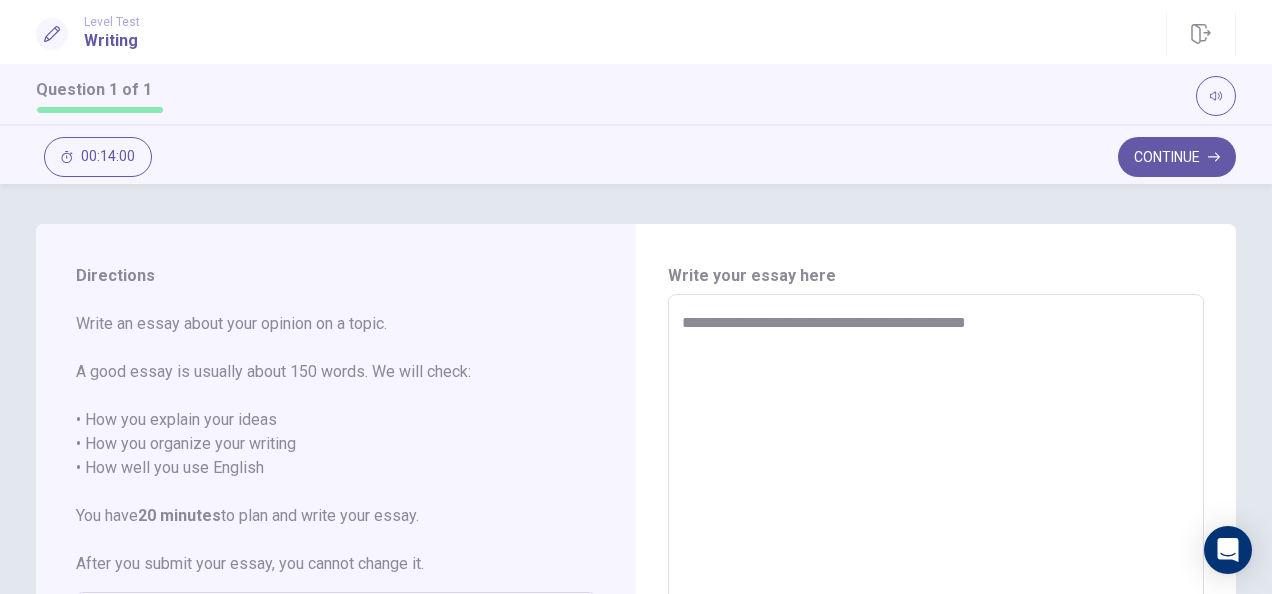 type on "*" 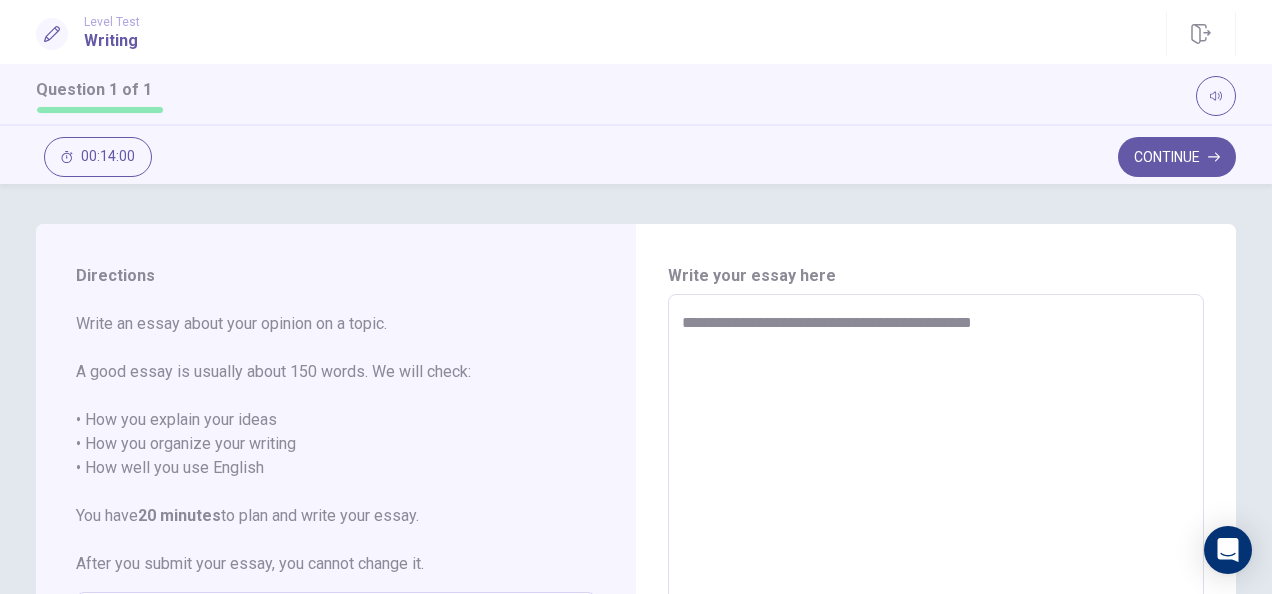 type on "*" 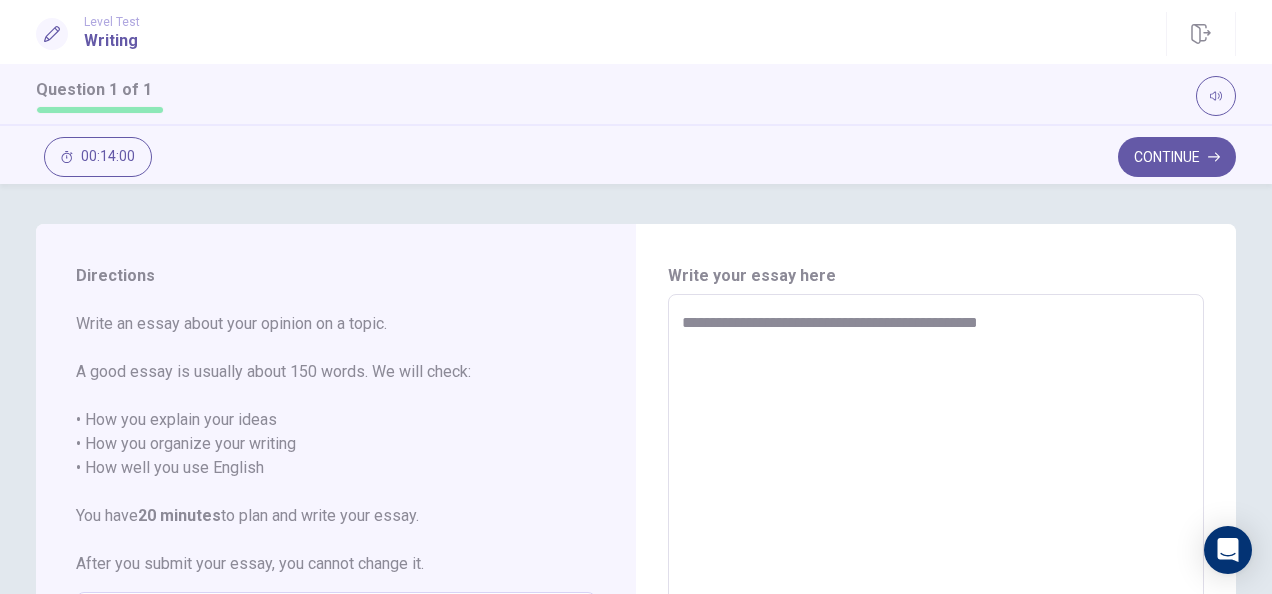 type on "*" 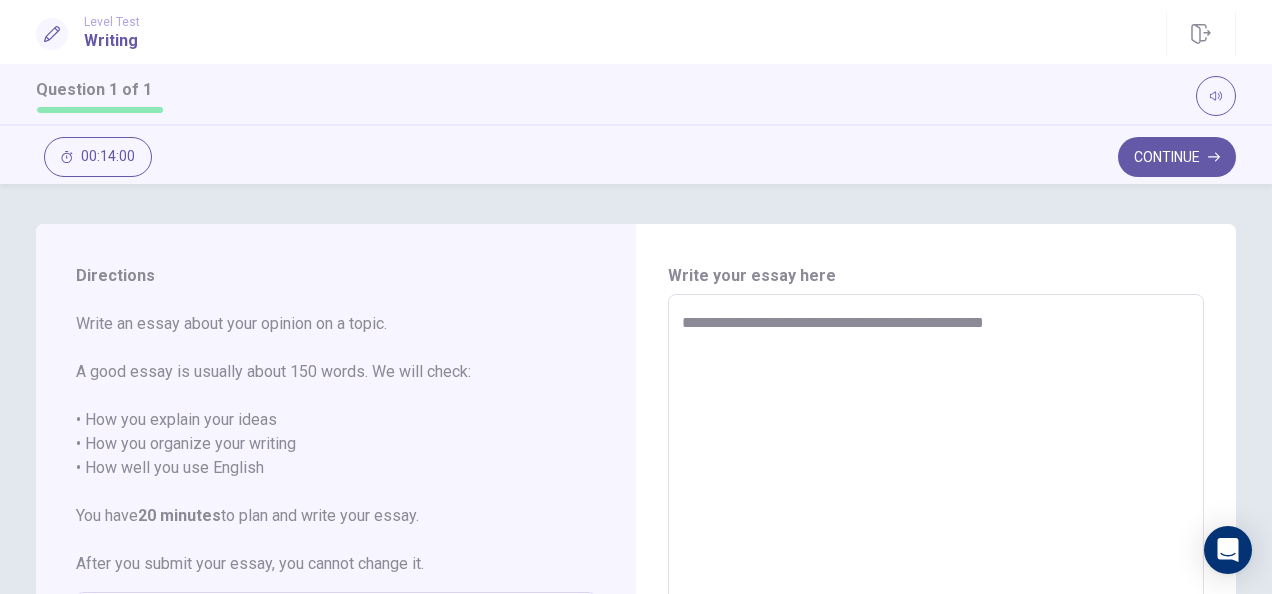 type on "*" 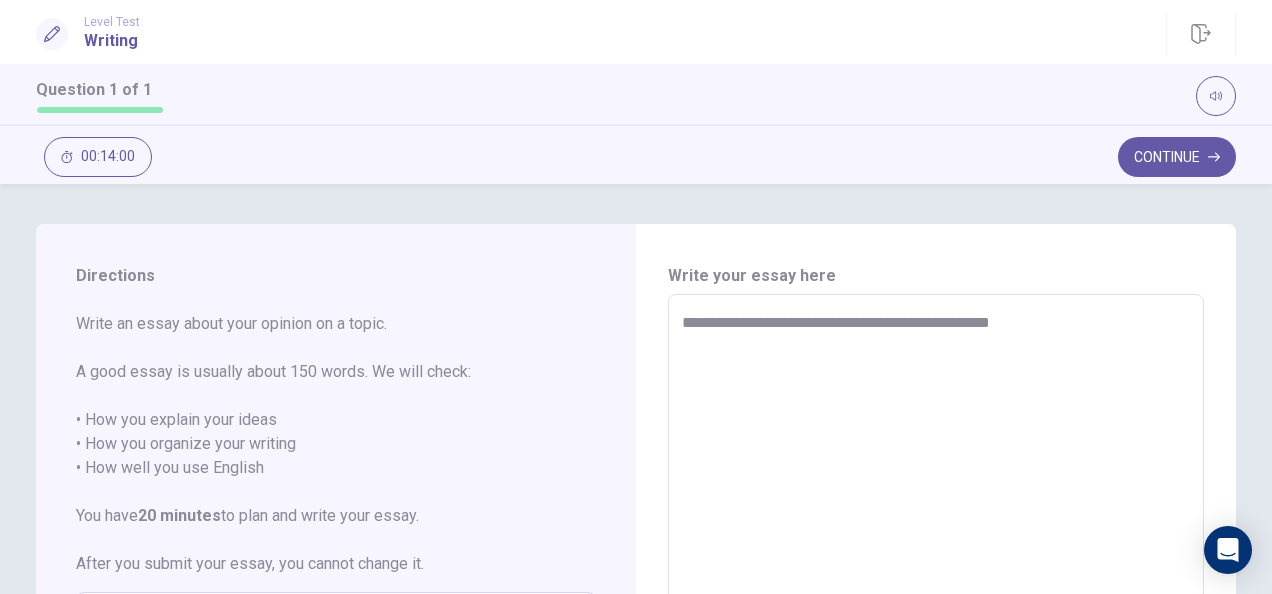 type on "*" 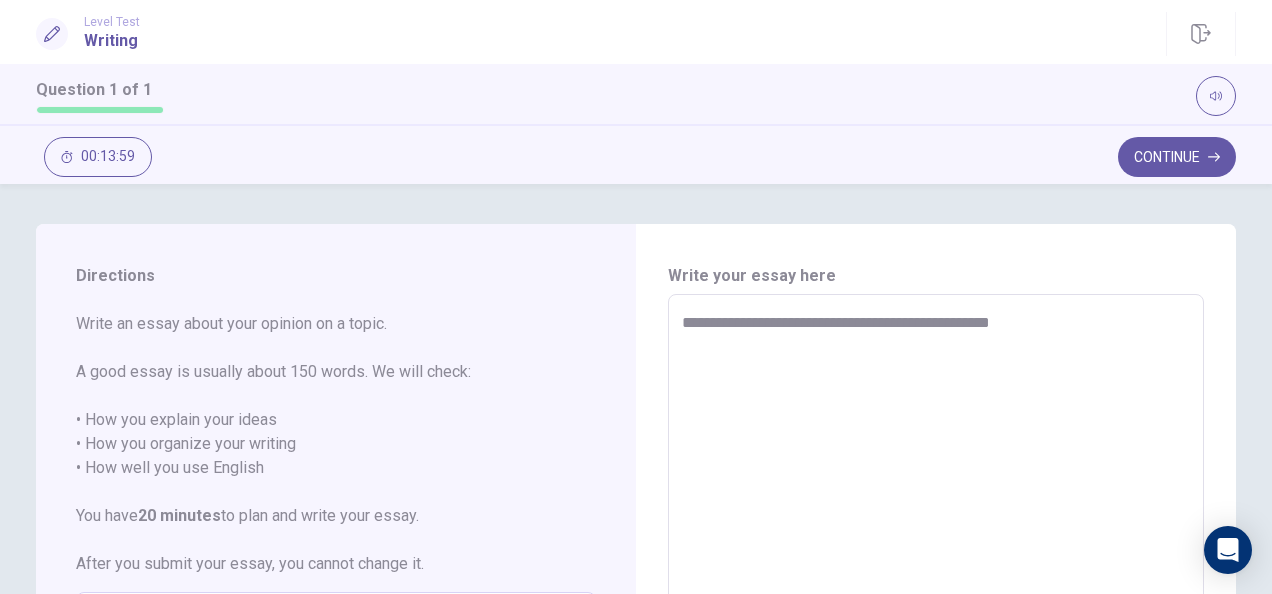 type on "**********" 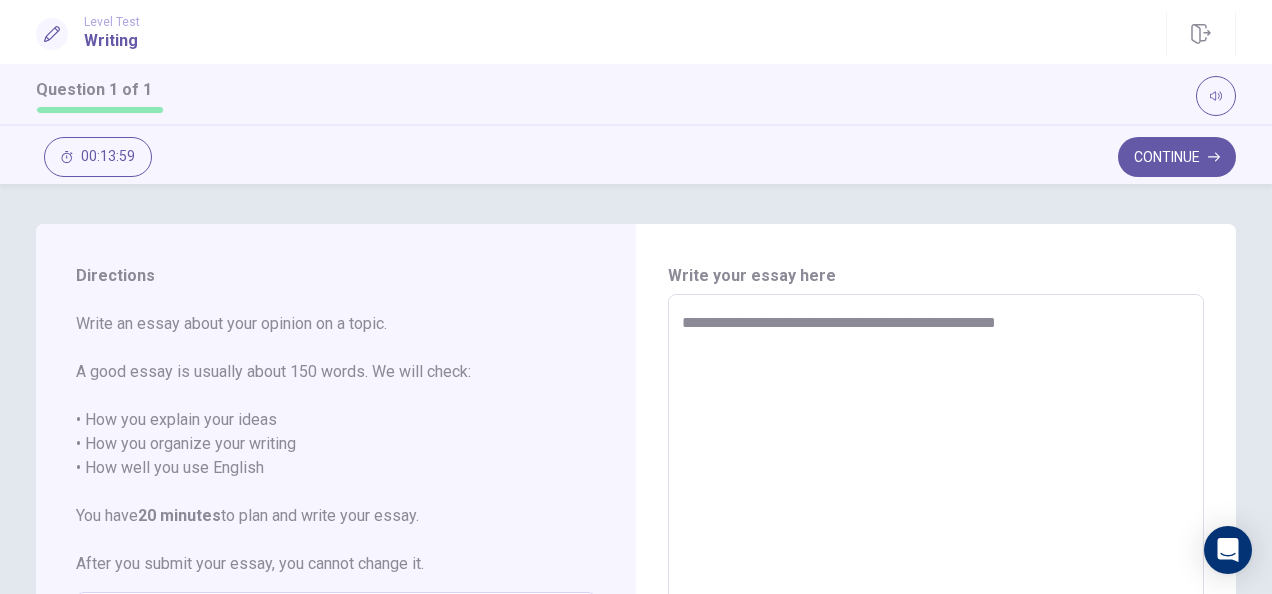 type on "*" 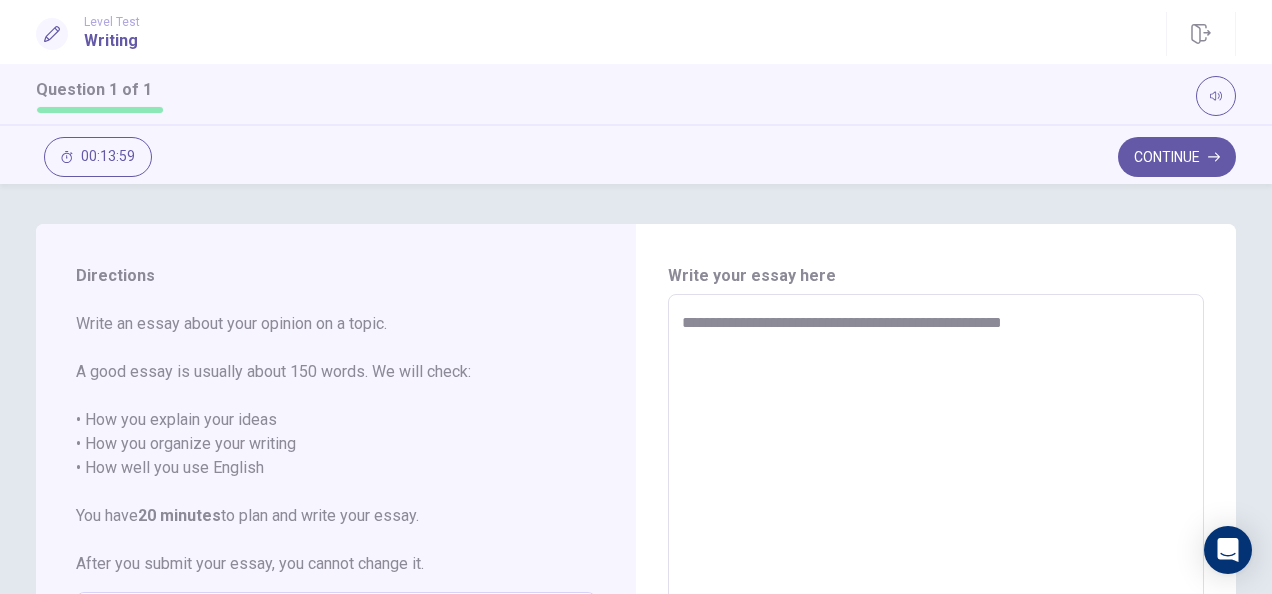 type on "*" 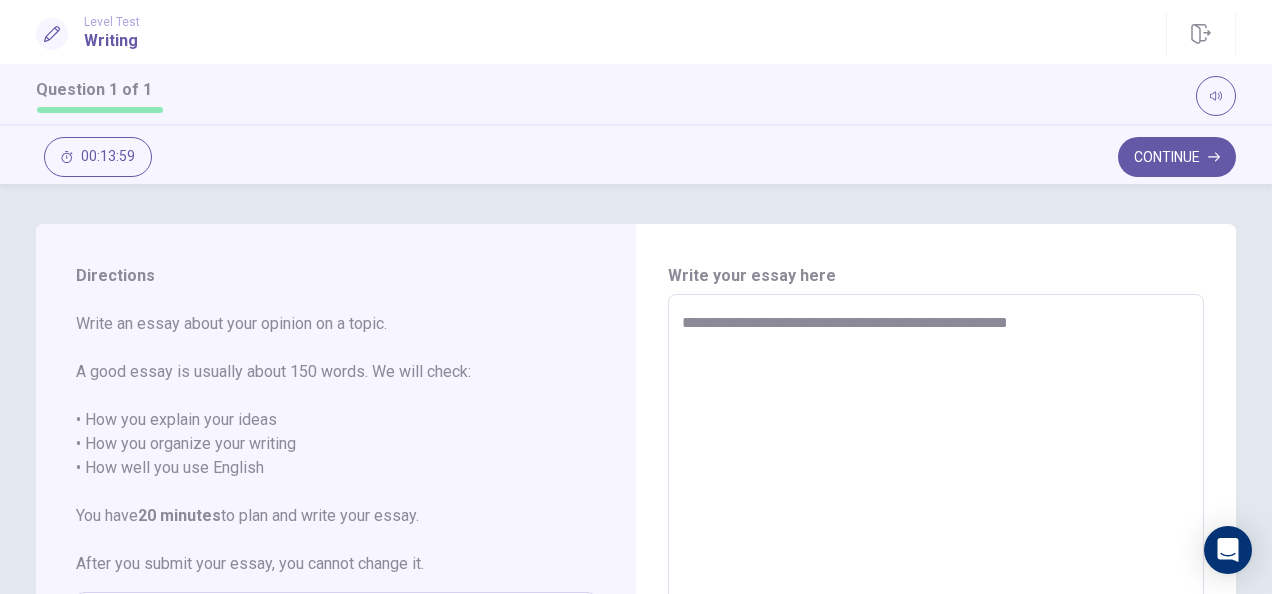 type on "*" 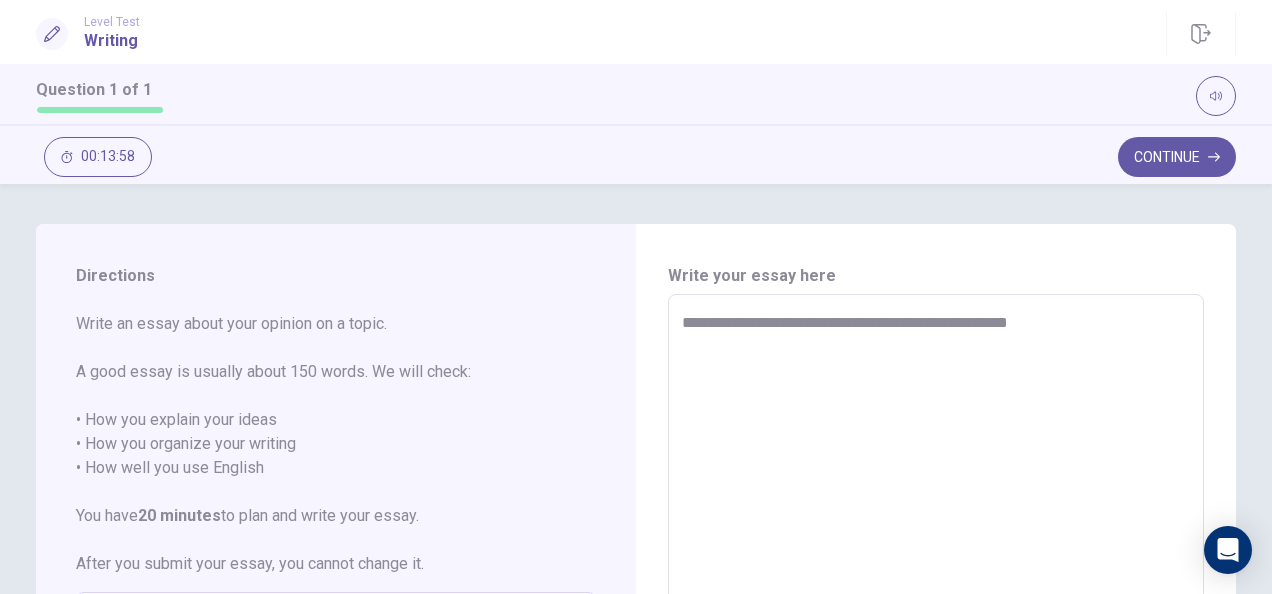 type on "**********" 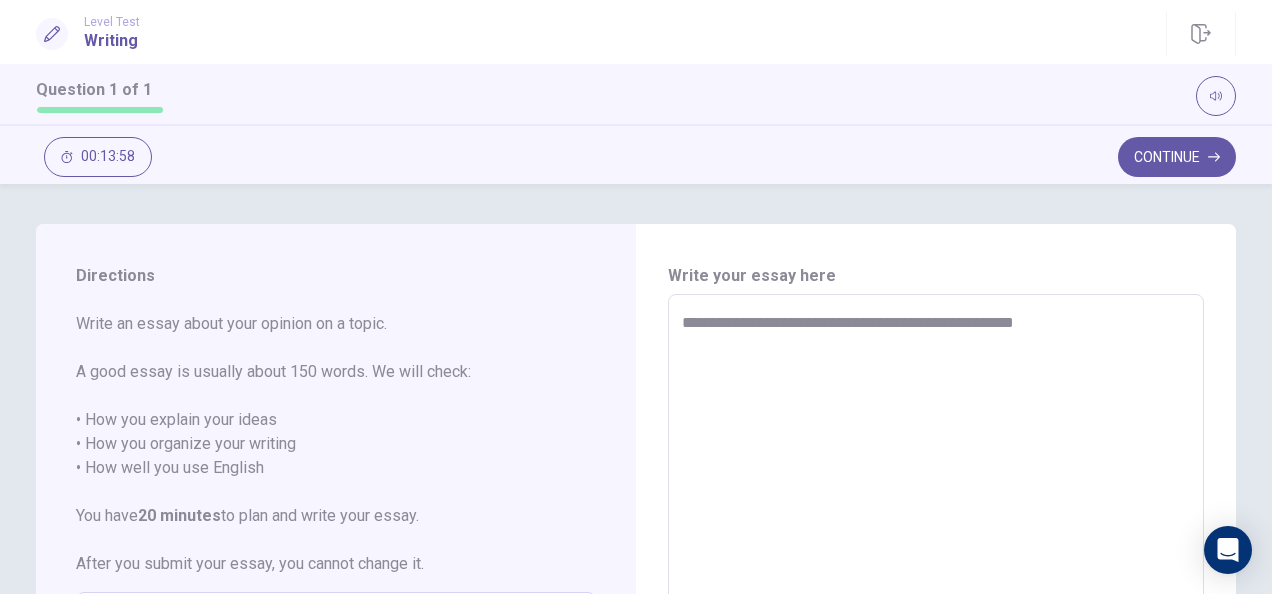 type on "*" 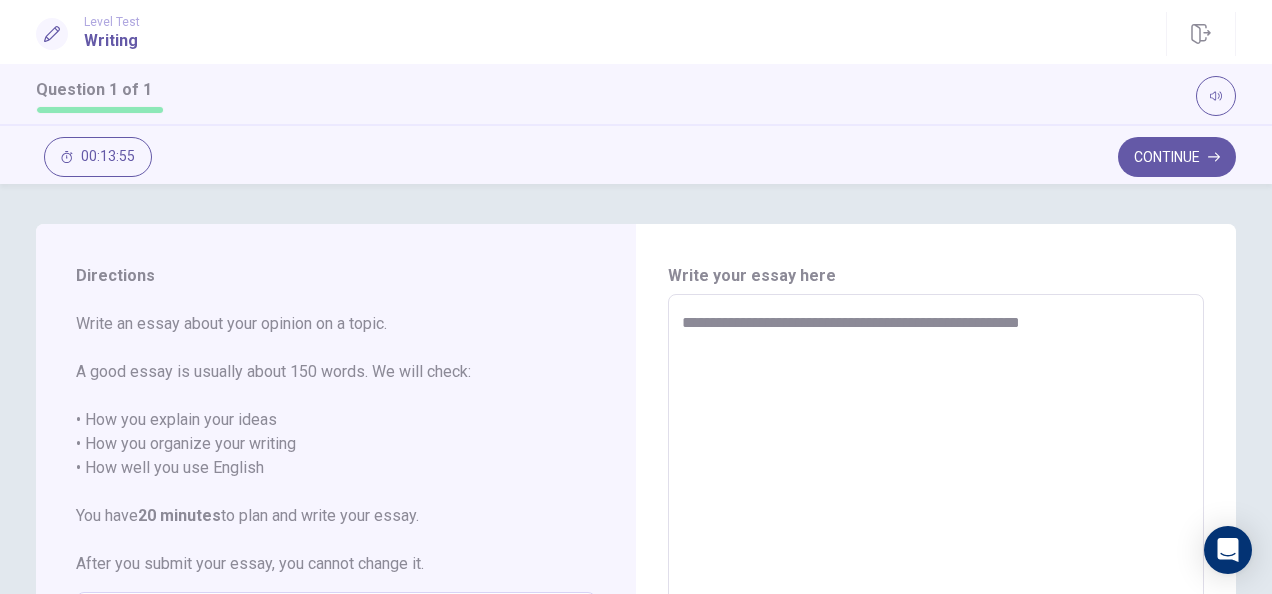 type on "*" 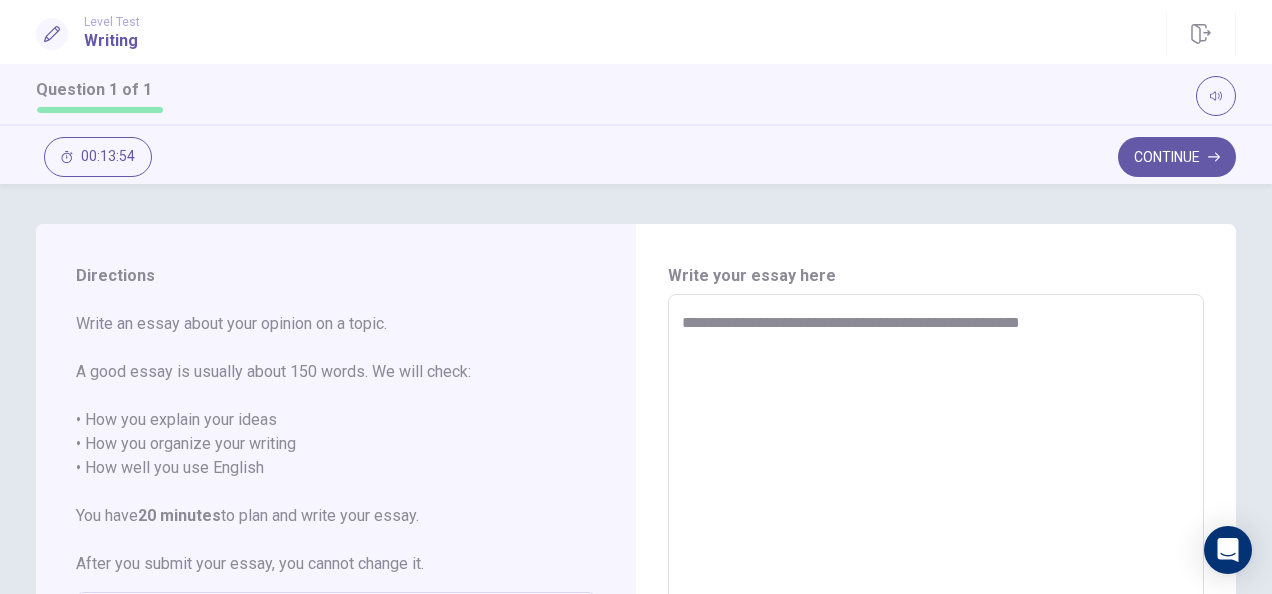 type on "**********" 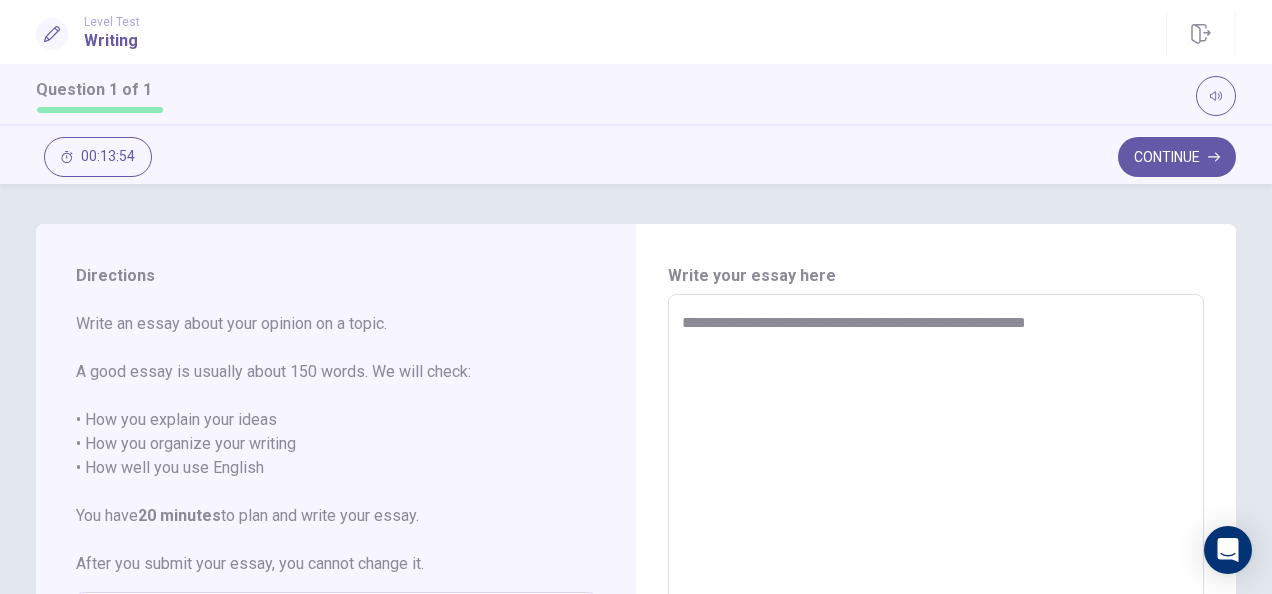 type on "*" 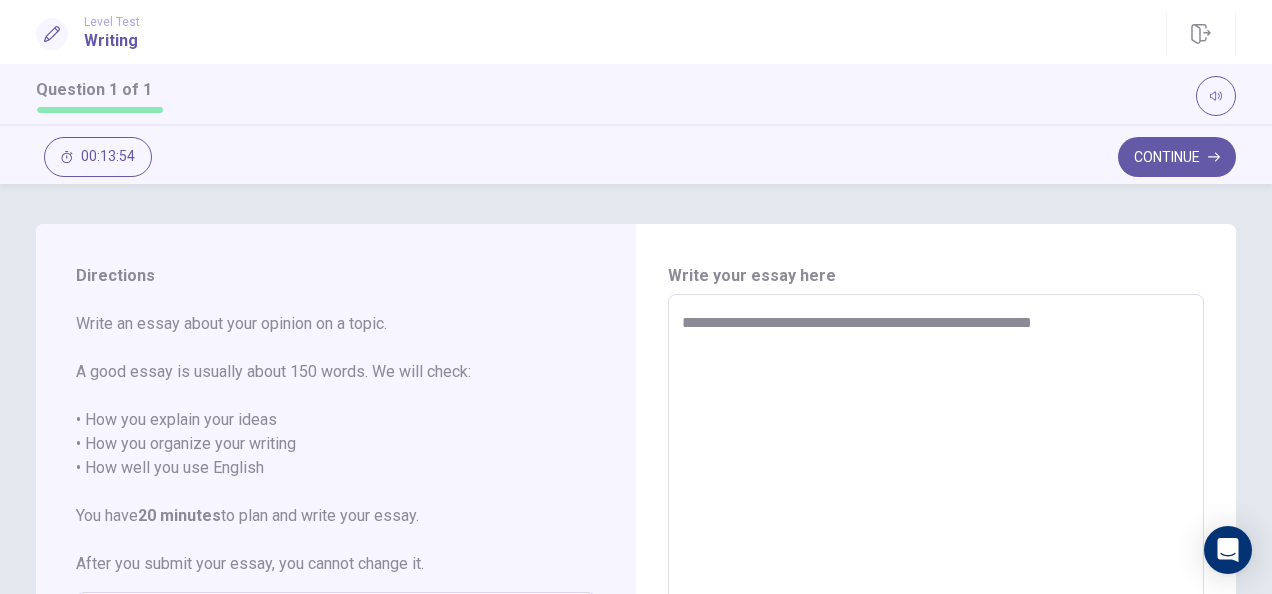 type on "*" 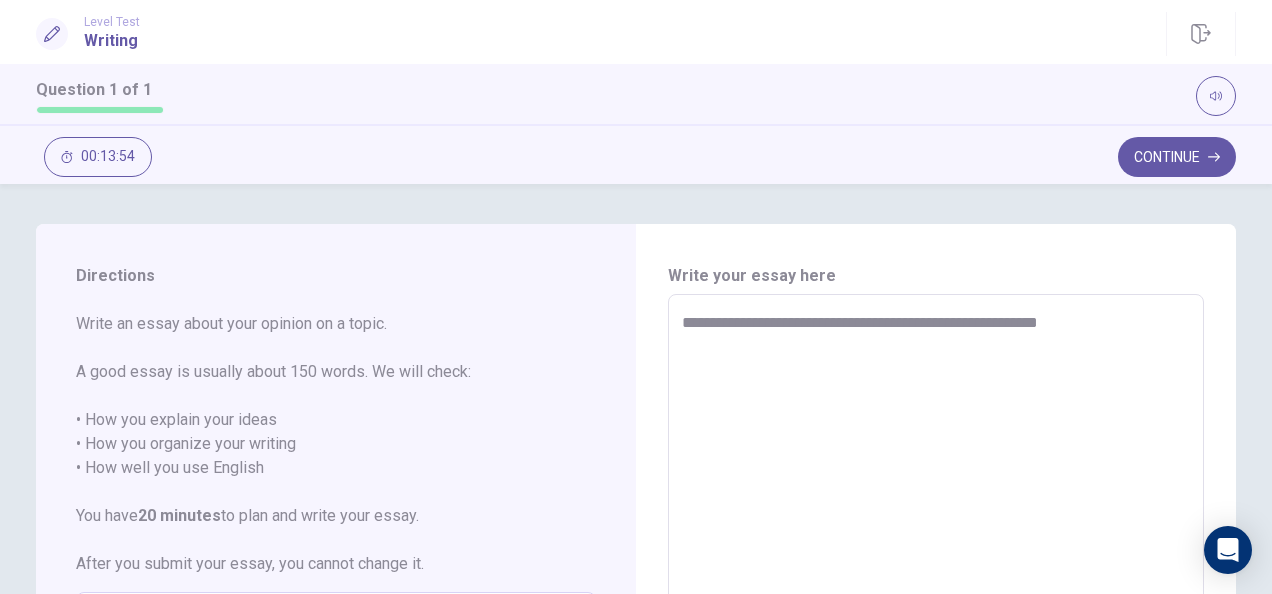 type on "*" 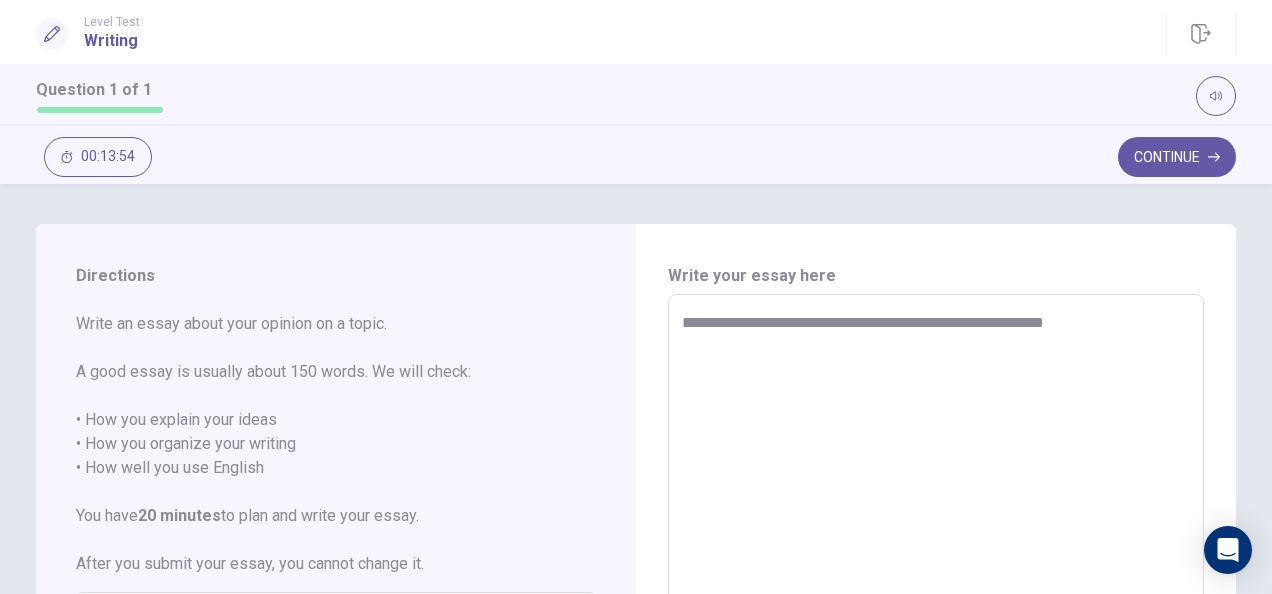 type on "*" 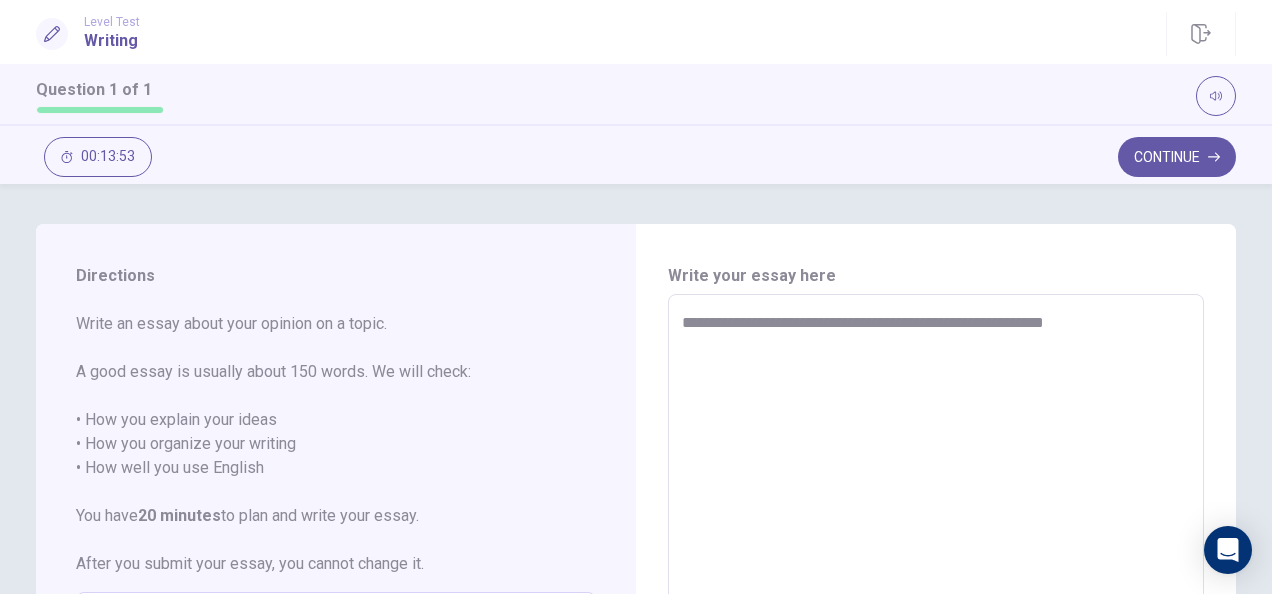 type on "**********" 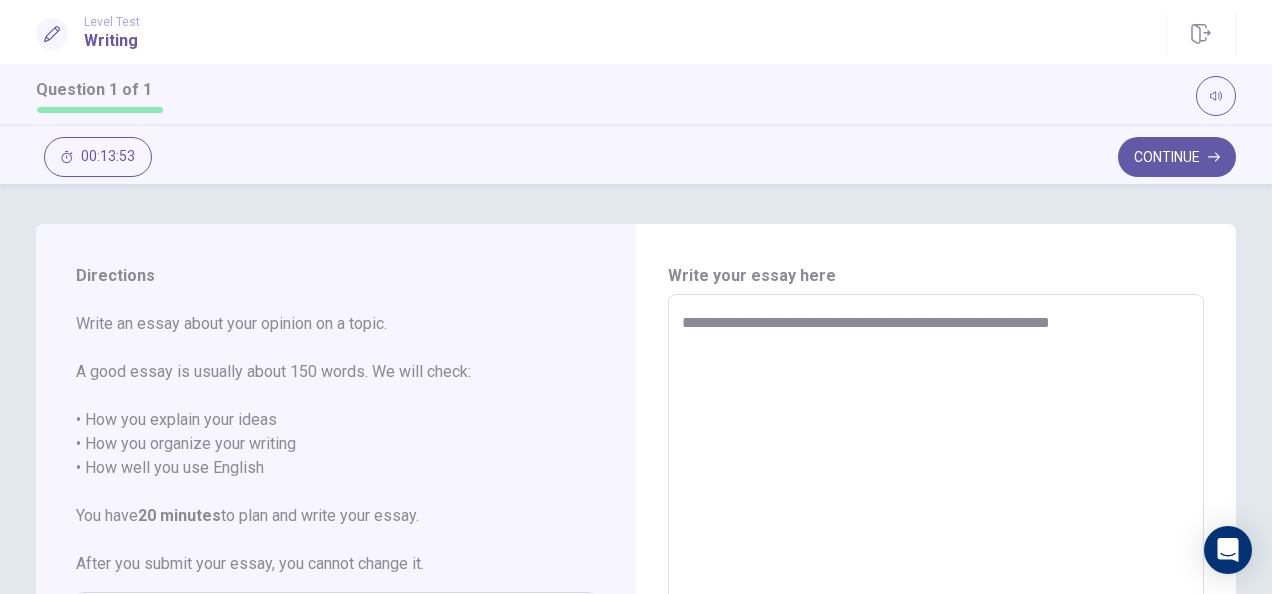 type on "*" 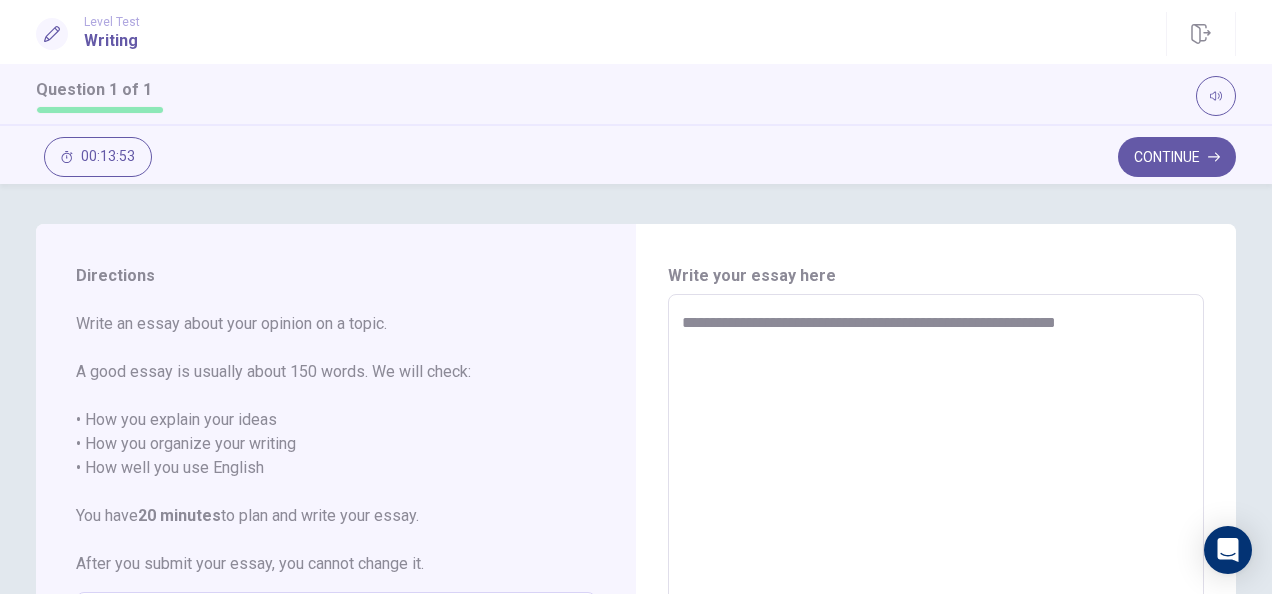 type on "*" 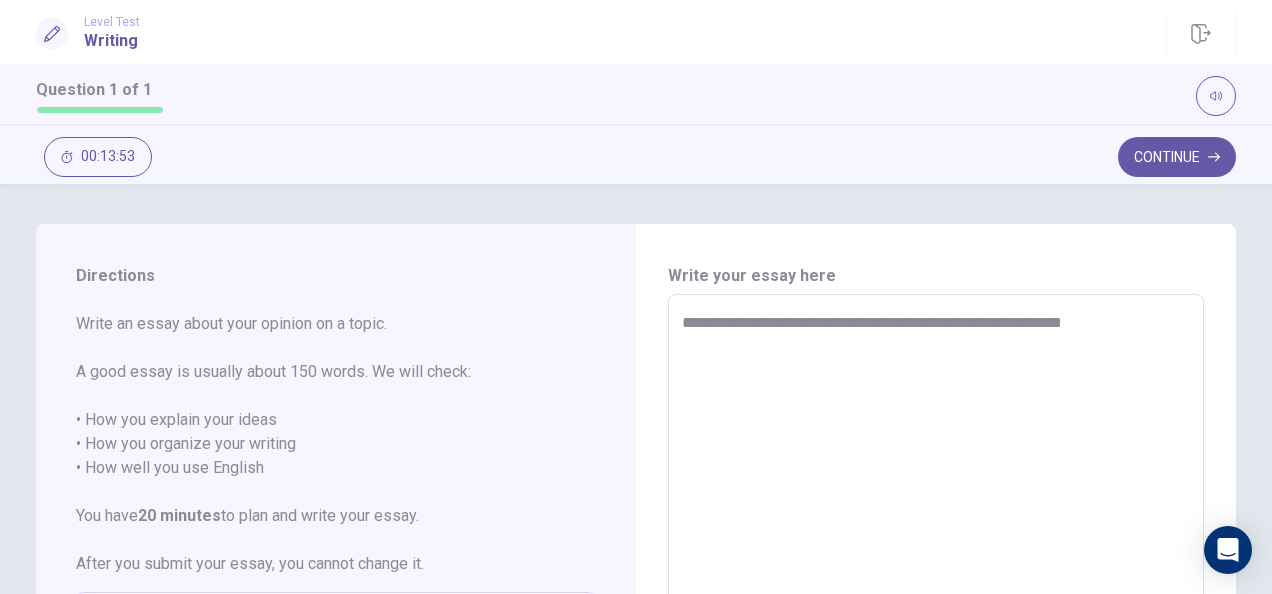 type on "**********" 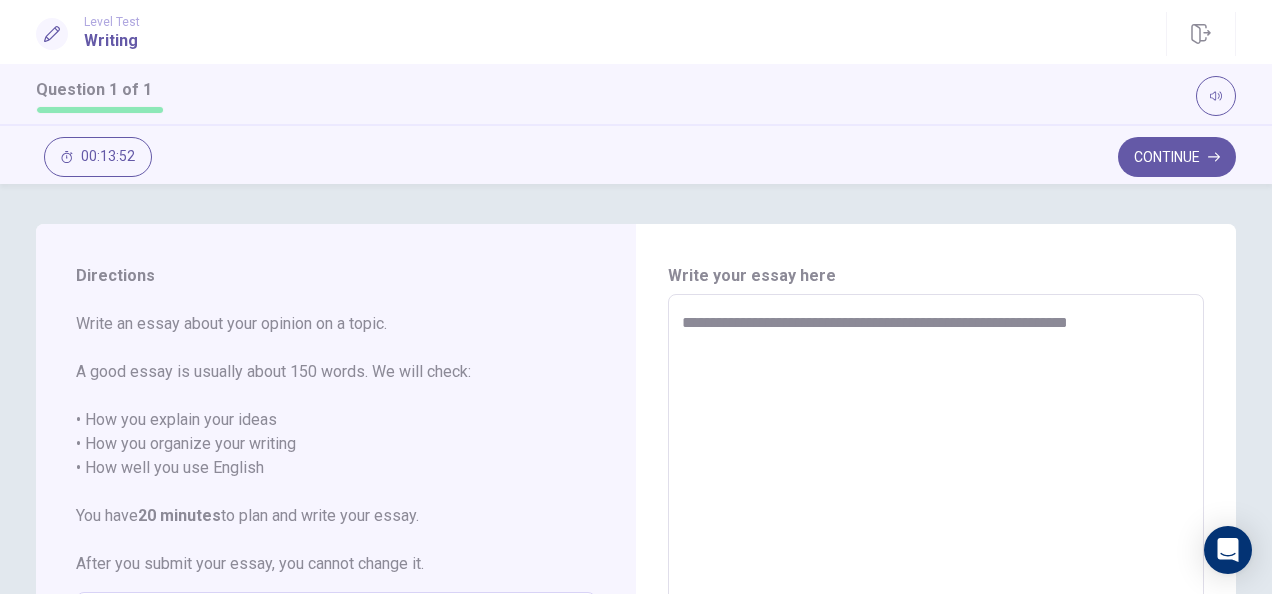 type on "*" 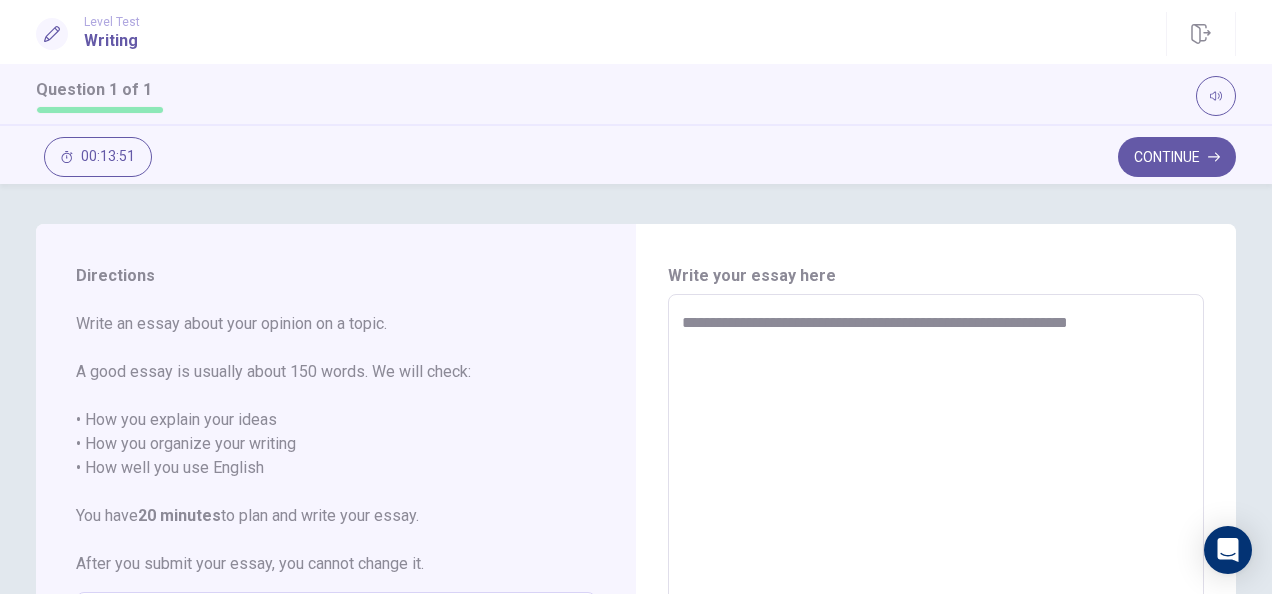 type on "**********" 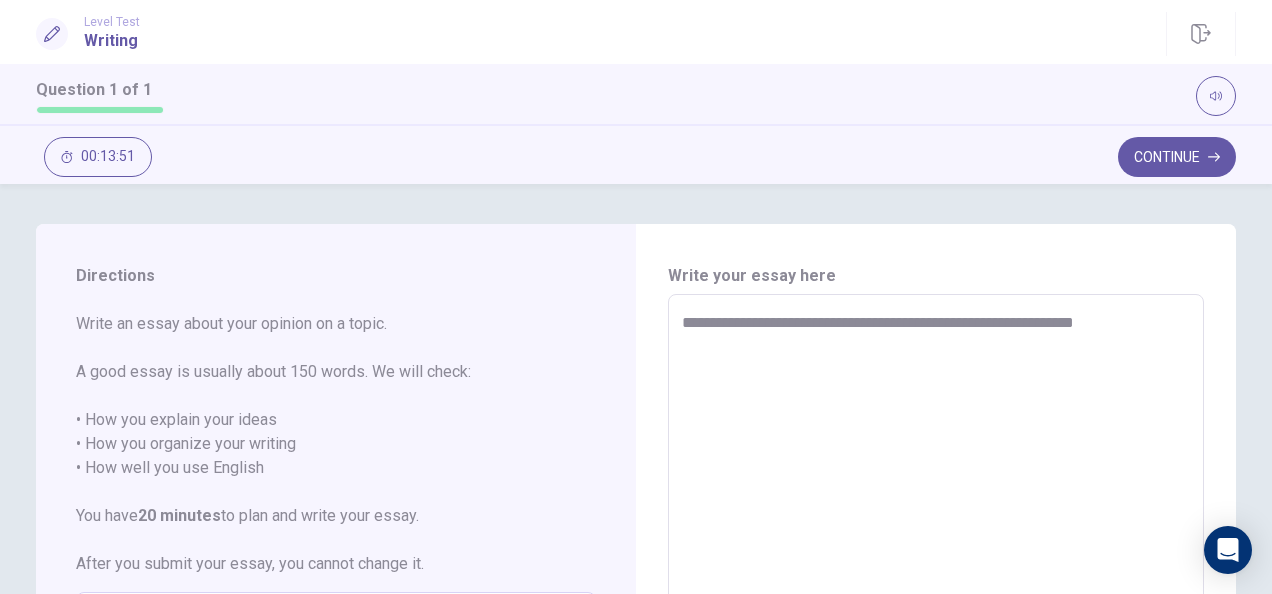 type on "*" 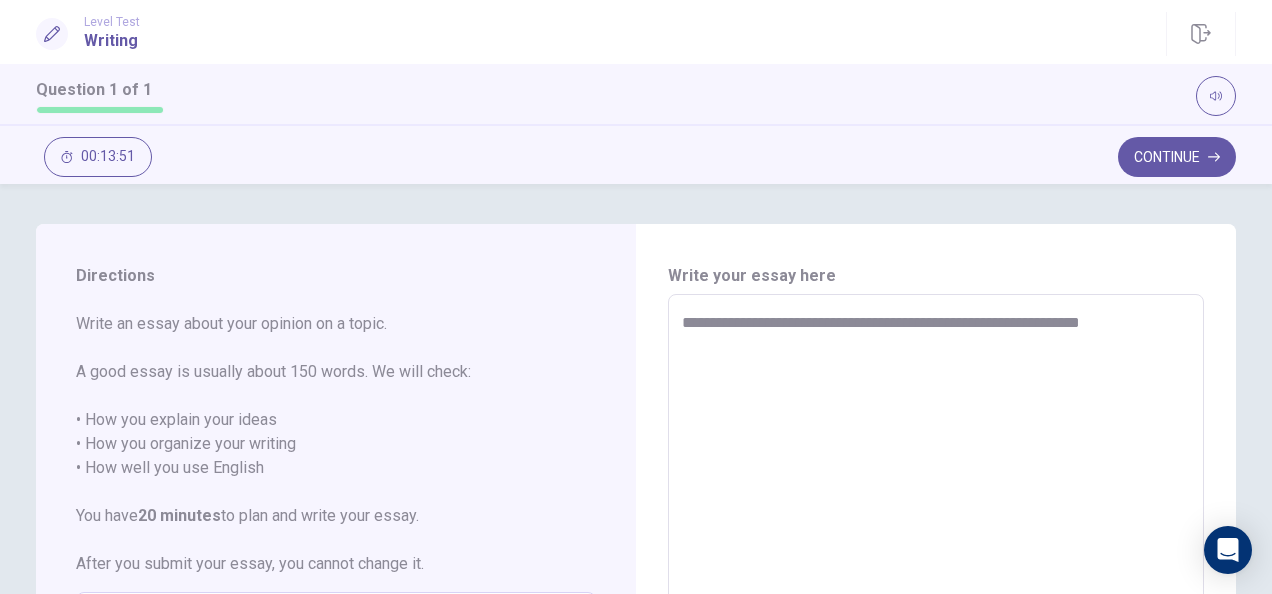 type on "*" 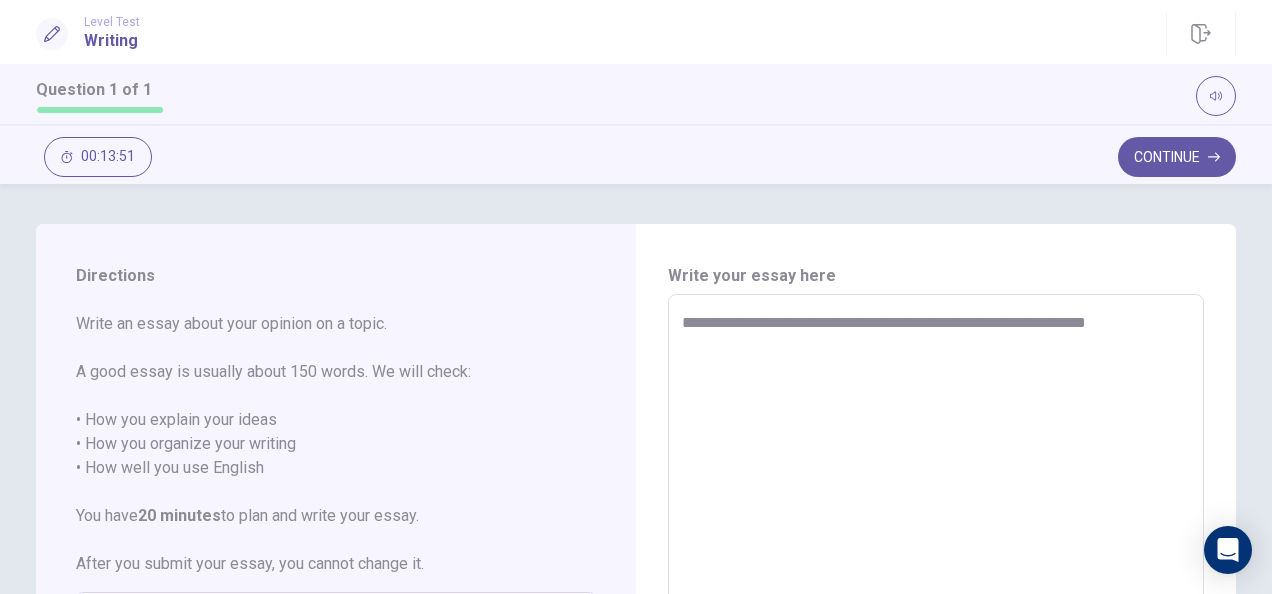 type on "*" 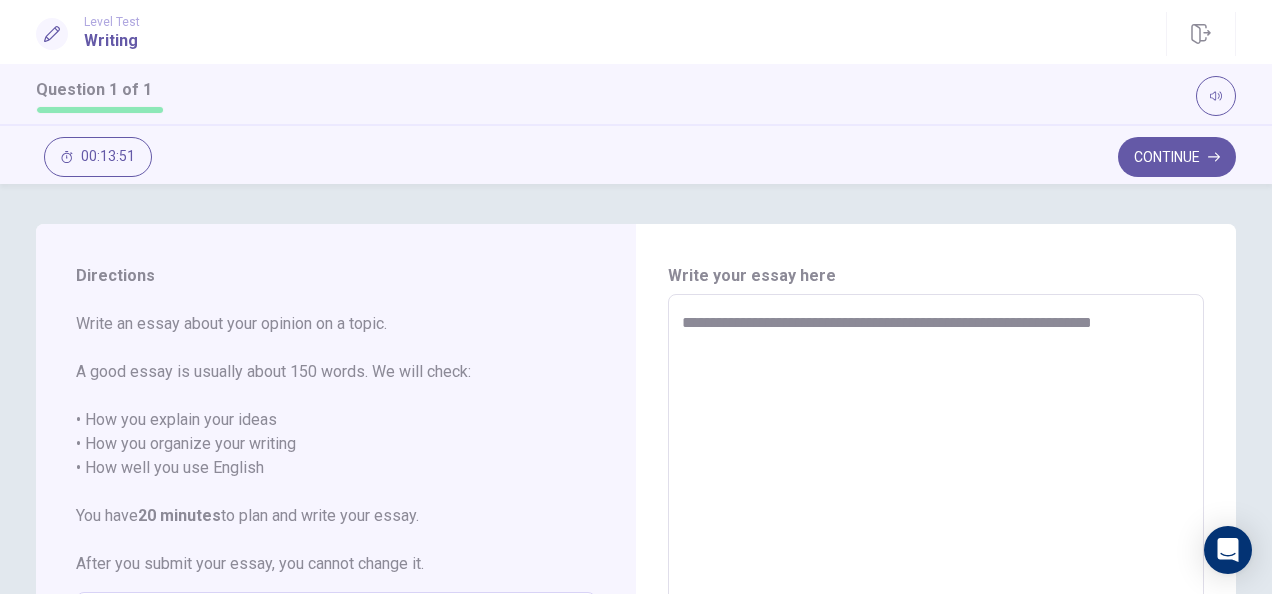 type on "*" 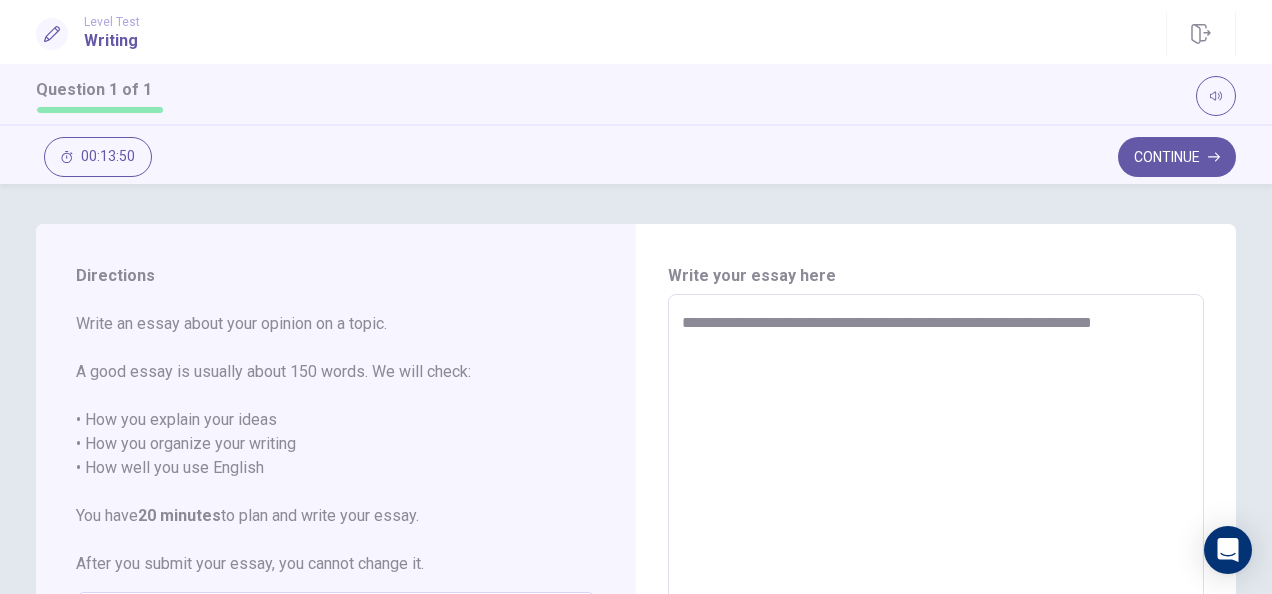 type on "**********" 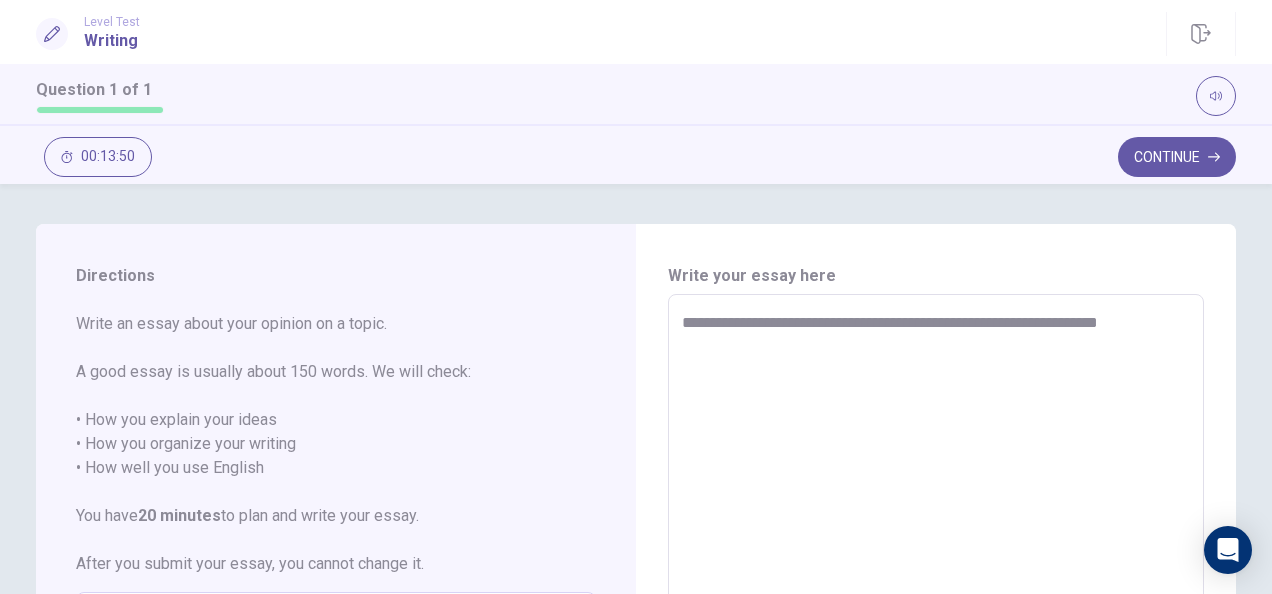 type on "*" 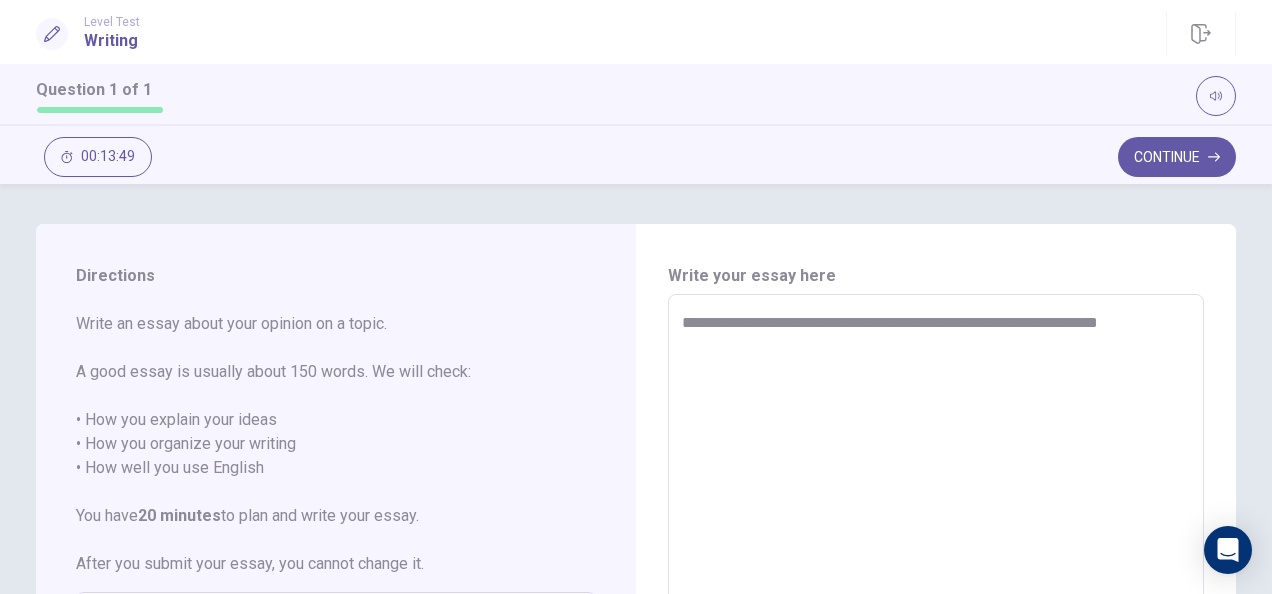 type on "**********" 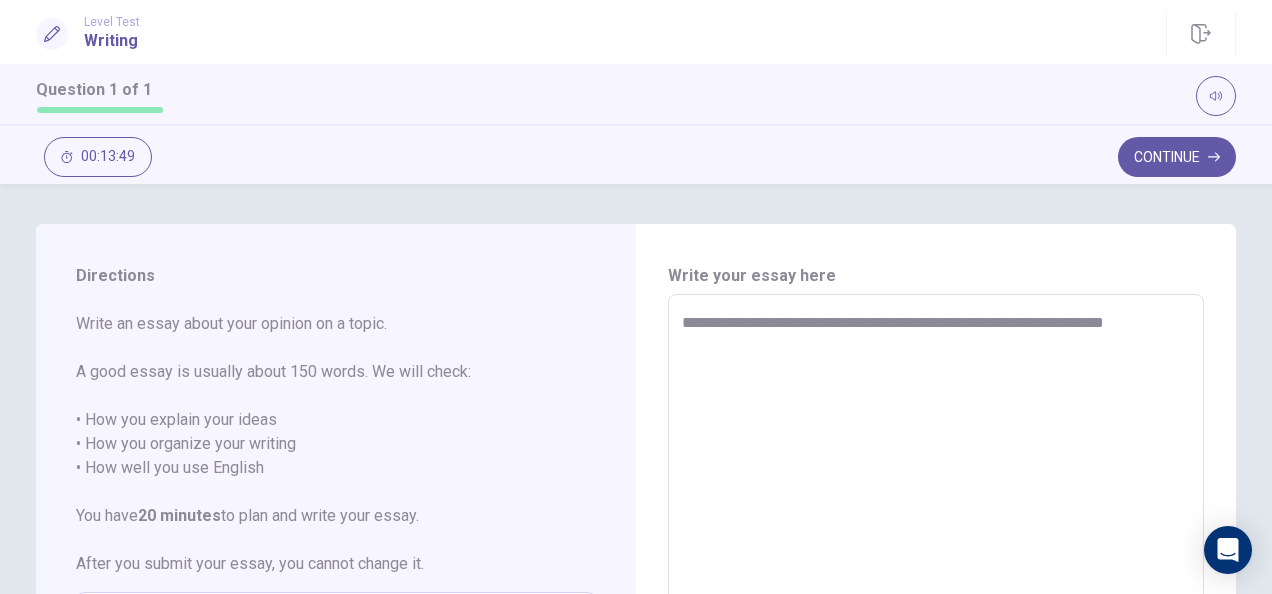 type on "*" 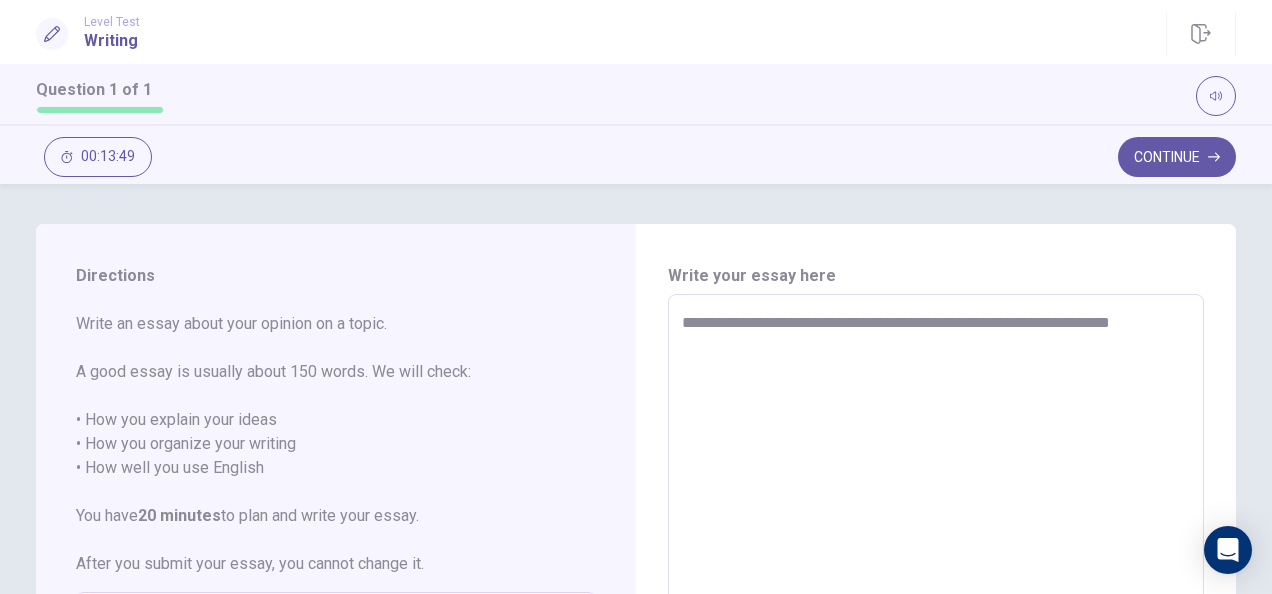 type on "*" 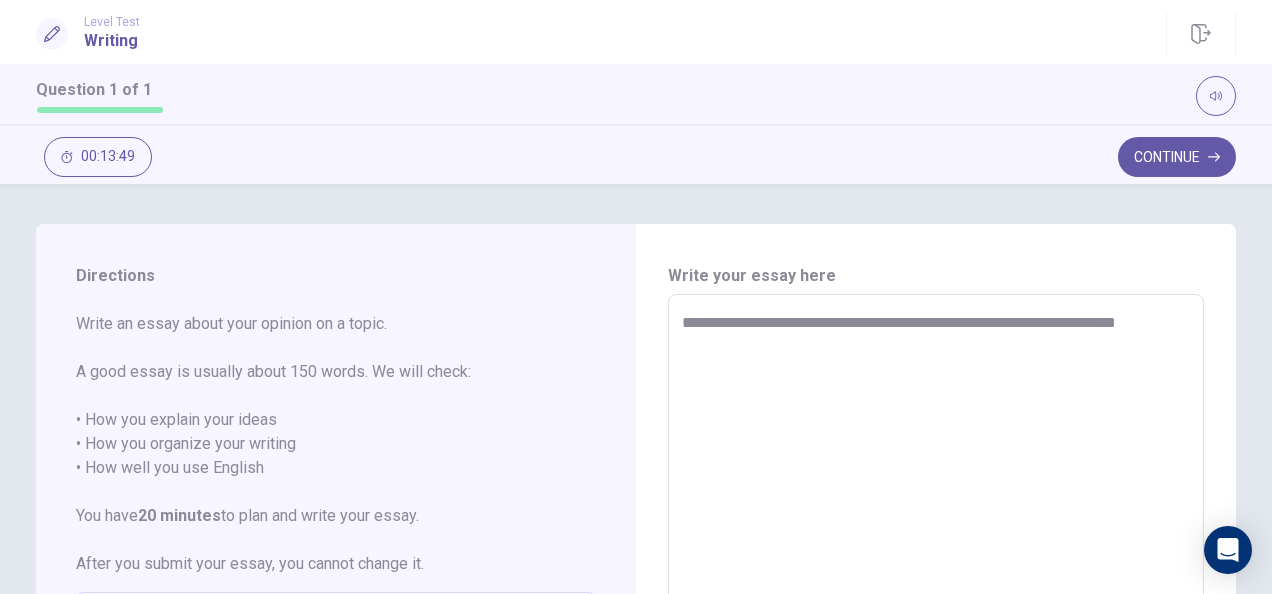 type on "*" 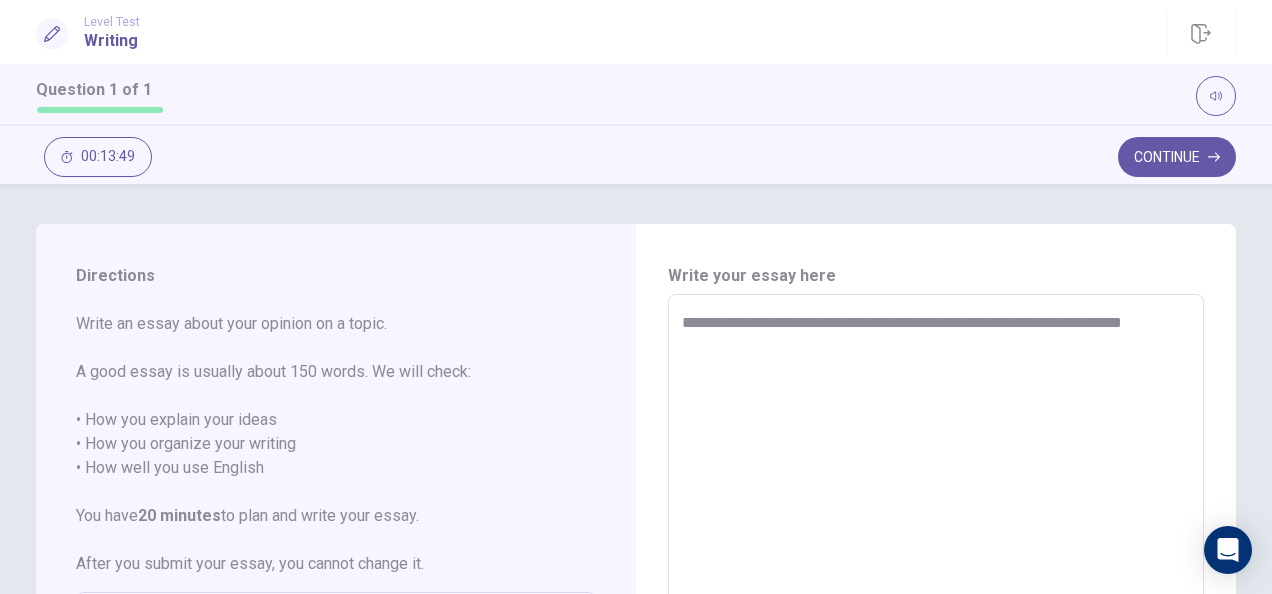 type on "*" 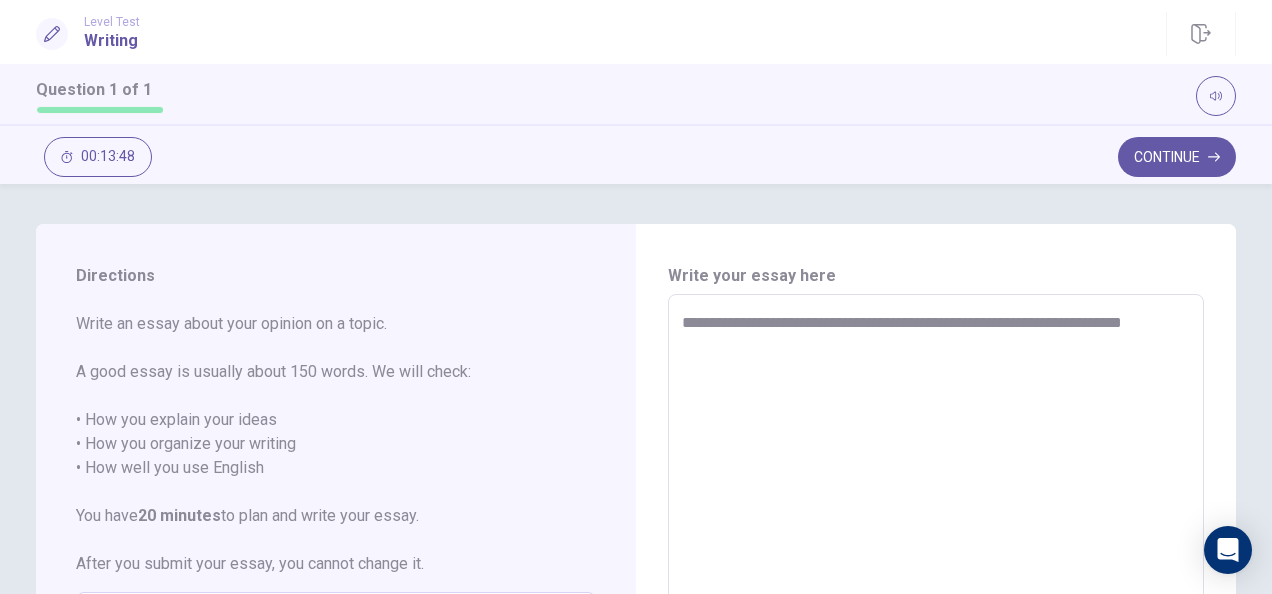 type on "**********" 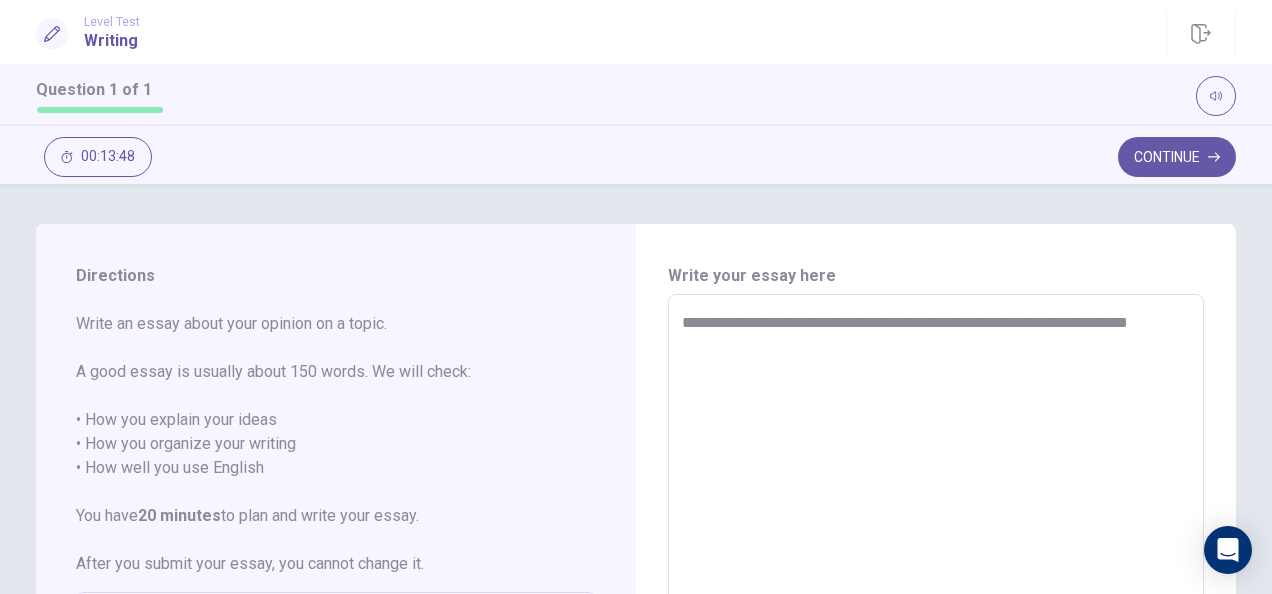 type on "*" 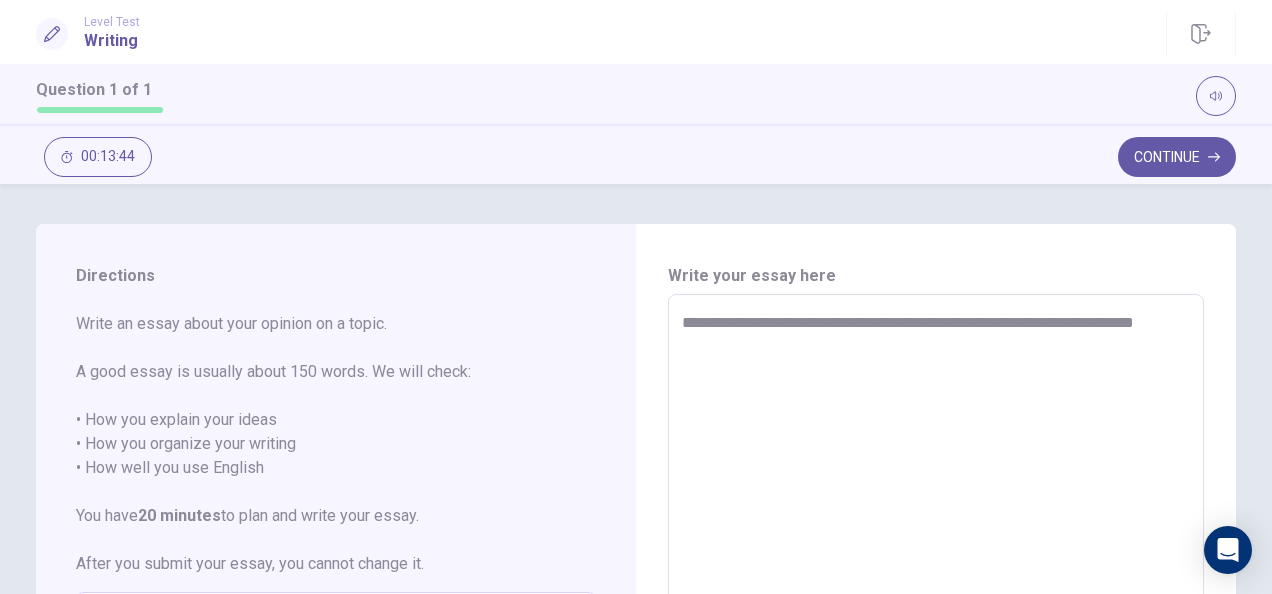 type on "*" 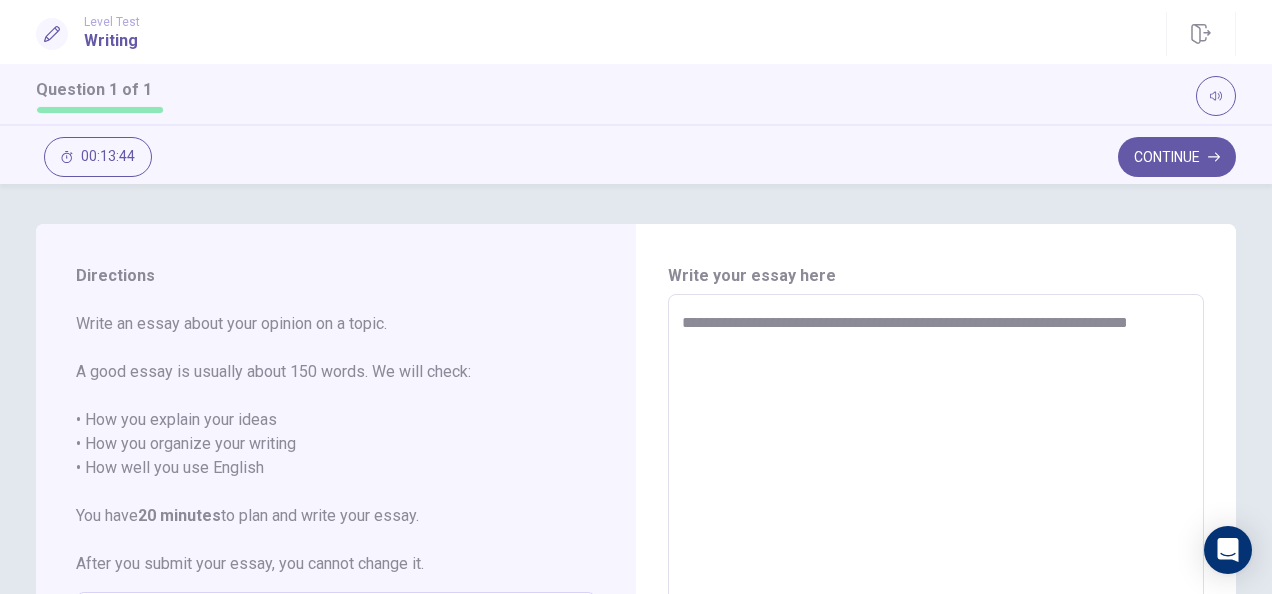 type on "*" 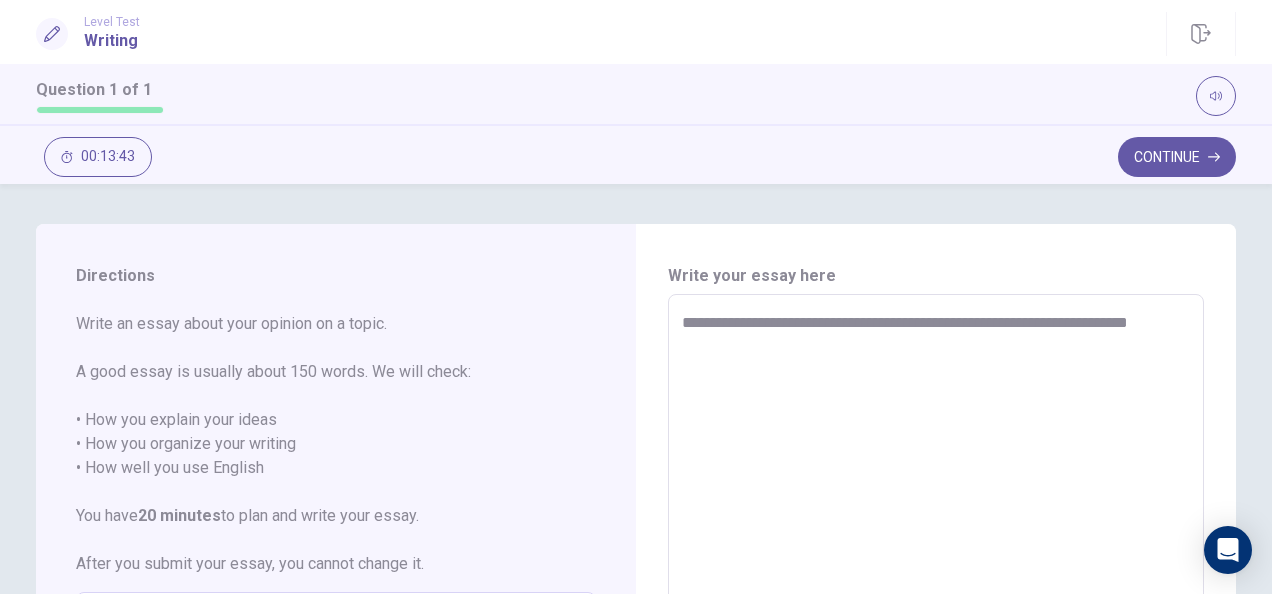 type on "**********" 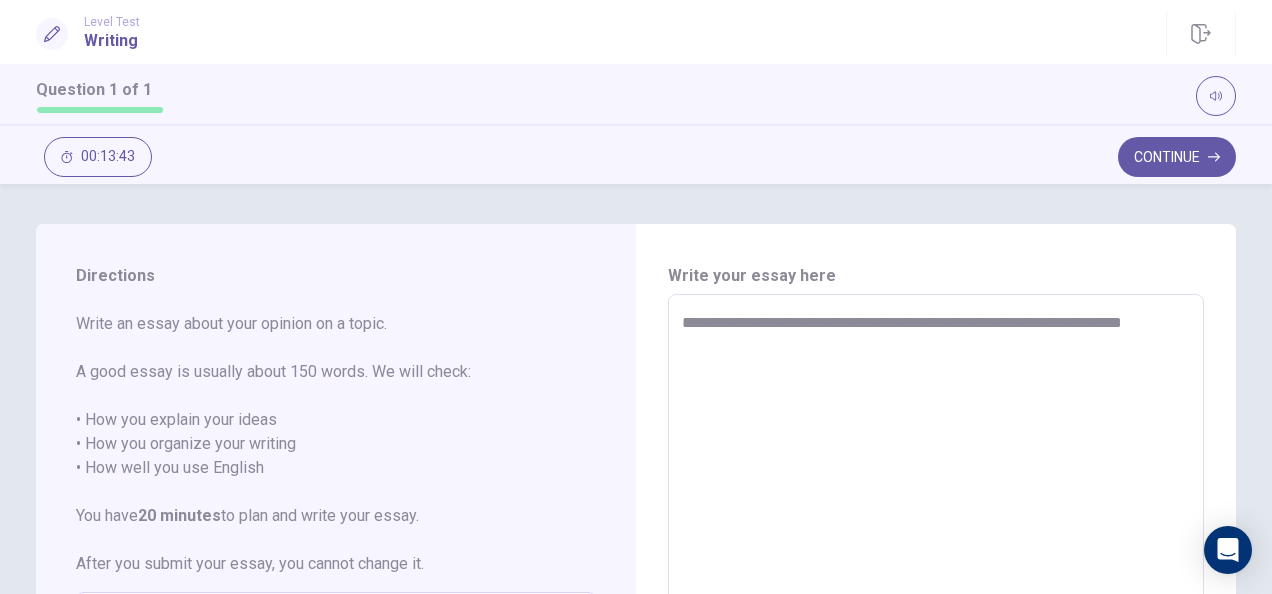 type on "*" 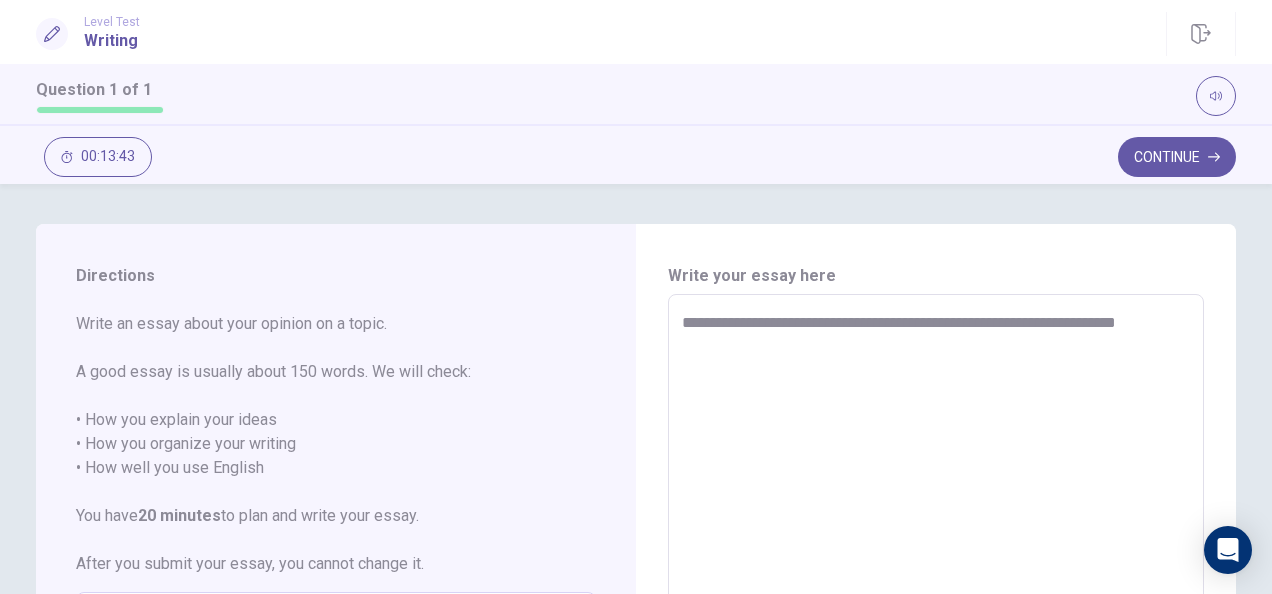 type on "*" 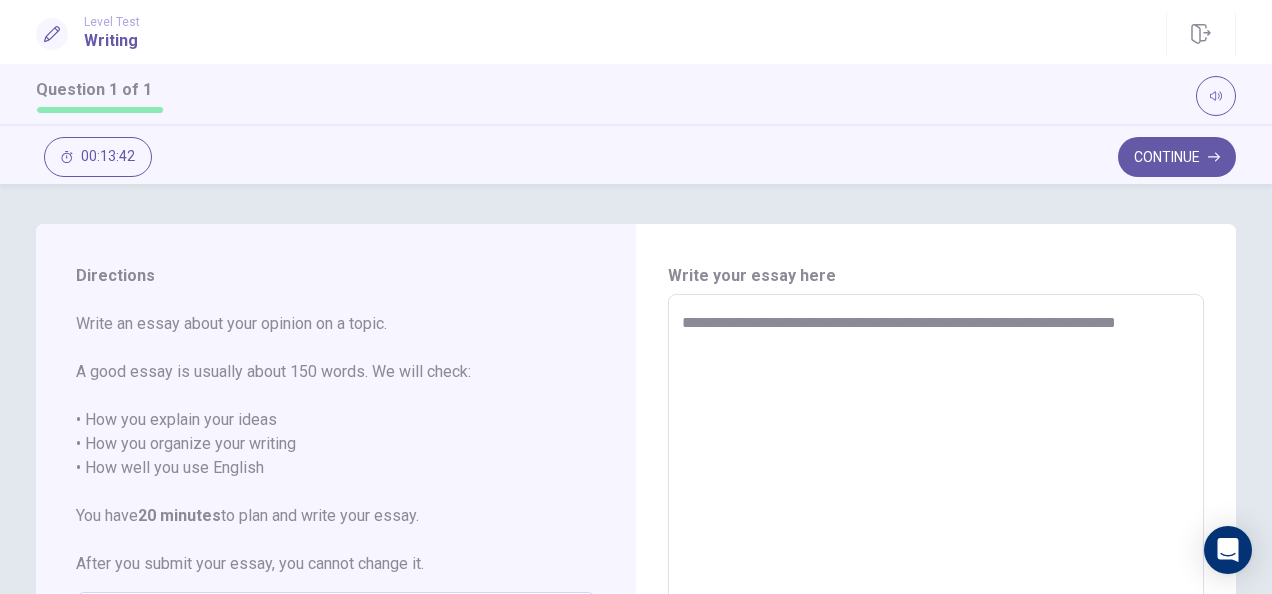 type on "**********" 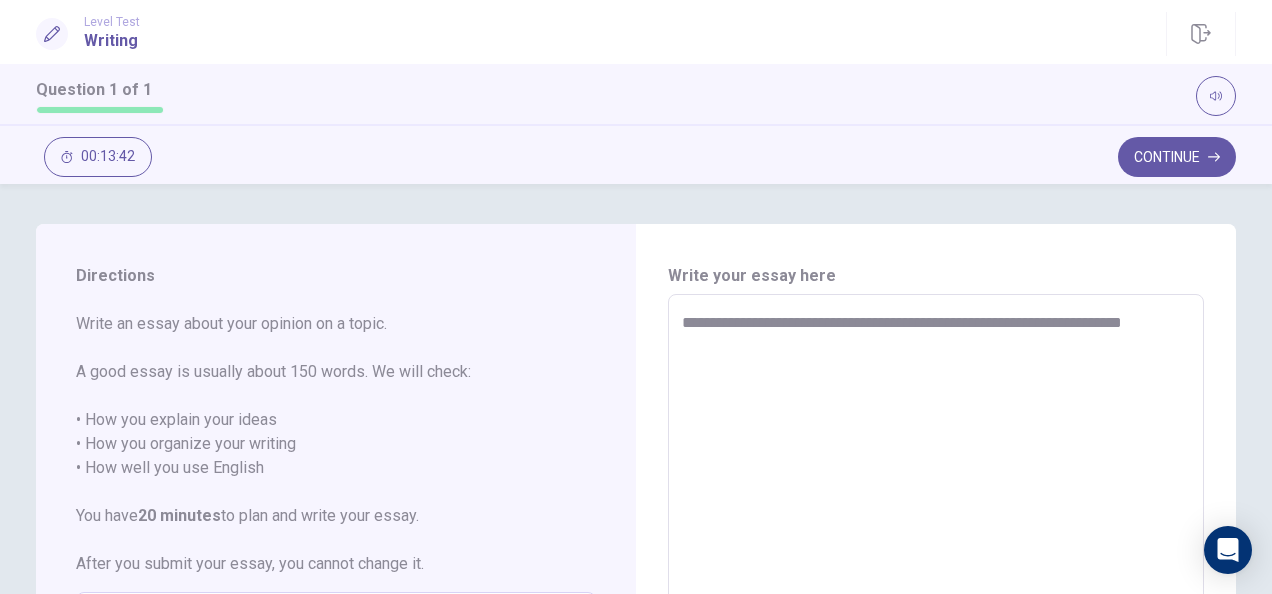 type on "*" 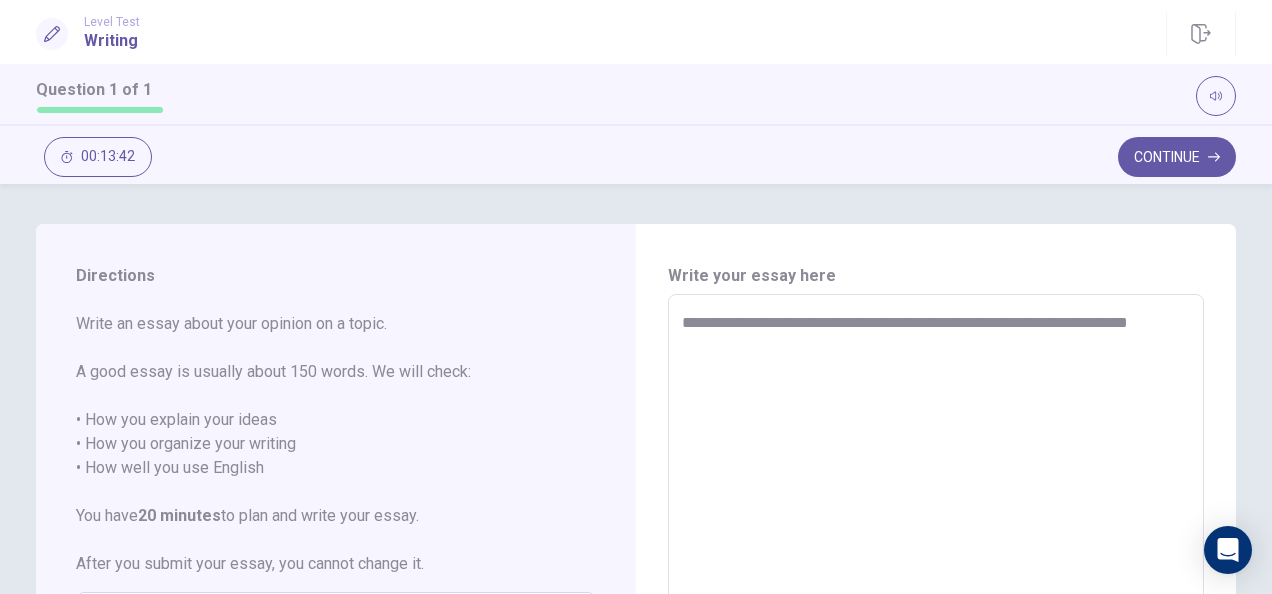 type on "*" 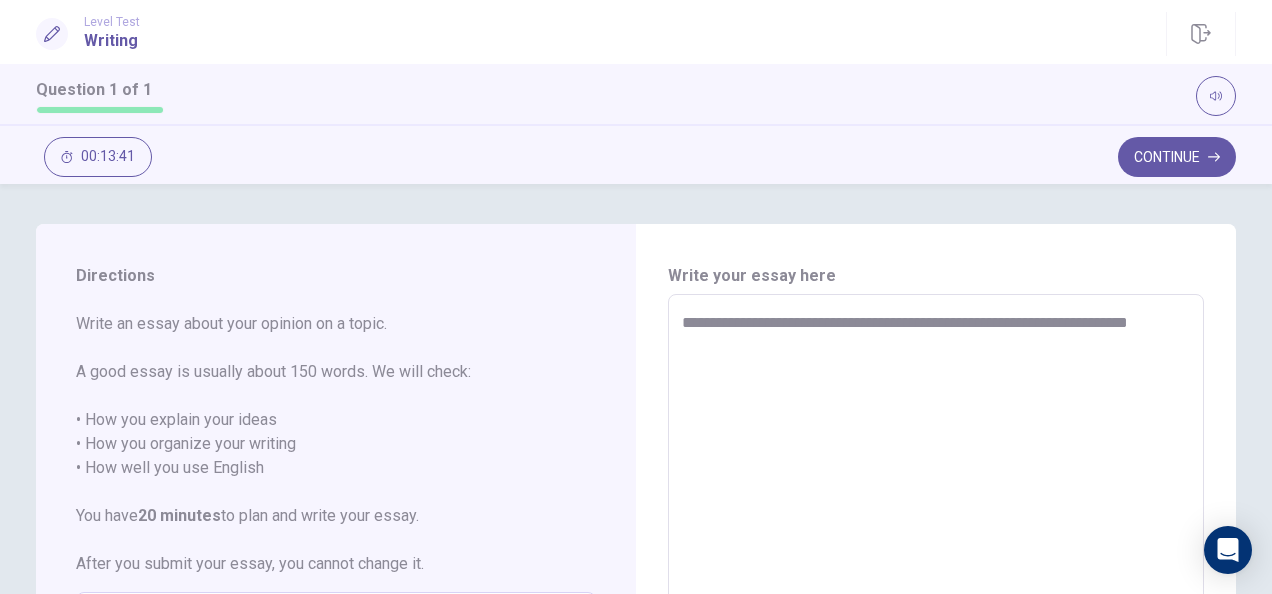 type 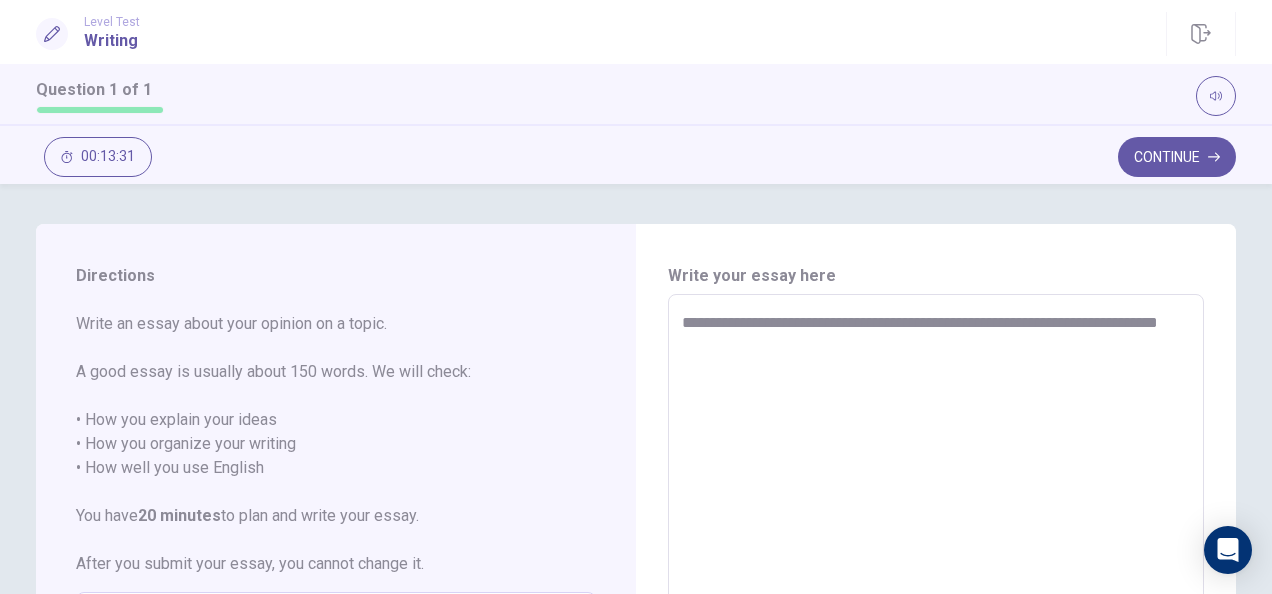 click on "**********" at bounding box center (935, 571) 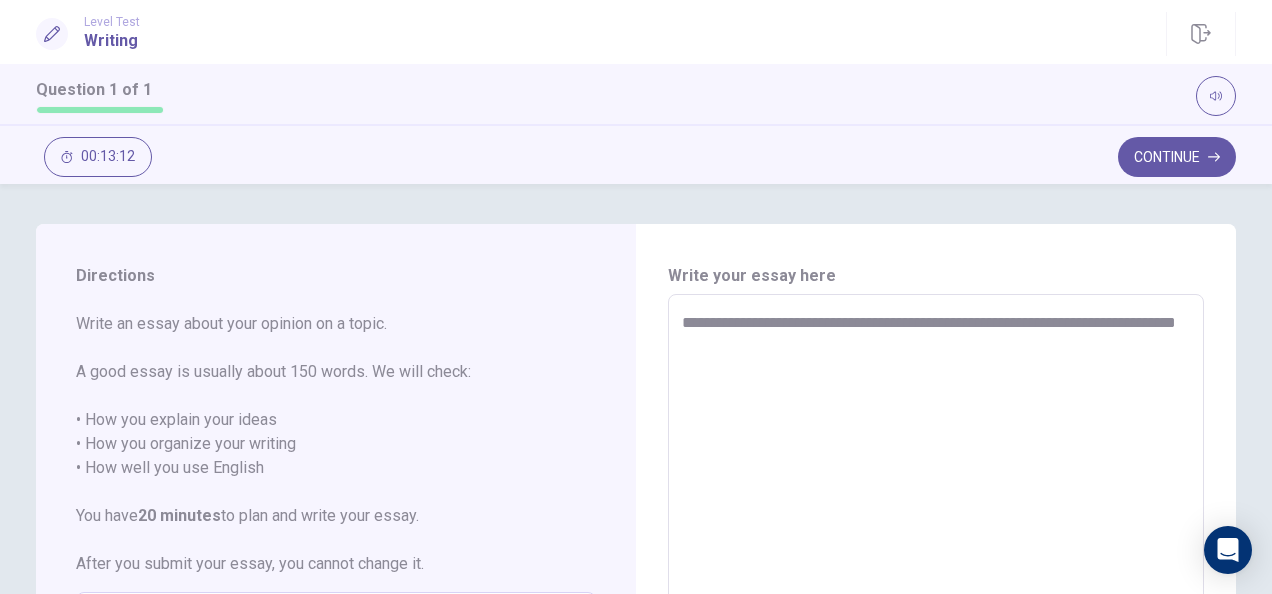 click on "**********" at bounding box center (935, 571) 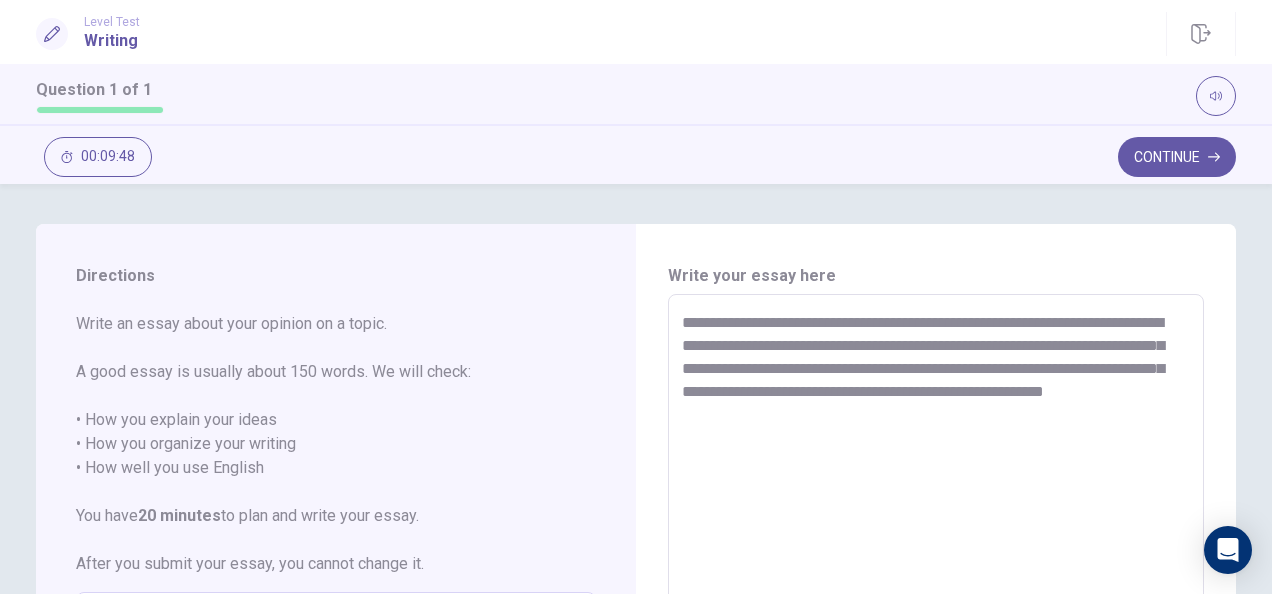 click on "**********" at bounding box center (935, 571) 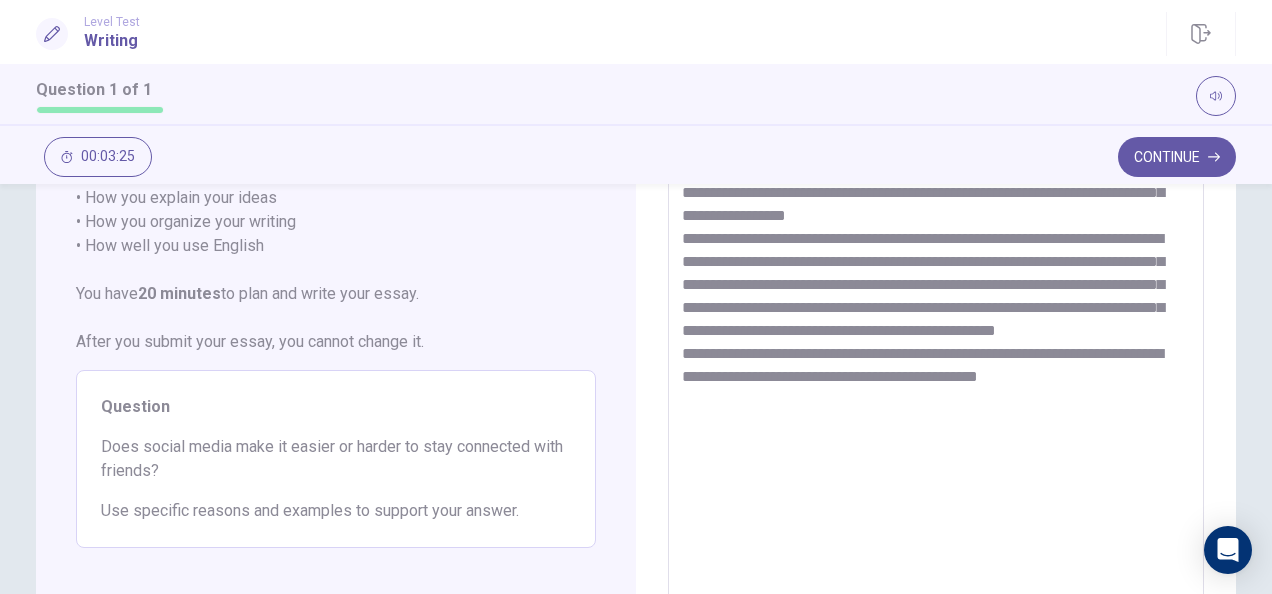 scroll, scrollTop: 223, scrollLeft: 0, axis: vertical 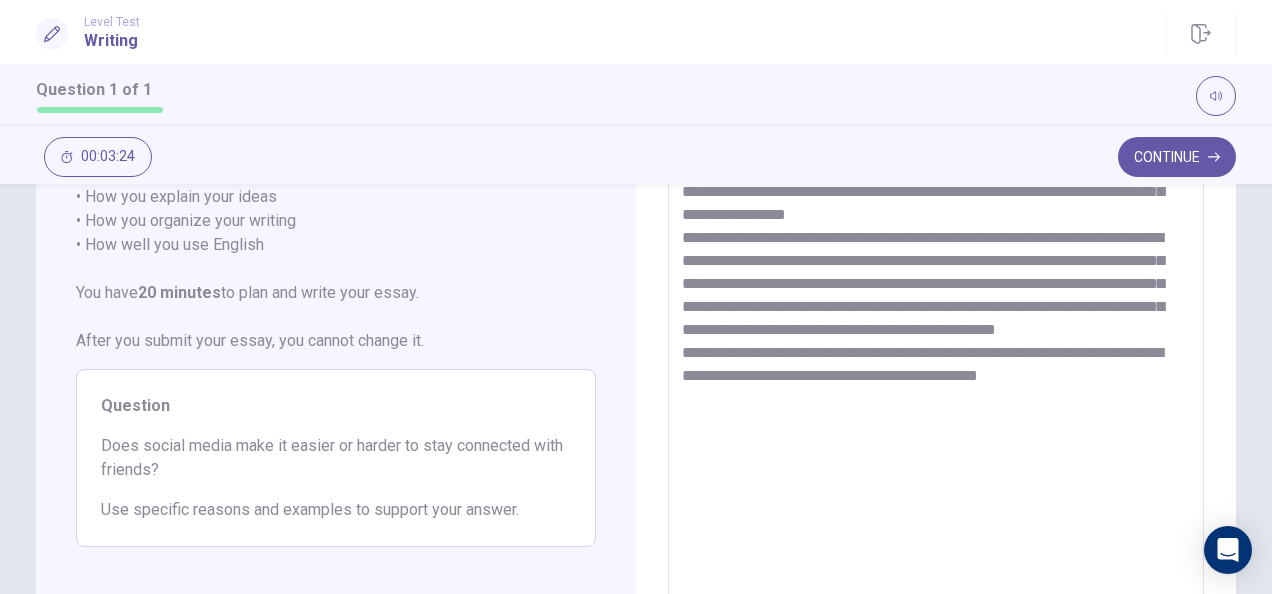 click on "**********" at bounding box center (935, 348) 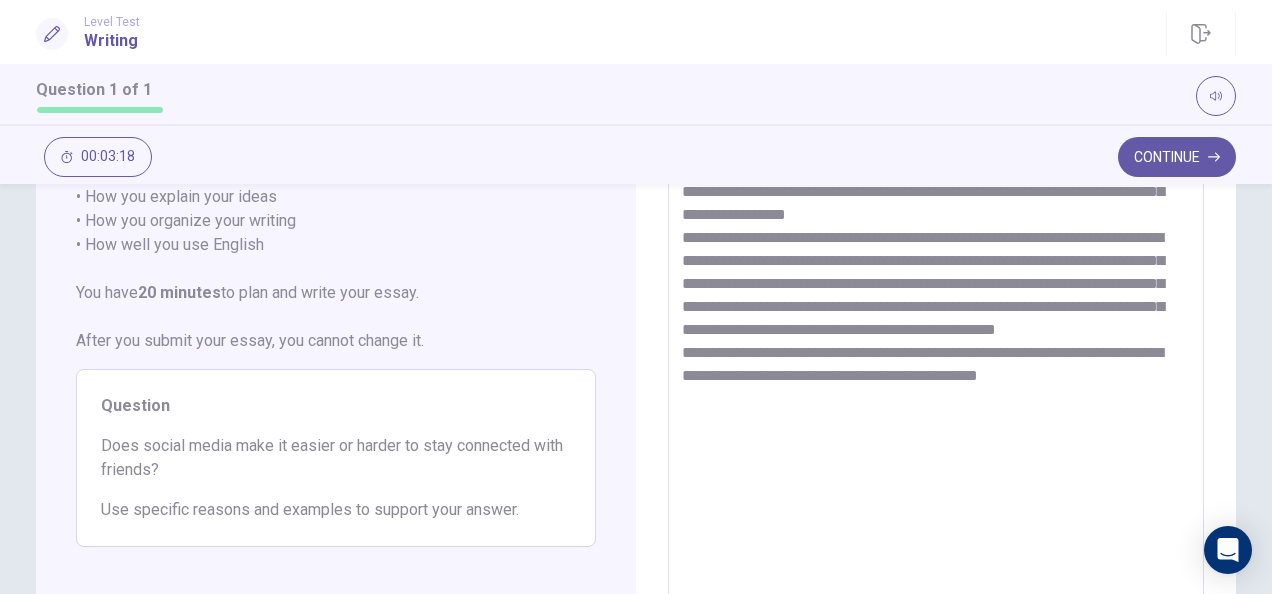 click on "**********" at bounding box center [935, 348] 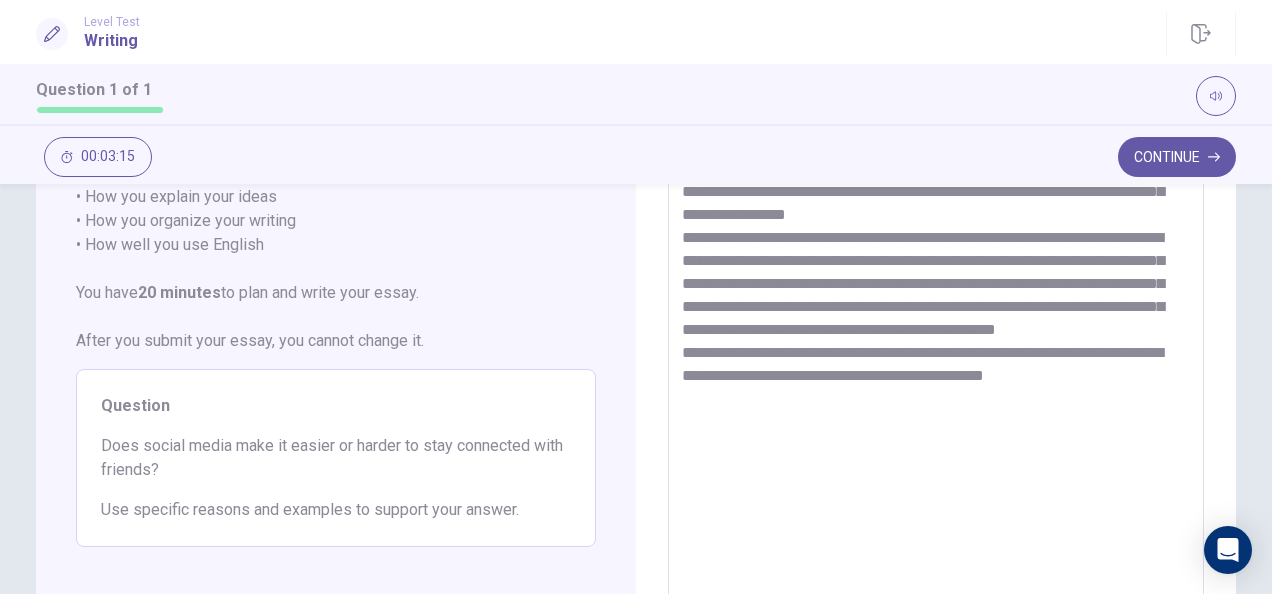 click on "**********" at bounding box center [935, 348] 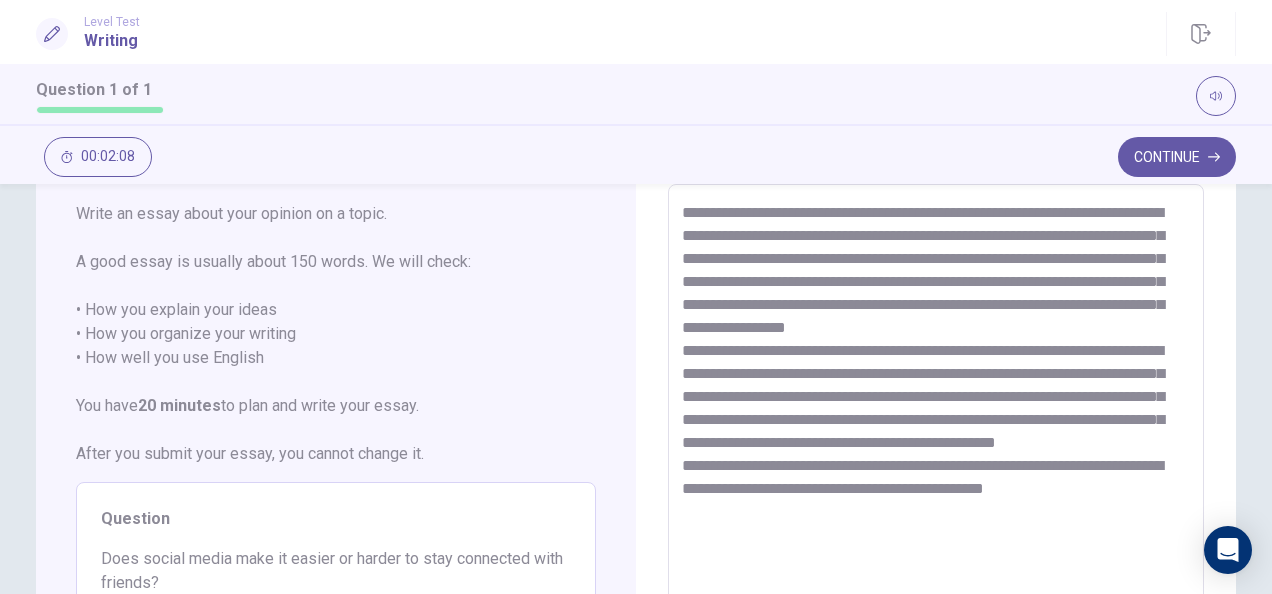 scroll, scrollTop: 111, scrollLeft: 0, axis: vertical 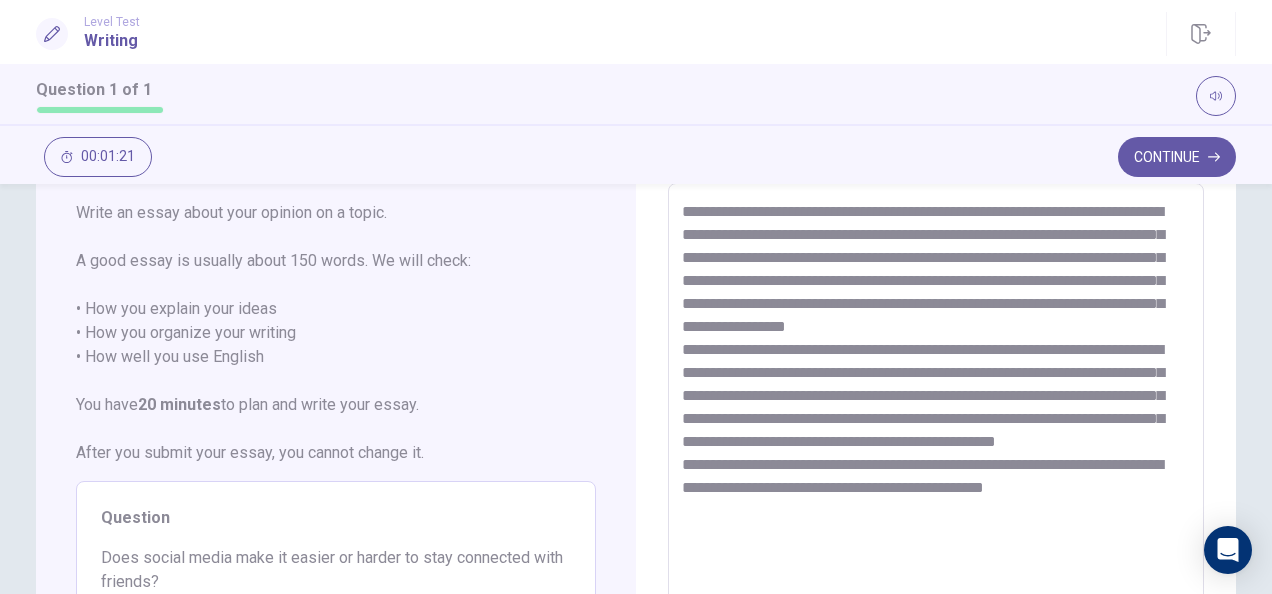 click on "**********" at bounding box center (935, 460) 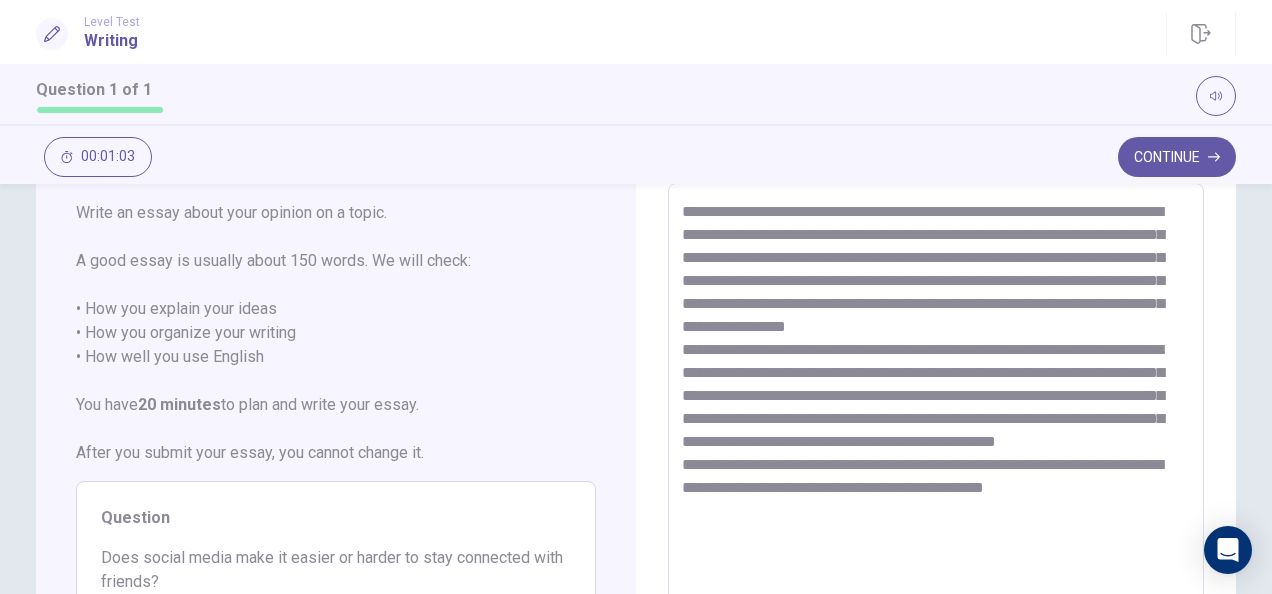 click on "**********" at bounding box center [935, 460] 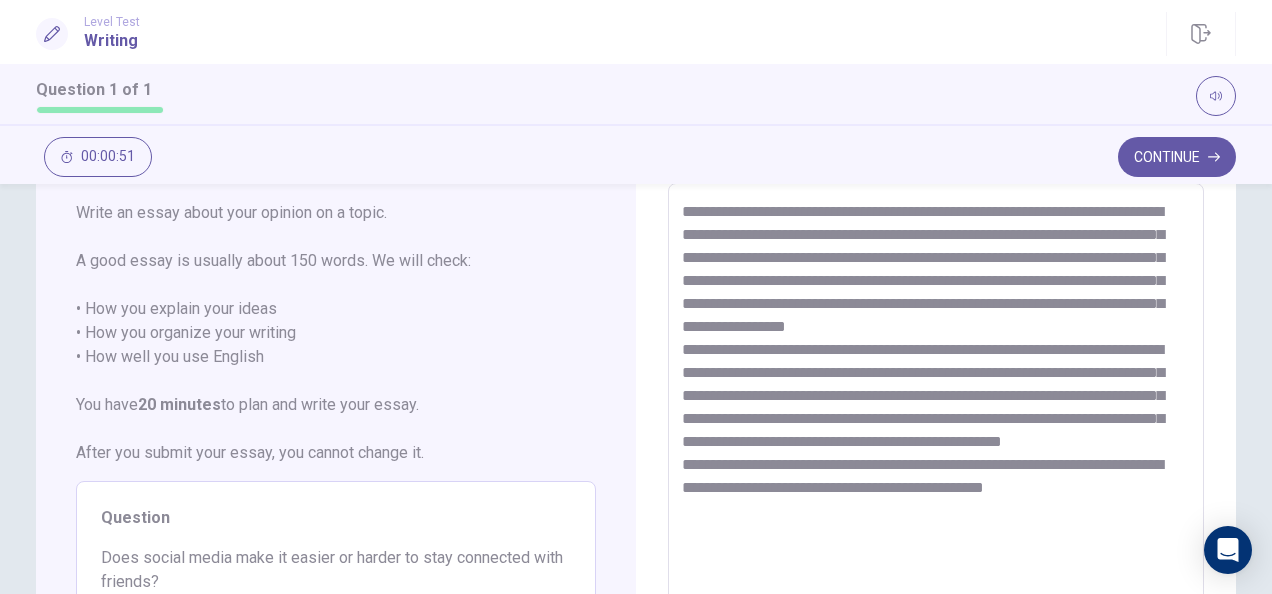 click on "**********" at bounding box center (935, 460) 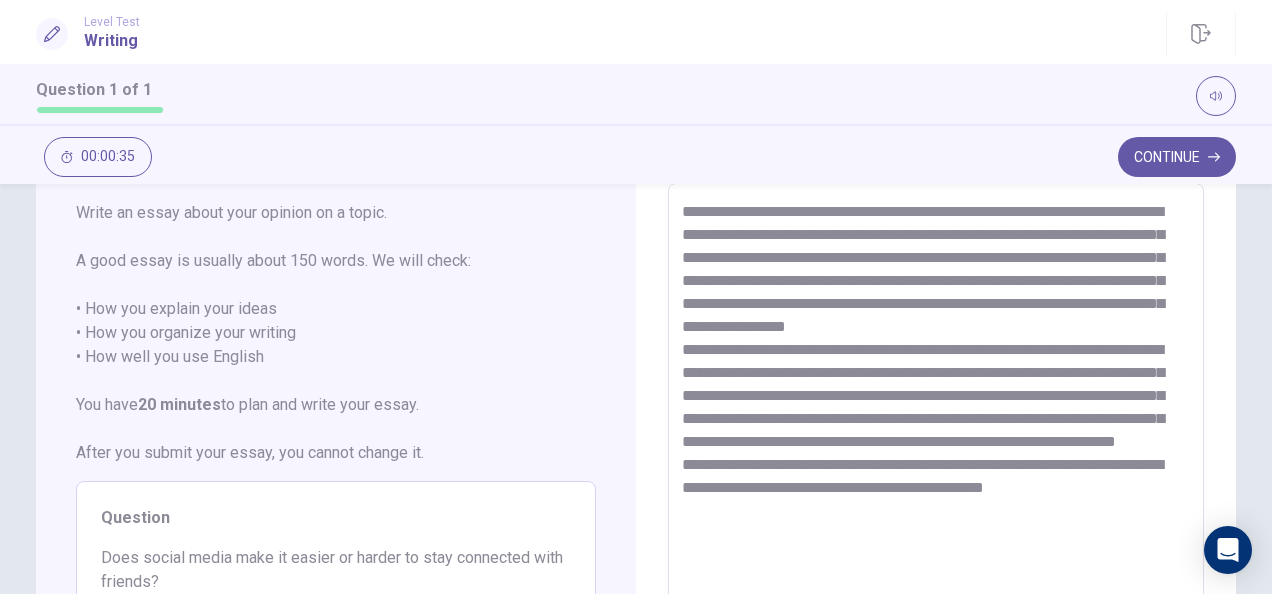 click on "**********" at bounding box center (935, 460) 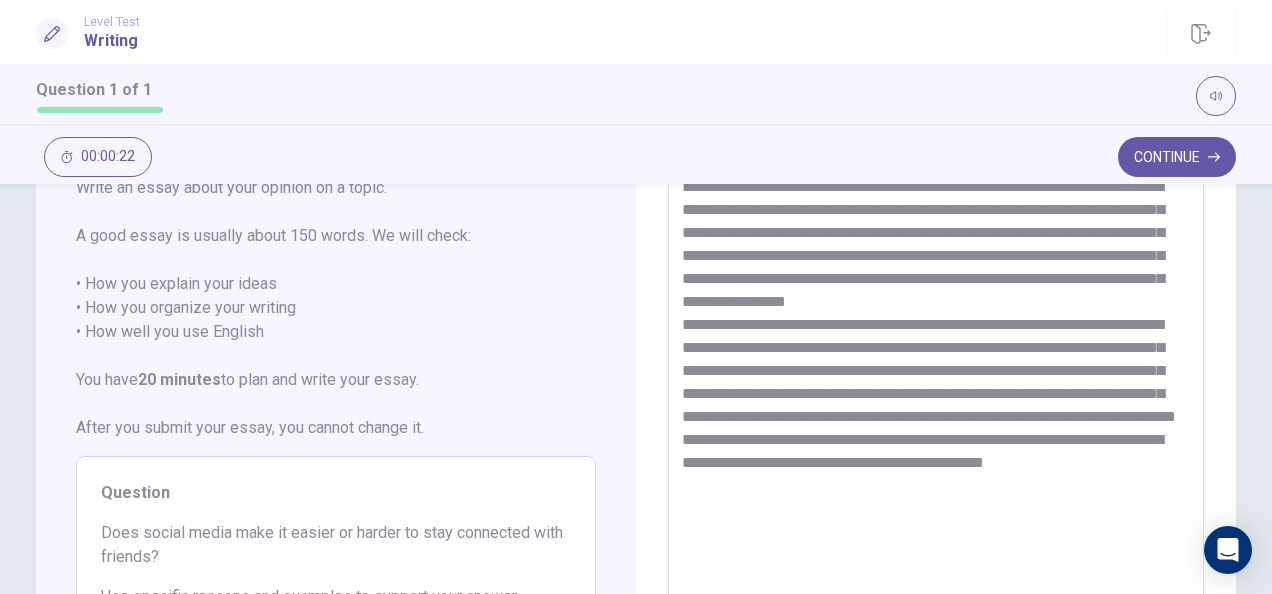 scroll, scrollTop: 137, scrollLeft: 0, axis: vertical 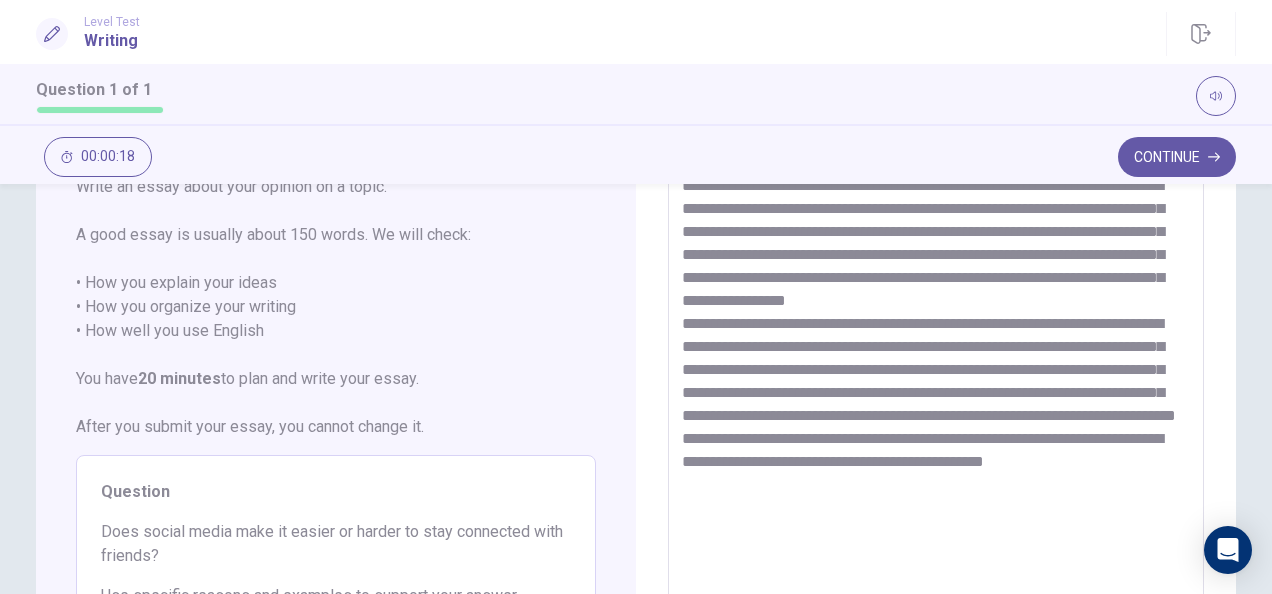 click on "**********" at bounding box center (935, 434) 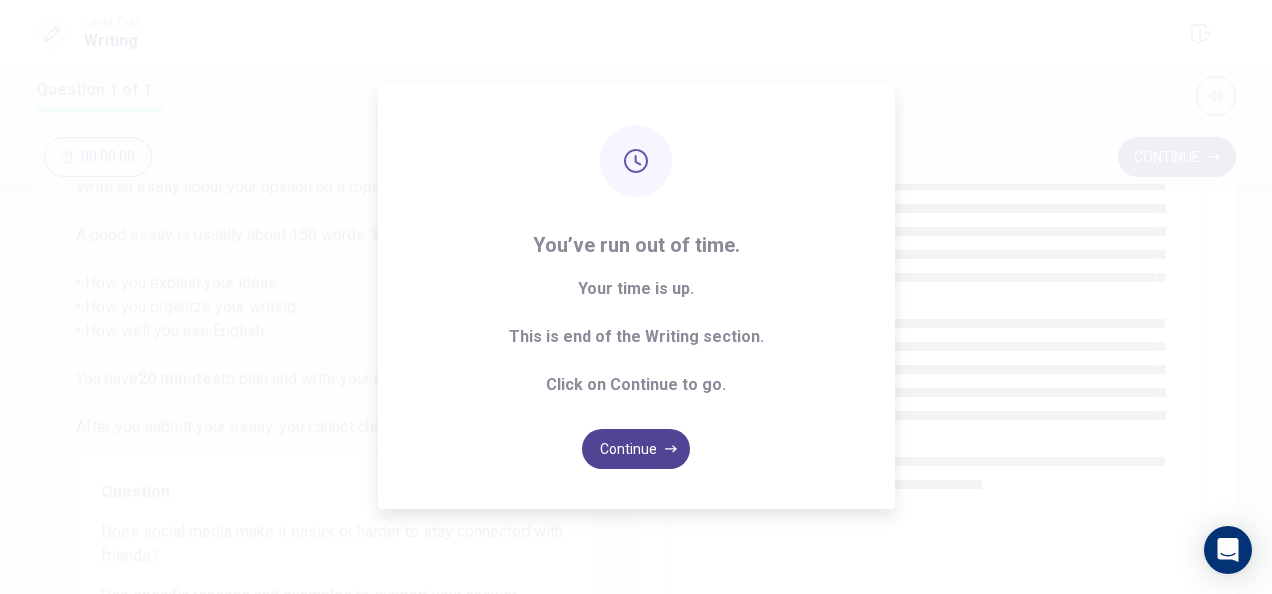 click on "Continue" at bounding box center (636, 449) 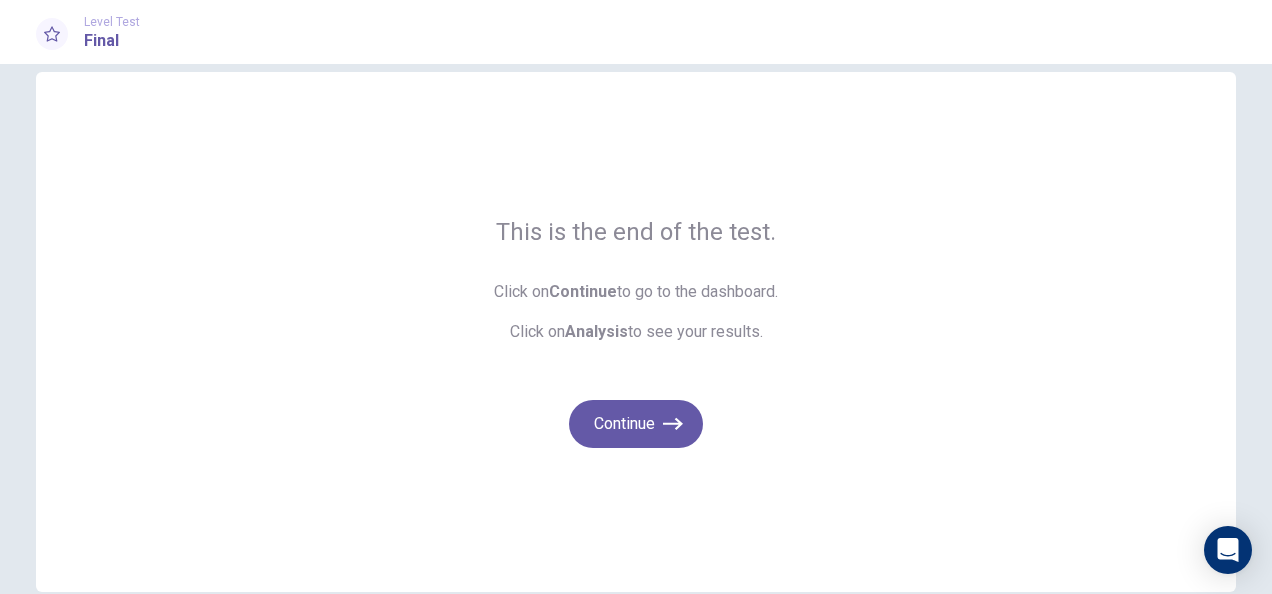 scroll, scrollTop: 55, scrollLeft: 0, axis: vertical 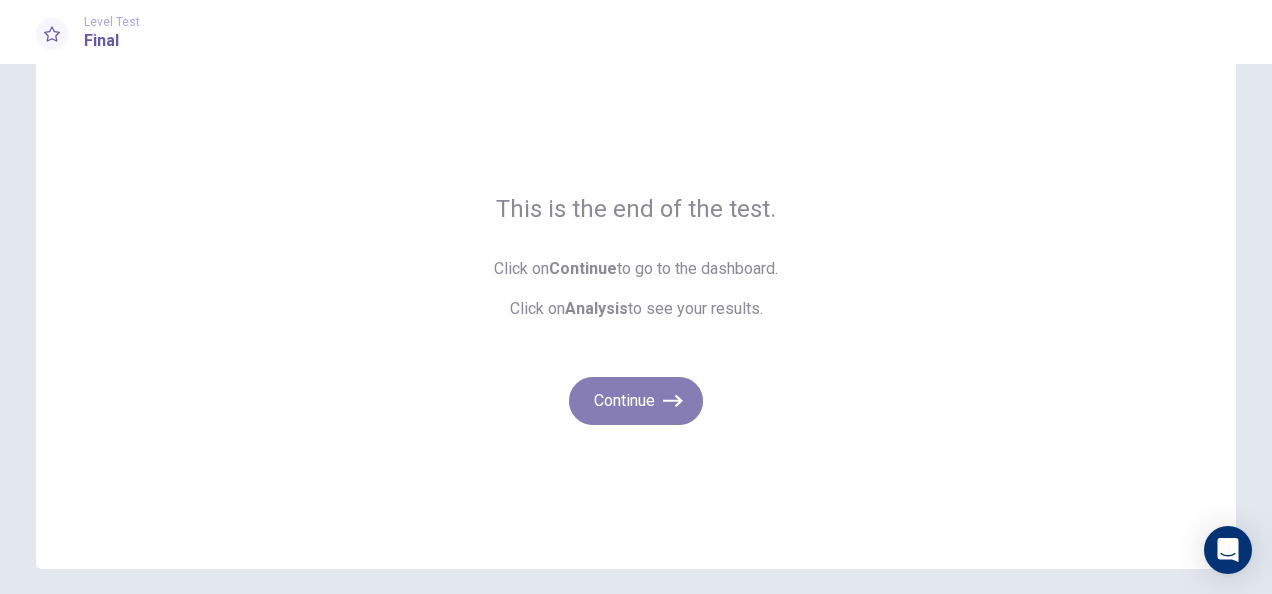 click on "Continue" at bounding box center (636, 401) 